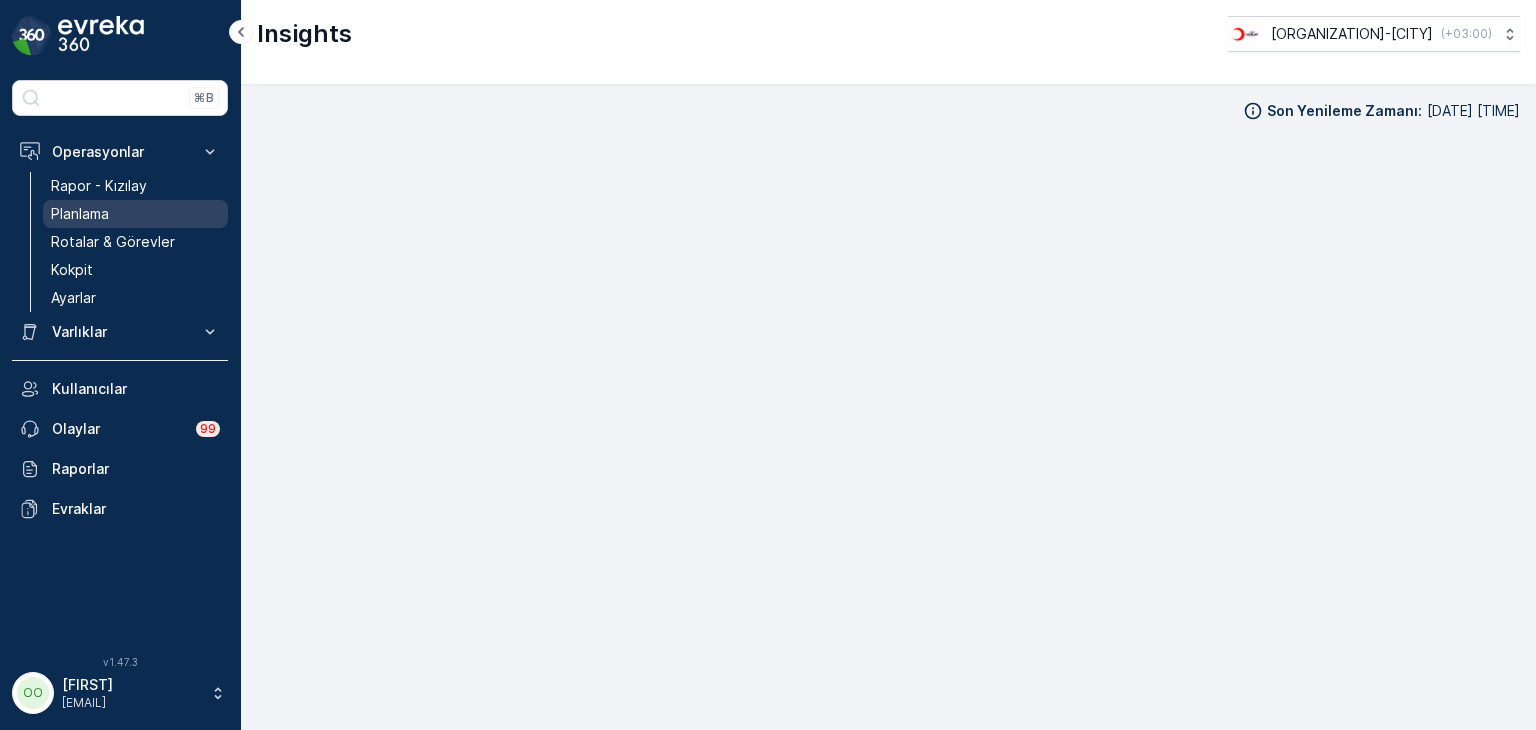 scroll, scrollTop: 0, scrollLeft: 0, axis: both 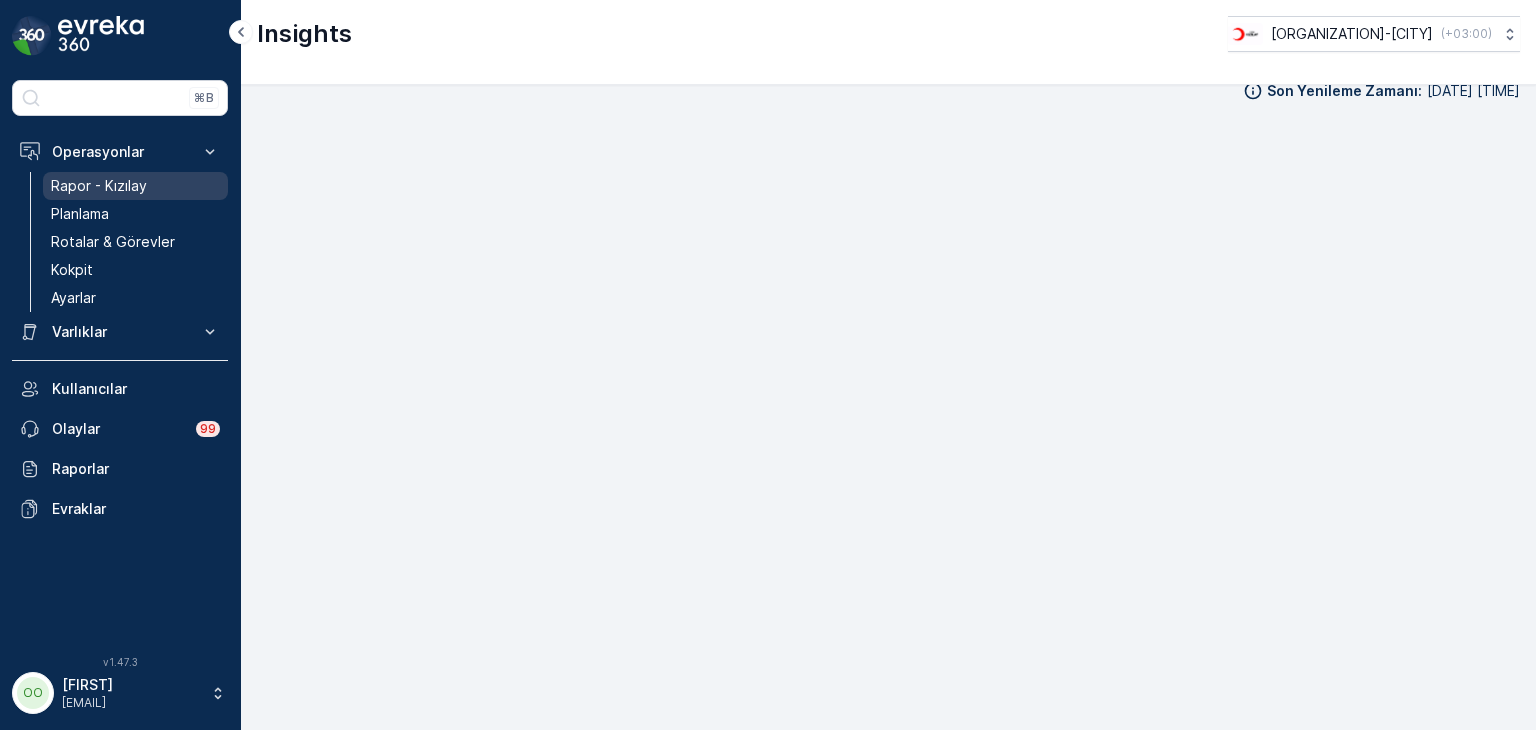 click on "Rapor - Kızılay" at bounding box center [99, 186] 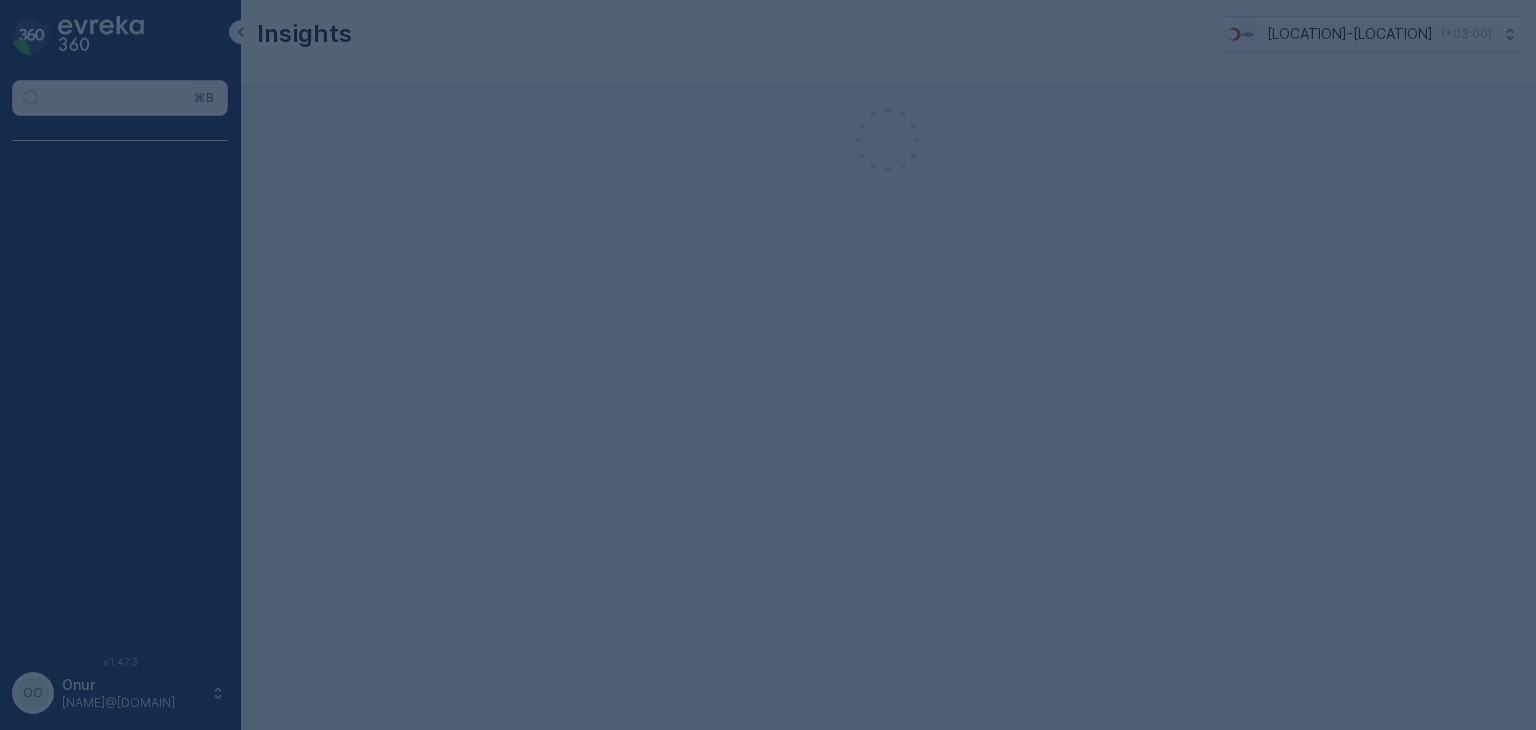 scroll, scrollTop: 0, scrollLeft: 0, axis: both 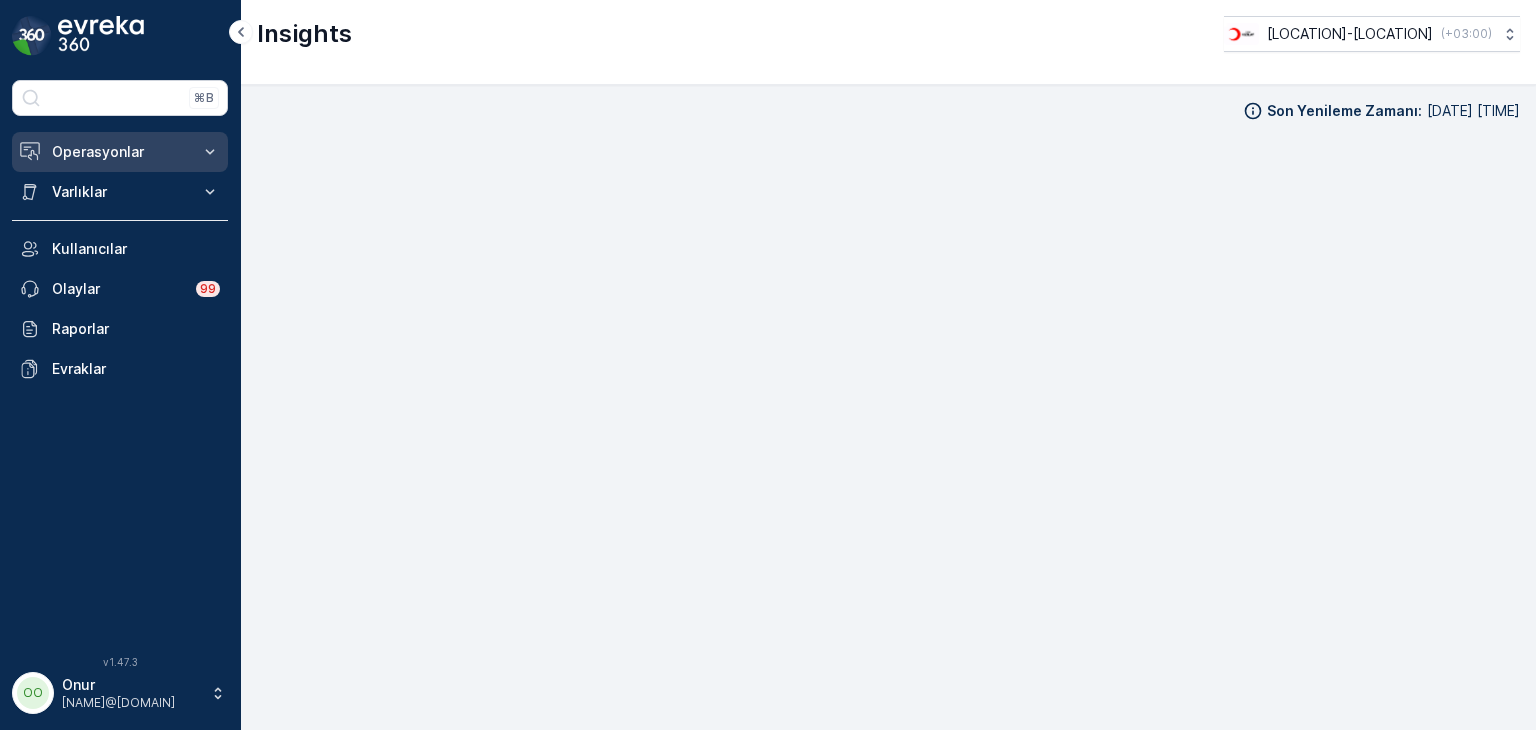 click on "Operasyonlar" at bounding box center [120, 152] 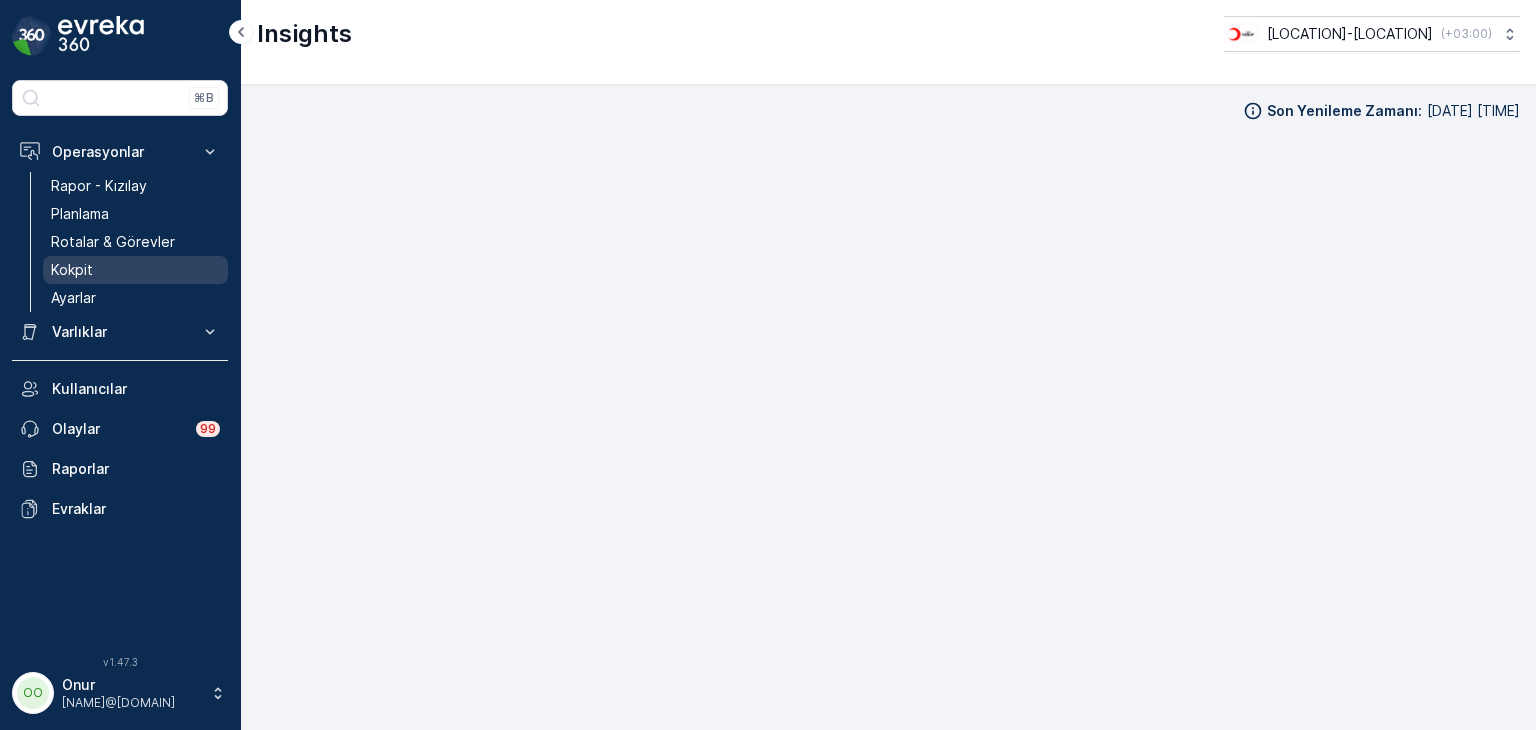 click on "Kokpit" at bounding box center [135, 270] 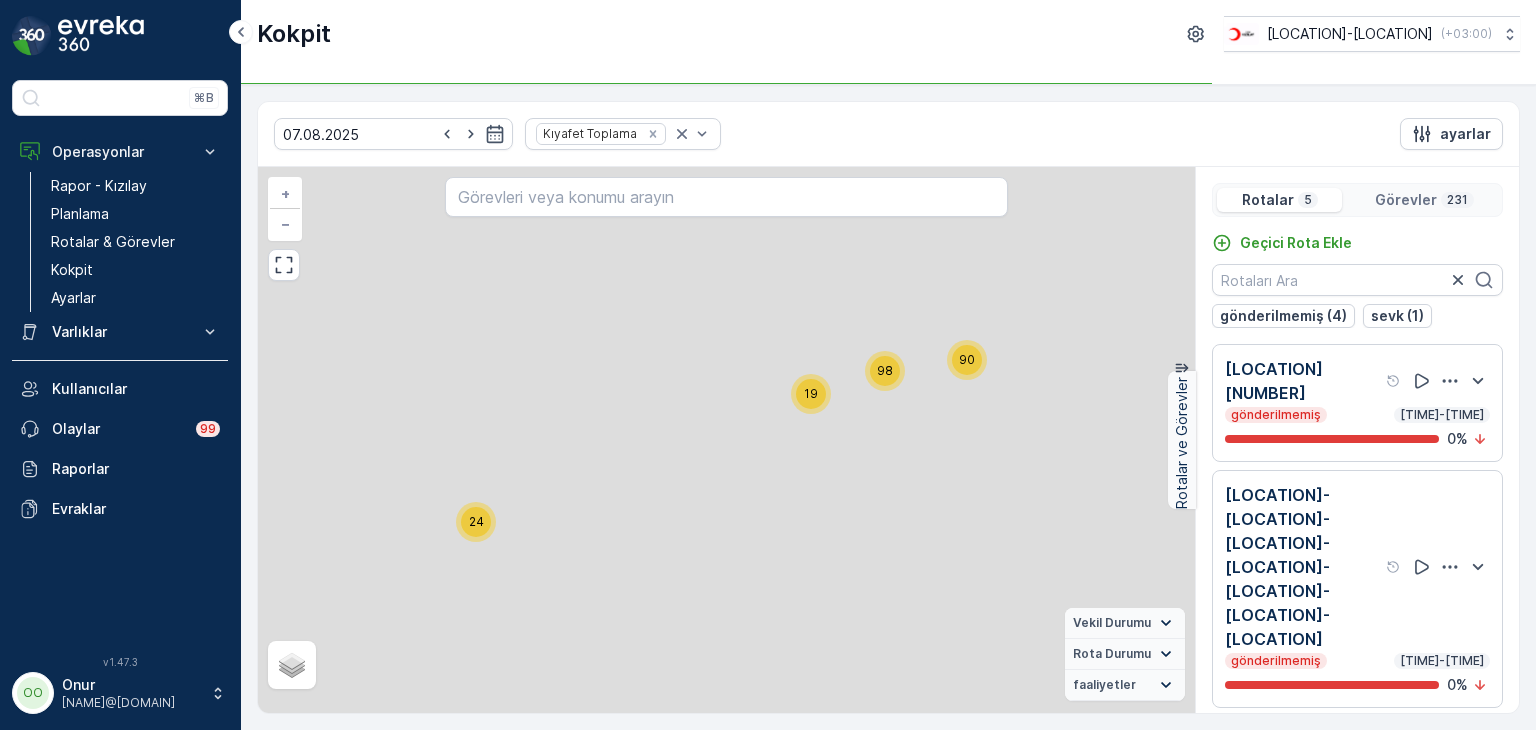 click 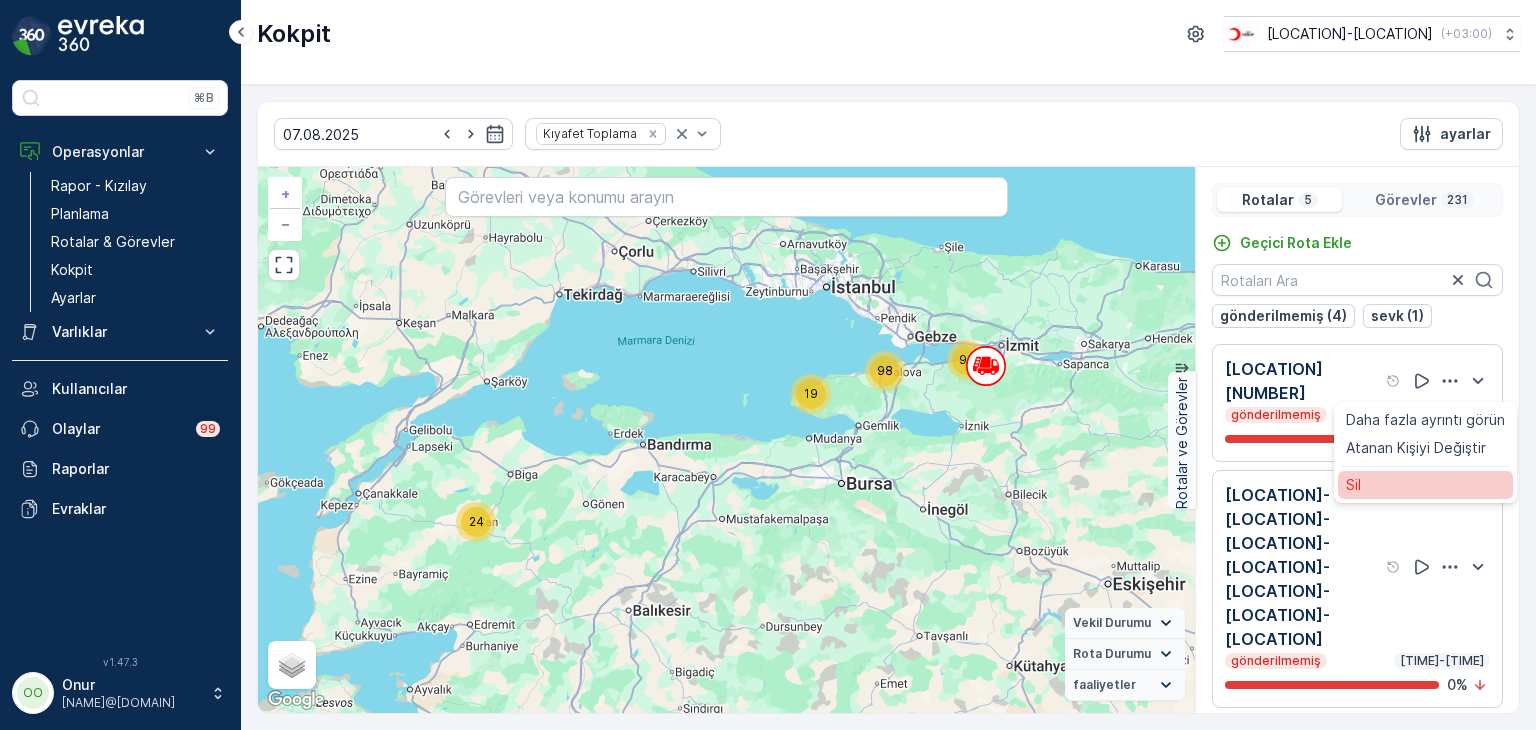 click on "Sil" at bounding box center [1425, 485] 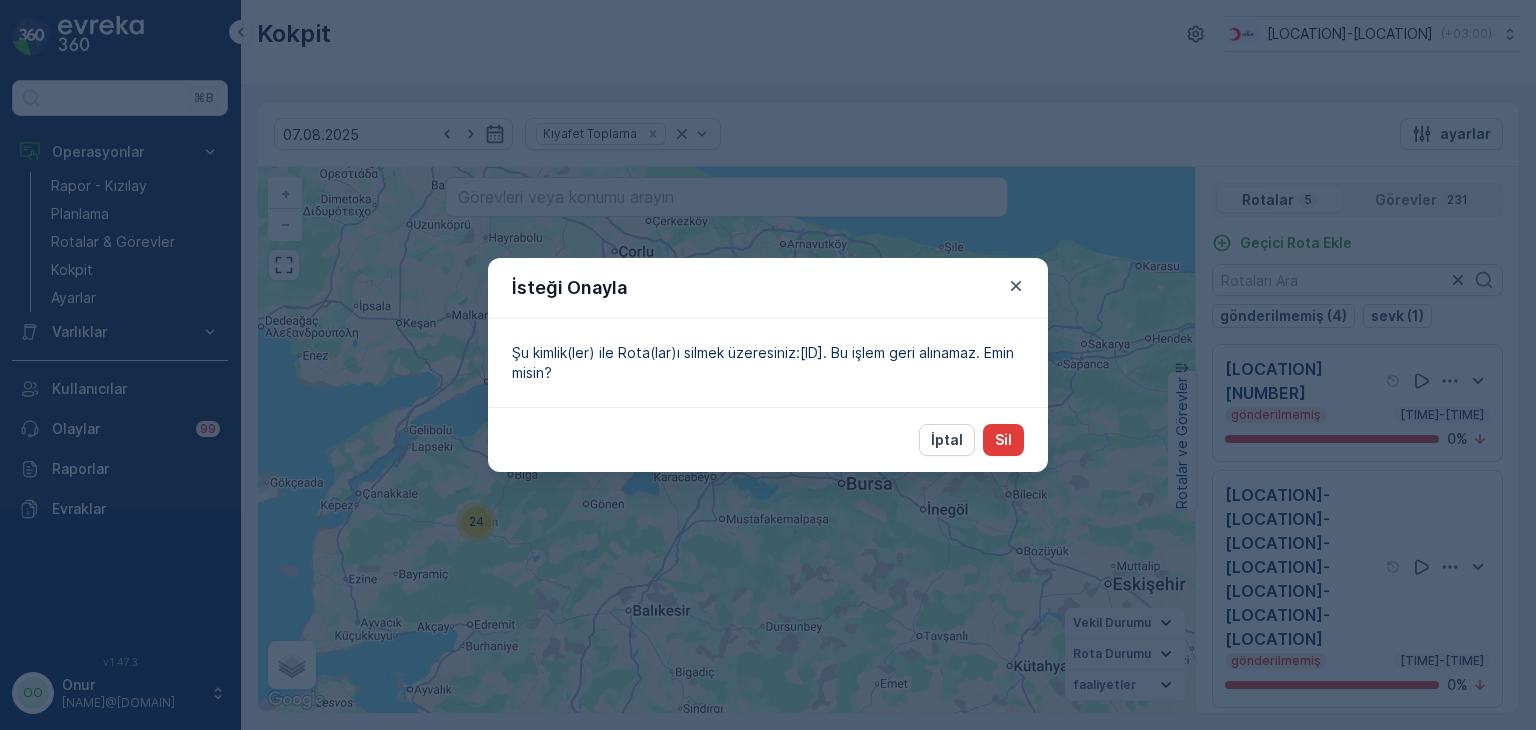 click on "Sil" at bounding box center [1003, 440] 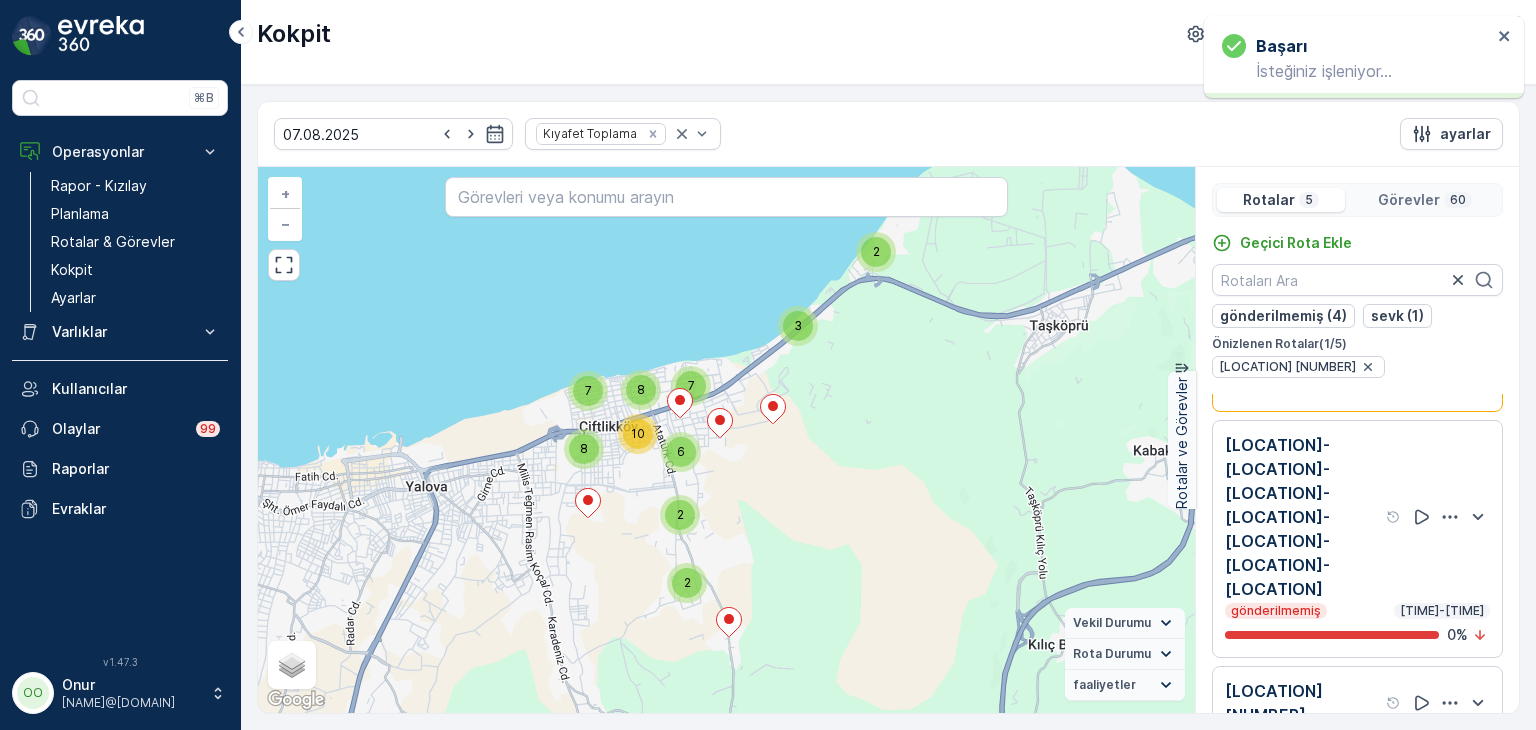 scroll, scrollTop: 100, scrollLeft: 0, axis: vertical 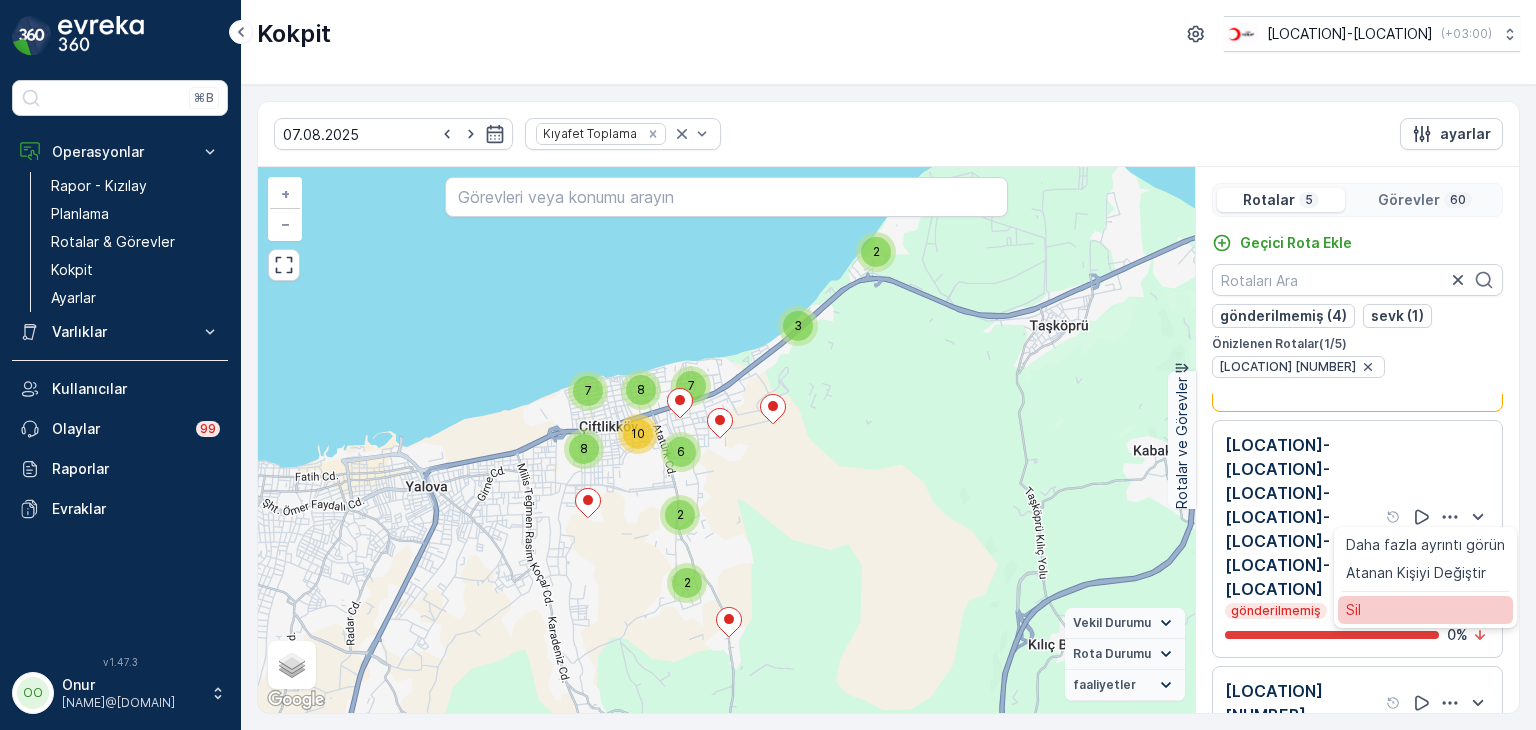 click on "Sil" at bounding box center (1425, 610) 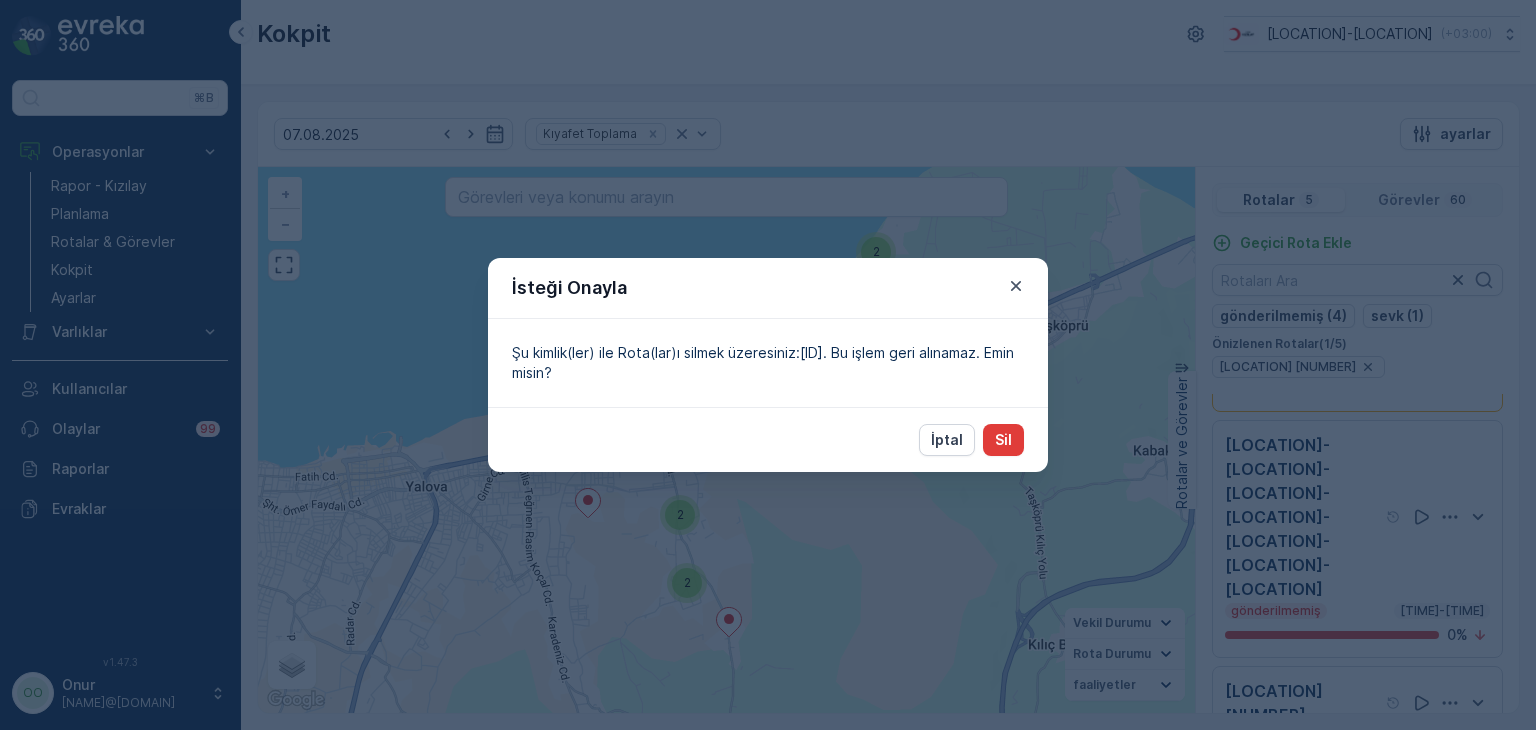 click on "Sil" at bounding box center [1003, 440] 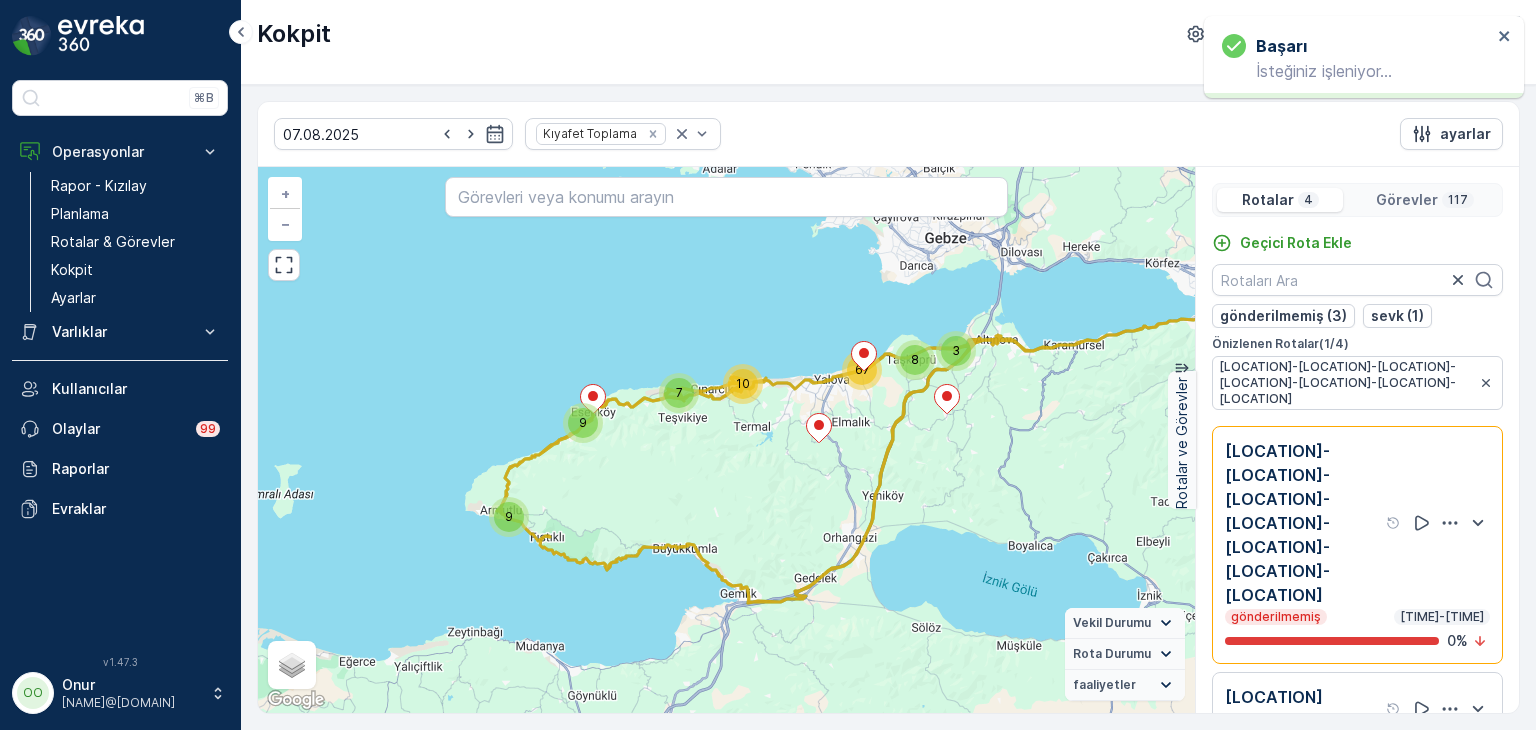 scroll, scrollTop: 0, scrollLeft: 0, axis: both 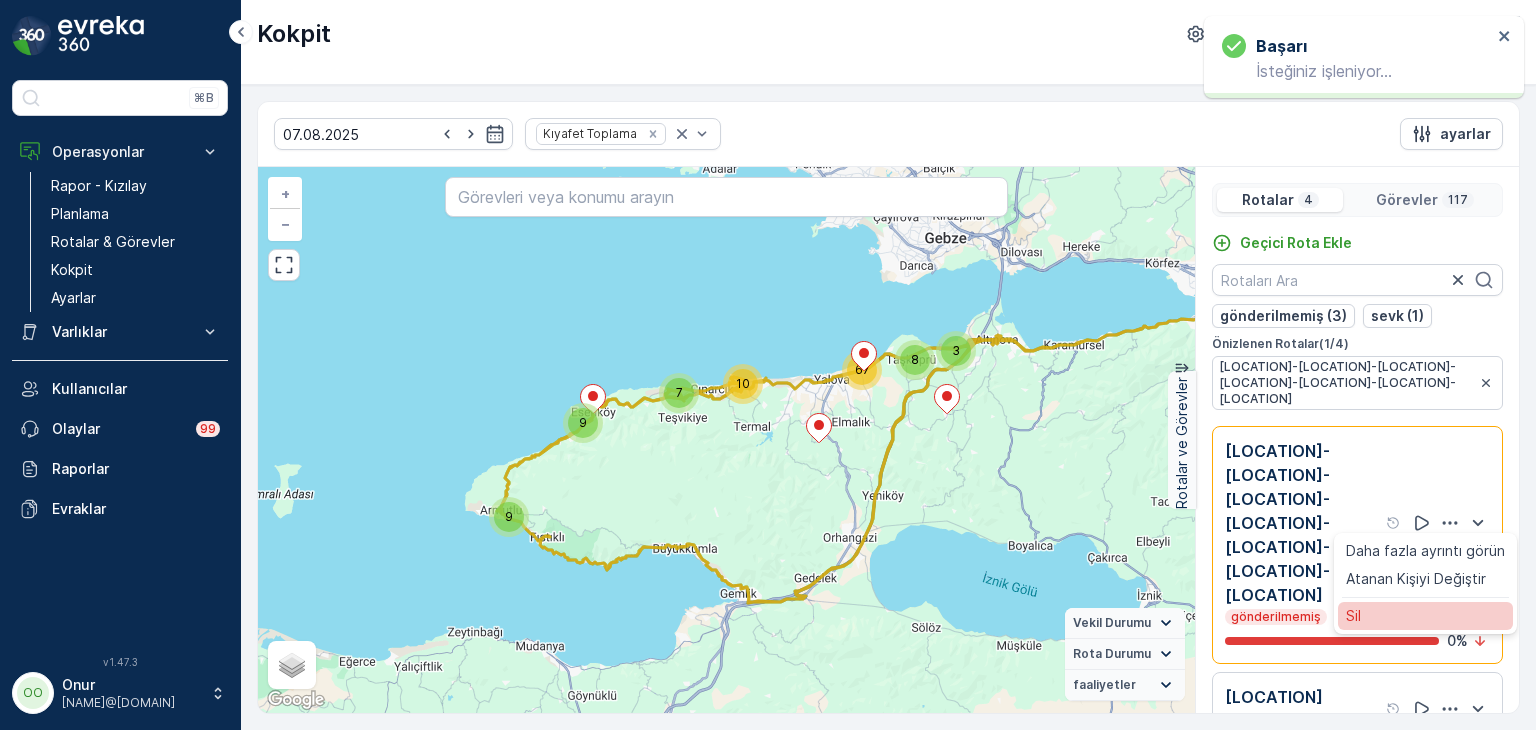 click on "Sil" at bounding box center (1425, 616) 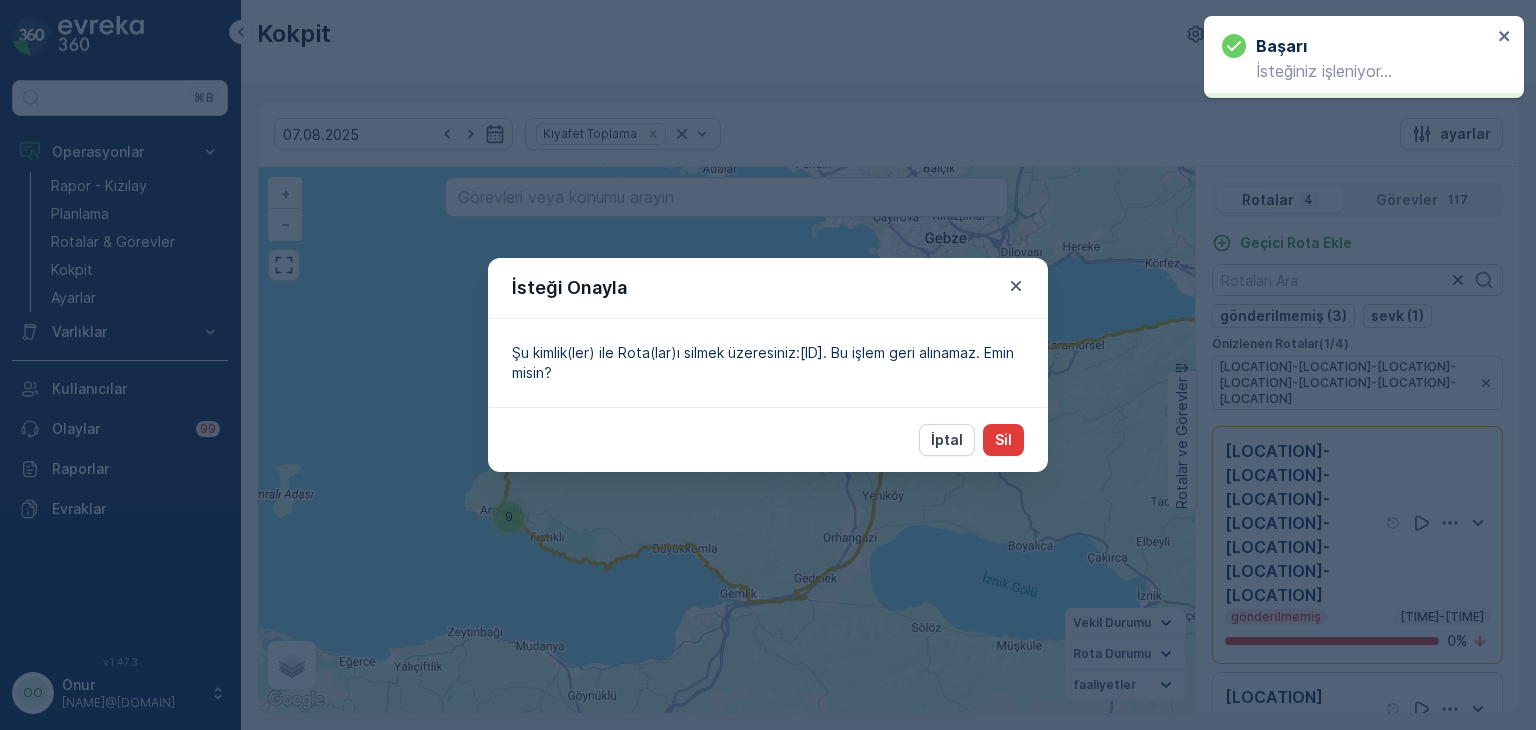 click on "Sil" at bounding box center (1003, 440) 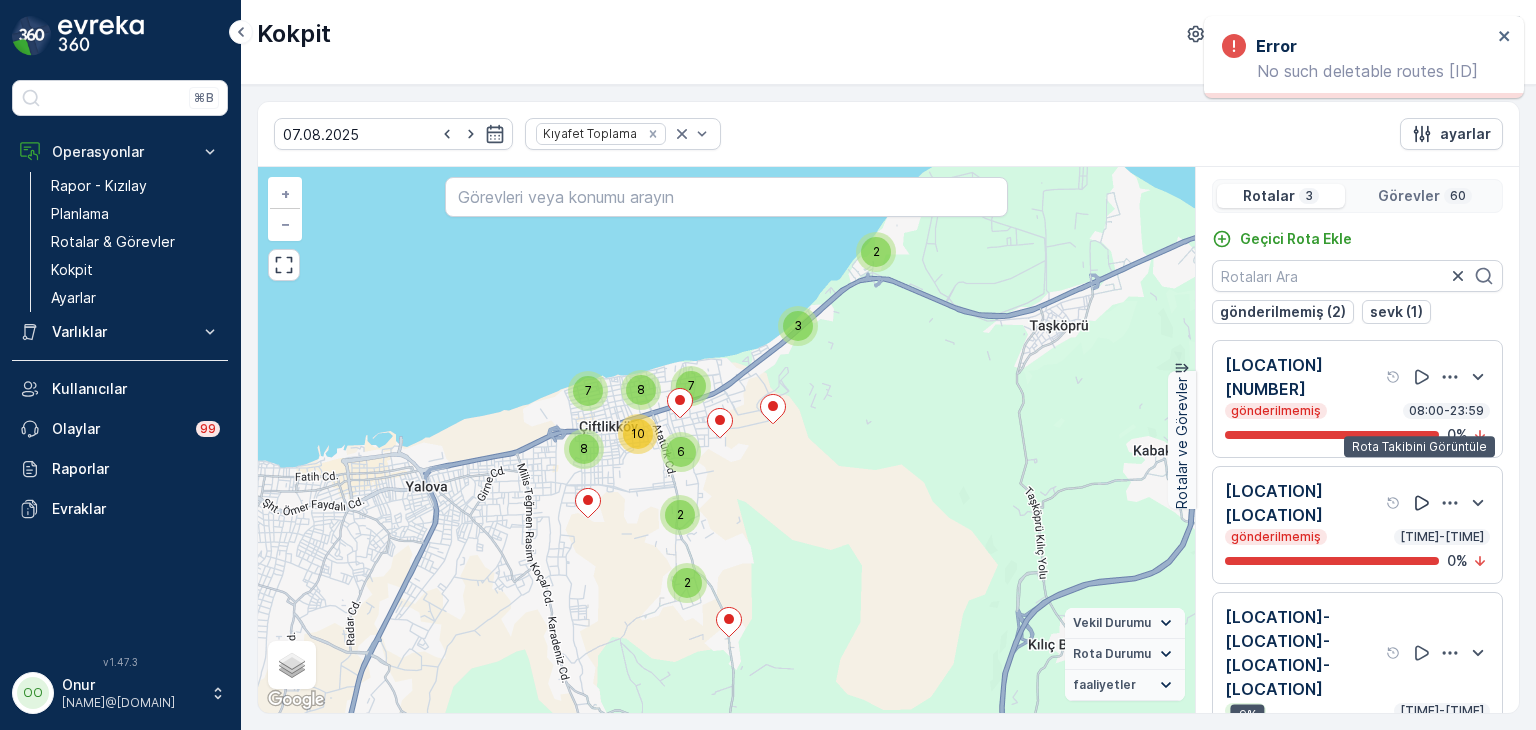scroll, scrollTop: 0, scrollLeft: 0, axis: both 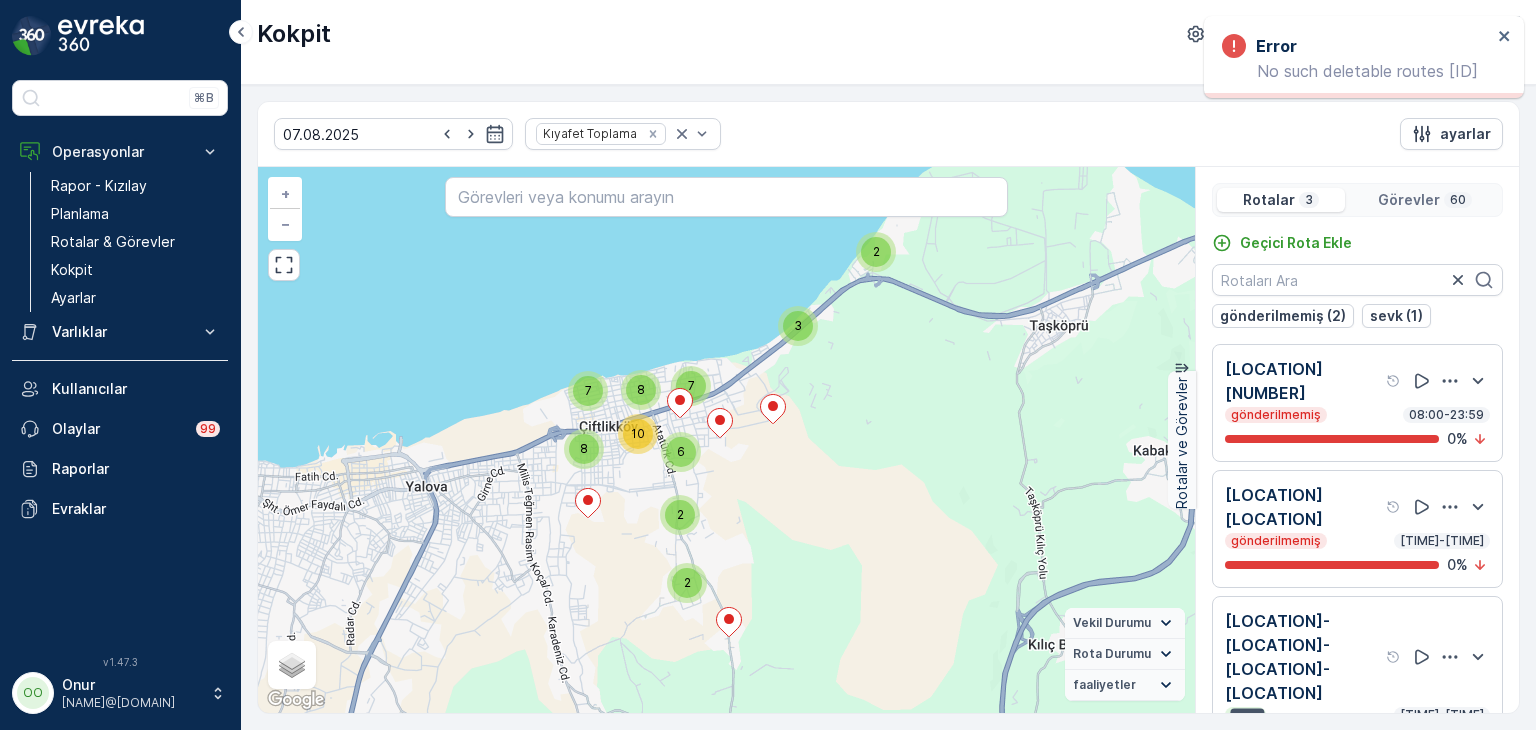 click 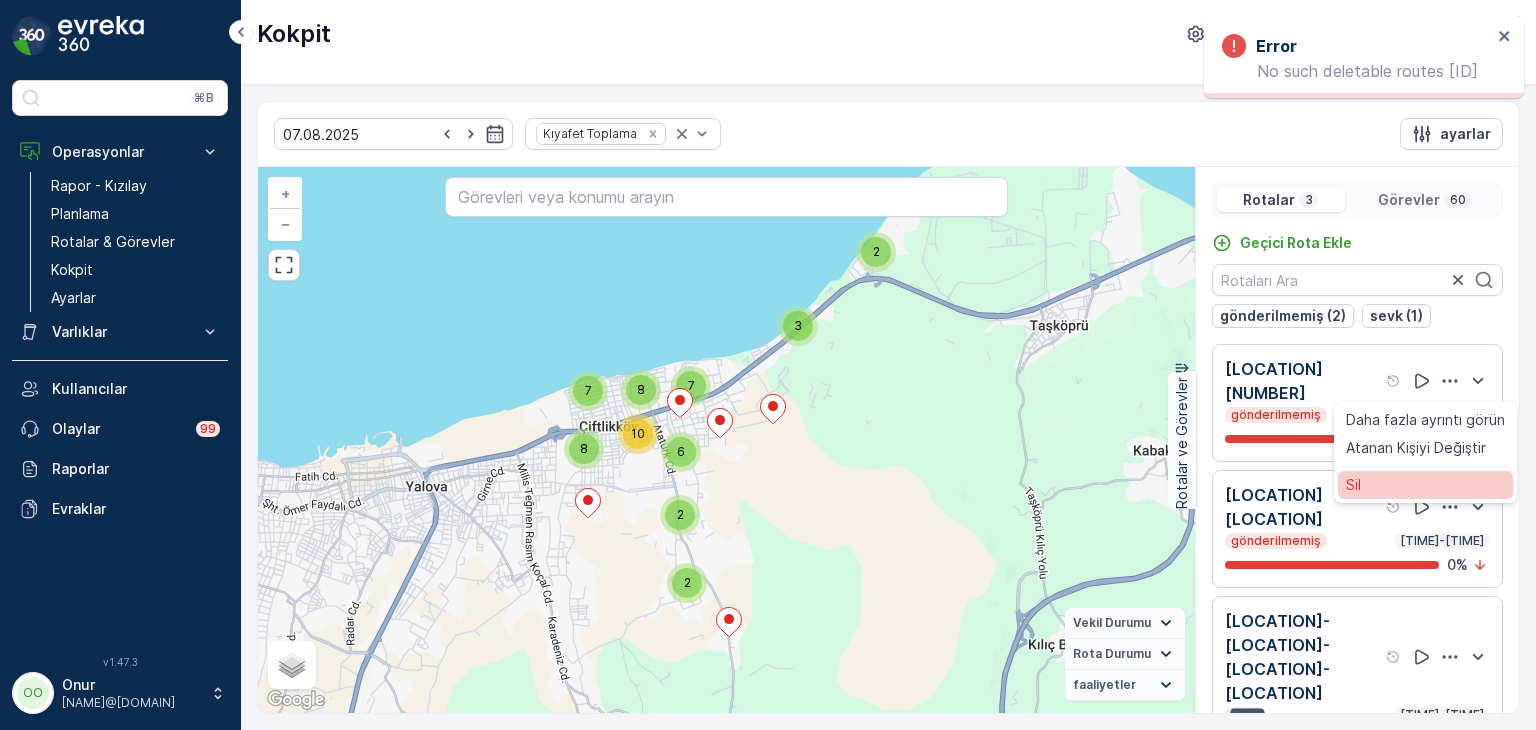 click on "Sil" at bounding box center (1425, 485) 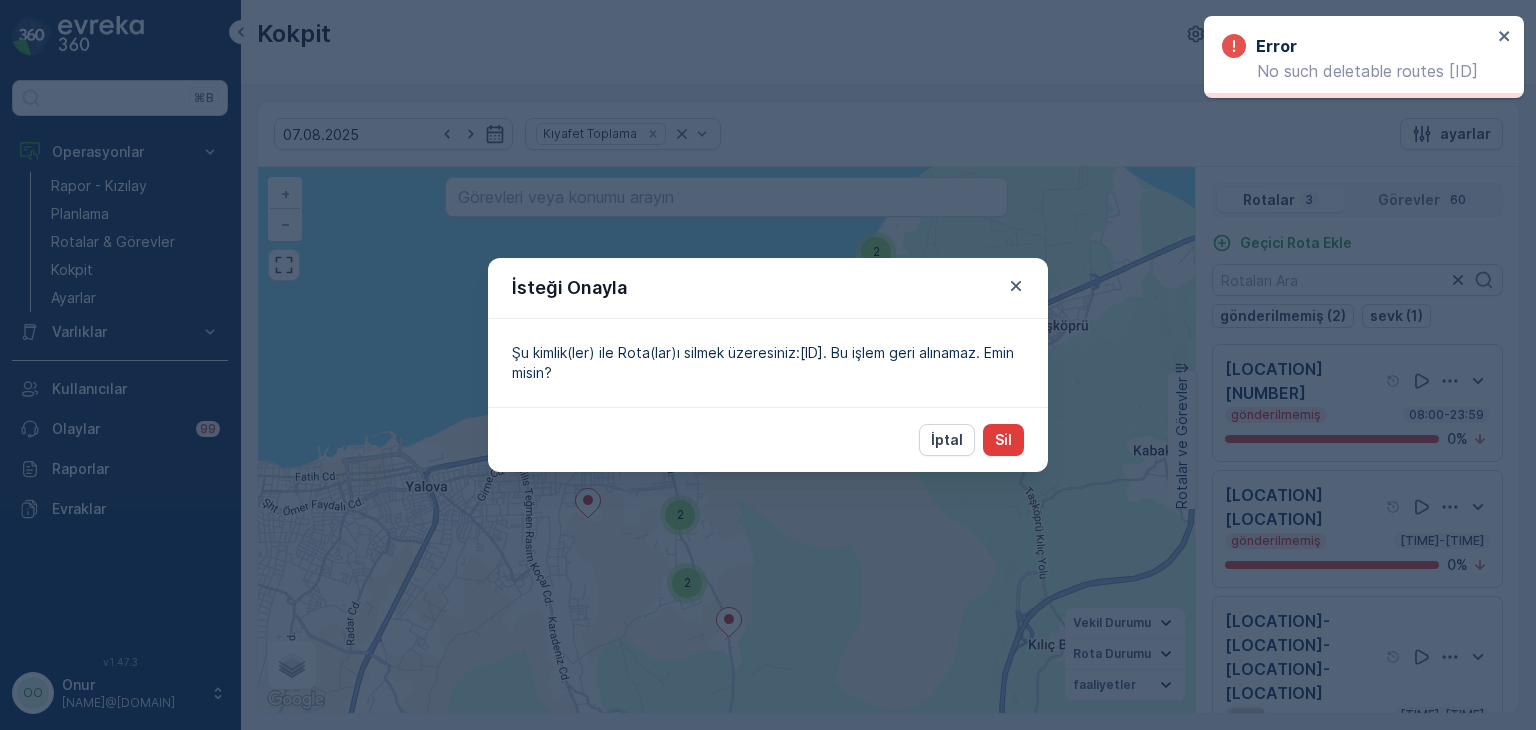 click on "Sil" at bounding box center (1003, 440) 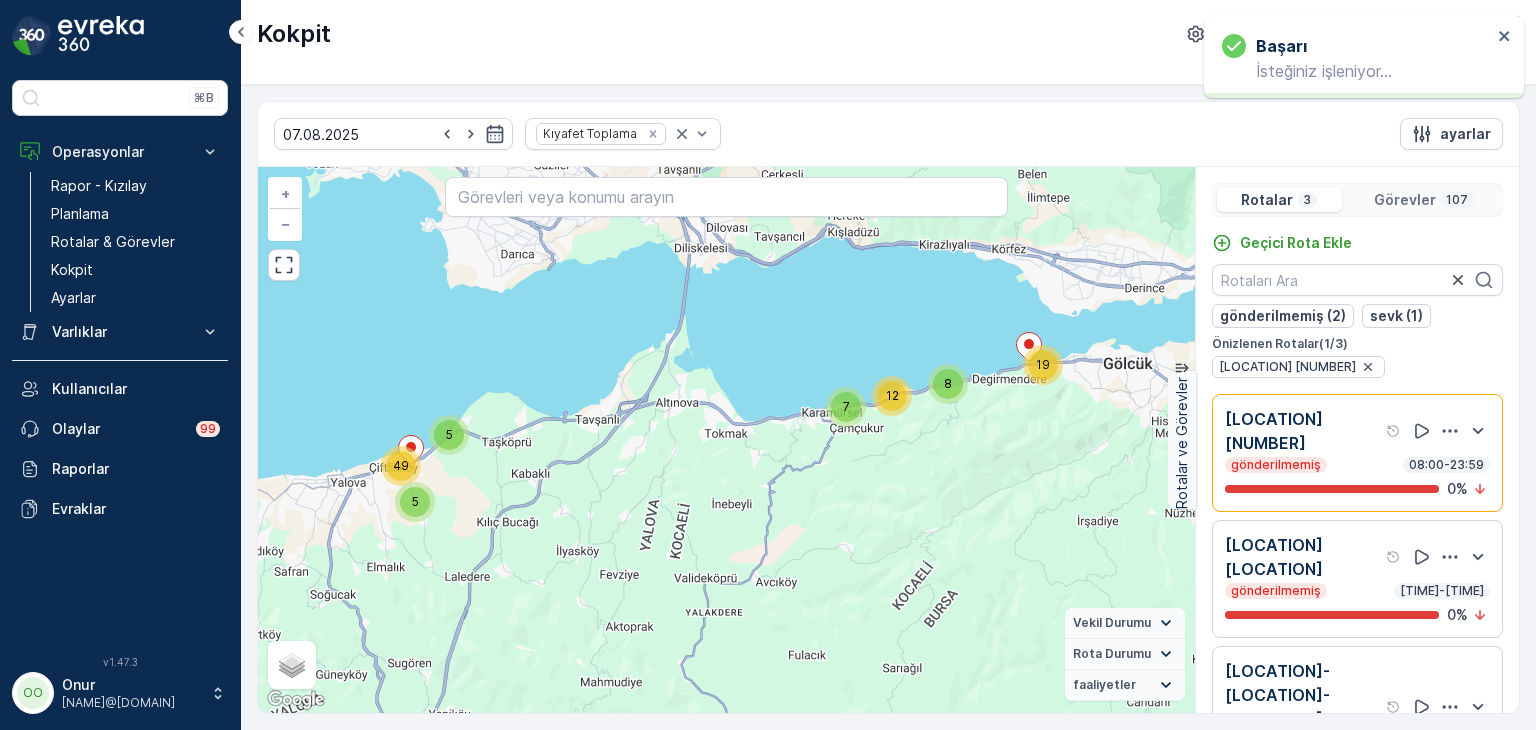 click 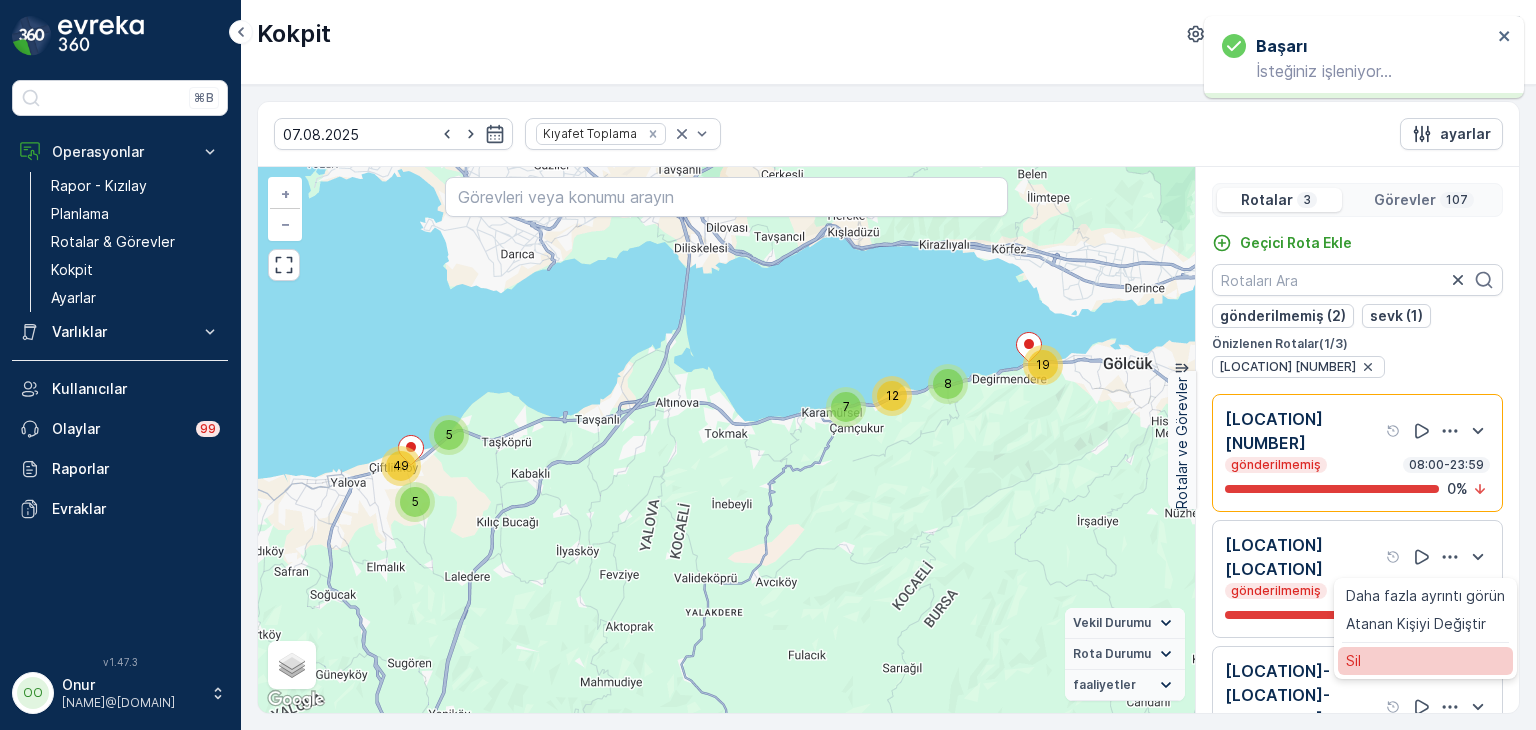 click on "Sil" at bounding box center [1425, 661] 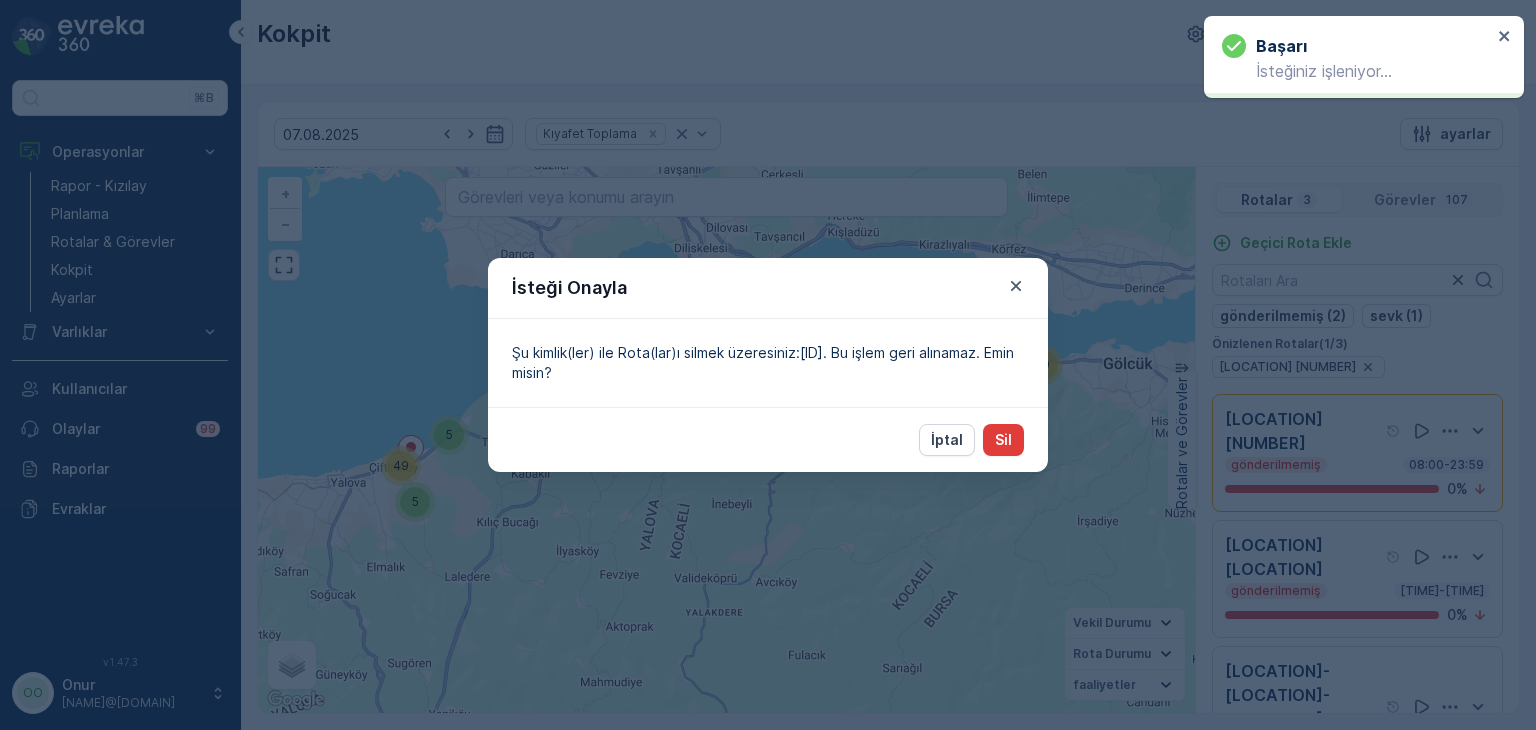 click on "Sil" at bounding box center (1003, 440) 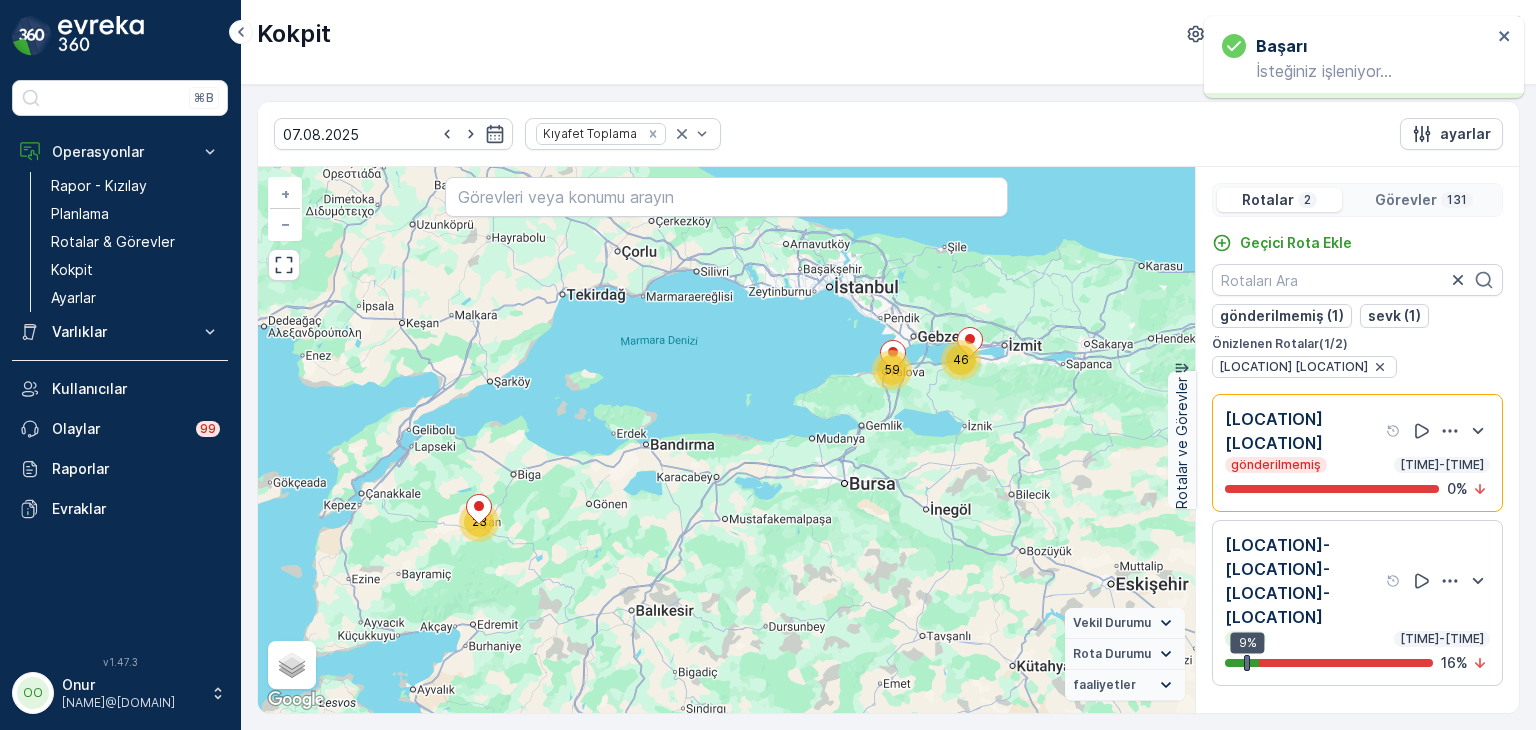click 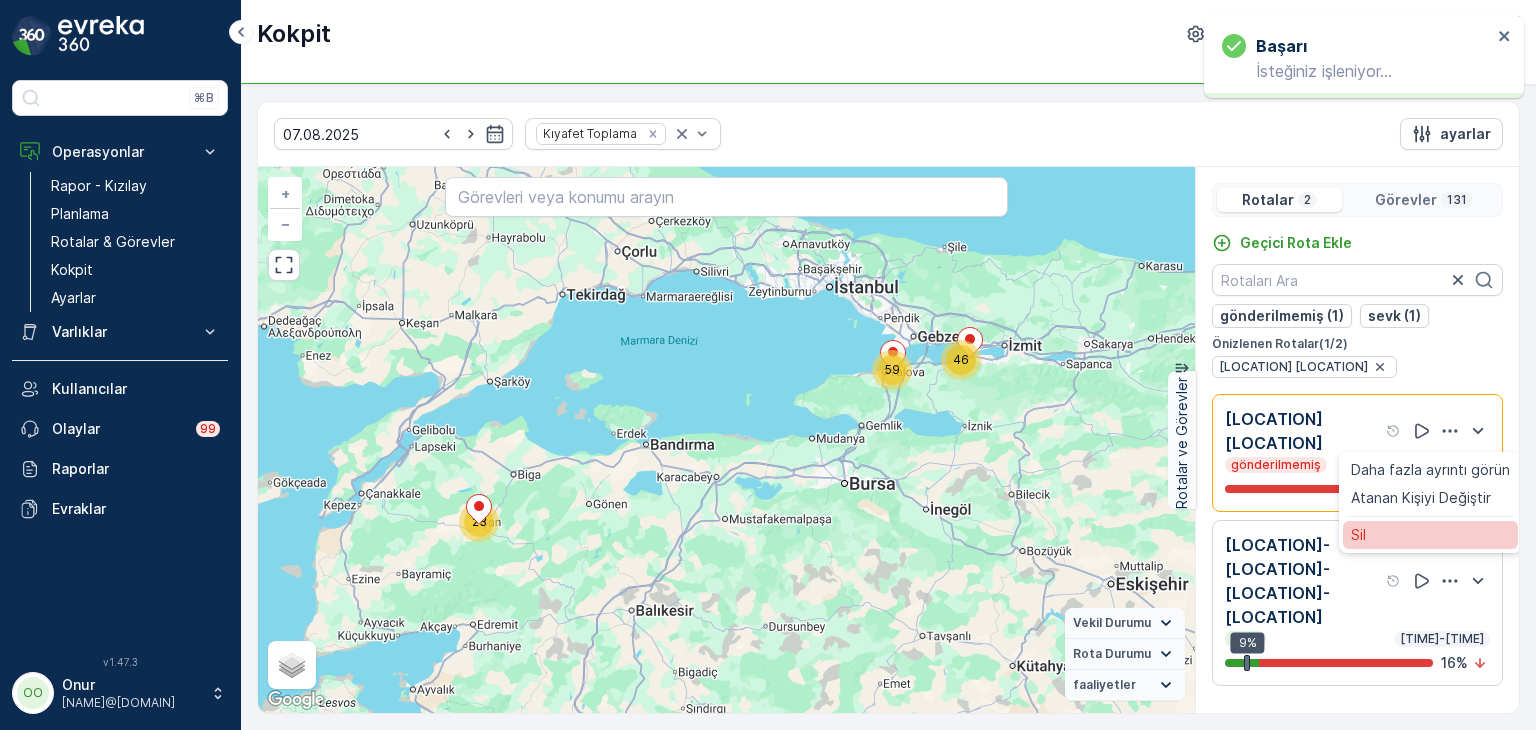 click on "Sil" at bounding box center (1430, 535) 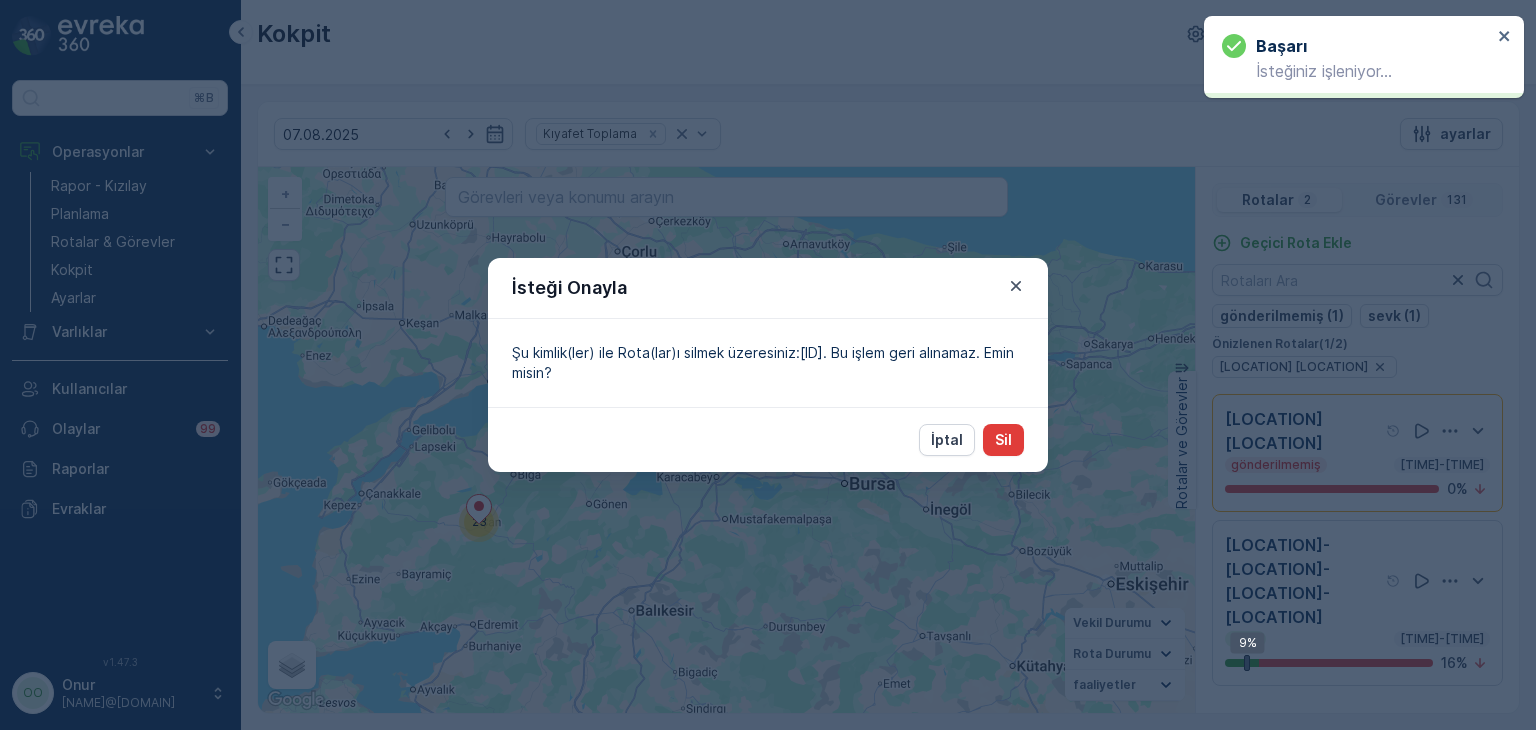 click on "Sil" at bounding box center (1003, 440) 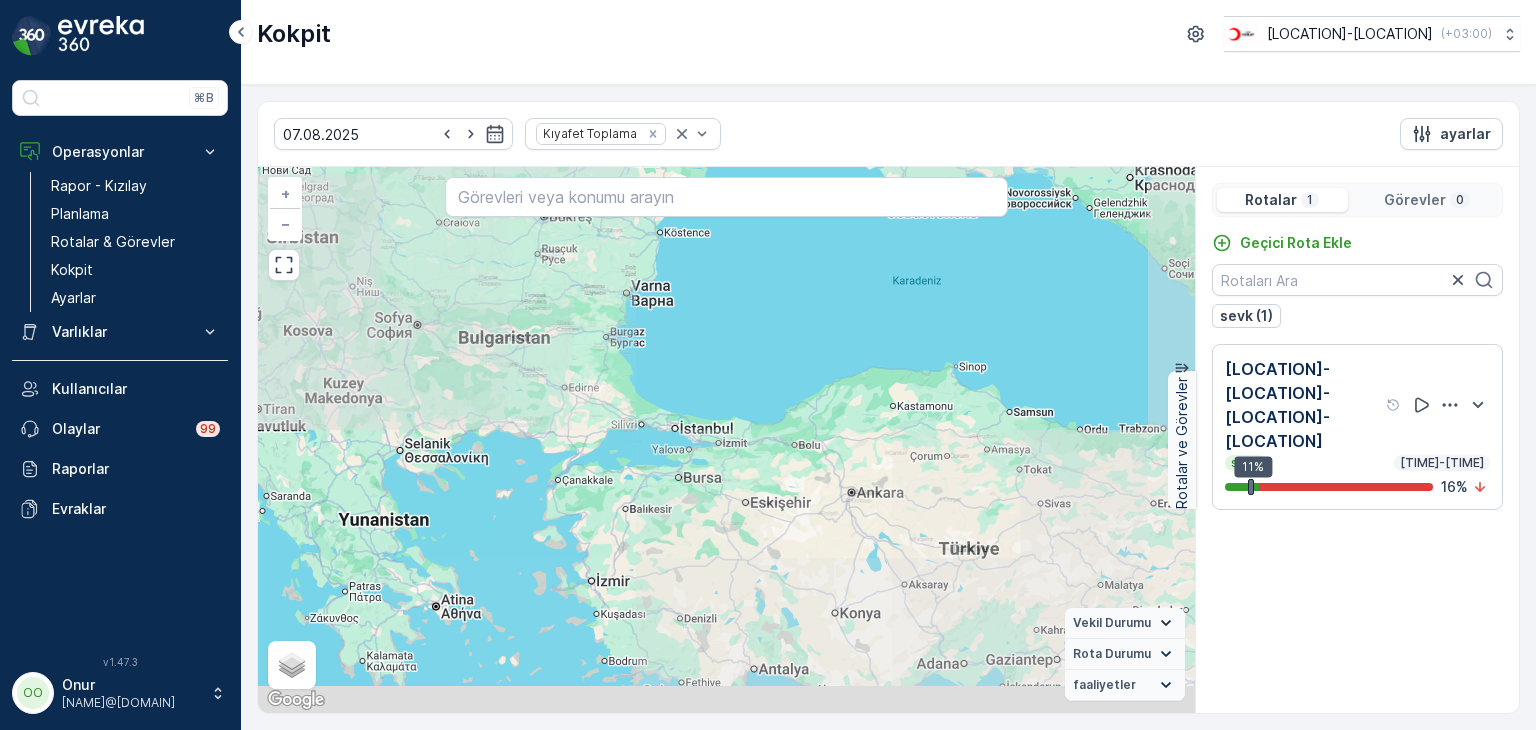 drag, startPoint x: 722, startPoint y: 621, endPoint x: 756, endPoint y: 445, distance: 179.25401 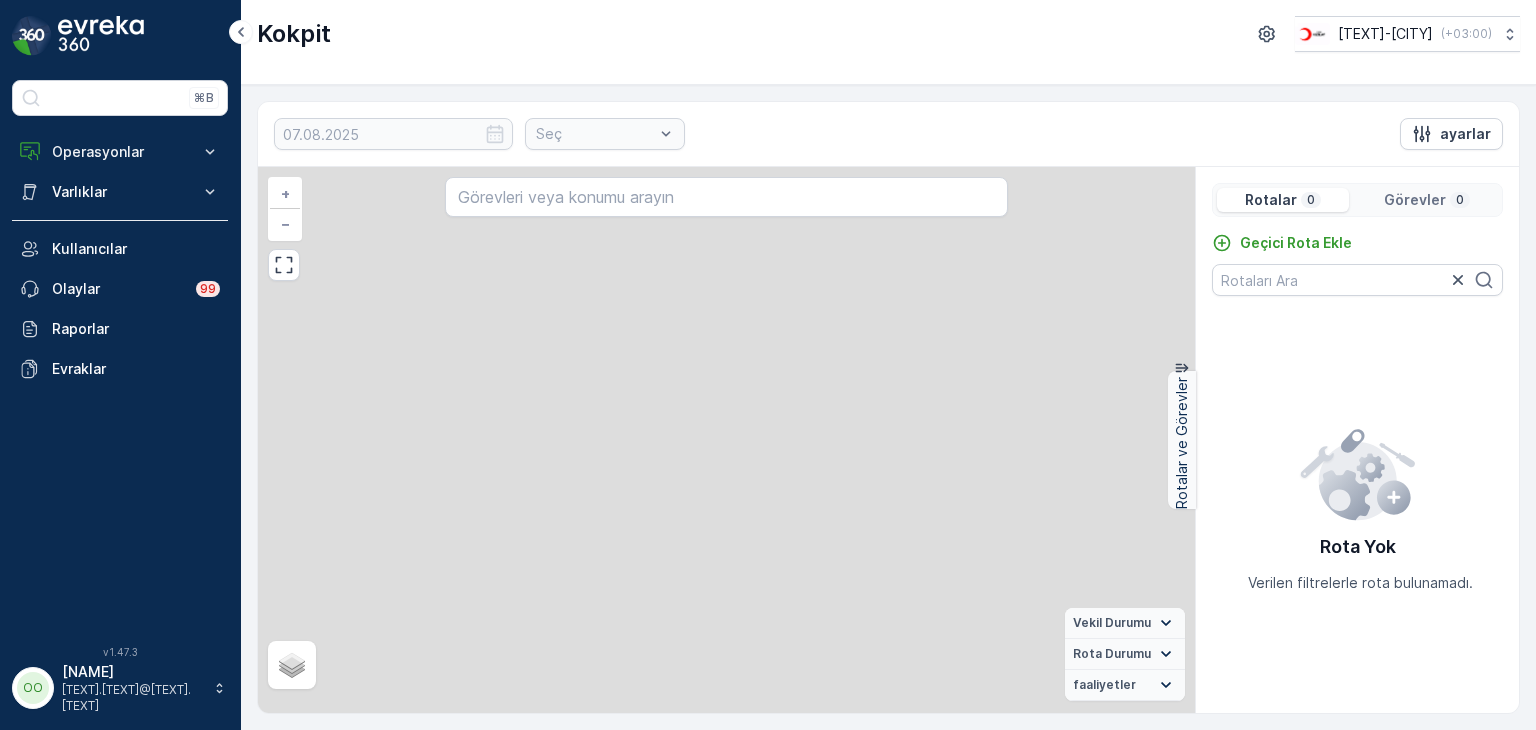scroll, scrollTop: 0, scrollLeft: 0, axis: both 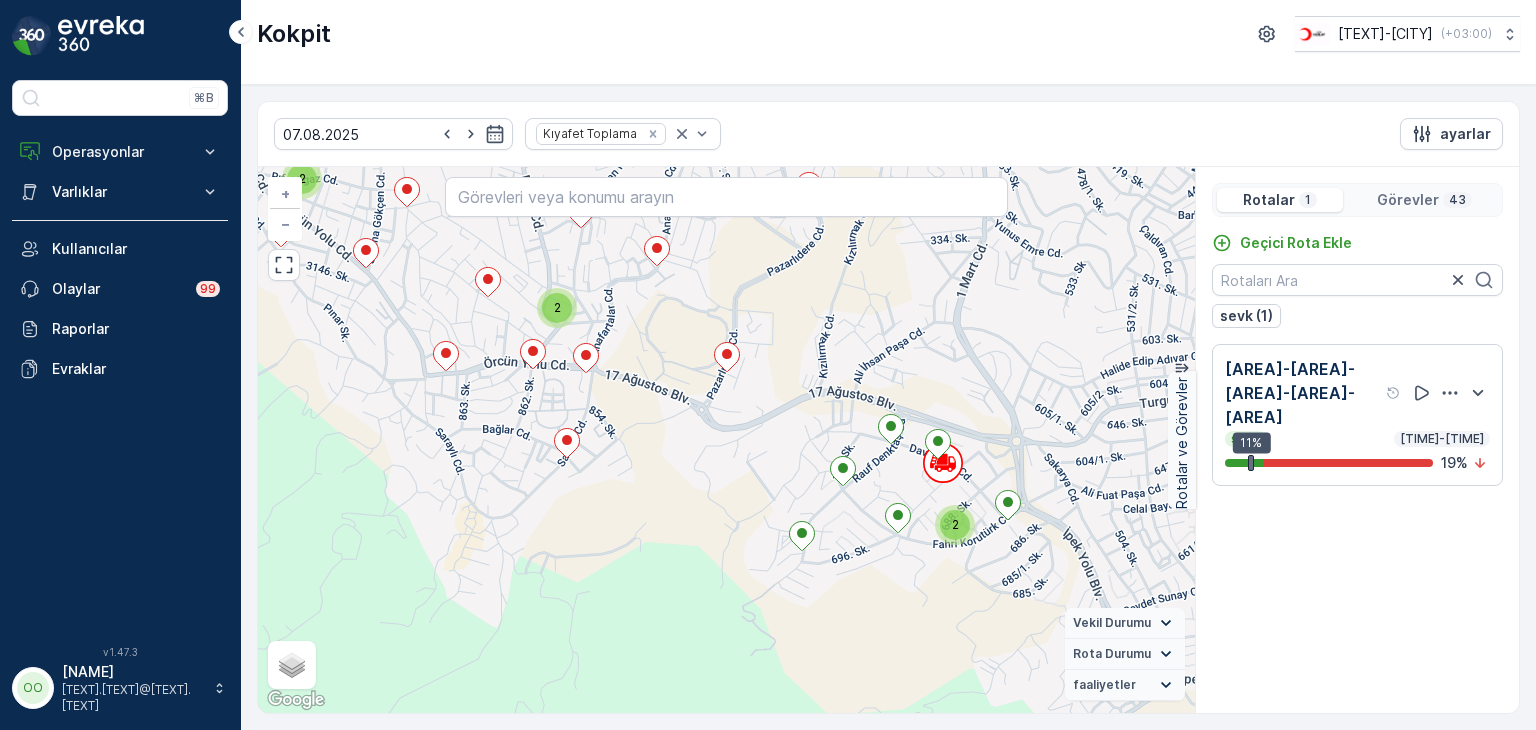click on "Görevler" at bounding box center [1408, 200] 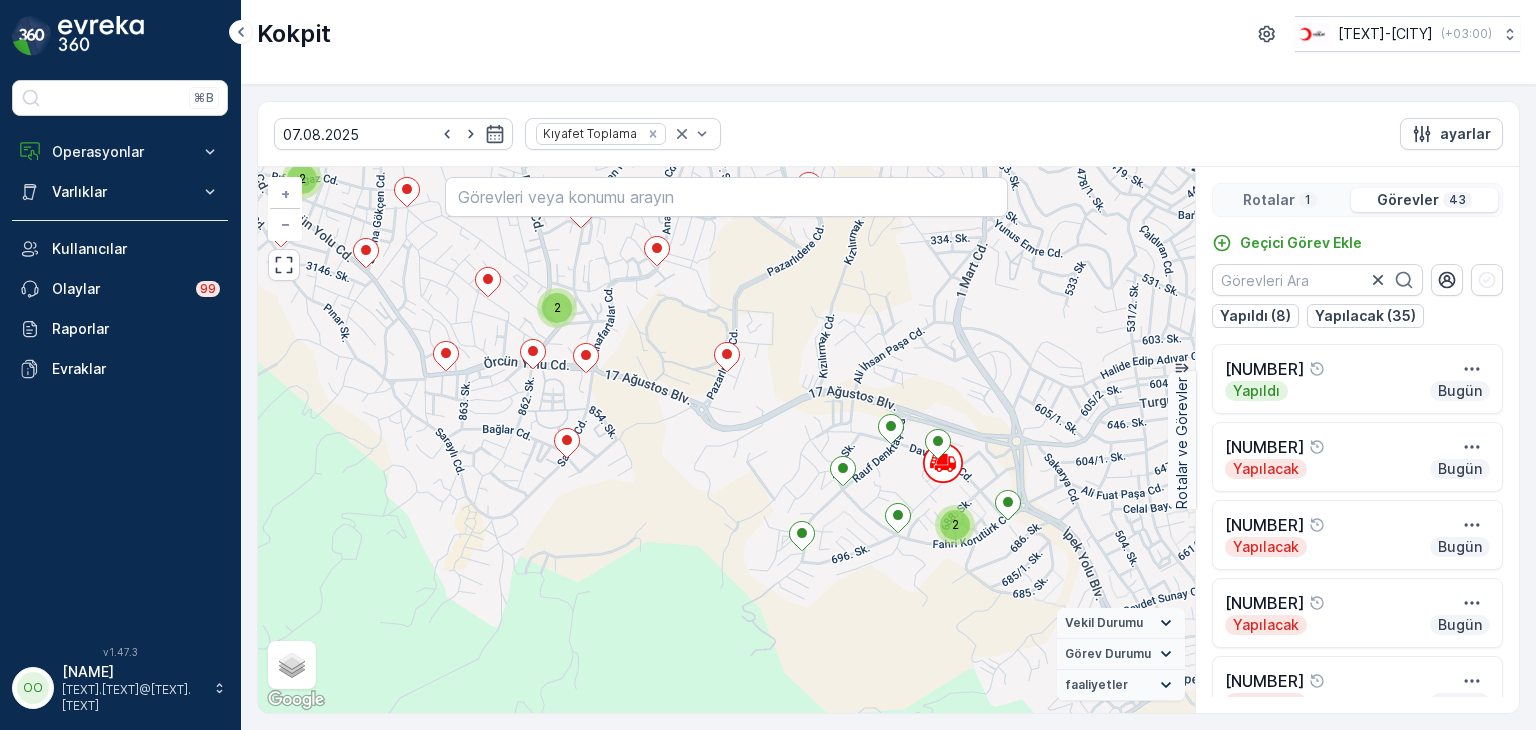 click on "Rotalar [NUMBER] Görevler [NUMBER]" at bounding box center (1357, 200) 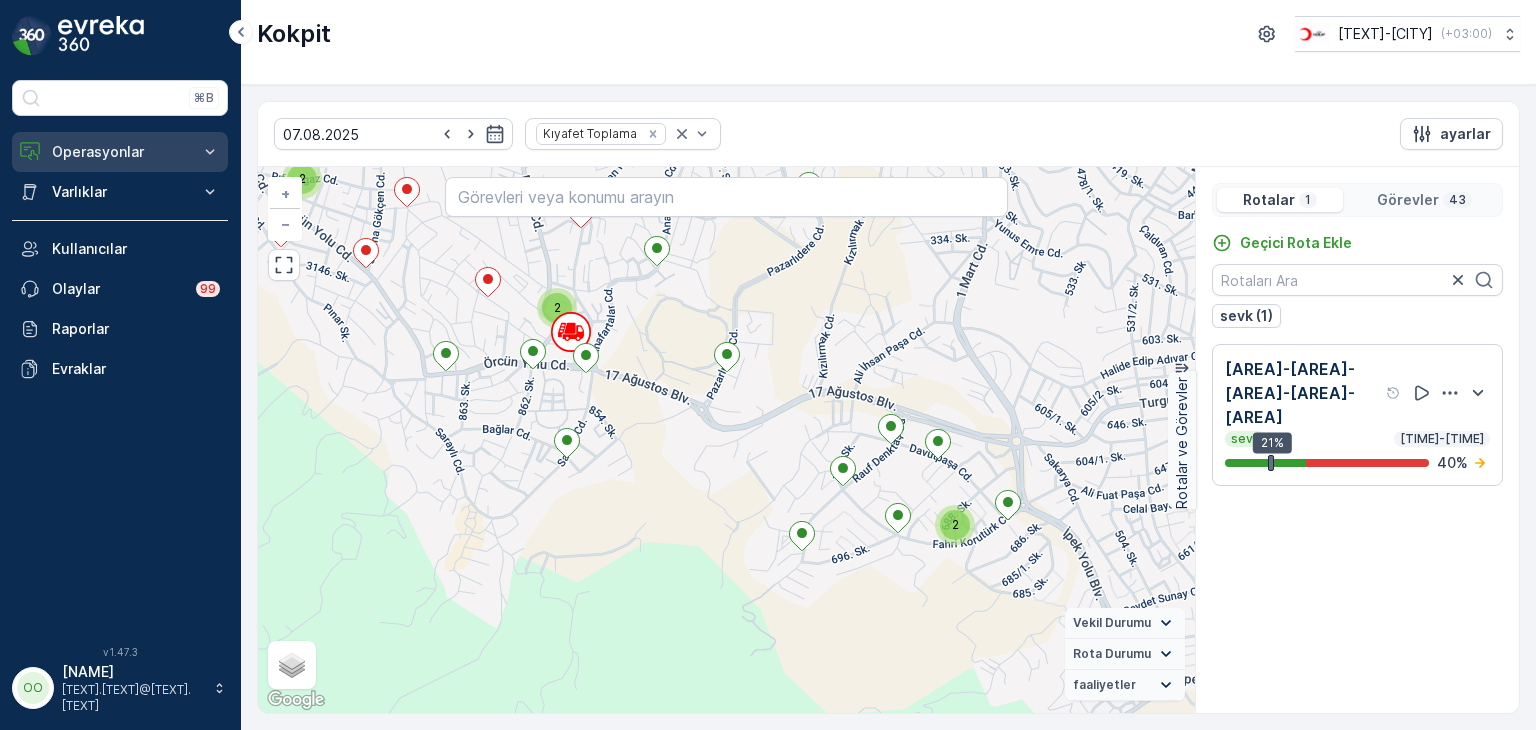 click on "Operasyonlar" at bounding box center [120, 152] 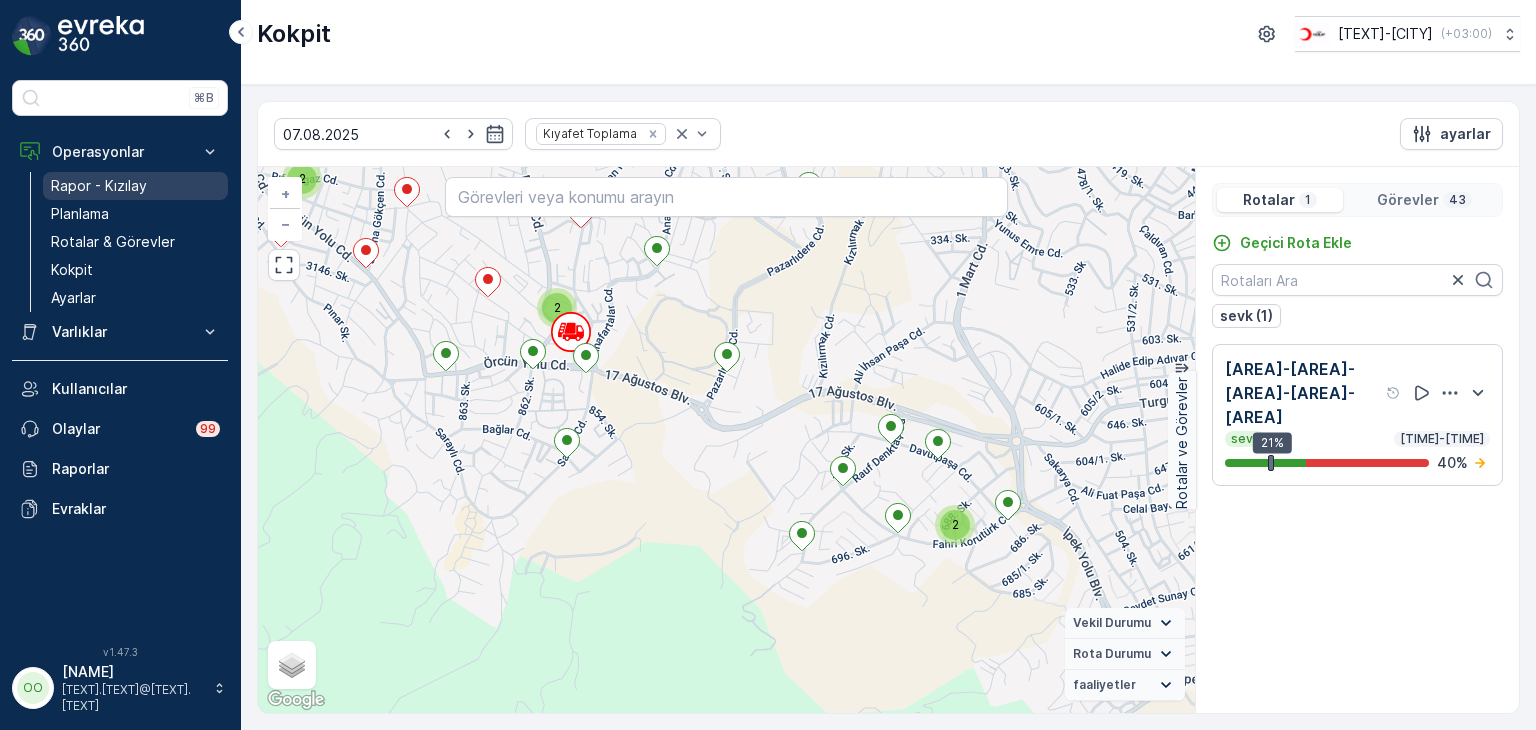 click on "Rapor - Kızılay" at bounding box center [99, 186] 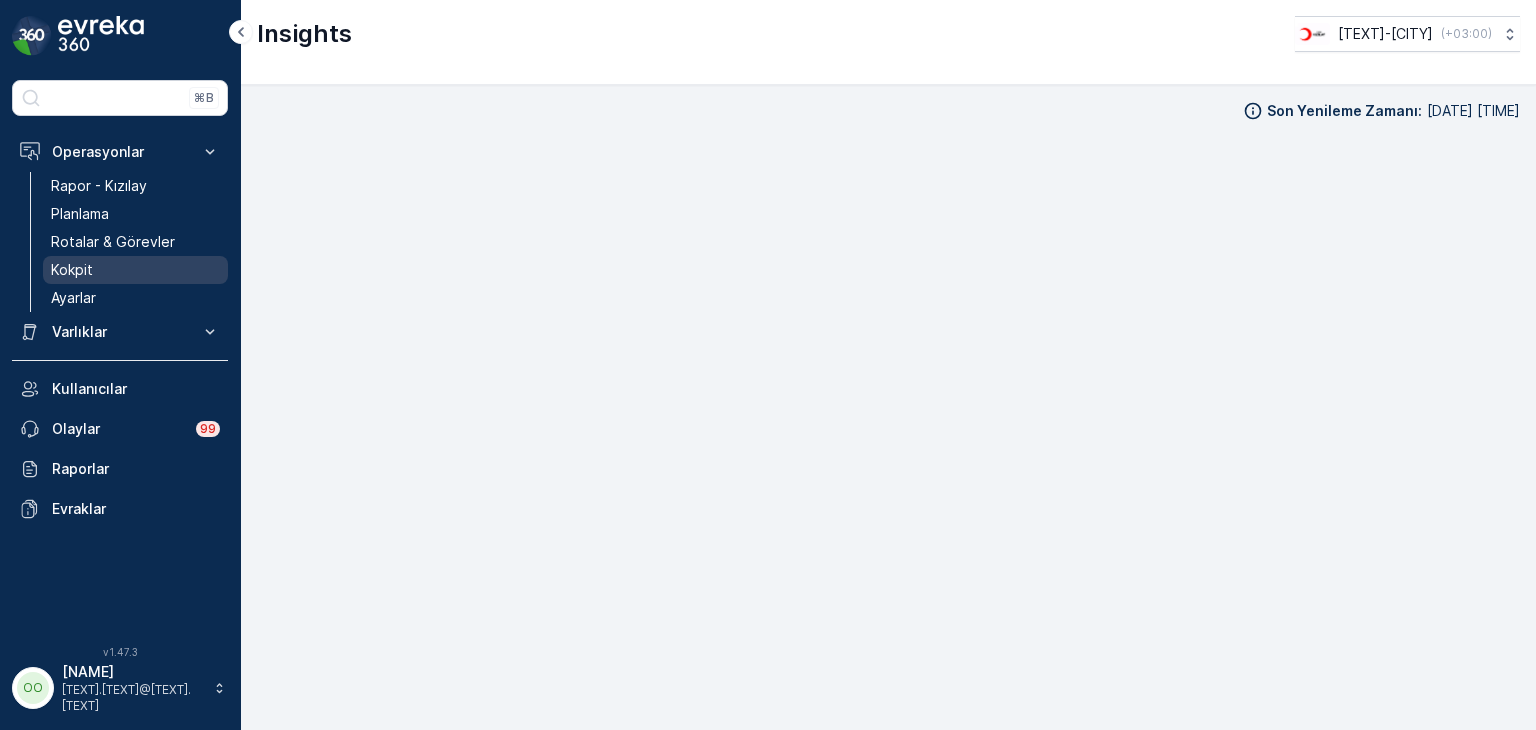 click on "Kokpit" at bounding box center [135, 270] 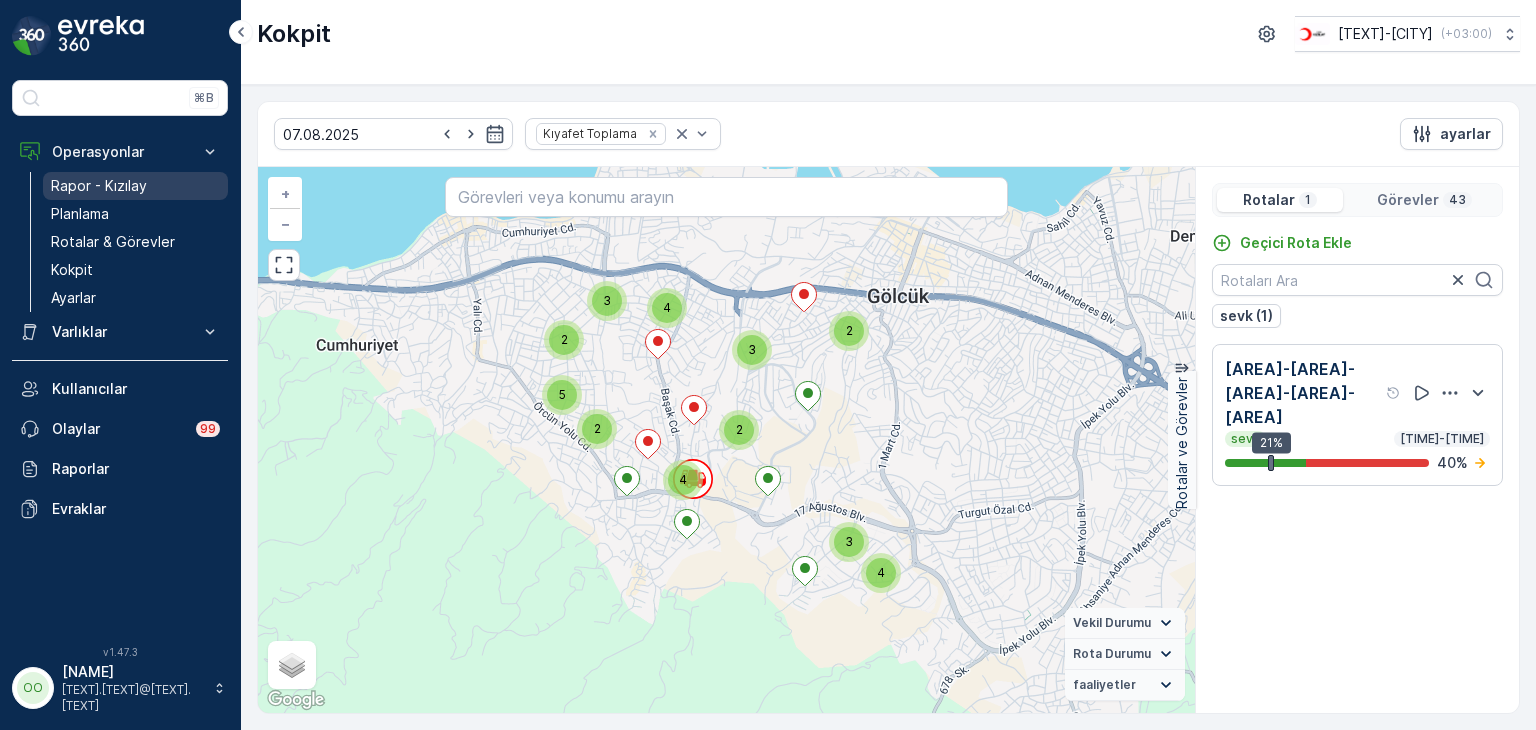 click on "Rapor - Kızılay" at bounding box center [99, 186] 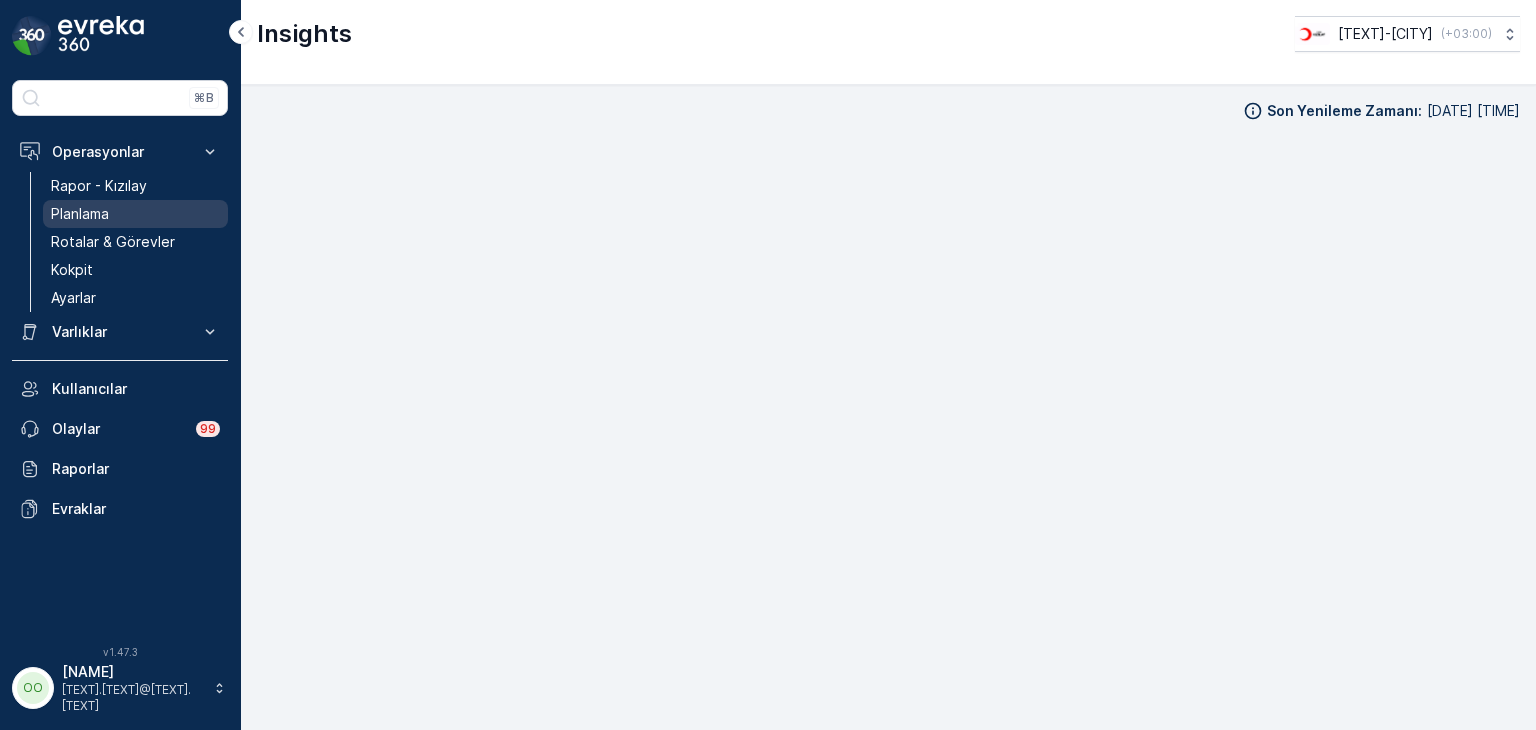click on "Planlama" at bounding box center (80, 214) 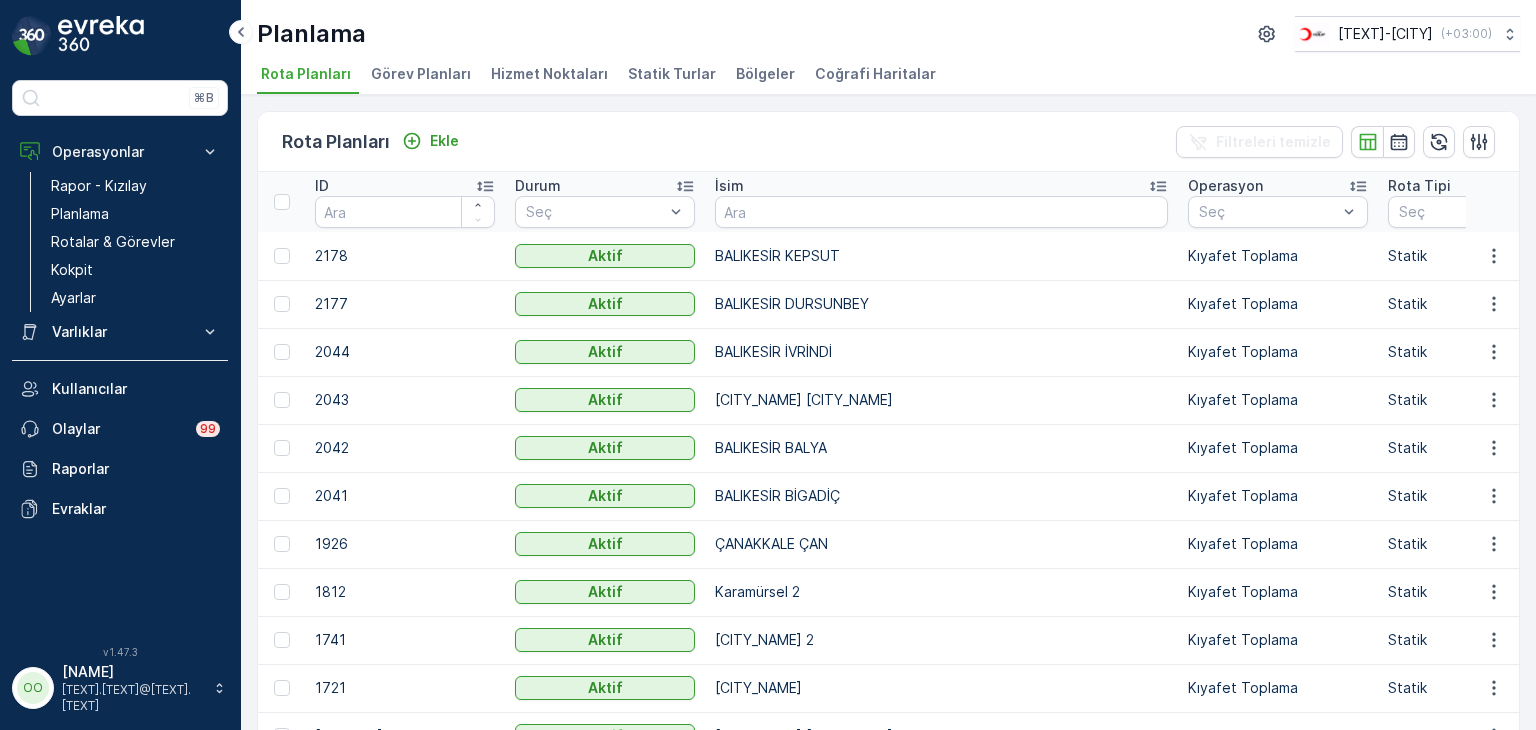 click on "Hizmet Noktaları" at bounding box center [549, 74] 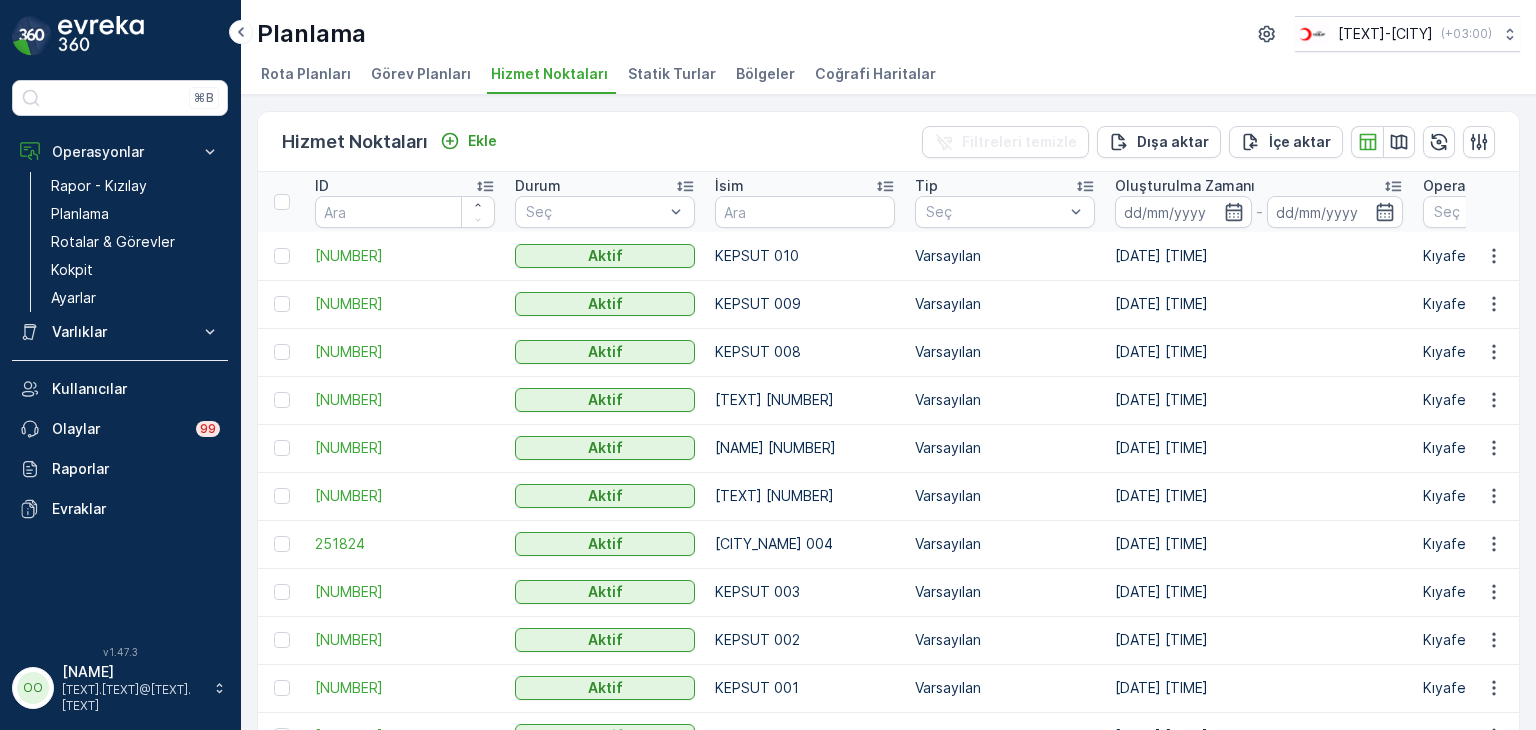 click on "Bölgeler" at bounding box center [765, 74] 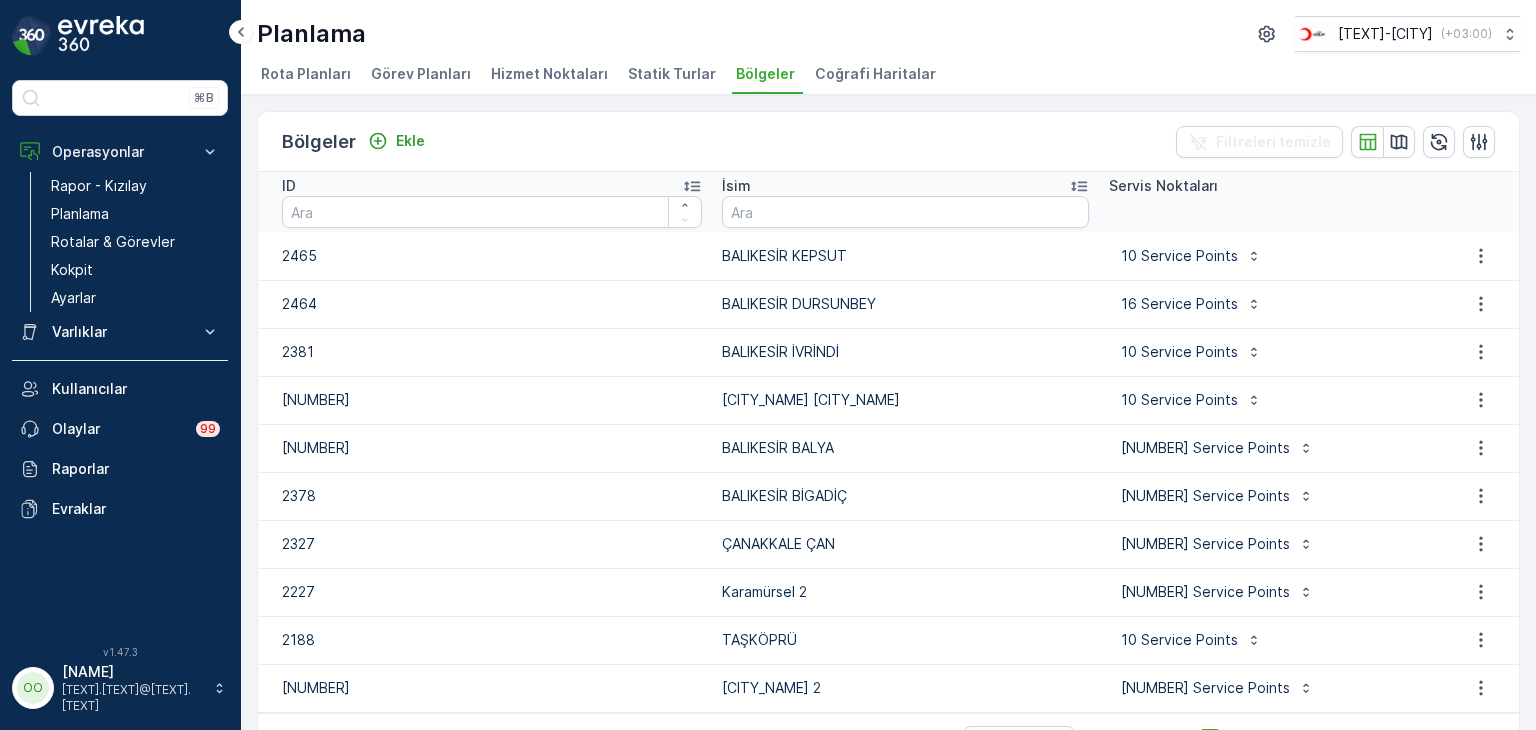click on "Statik Turlar" at bounding box center (672, 74) 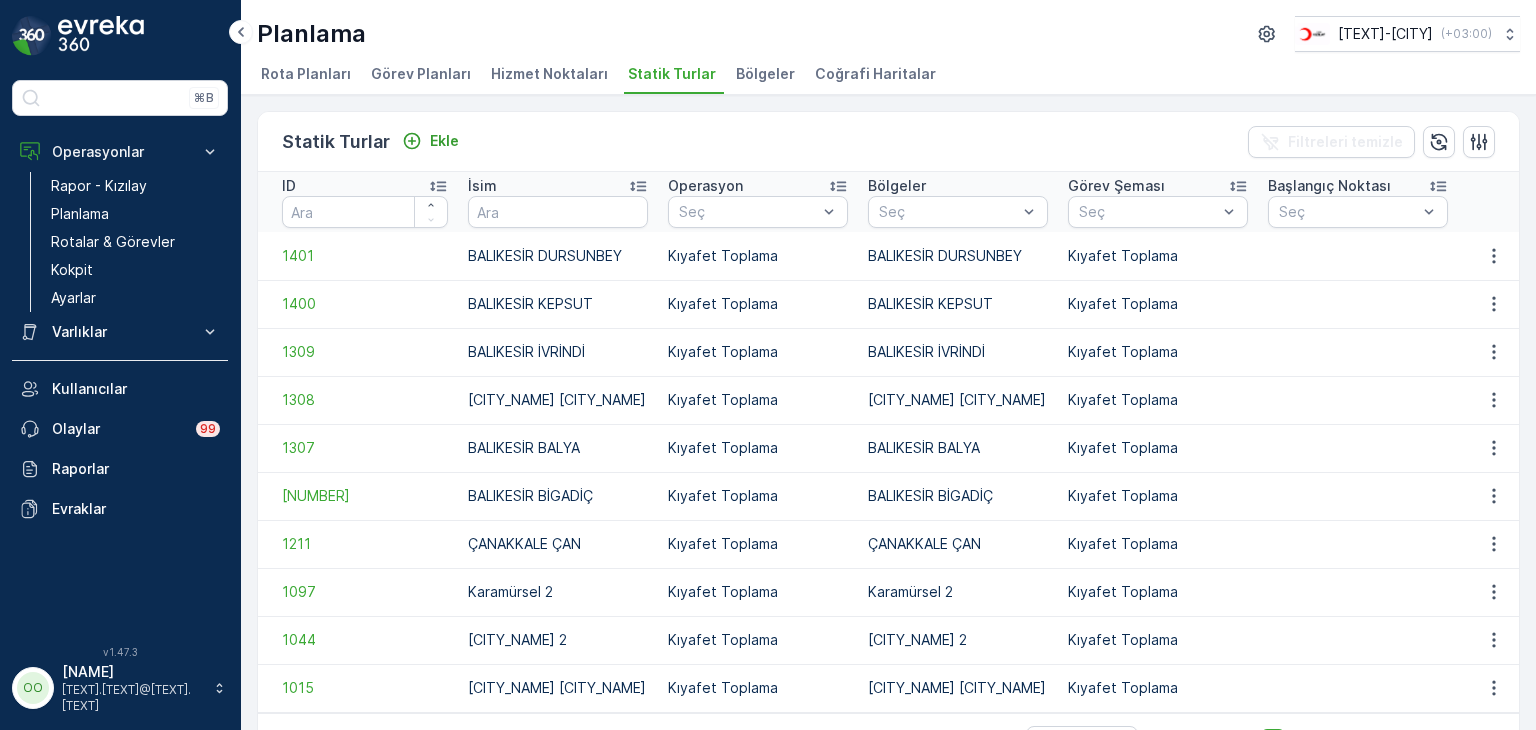 click on "Hizmet Noktaları" at bounding box center [549, 74] 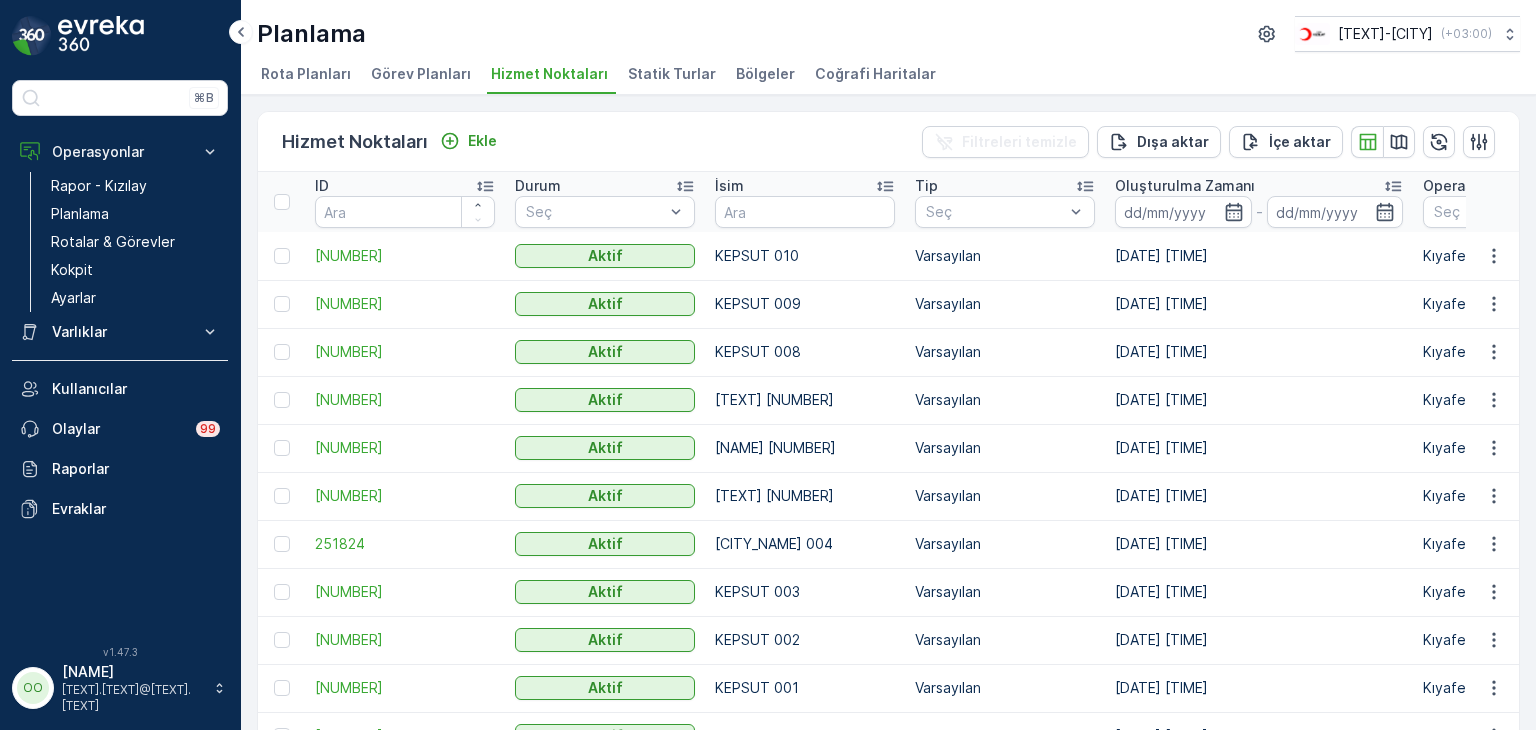 scroll, scrollTop: 0, scrollLeft: 0, axis: both 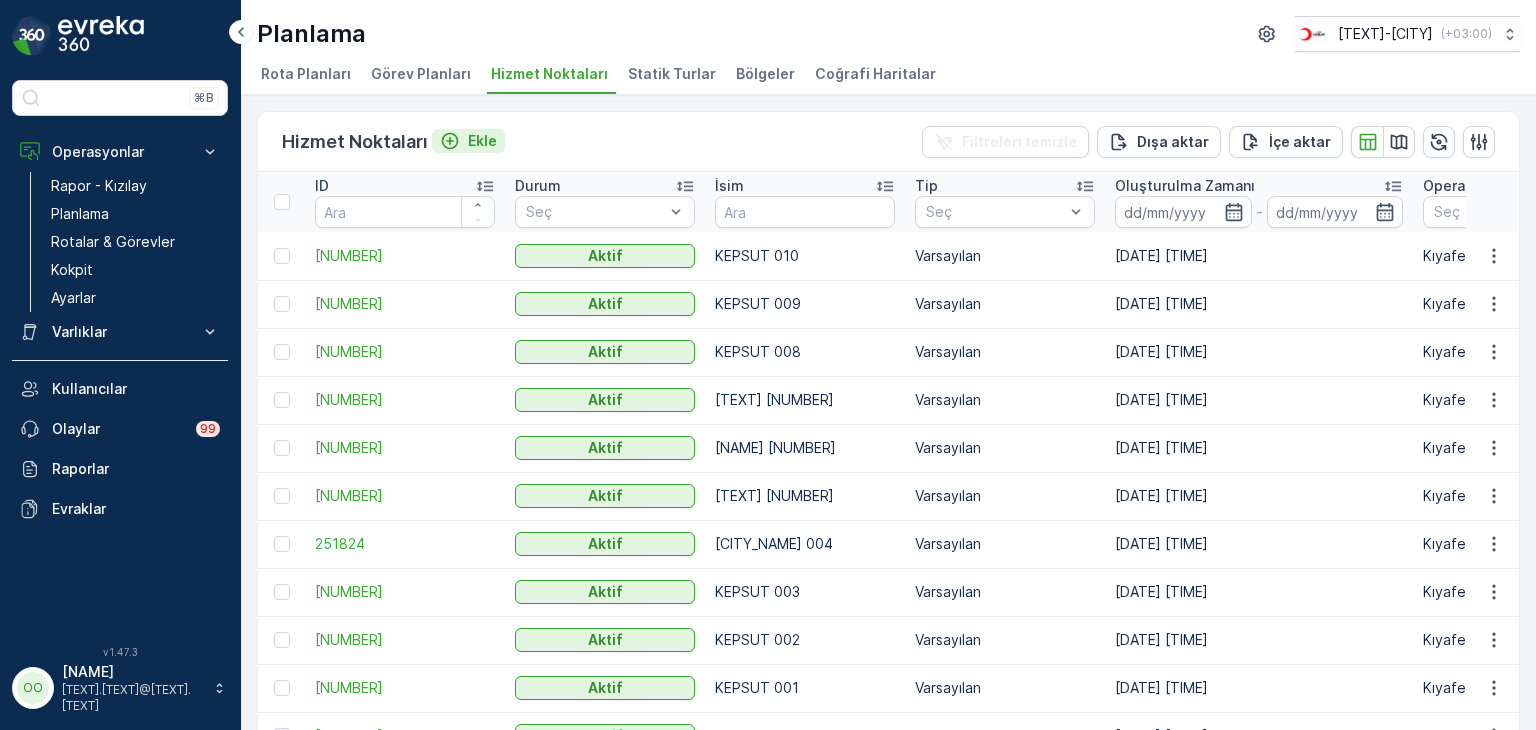 click on "Ekle" at bounding box center [482, 141] 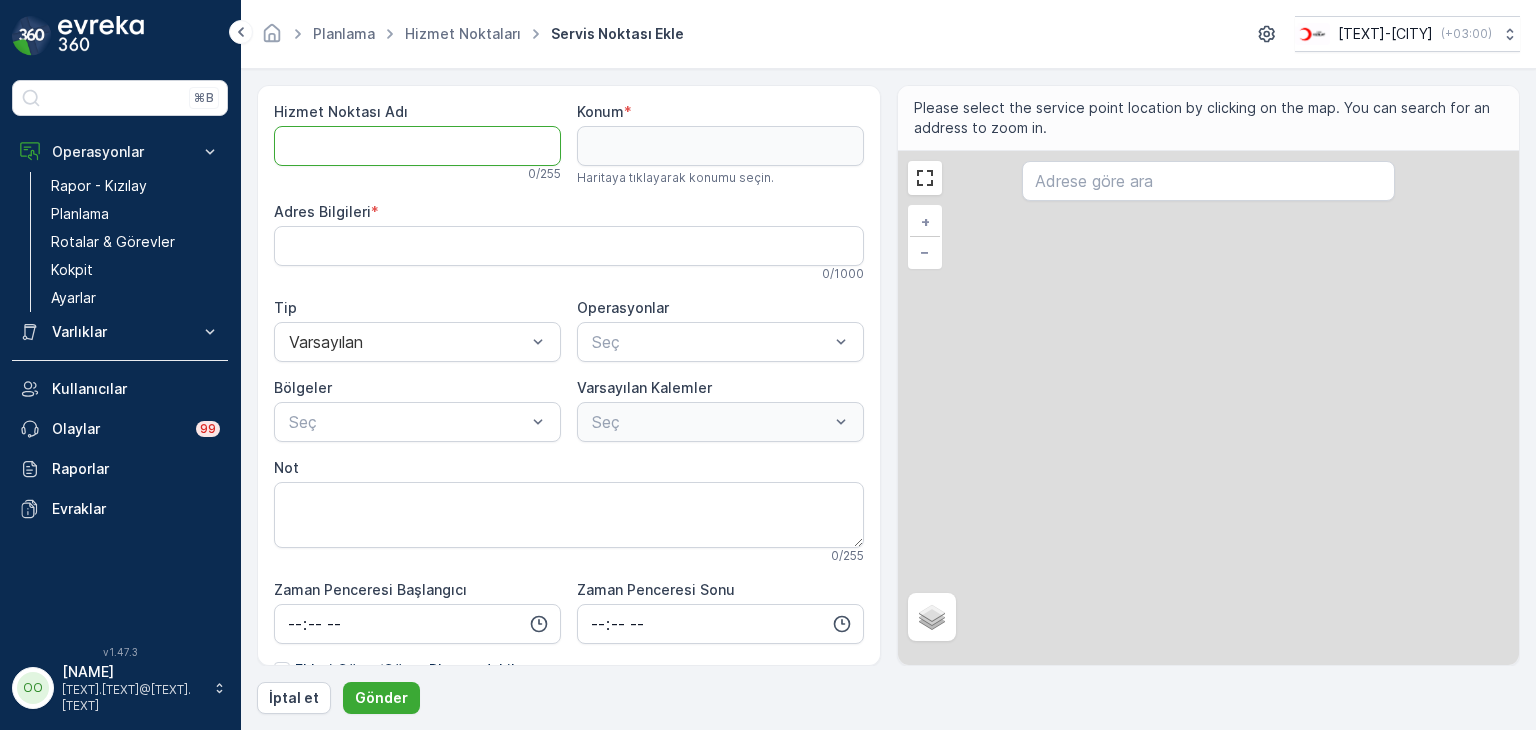click on "Hizmet Noktası Adı" at bounding box center [417, 146] 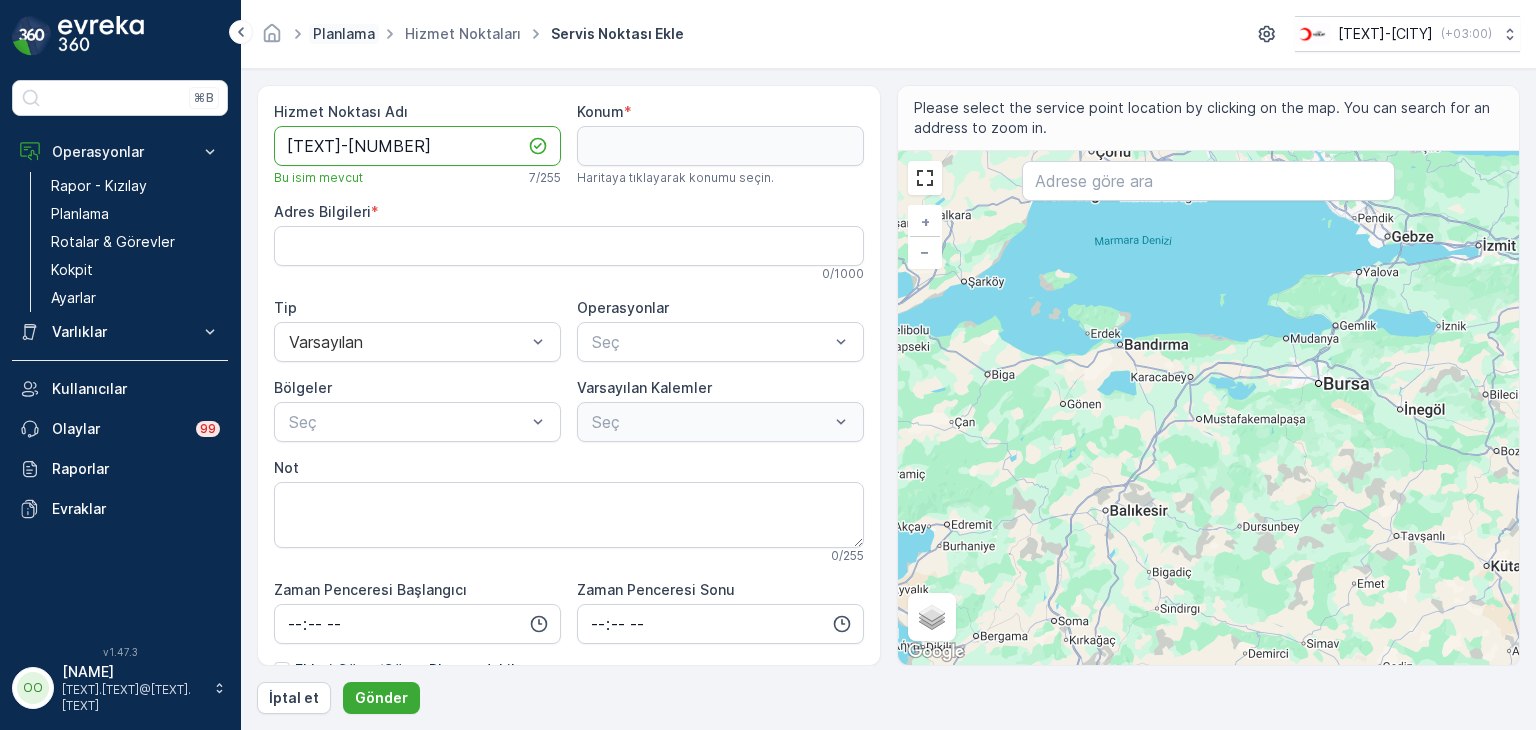 type on "[TEXT]-[NUMBER]" 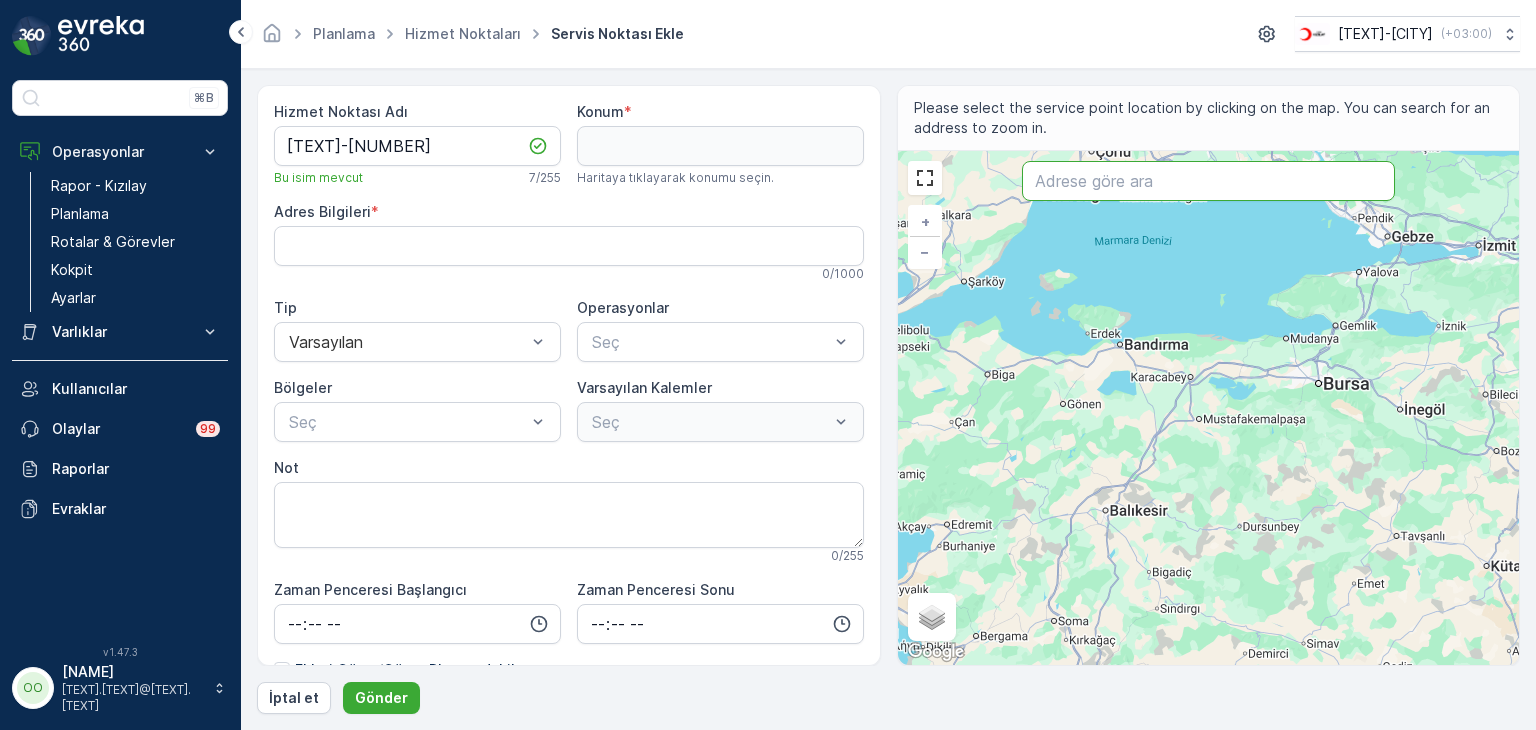 click at bounding box center [1208, 181] 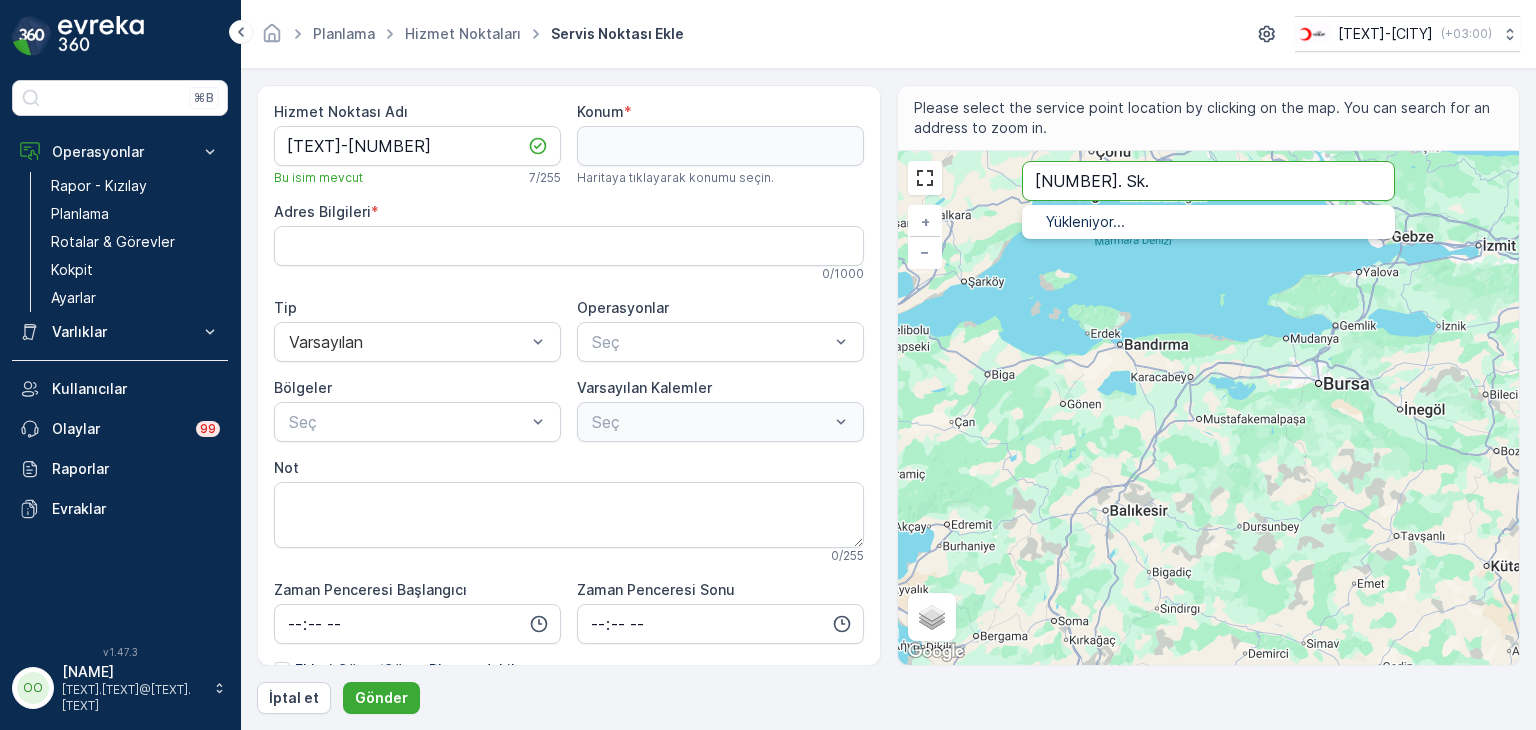 type on "[NUMBER]. Sk." 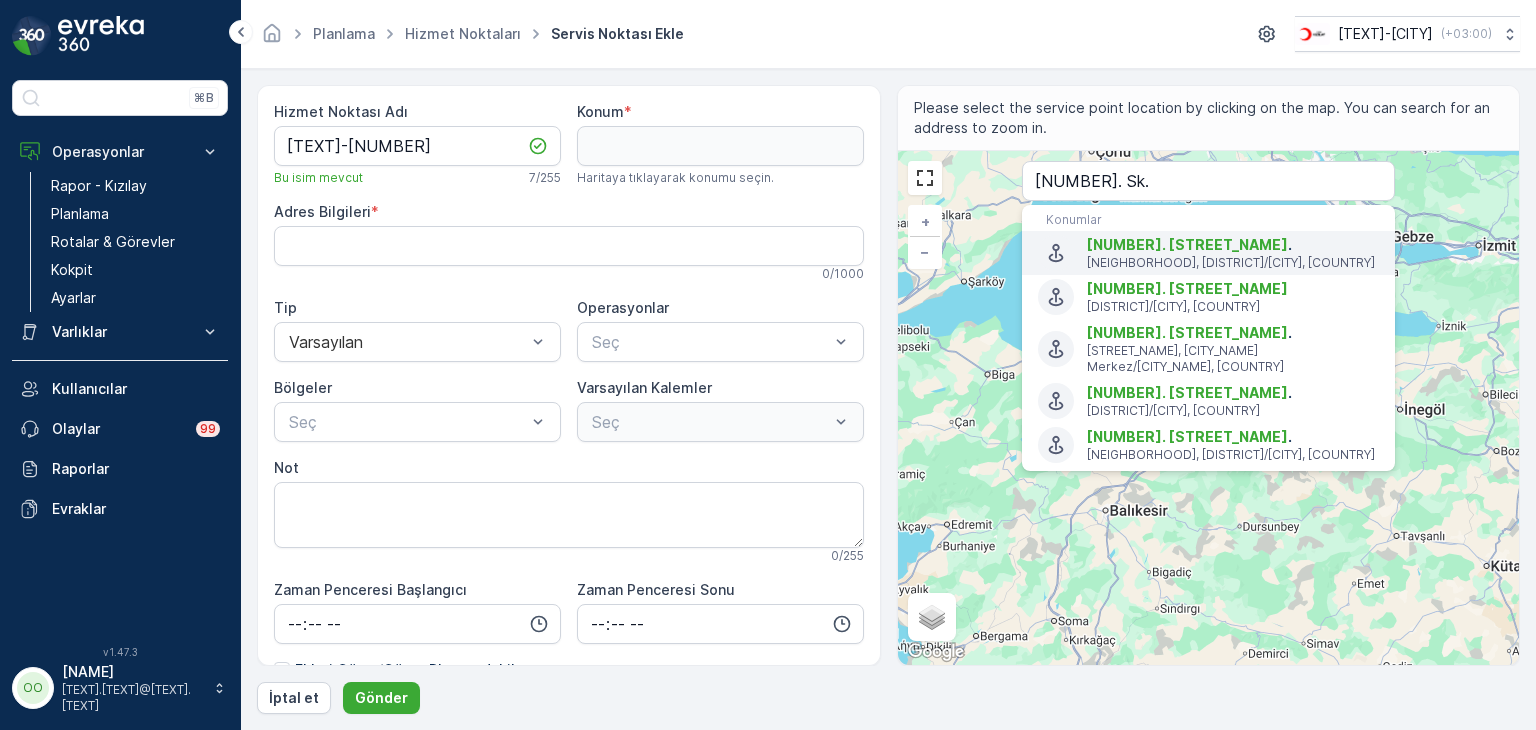 click on "[NUMBER]. [STREET_NAME] ." at bounding box center (1233, 245) 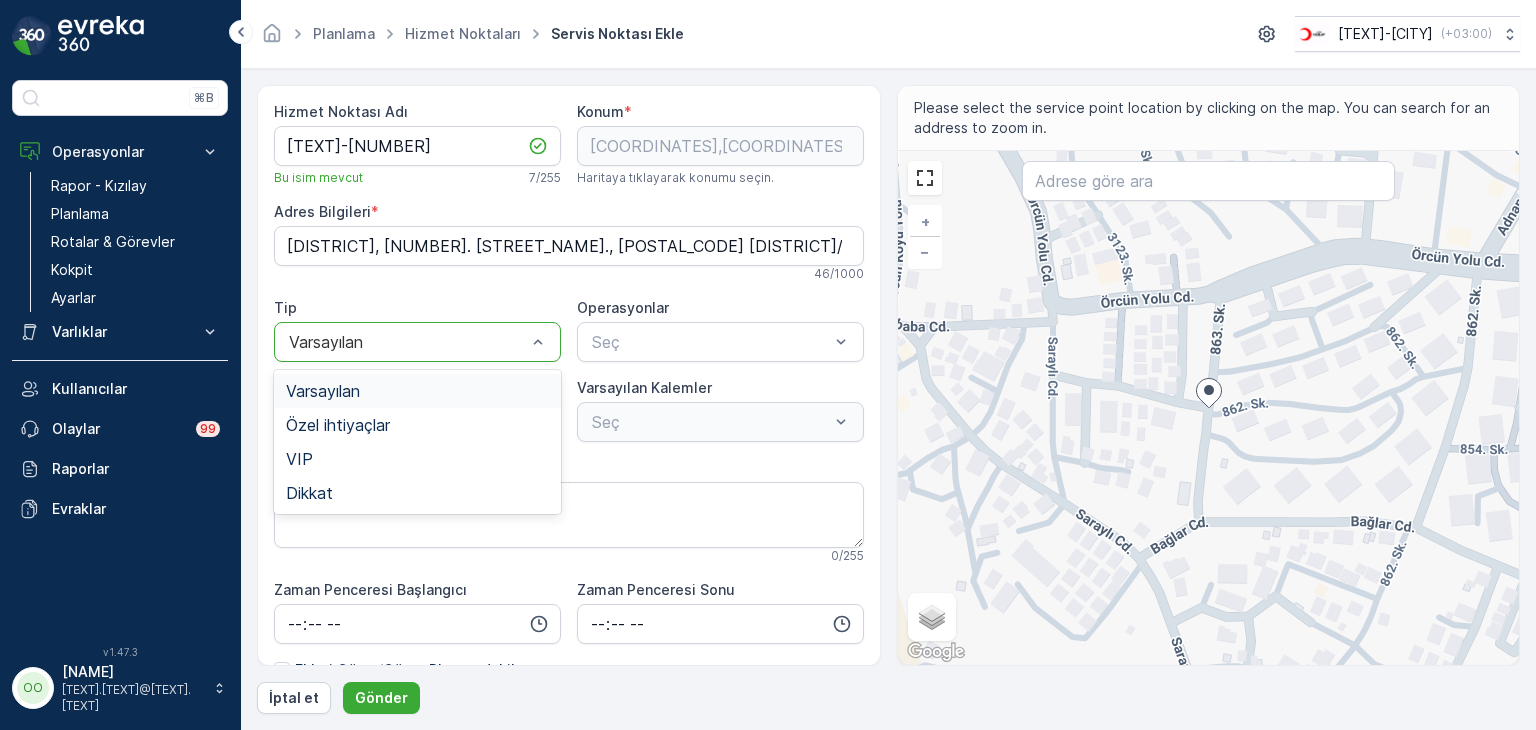 click on "Varsayılan" at bounding box center (417, 391) 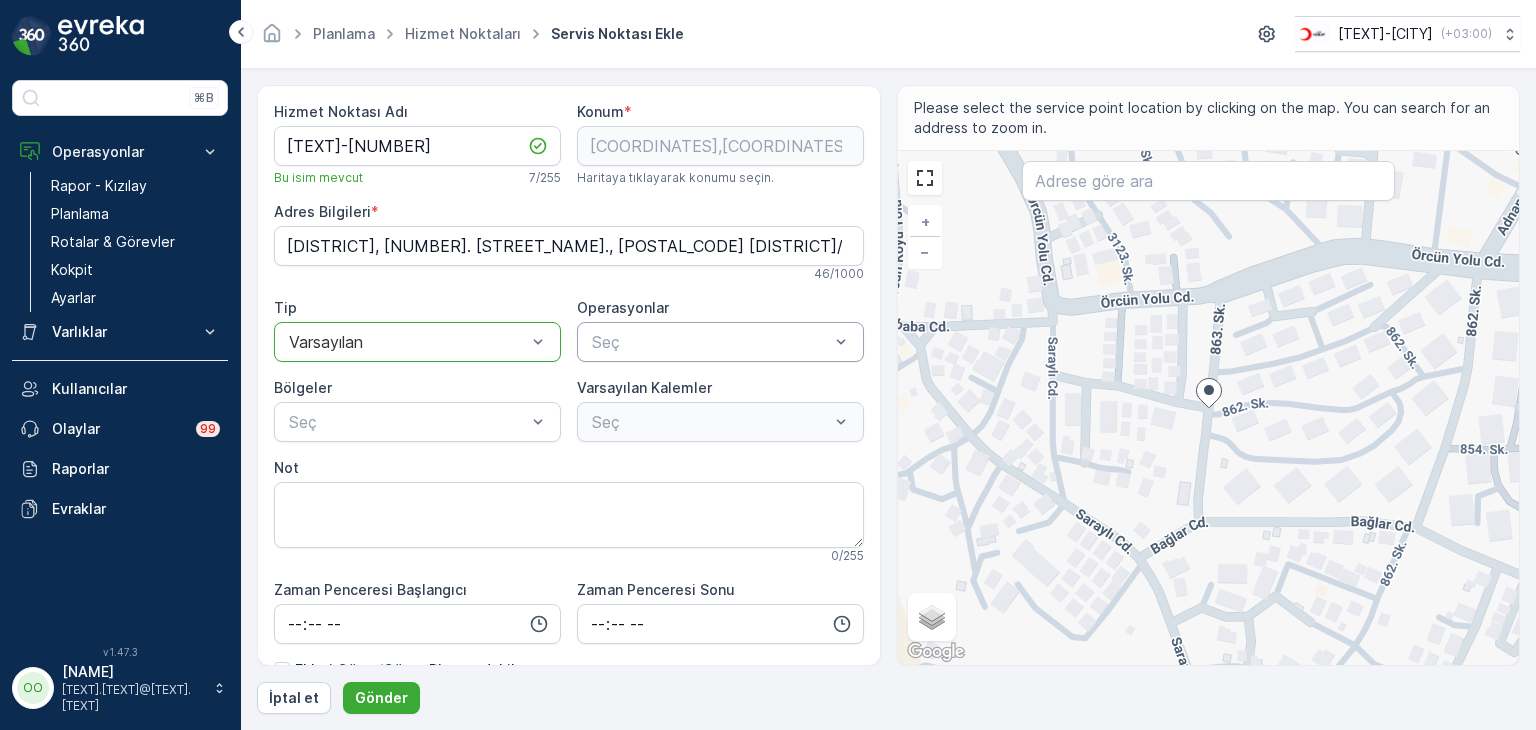 click at bounding box center (710, 342) 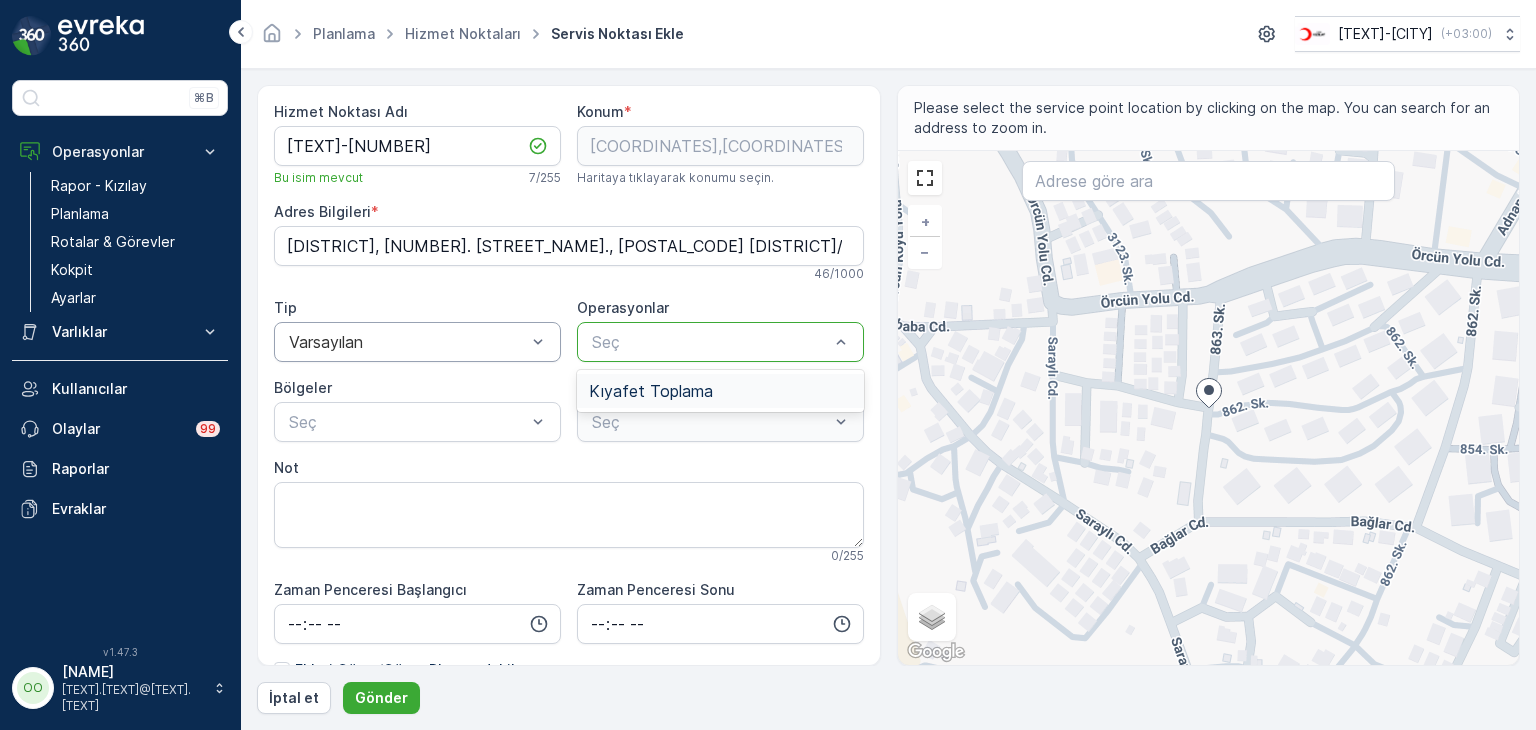 click on "Kıyafet Toplama" at bounding box center [720, 391] 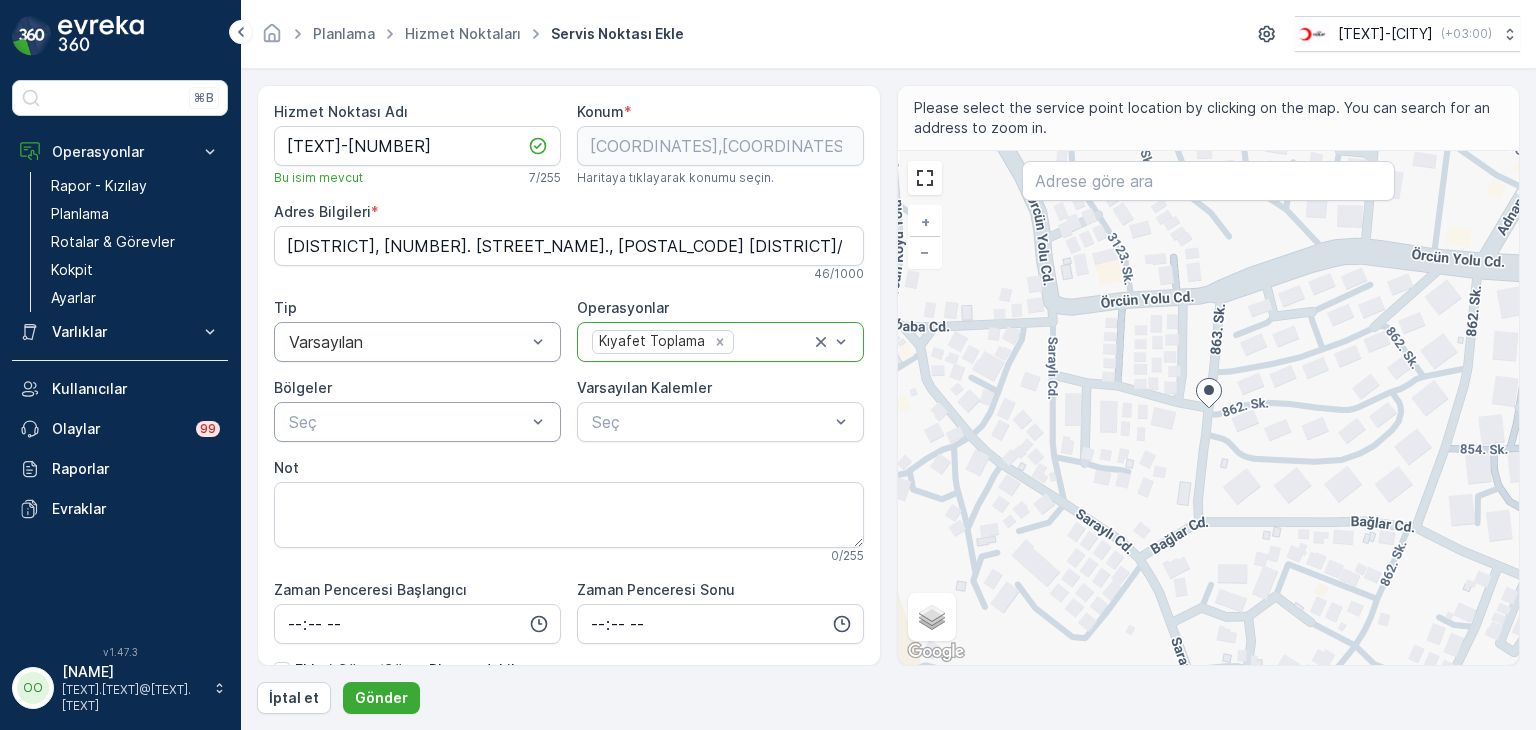click at bounding box center [538, 422] 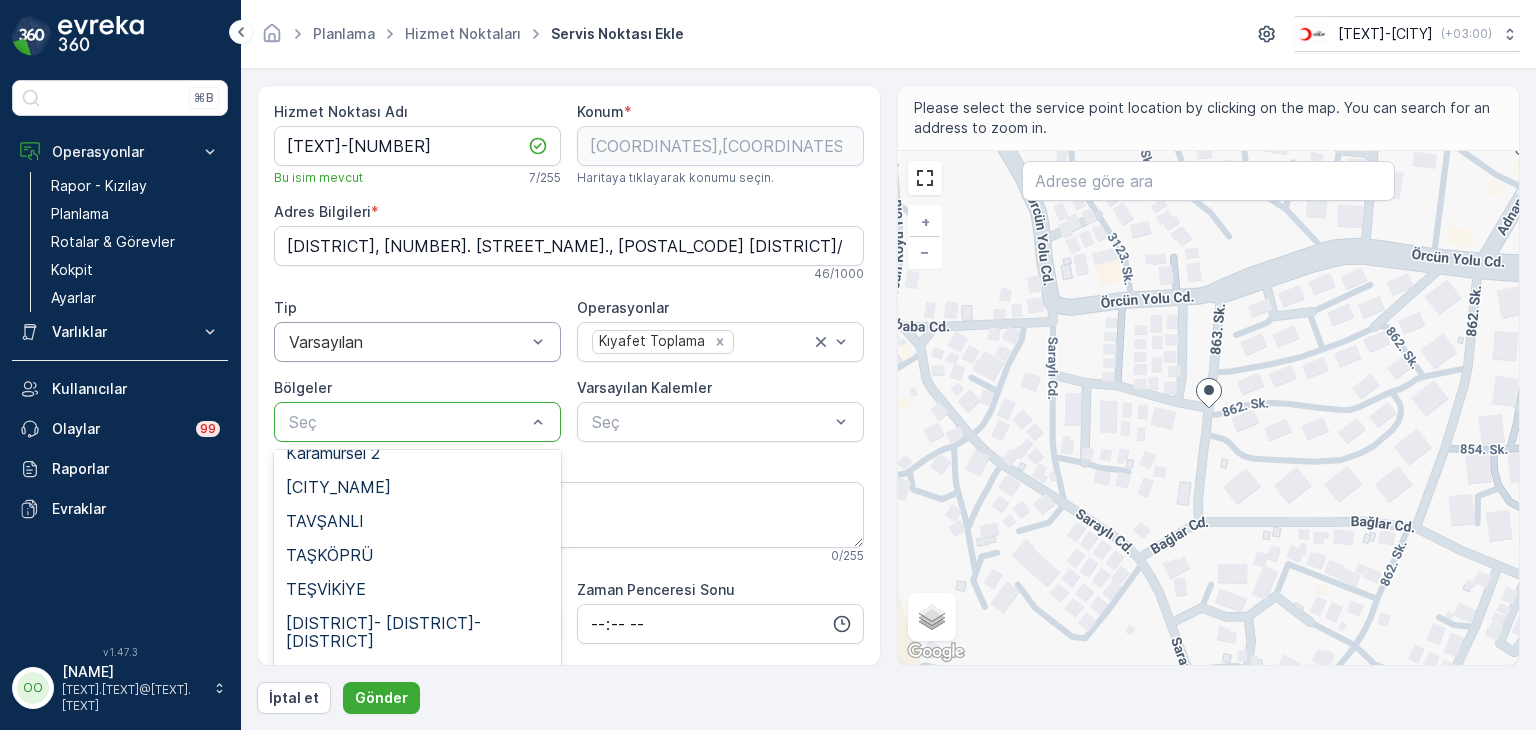 scroll, scrollTop: 700, scrollLeft: 0, axis: vertical 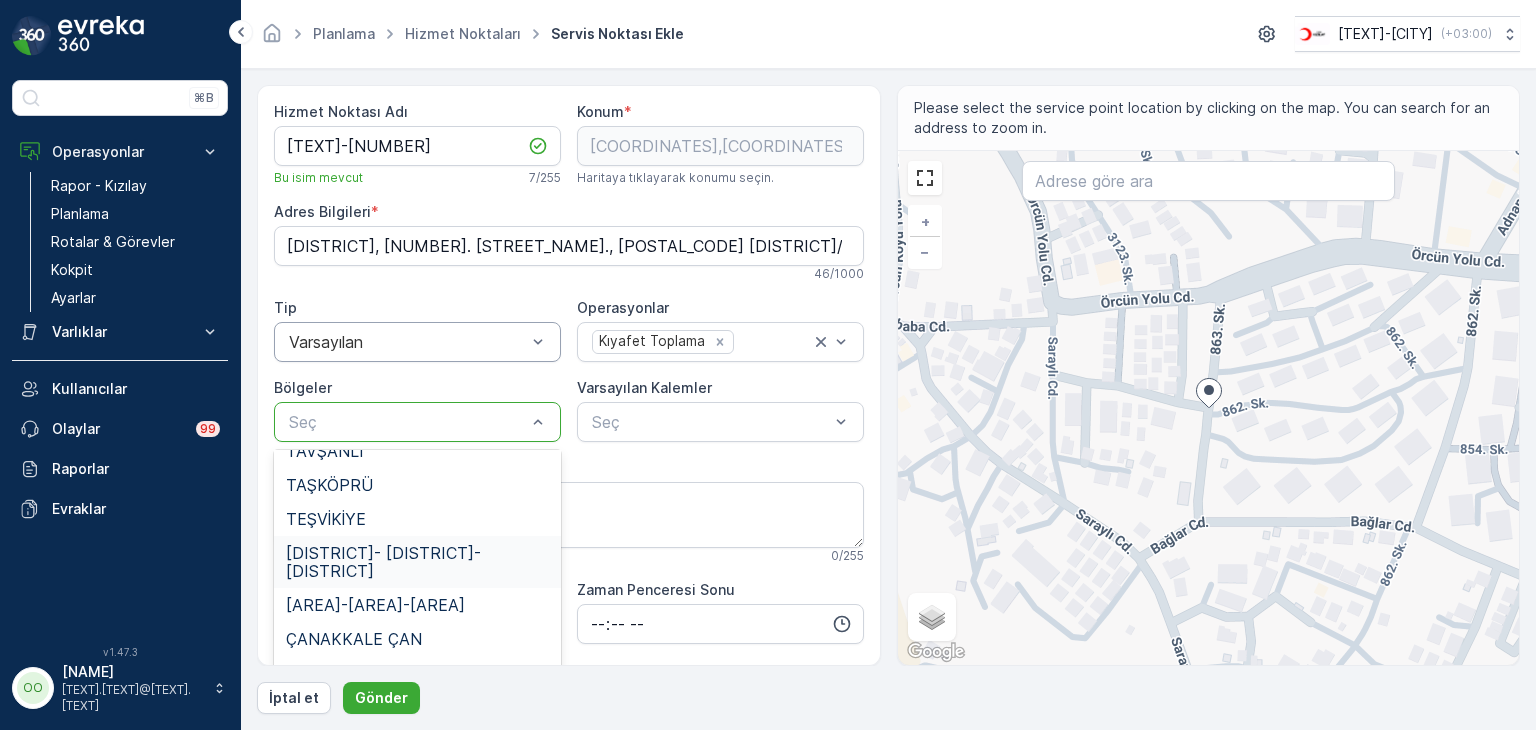 click on "[DISTRICT]- [DISTRICT]- [DISTRICT]" at bounding box center [417, 562] 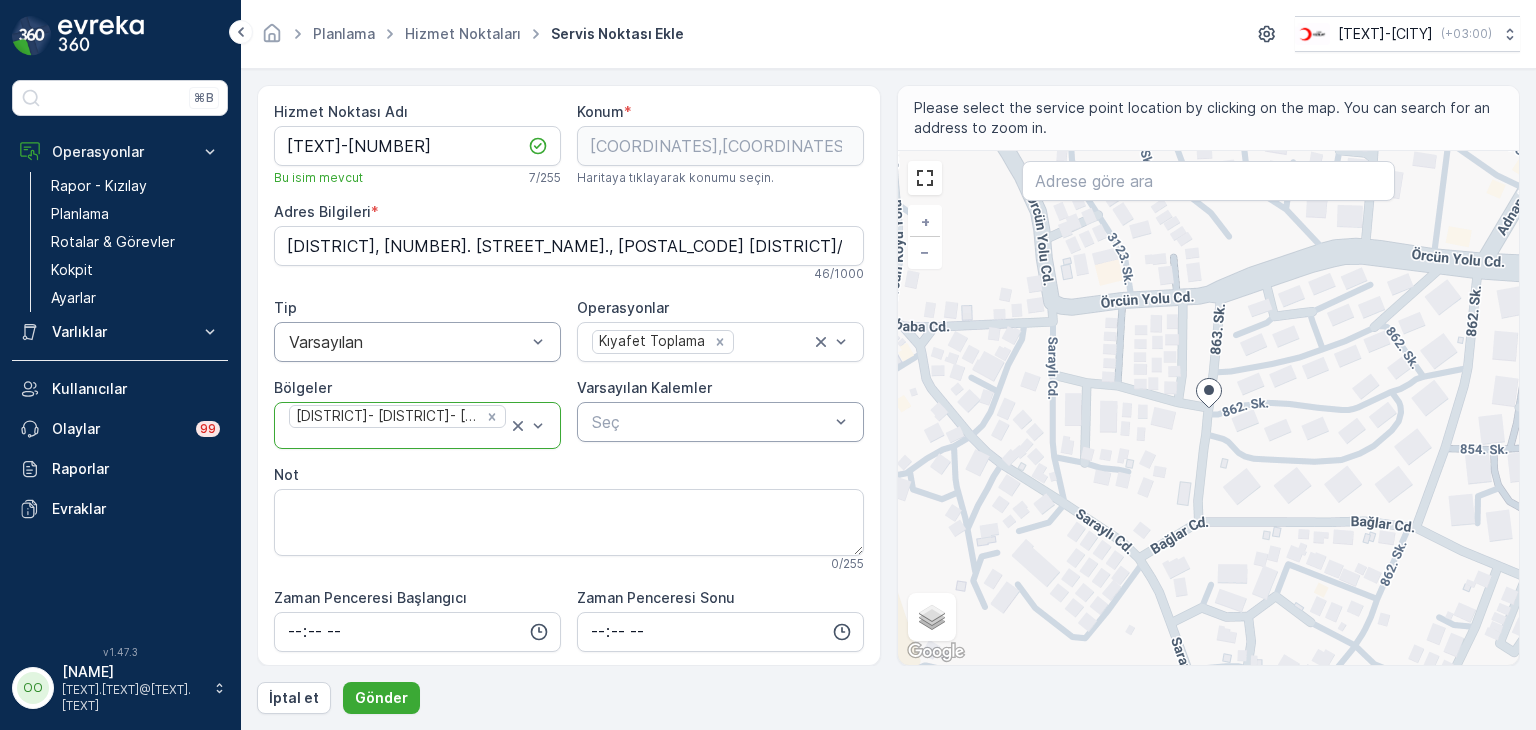 click at bounding box center [710, 422] 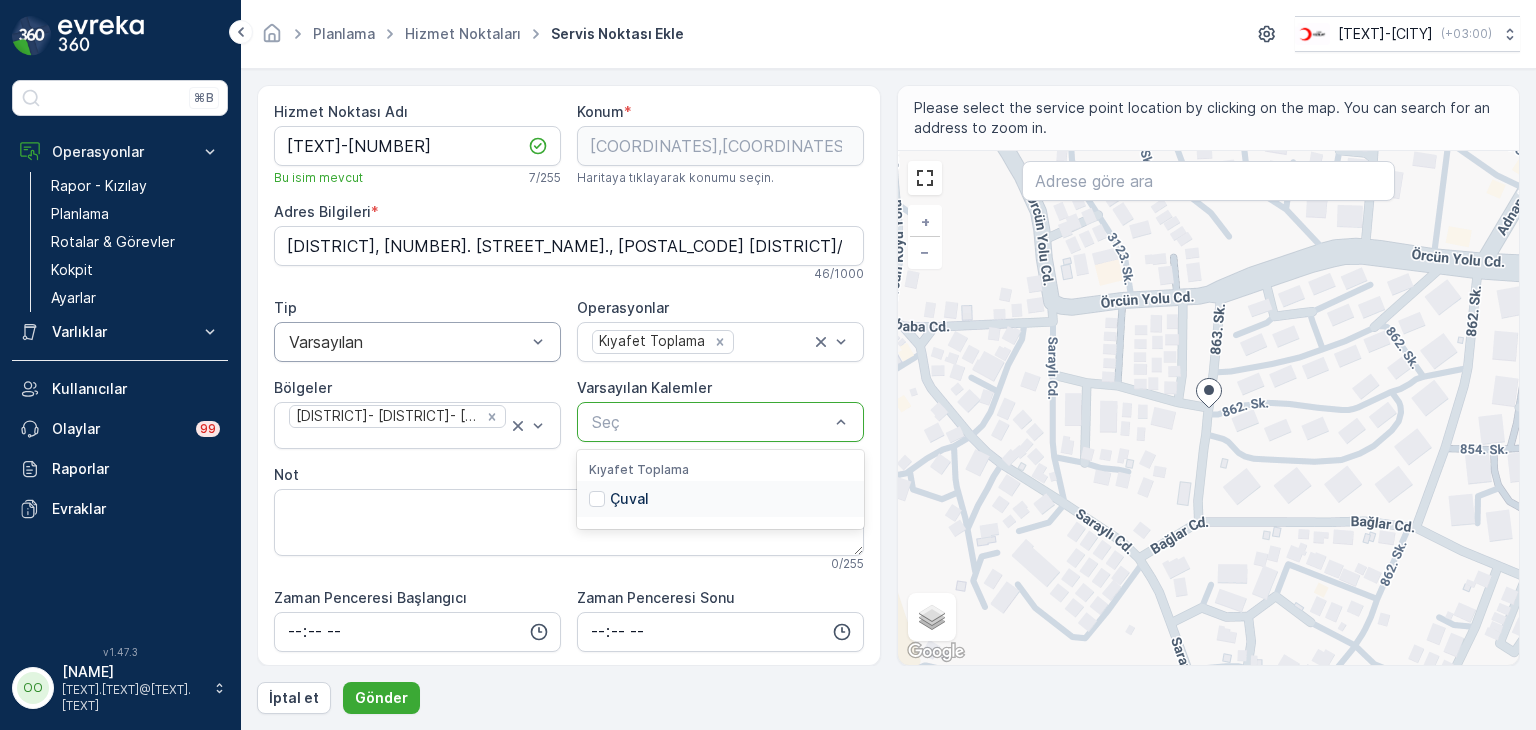 click on "Çuval" at bounding box center [720, 499] 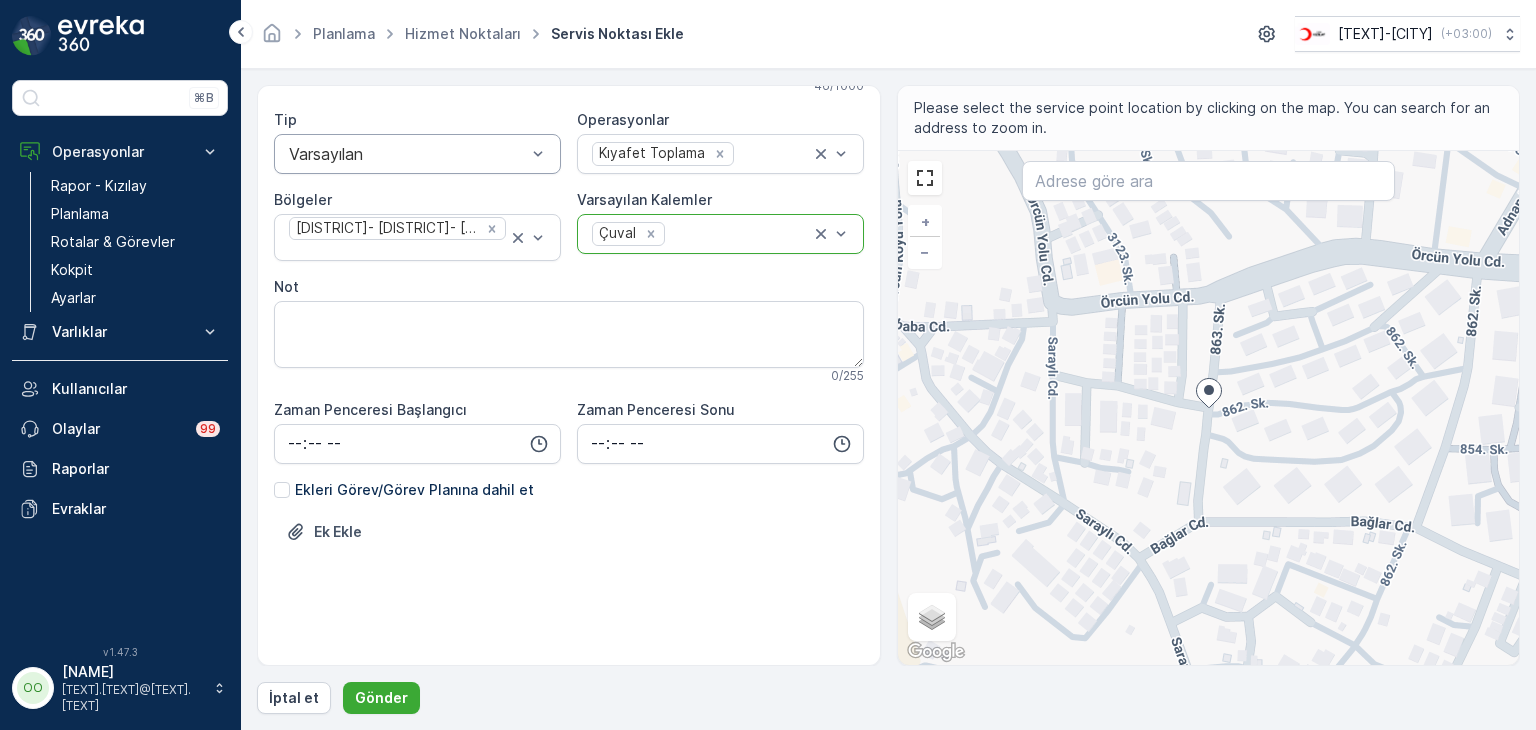 scroll, scrollTop: 0, scrollLeft: 0, axis: both 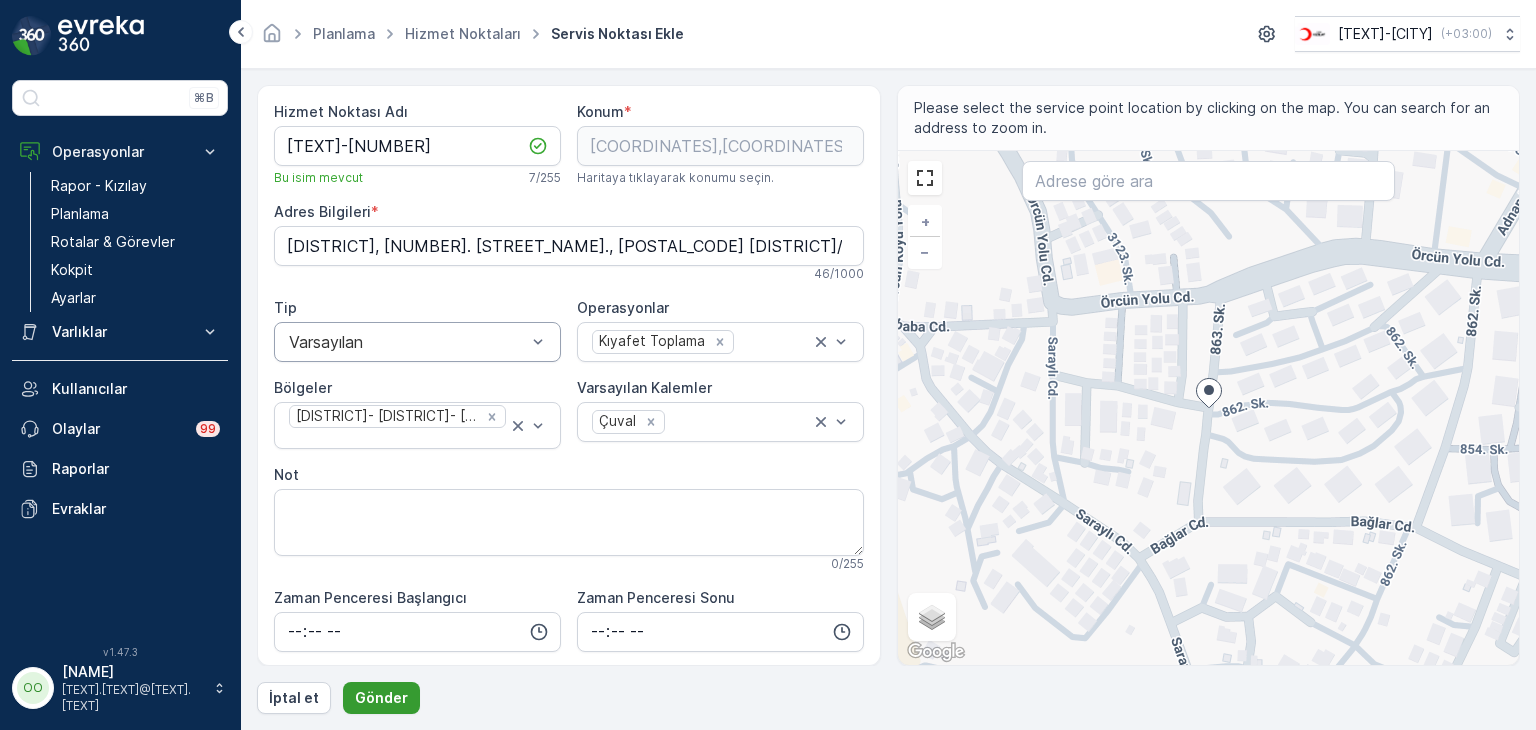 click on "Gönder" at bounding box center [381, 698] 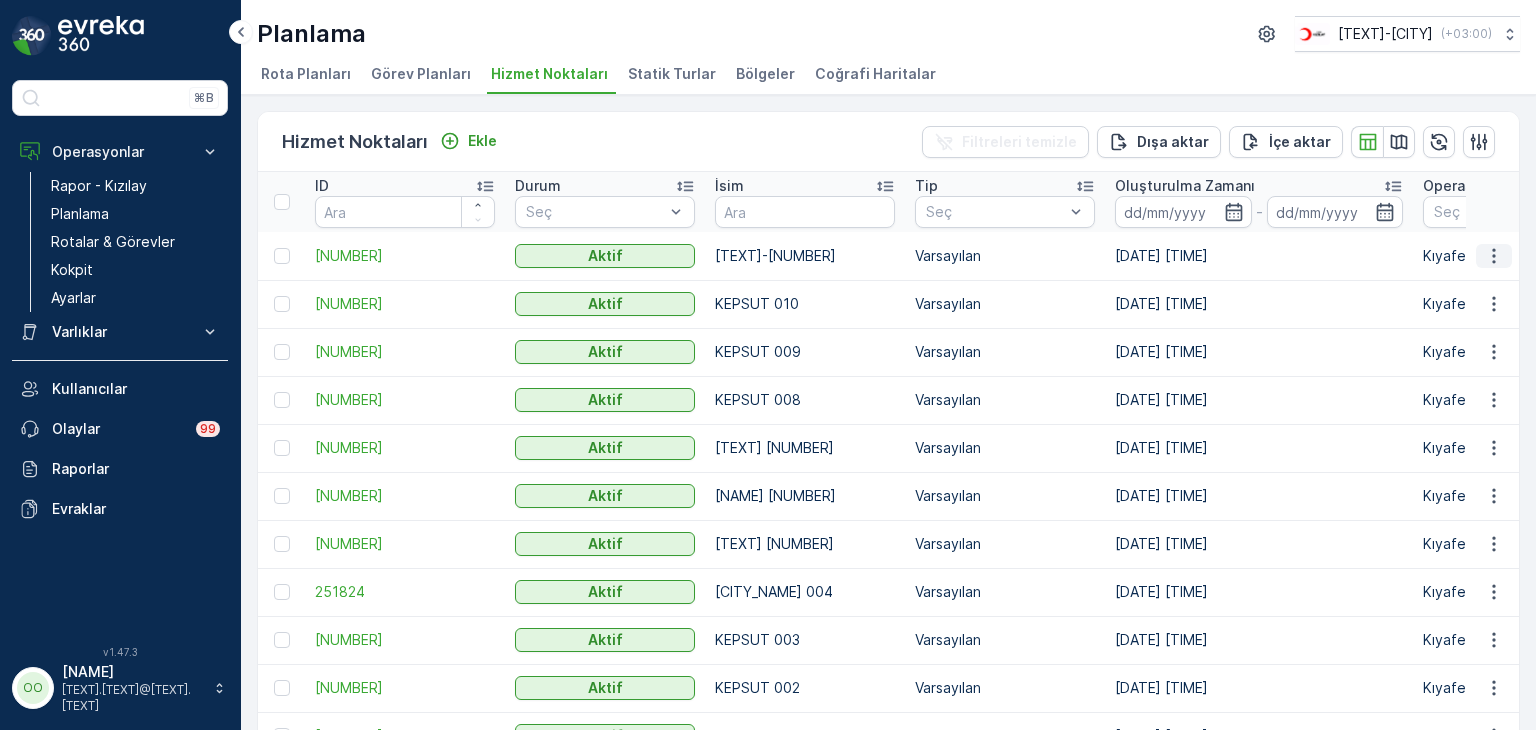 click 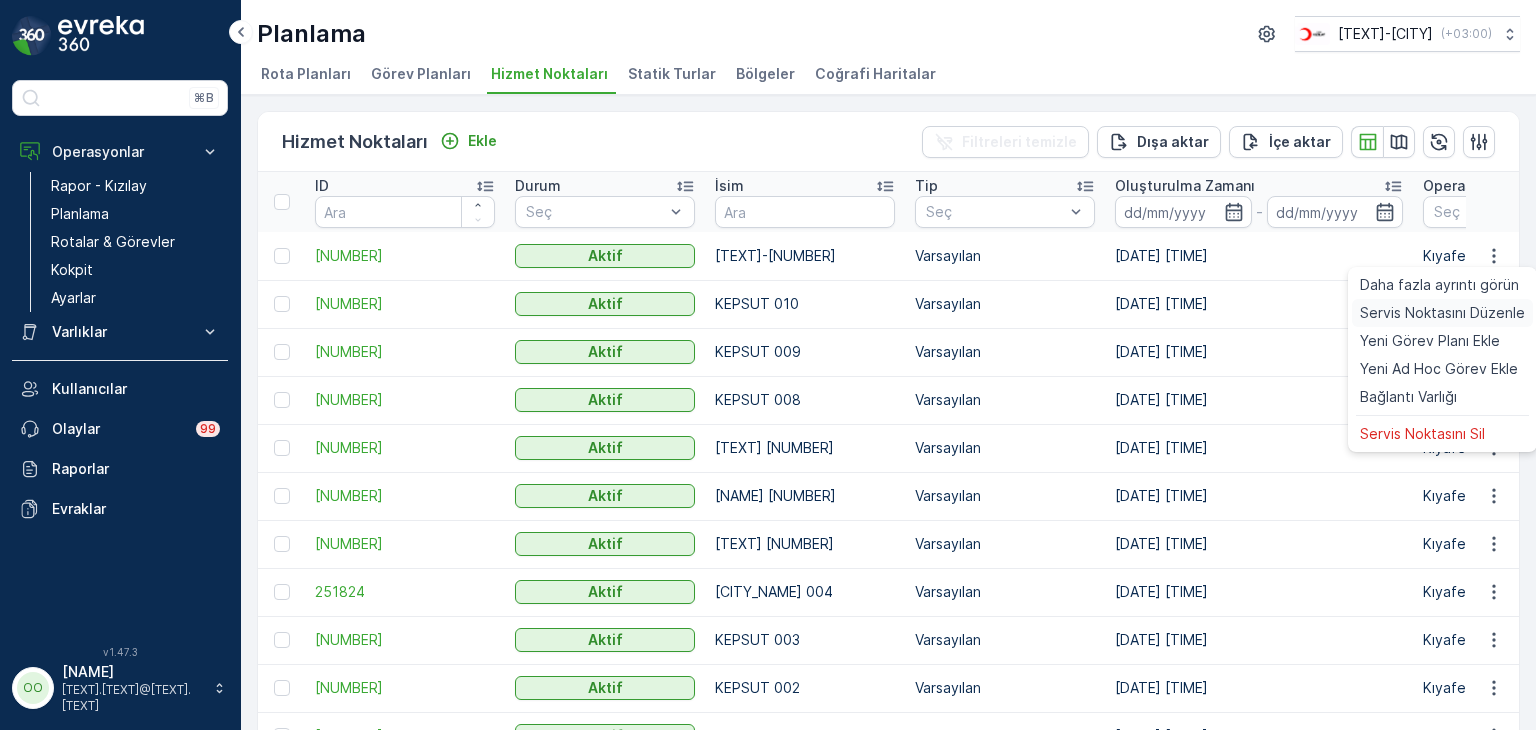 click on "Servis Noktasını Düzenle" at bounding box center [1442, 313] 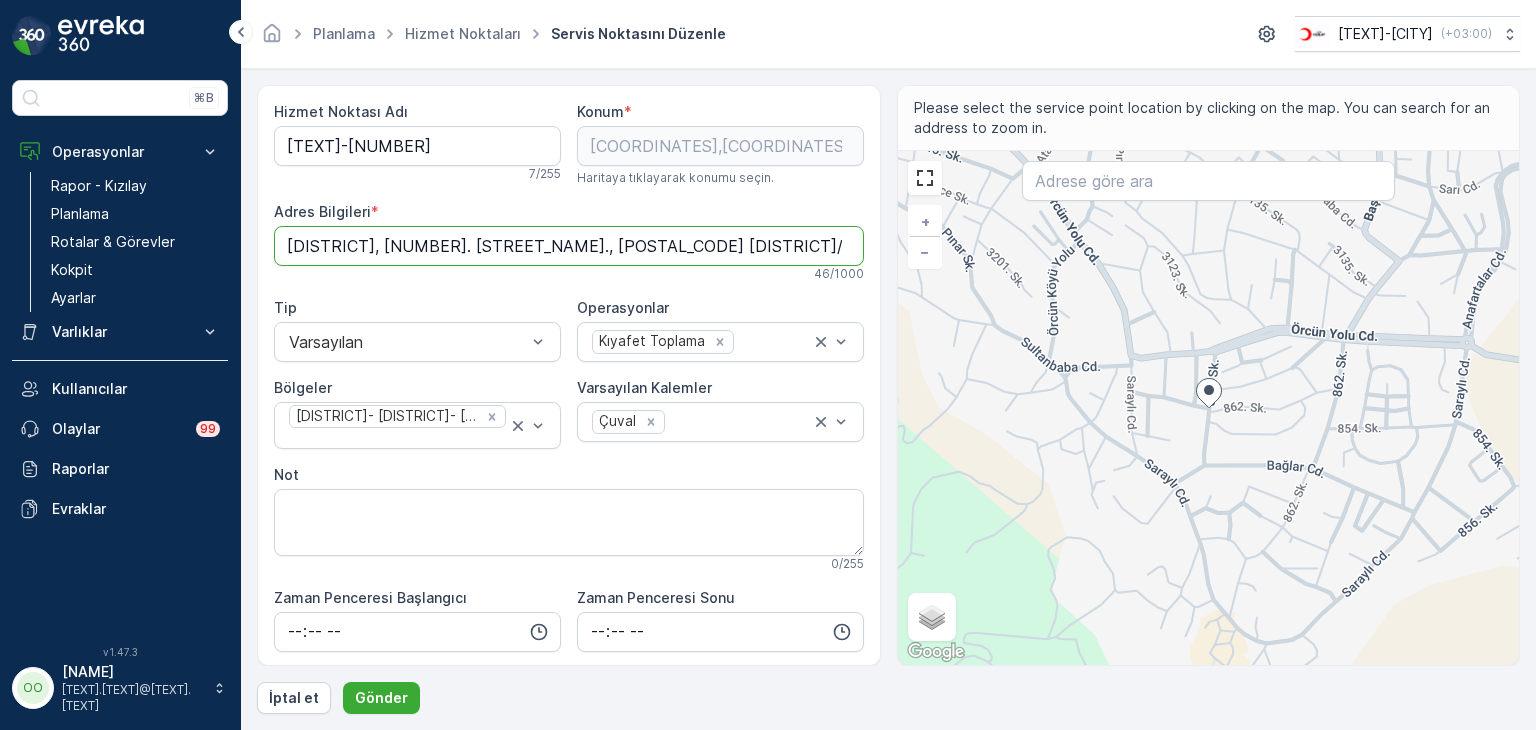 drag, startPoint x: 664, startPoint y: 256, endPoint x: 288, endPoint y: 229, distance: 376.96817 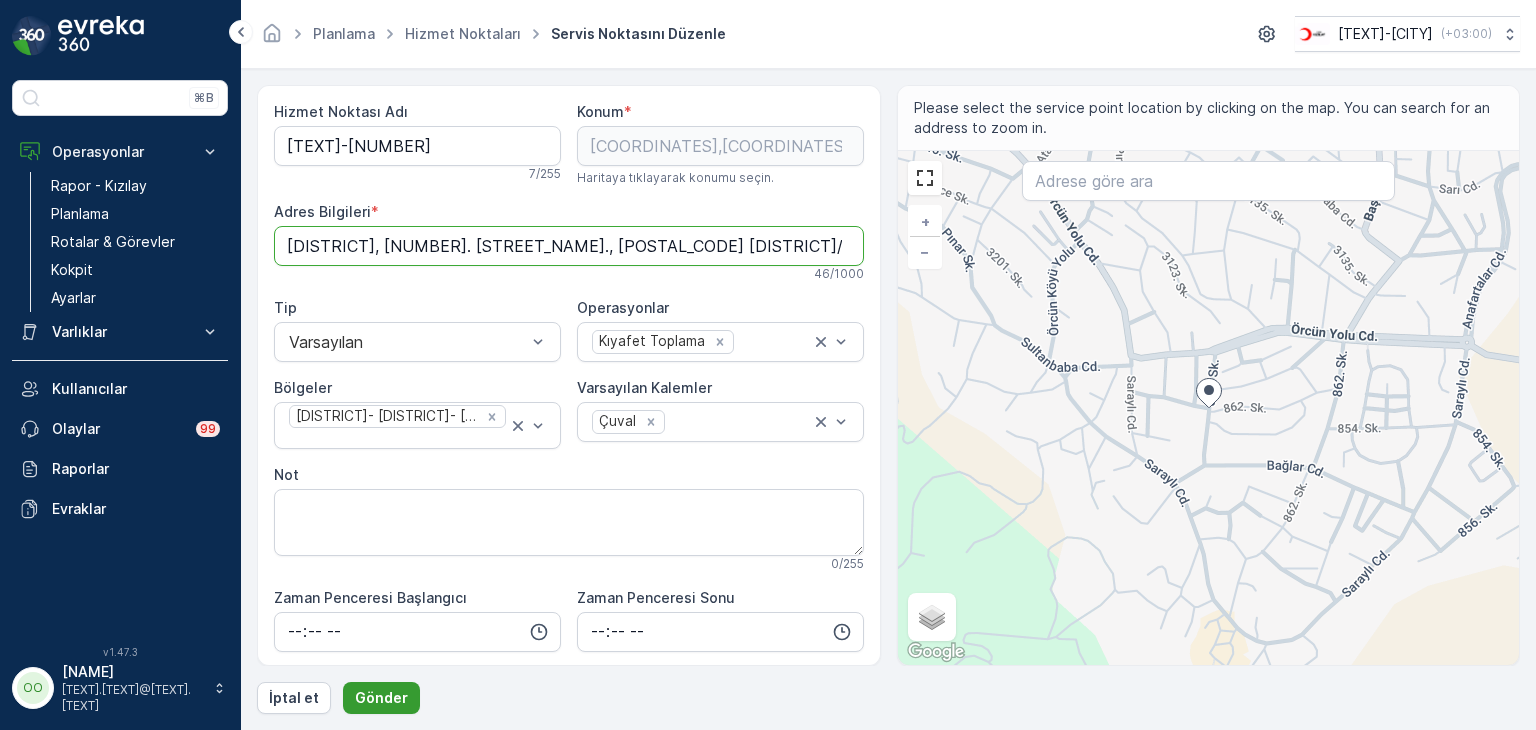 click on "Gönder" at bounding box center (381, 698) 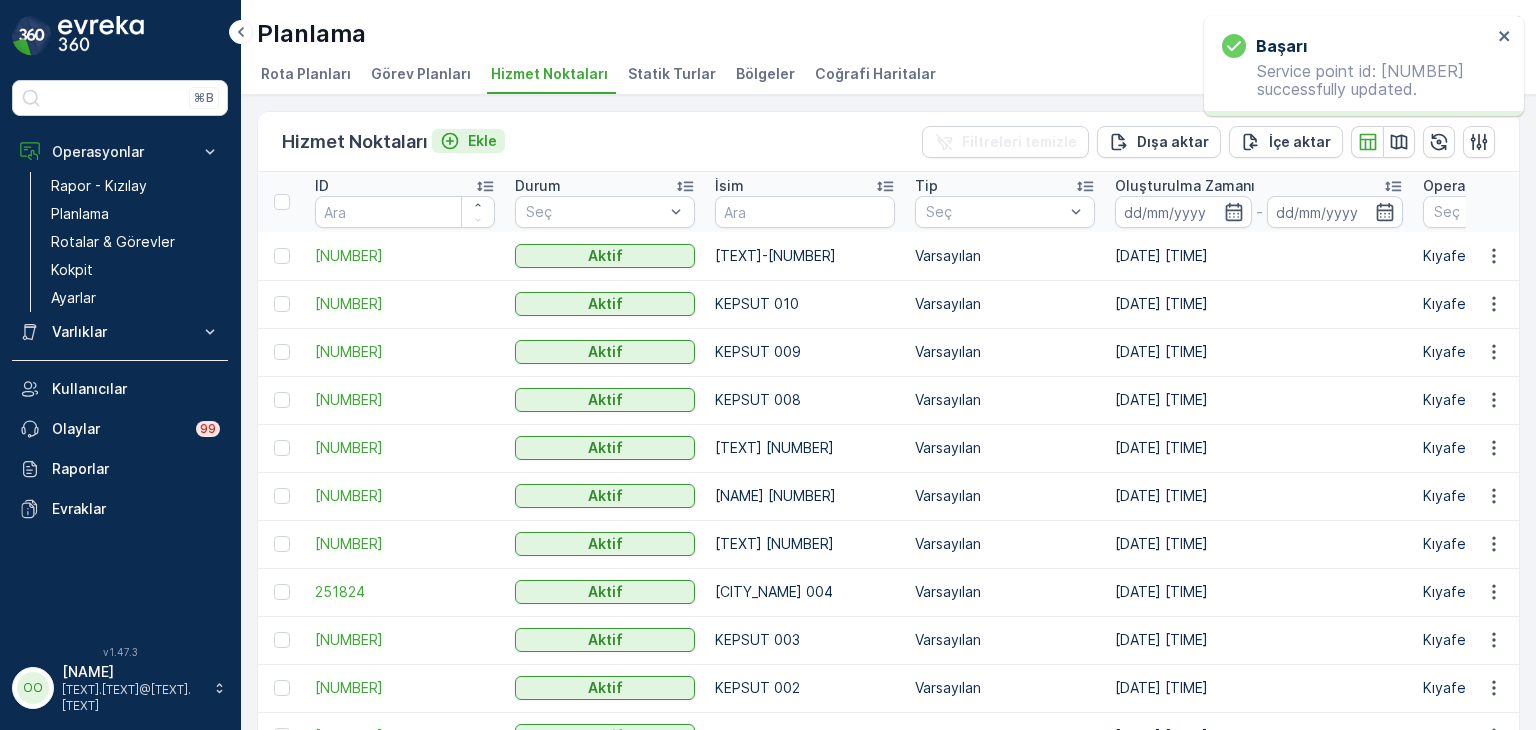 click on "Ekle" at bounding box center [482, 141] 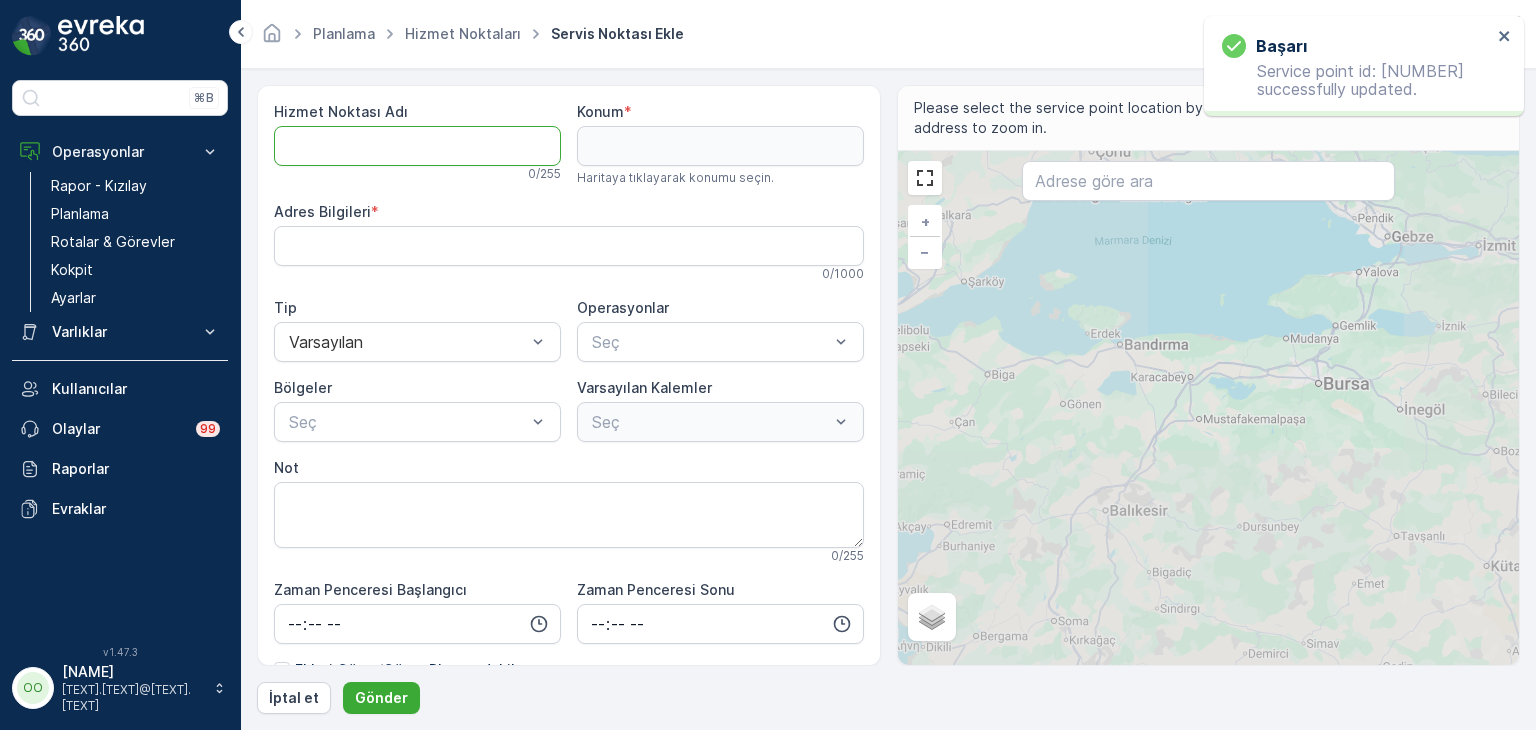 click on "Hizmet Noktası Adı" at bounding box center [417, 146] 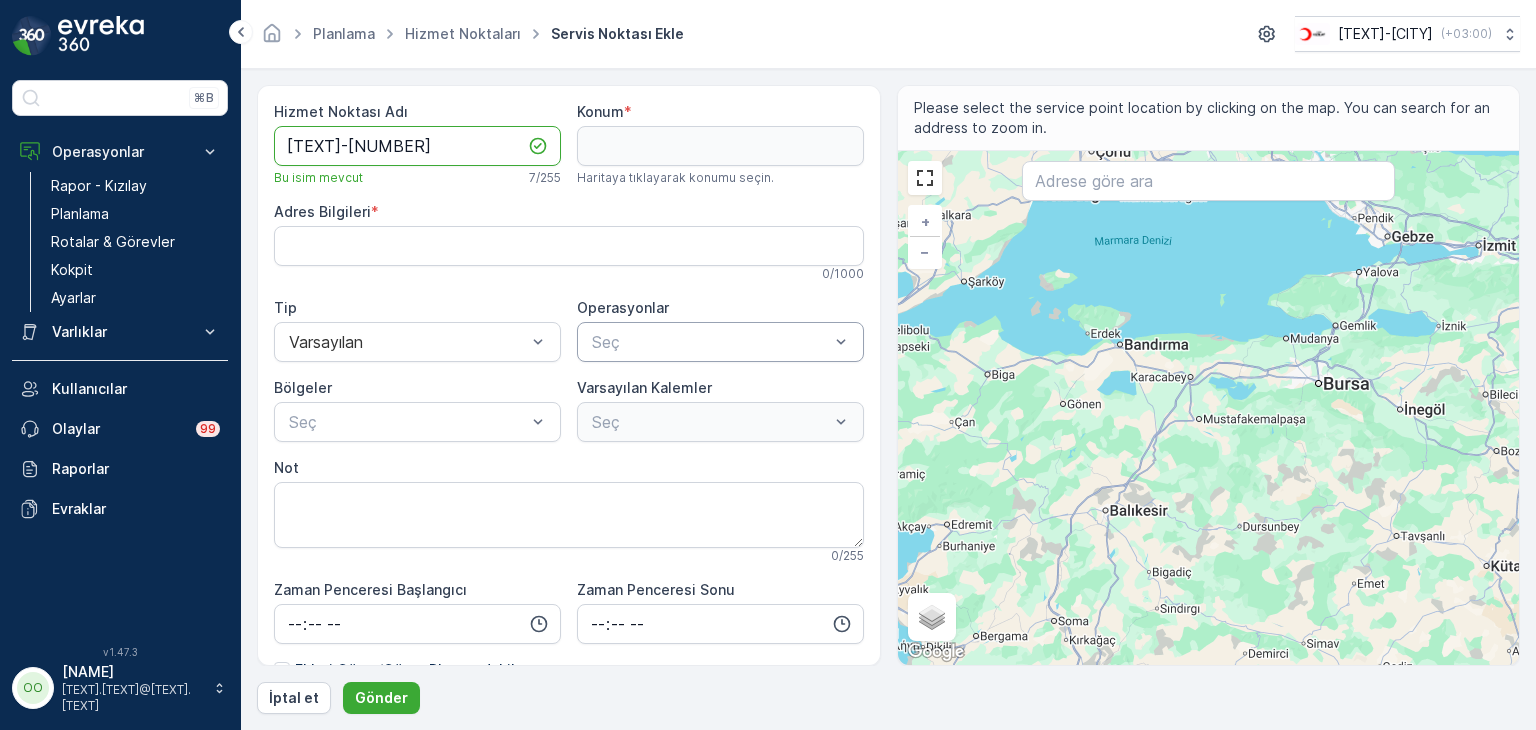 type on "[TEXT]-[NUMBER]" 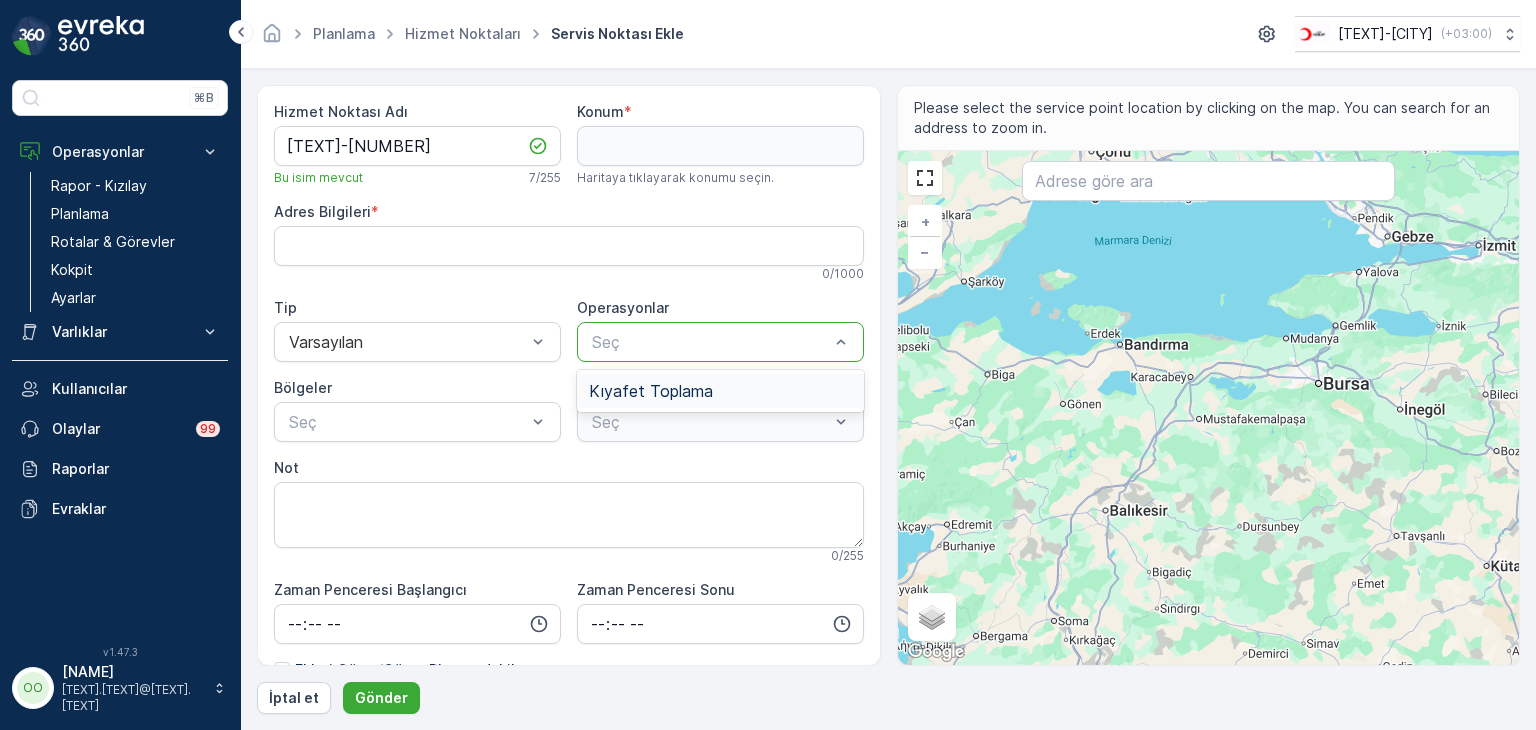 drag, startPoint x: 677, startPoint y: 387, endPoint x: 563, endPoint y: 353, distance: 118.96218 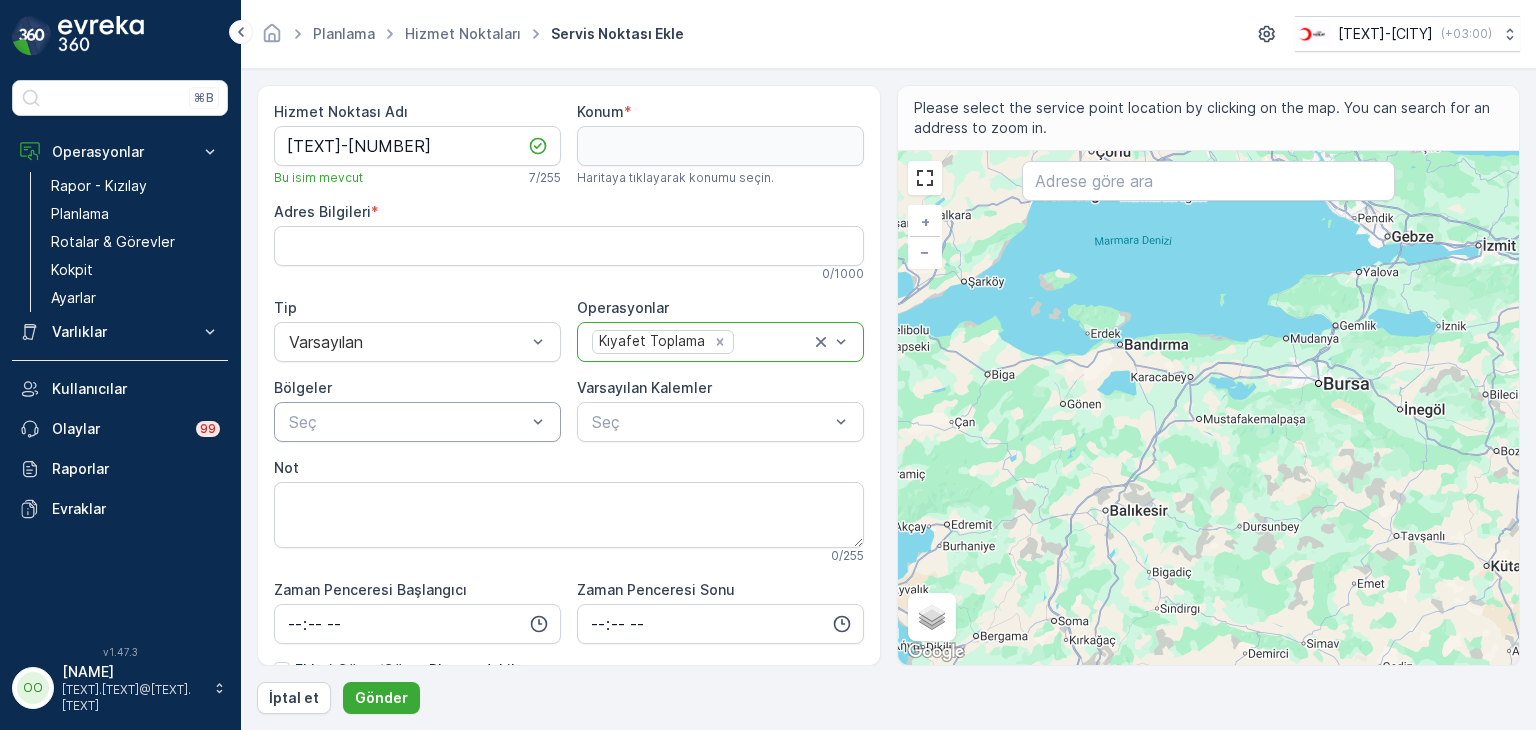 click on "Seç" at bounding box center [417, 422] 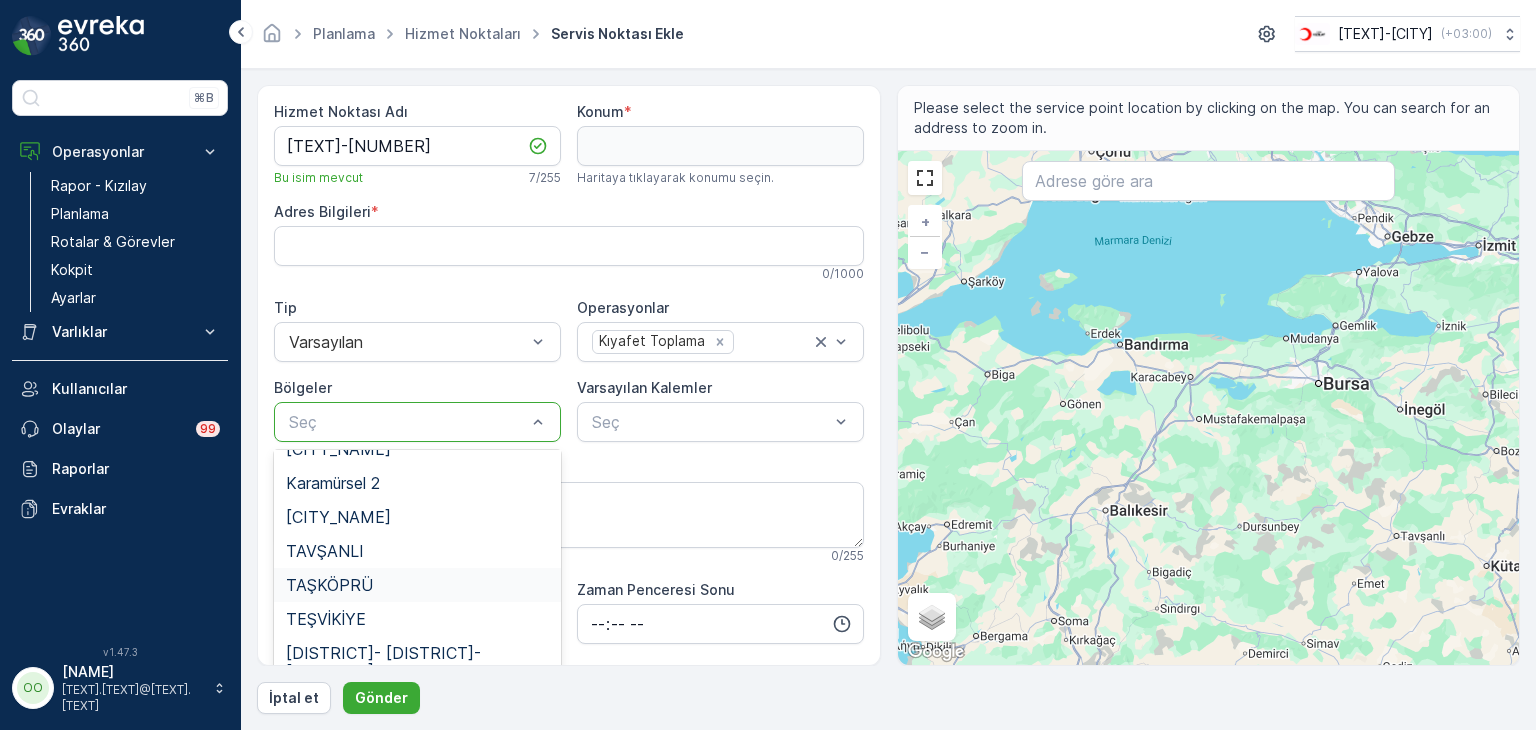 scroll, scrollTop: 700, scrollLeft: 0, axis: vertical 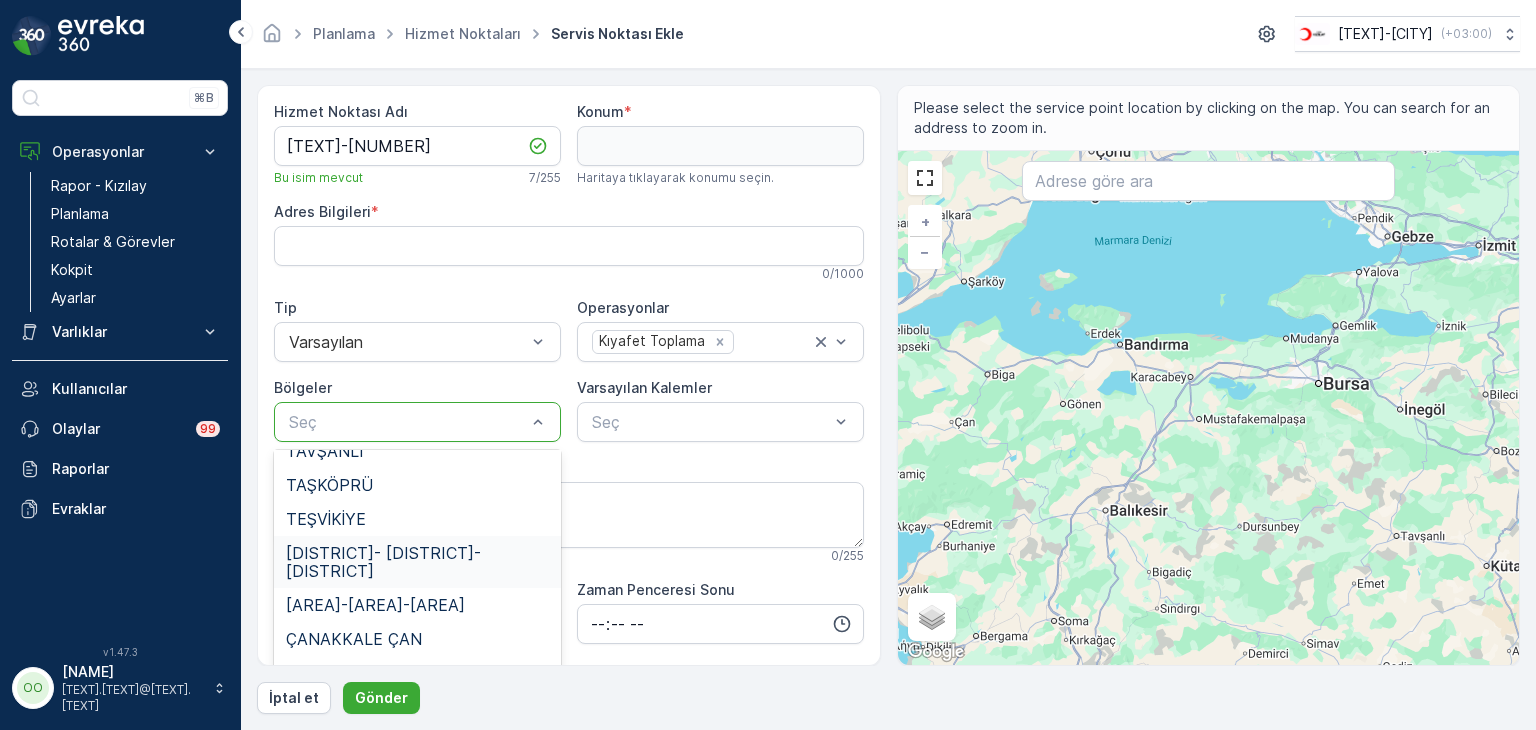 click on "[DISTRICT]- [DISTRICT]- [DISTRICT]" at bounding box center (417, 562) 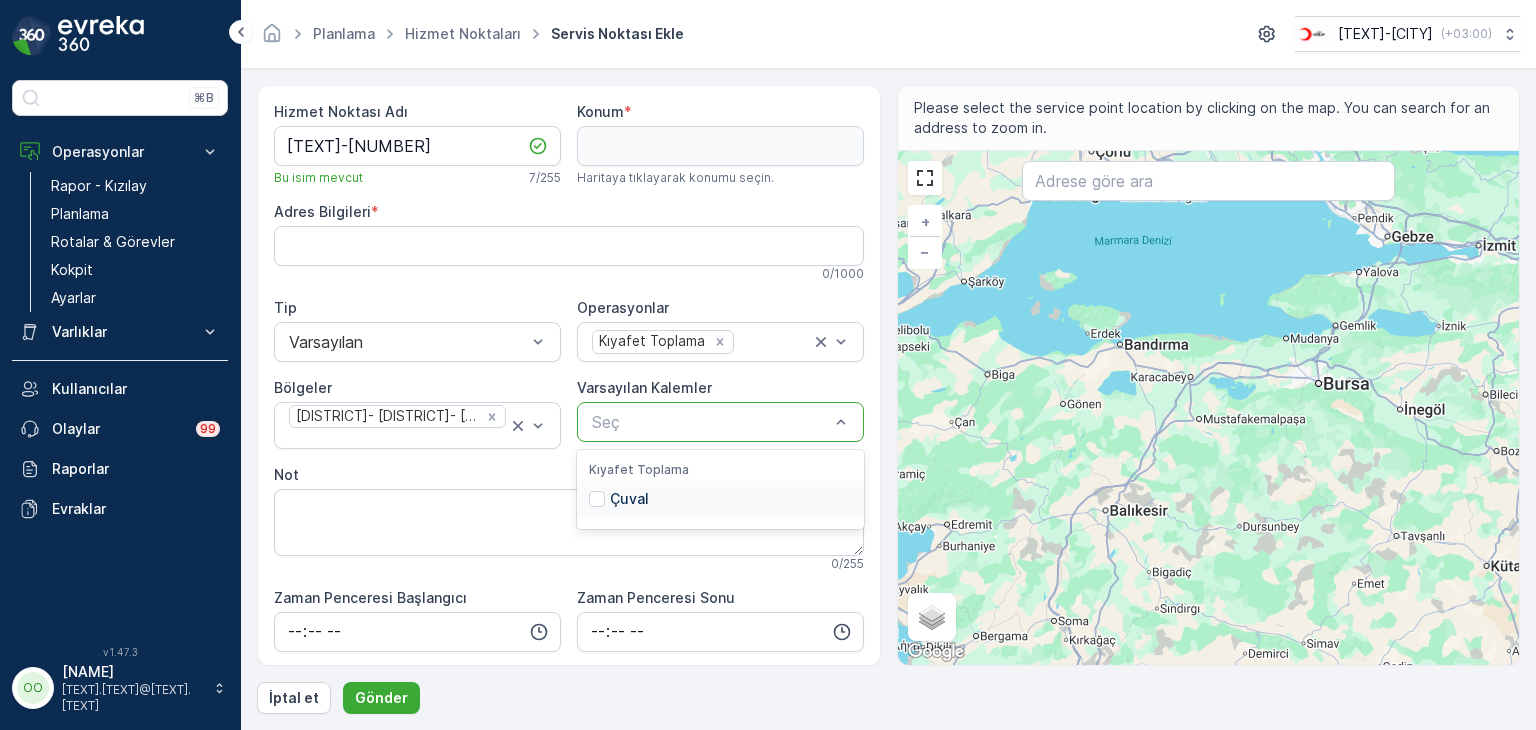 click at bounding box center [710, 422] 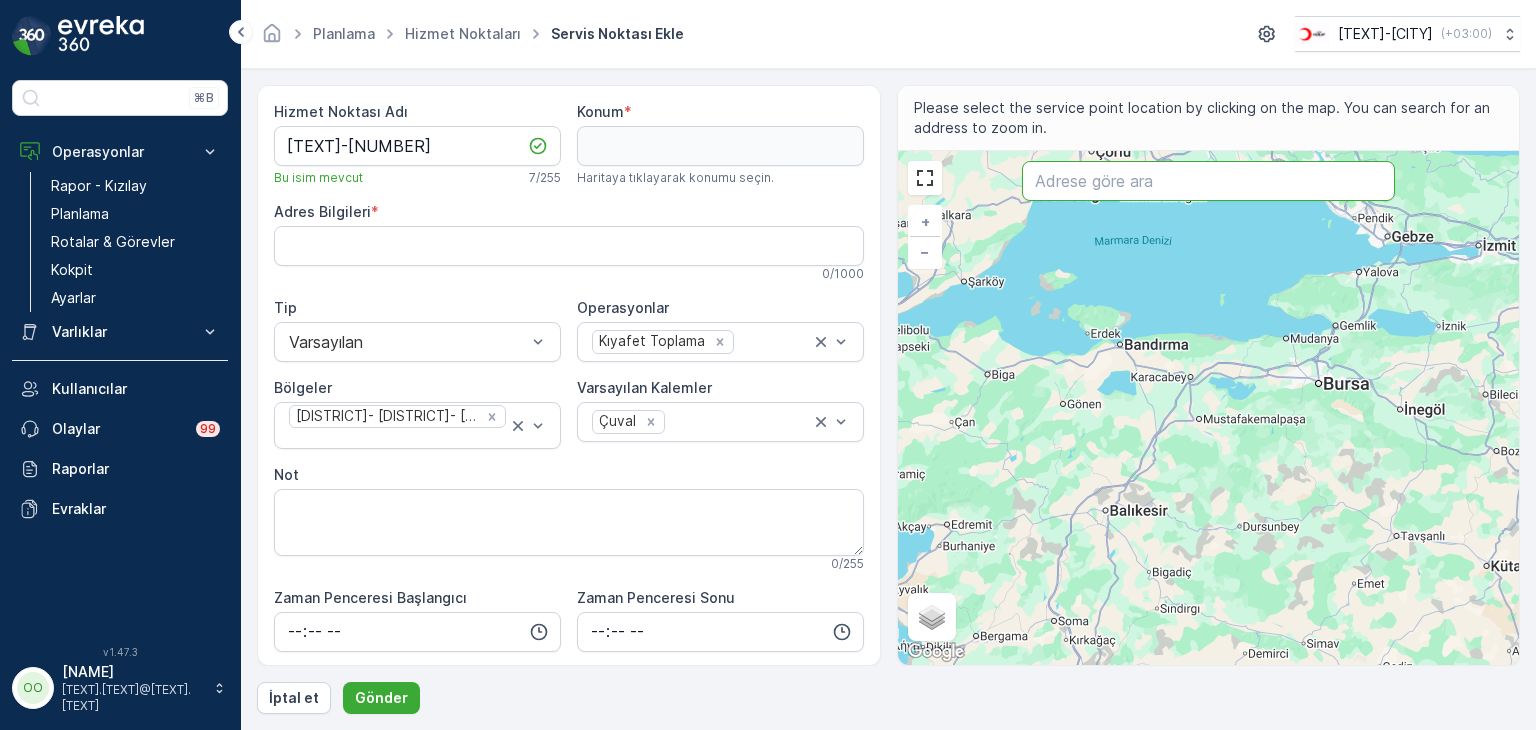 click at bounding box center (1208, 181) 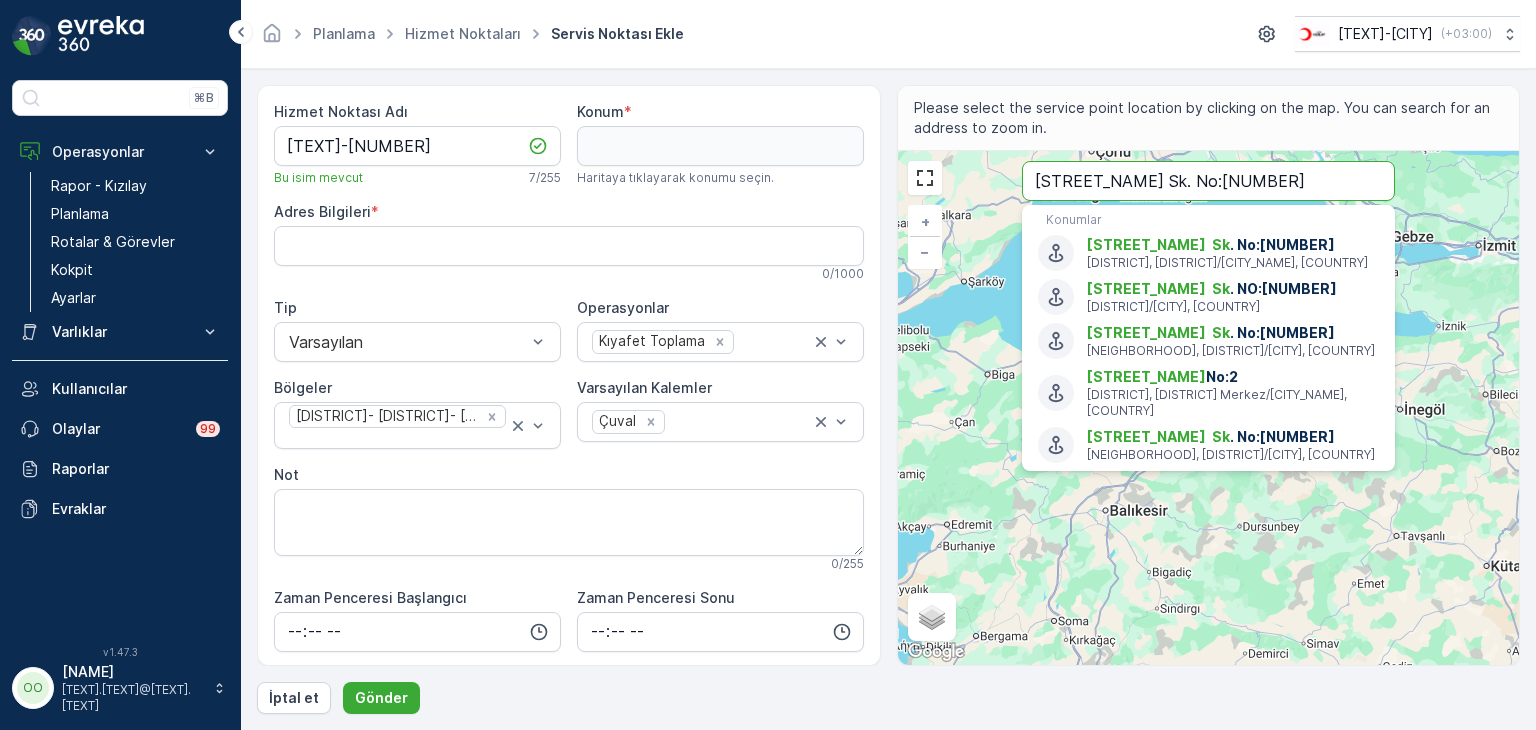 click on "[STREET_NAME] Sk. No:[NUMBER]" at bounding box center [1208, 181] 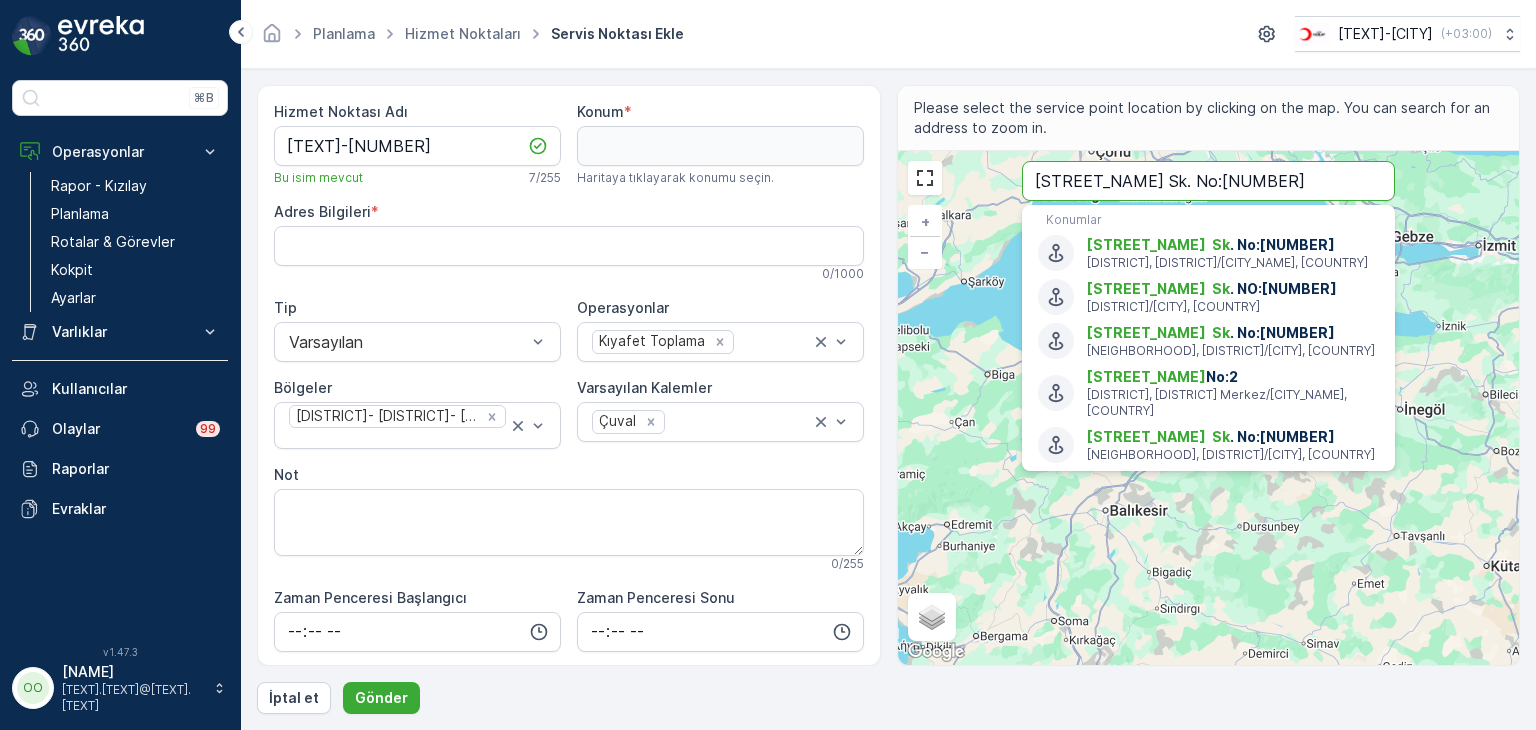 type on "[STREET_NAME] Sk. No:[NUMBER]" 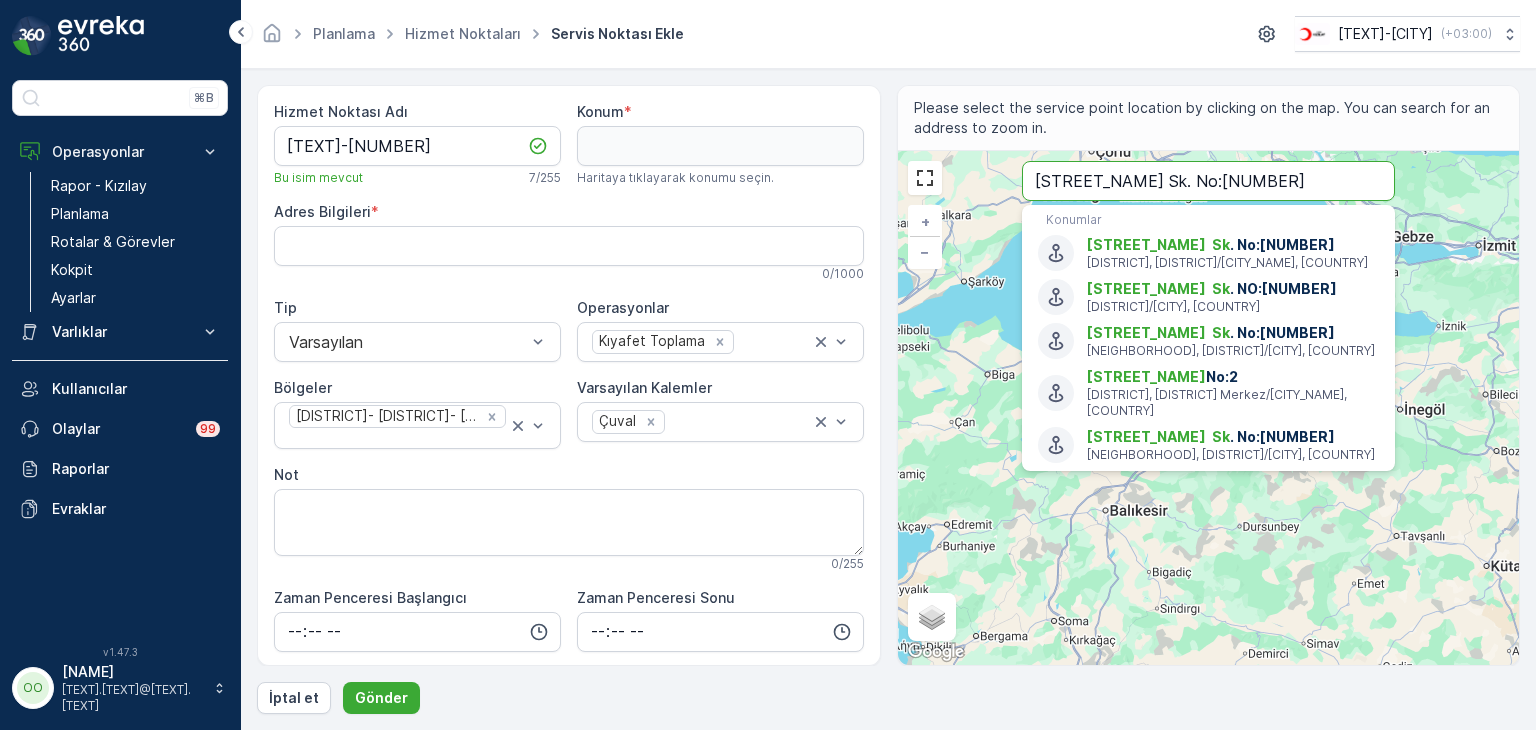 drag, startPoint x: 1158, startPoint y: 188, endPoint x: 982, endPoint y: 185, distance: 176.02557 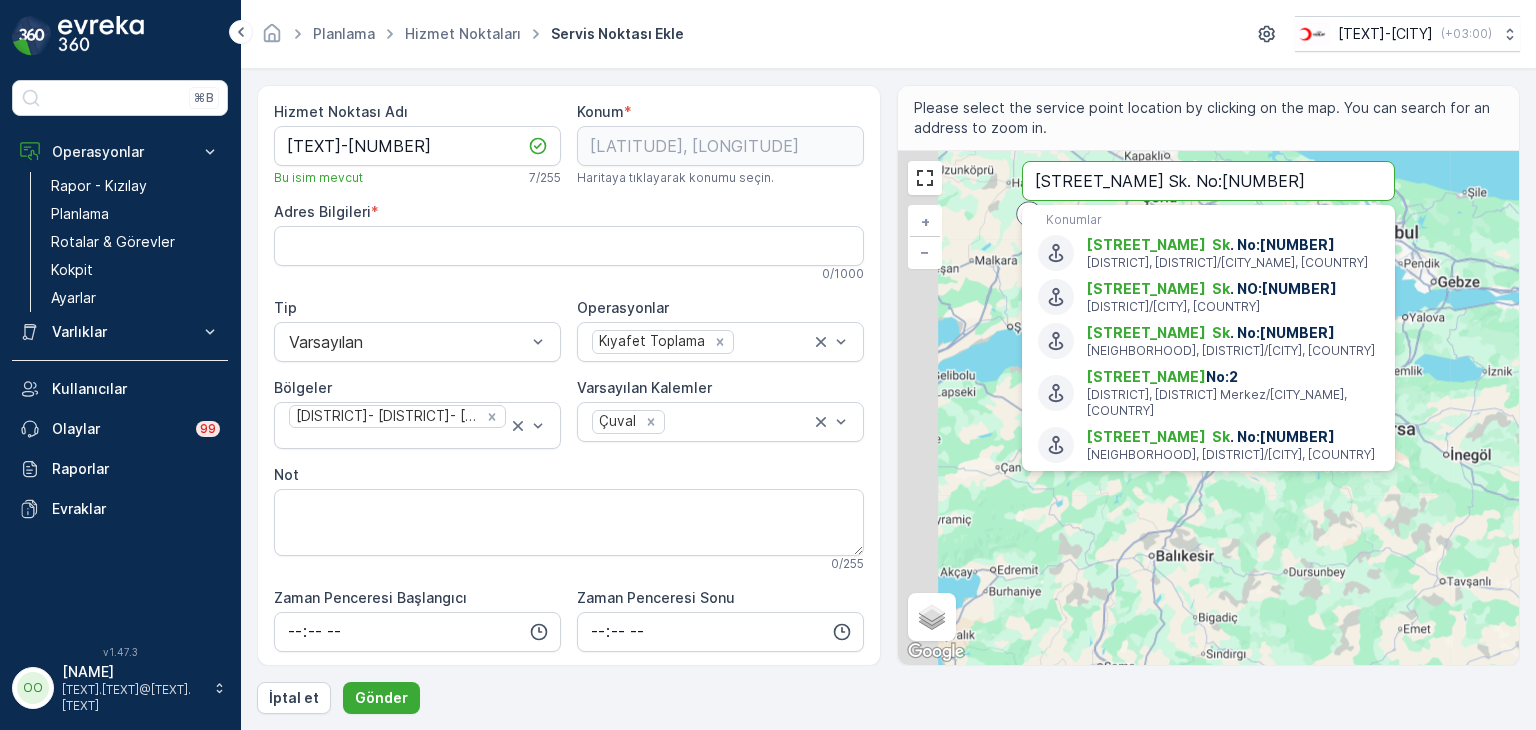 paste on "[STREET_NAME], [STREET_NAME] Sk No:[NUMBER]" 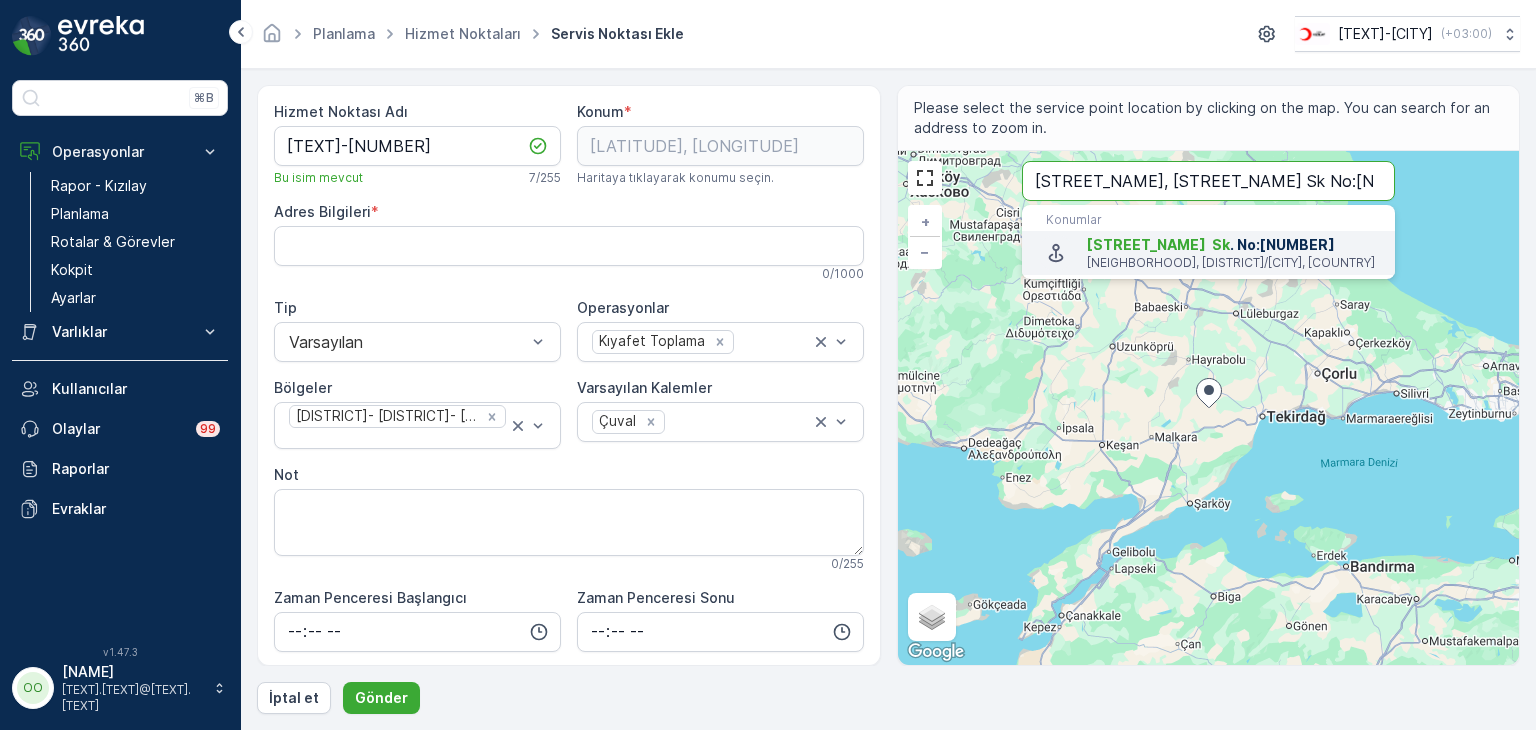 type on "[STREET_NAME], [STREET_NAME] Sk No:[NUMBER]" 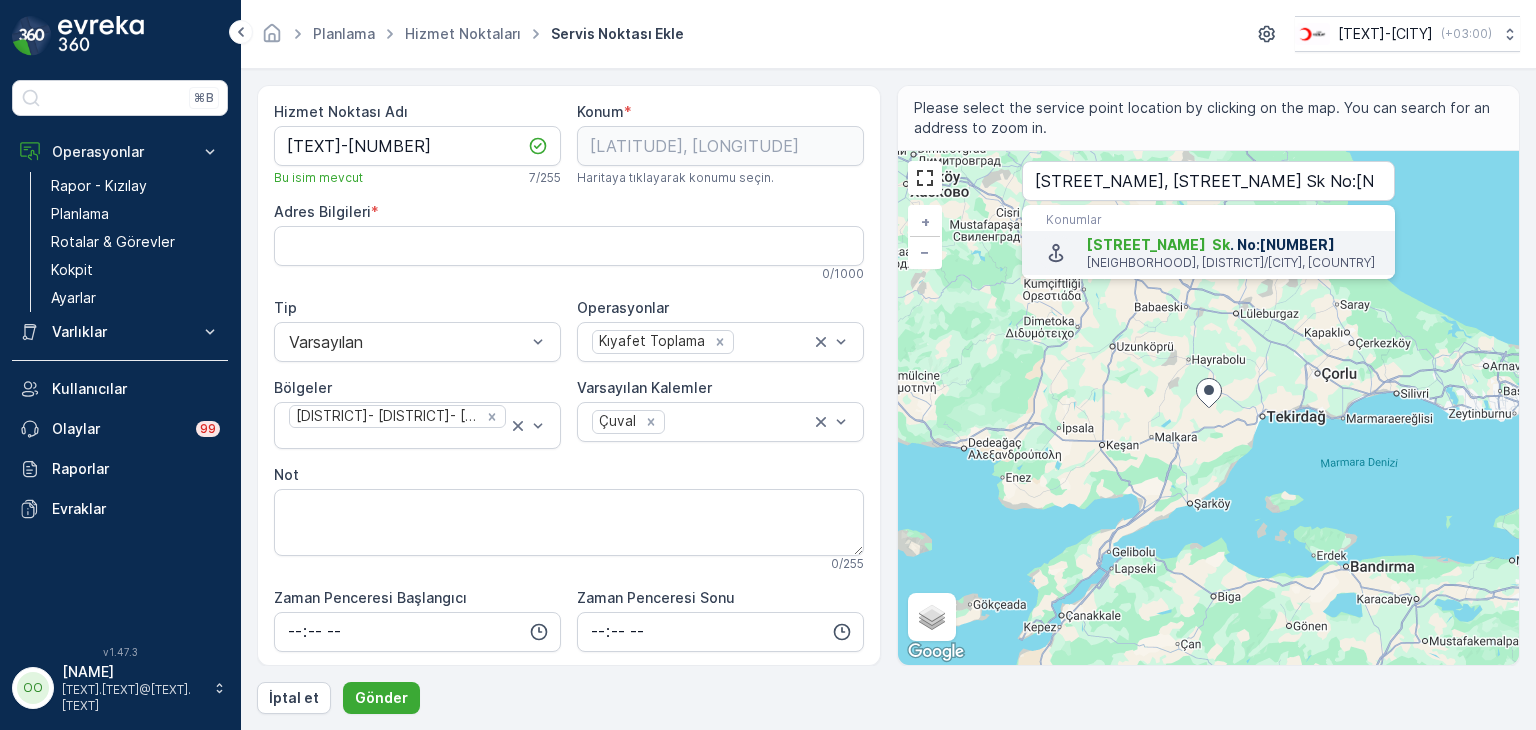 click on "[NEIGHBORHOOD], [DISTRICT]/[CITY], [COUNTRY]" at bounding box center (1233, 263) 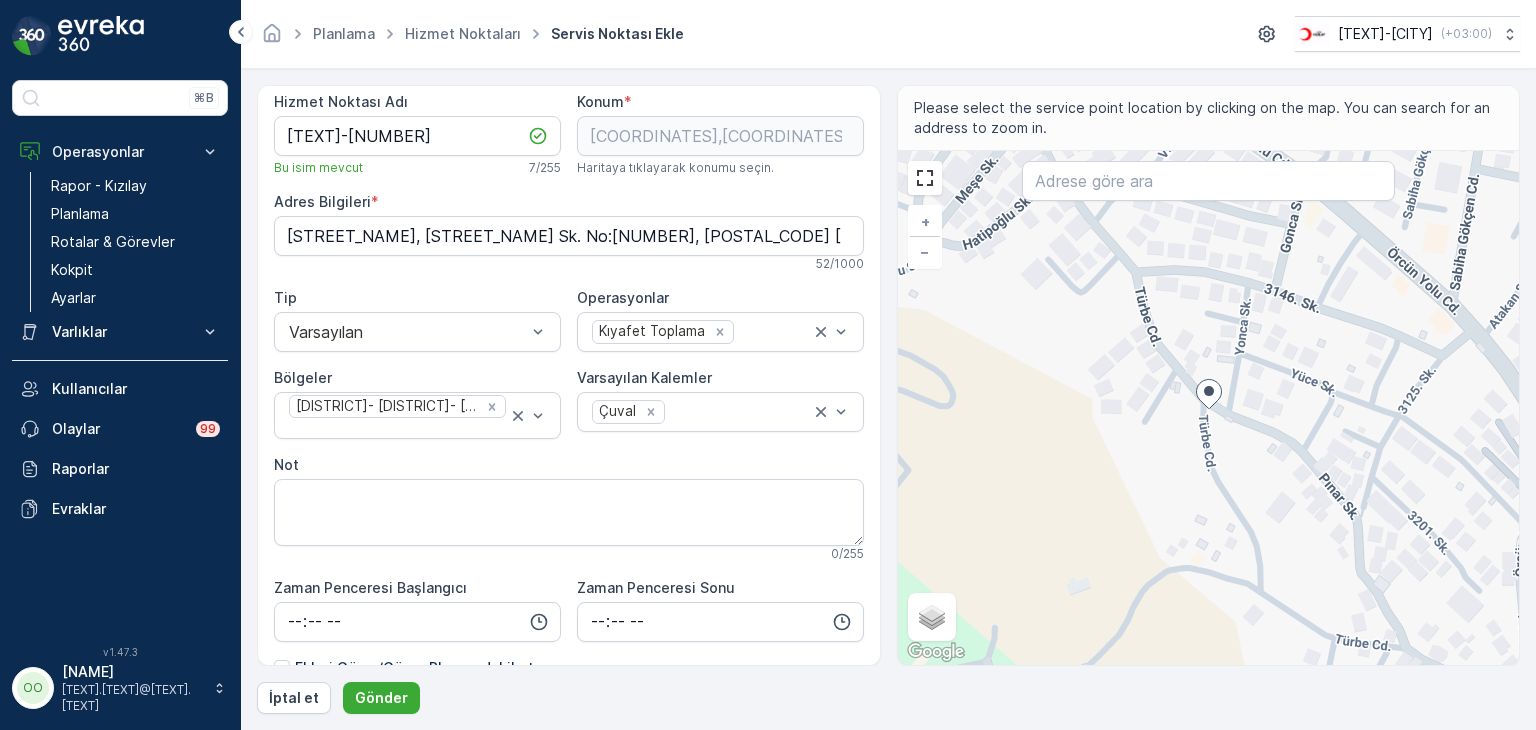 scroll, scrollTop: 0, scrollLeft: 0, axis: both 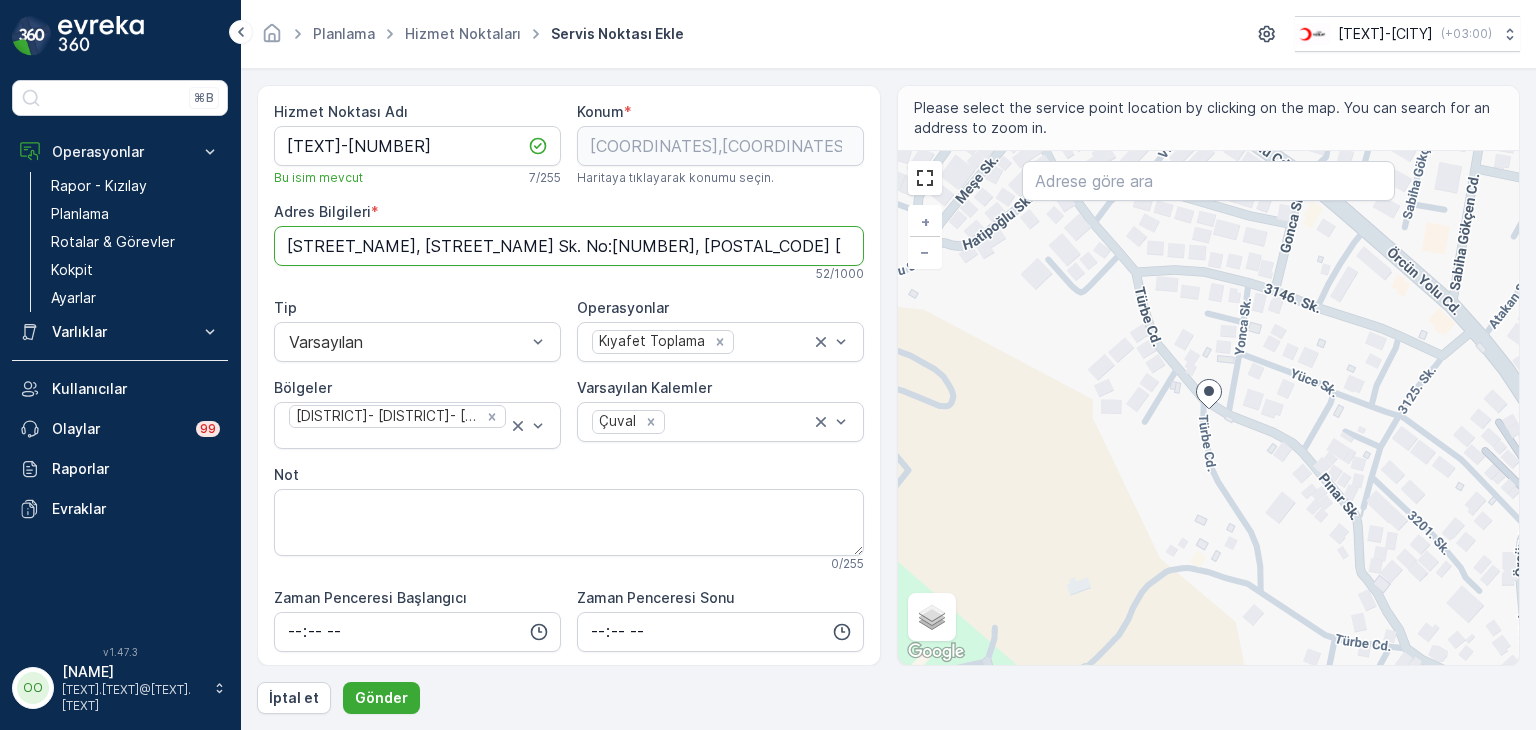 drag, startPoint x: 742, startPoint y: 250, endPoint x: 246, endPoint y: 269, distance: 496.36377 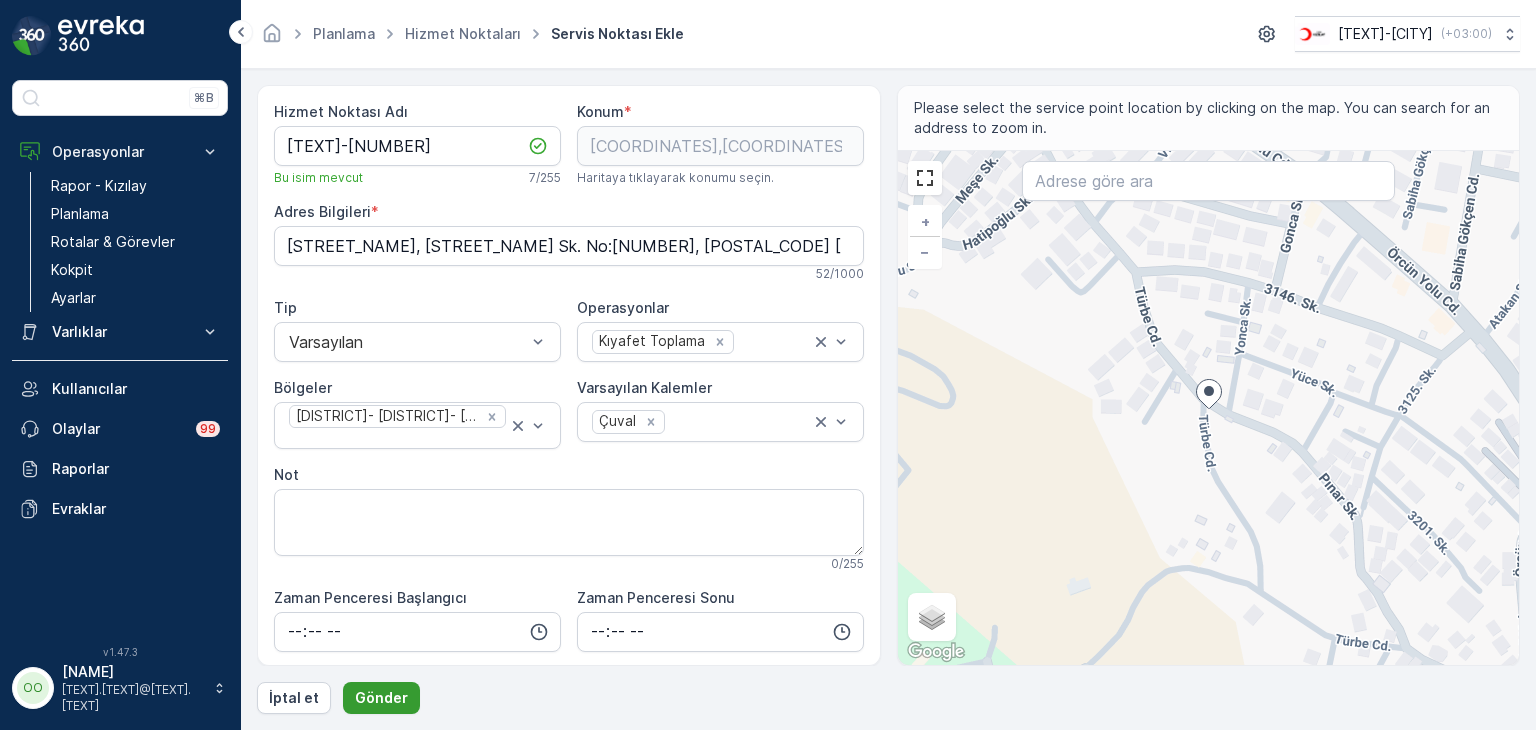 click on "Gönder" at bounding box center [381, 698] 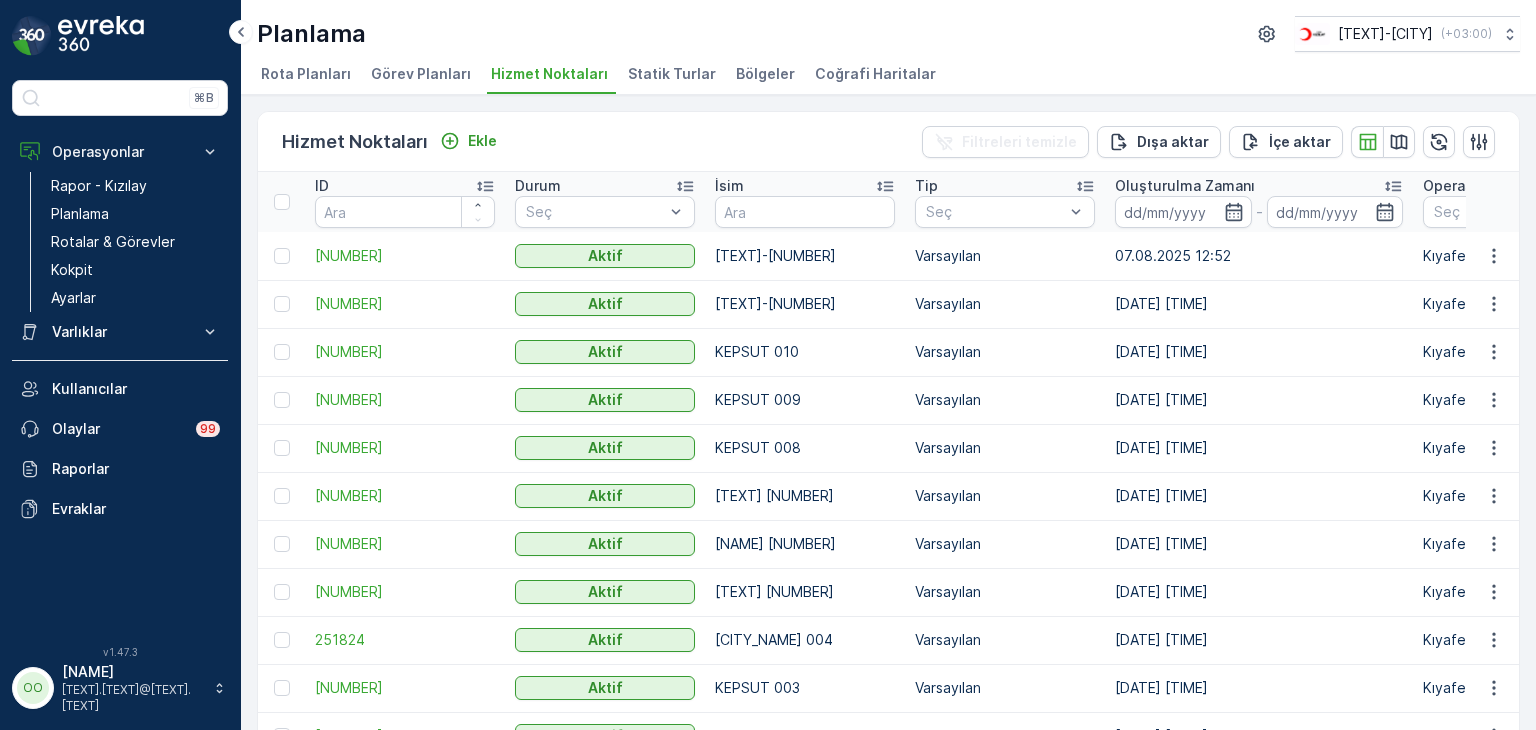 click on "Ekle" at bounding box center [468, 141] 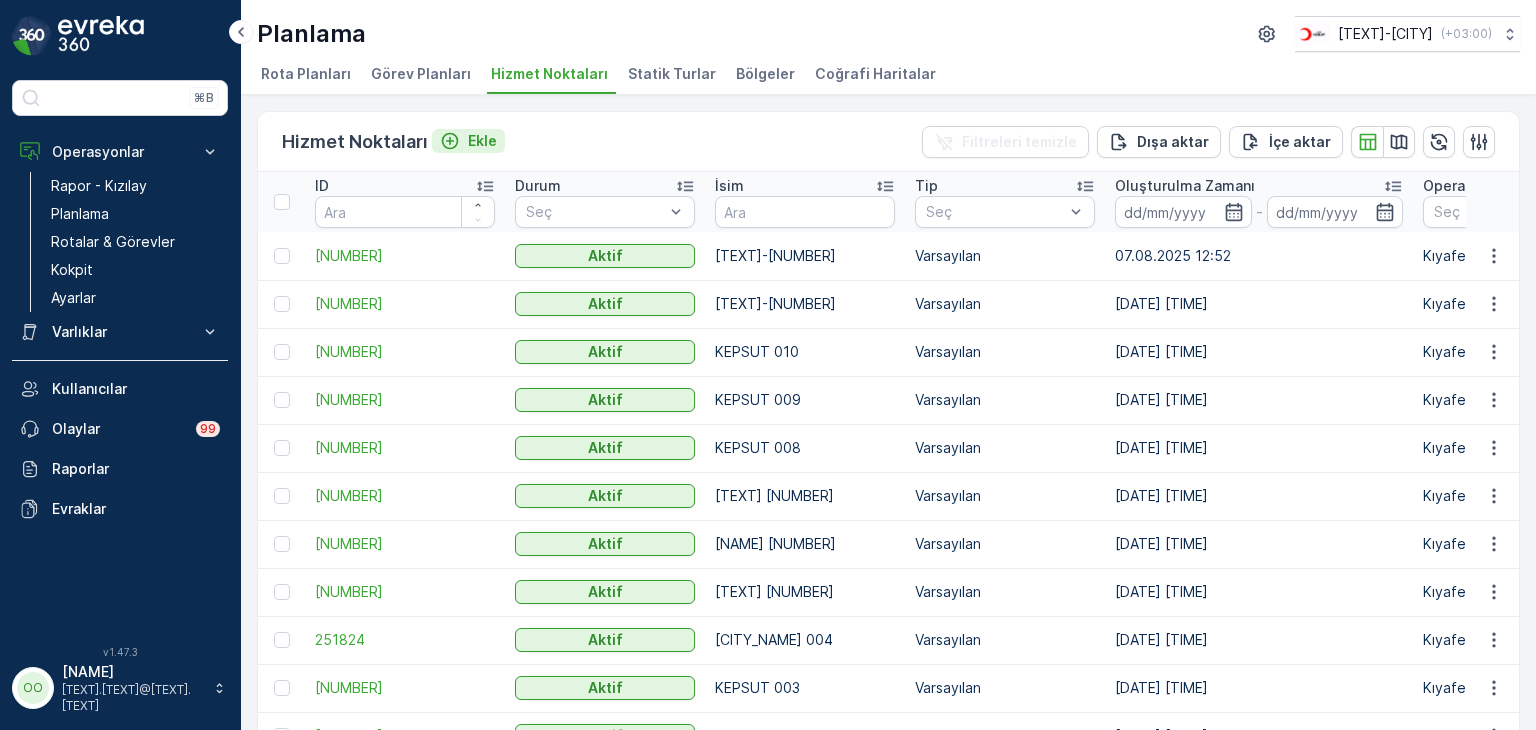 click on "Ekle" at bounding box center [482, 141] 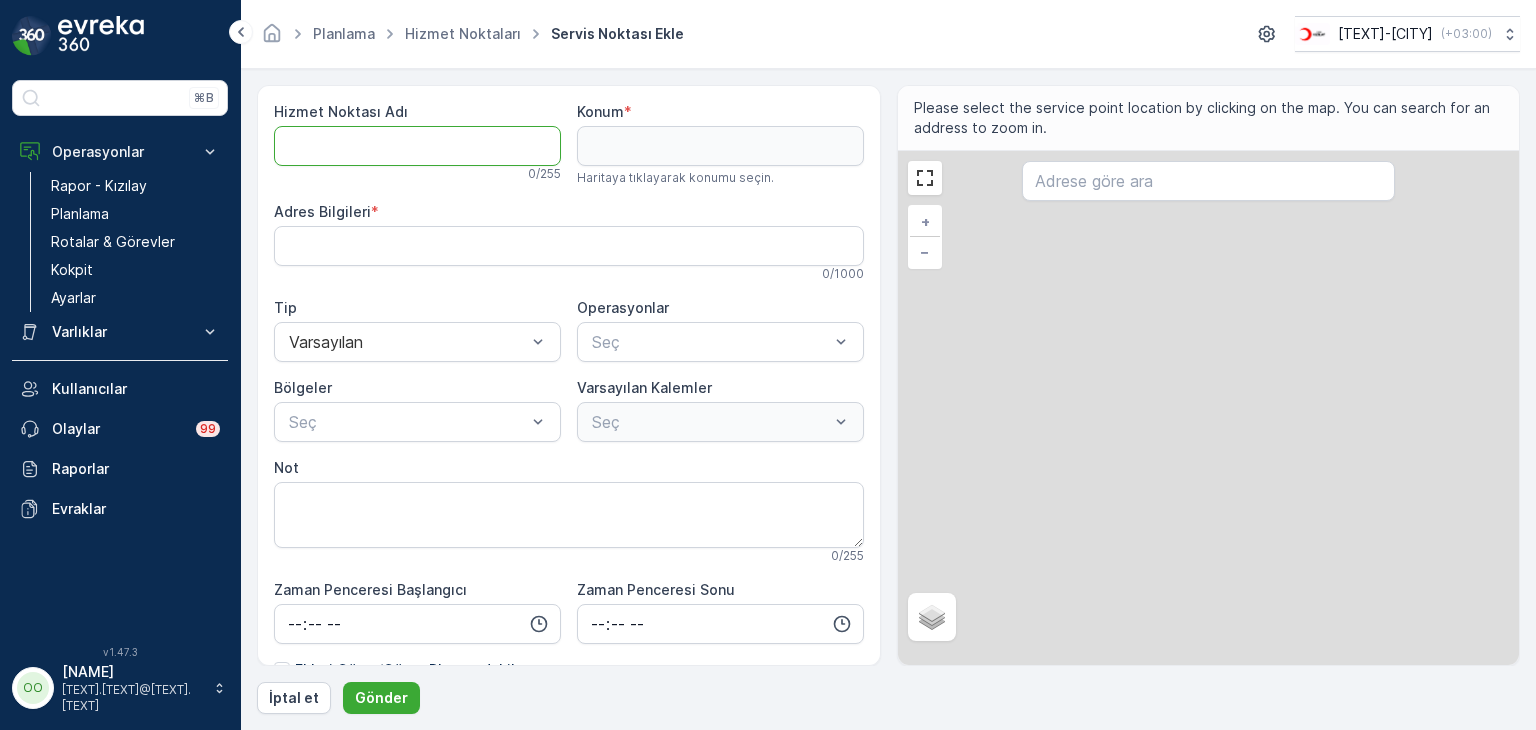click on "Hizmet Noktası Adı" at bounding box center (417, 146) 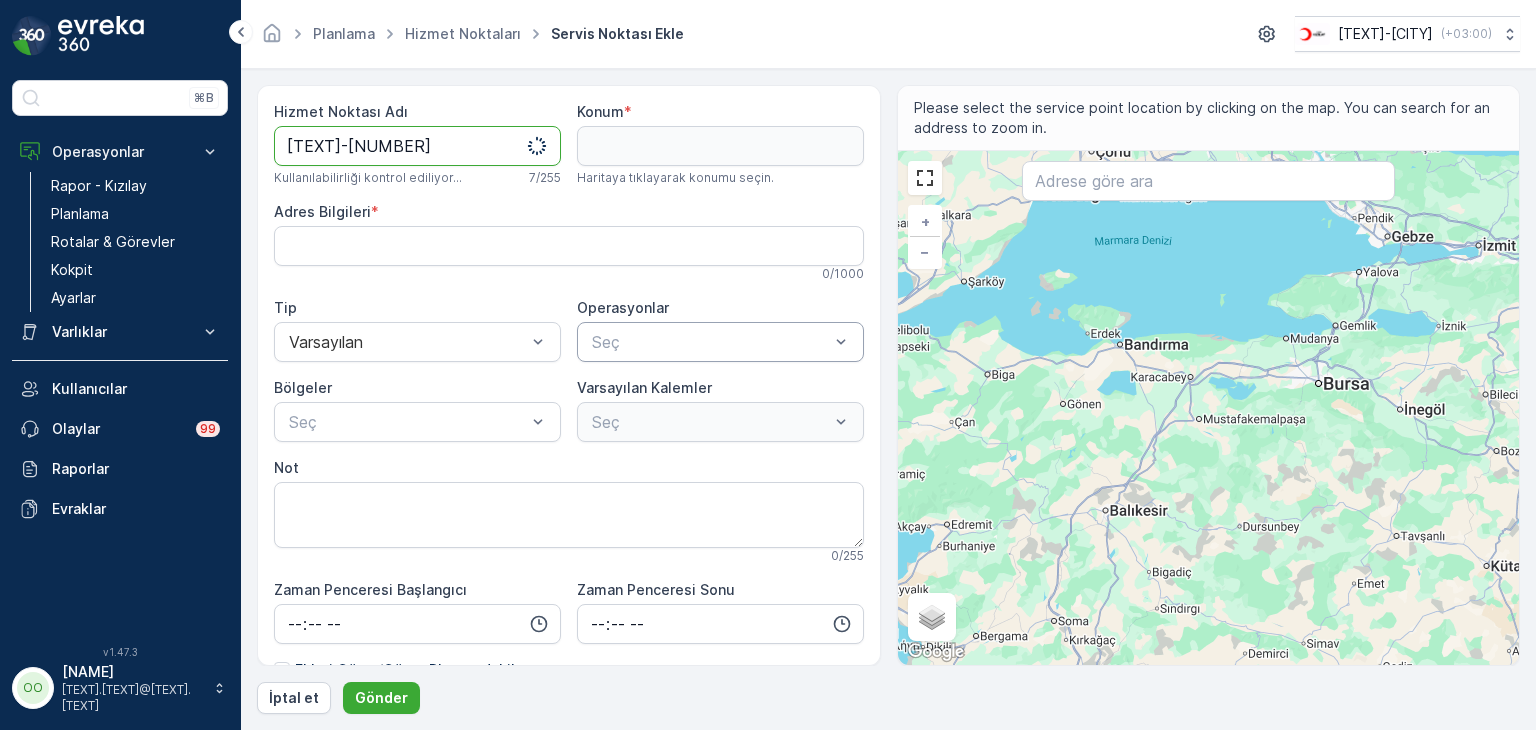 type on "[TEXT]-[NUMBER]" 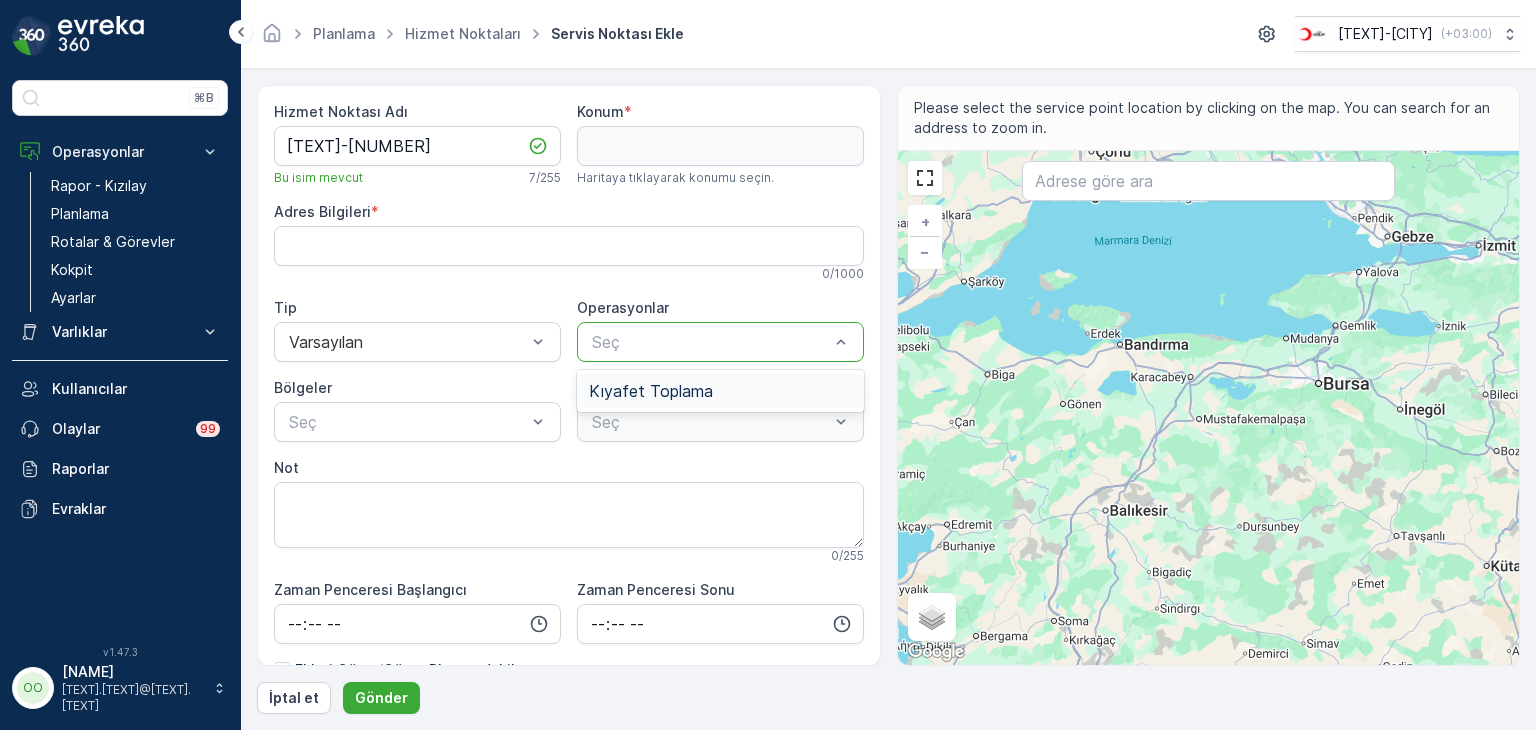 click at bounding box center (710, 342) 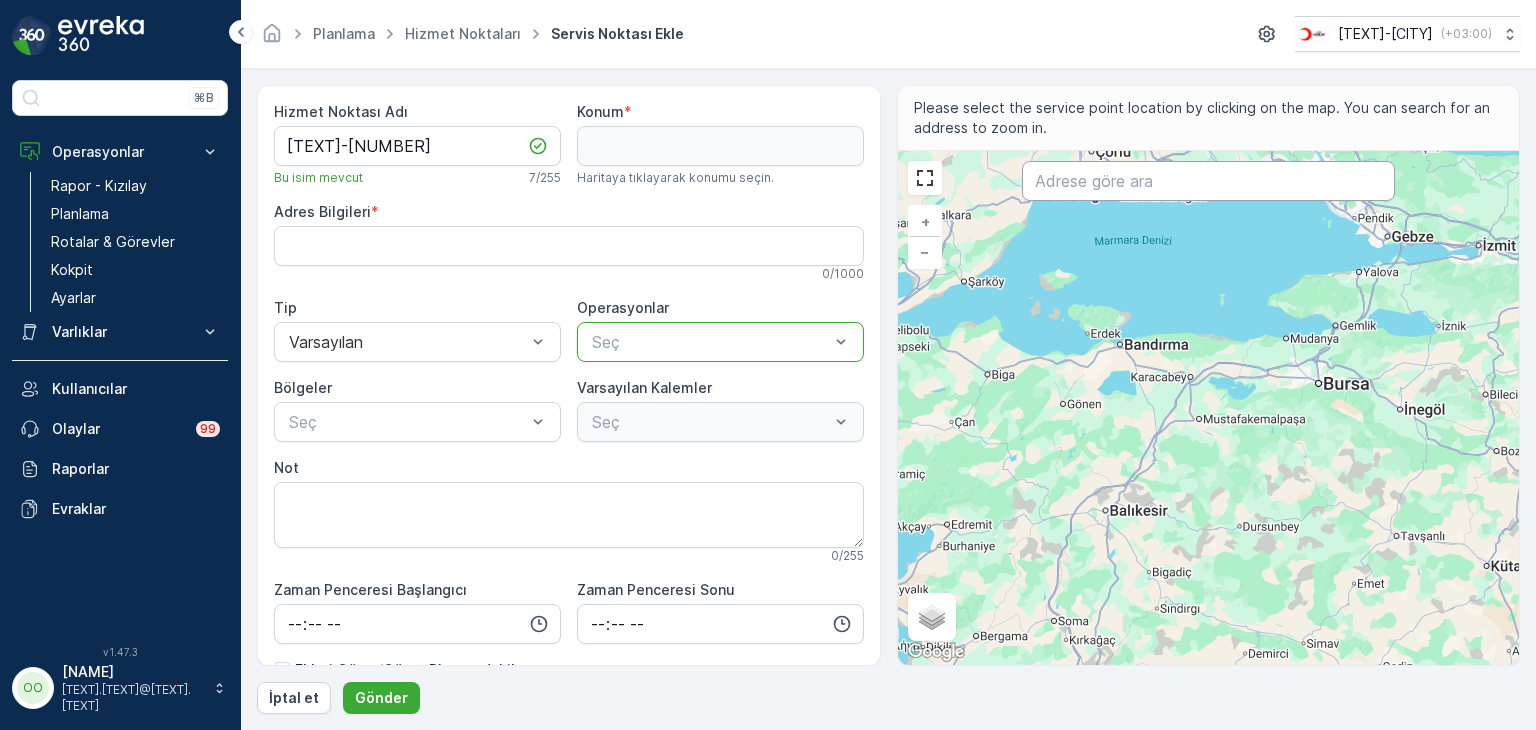 click at bounding box center [1208, 181] 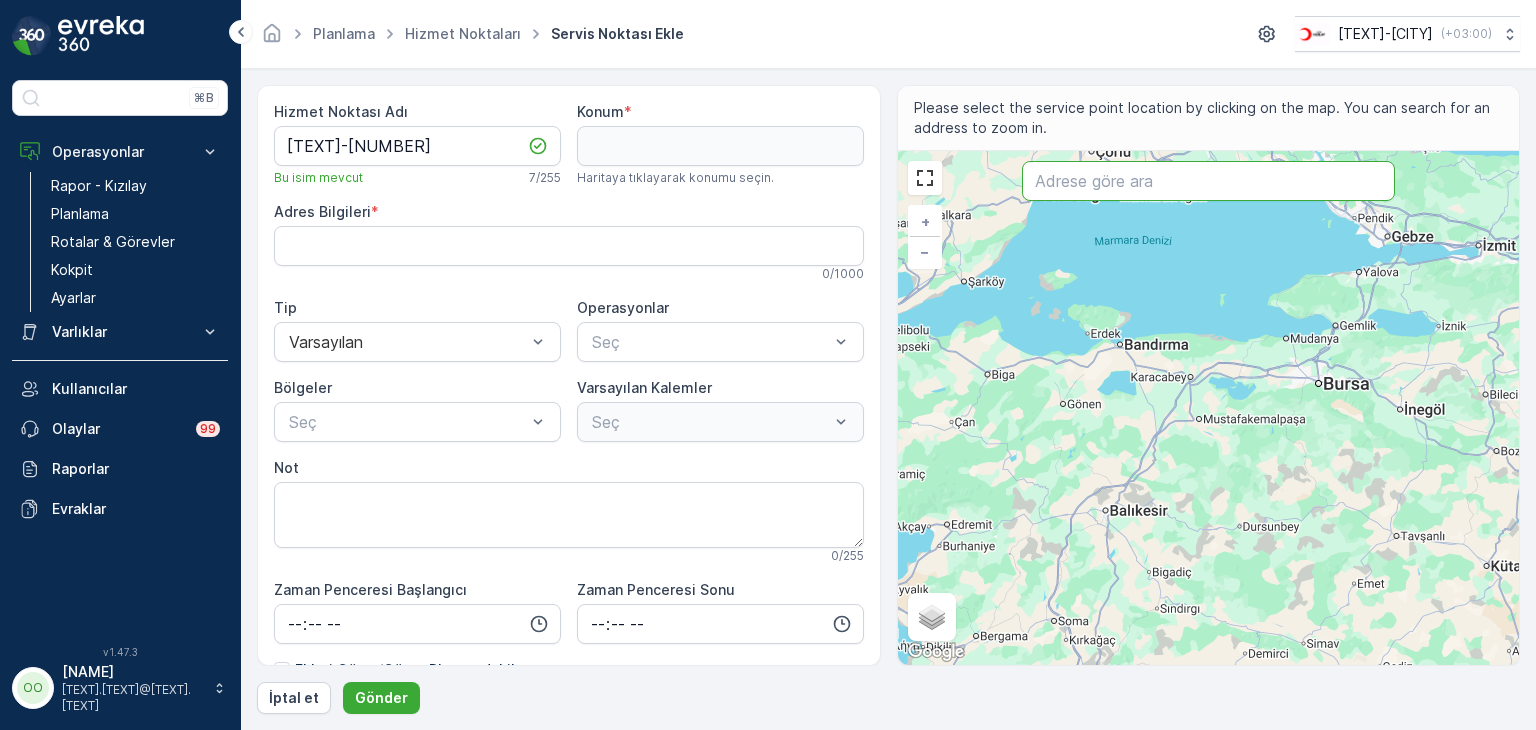 paste on "[DISTRICT], [STREET_NAME] [STREET_NAME] No:[NUMBER]" 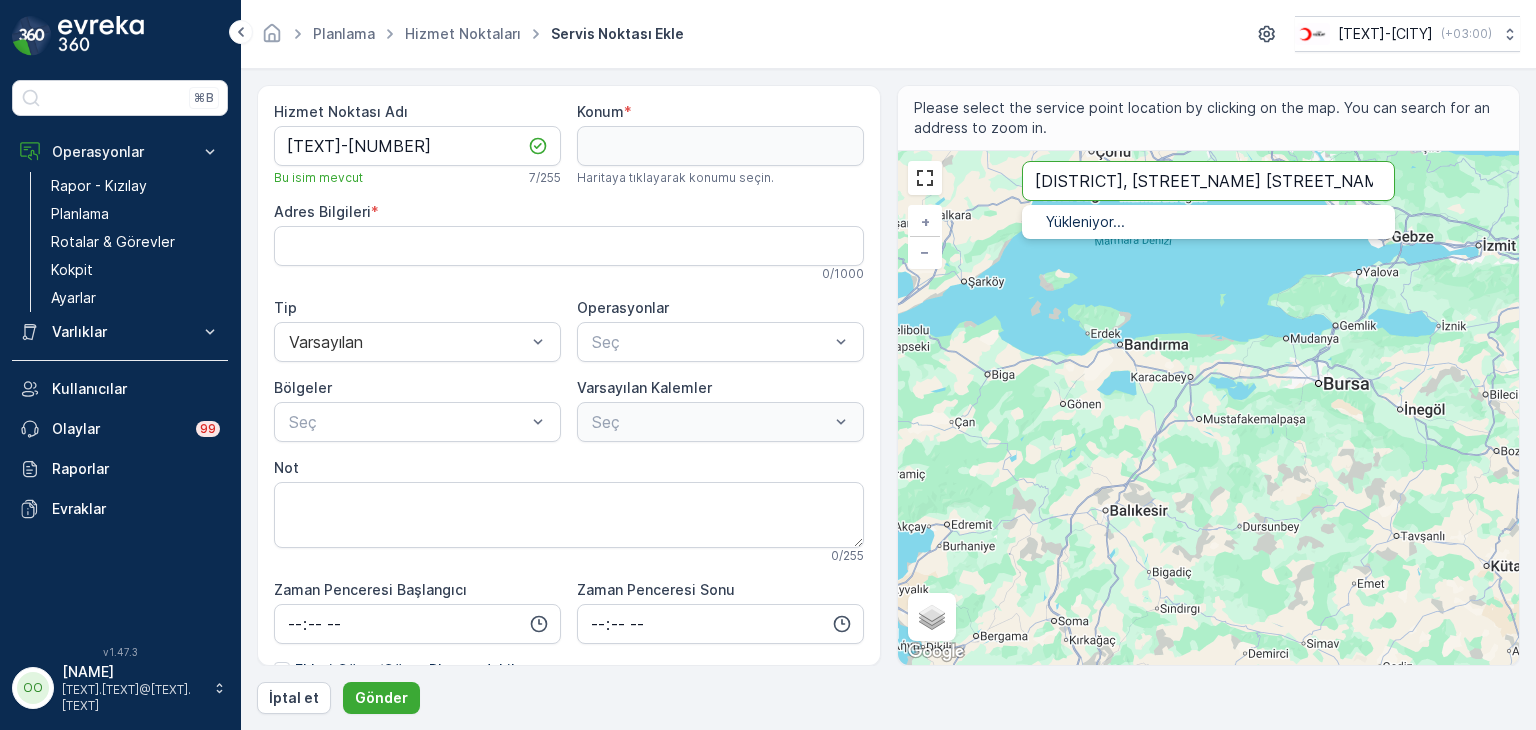 type on "[DISTRICT], [STREET_NAME] [STREET_NAME] No:[NUMBER]" 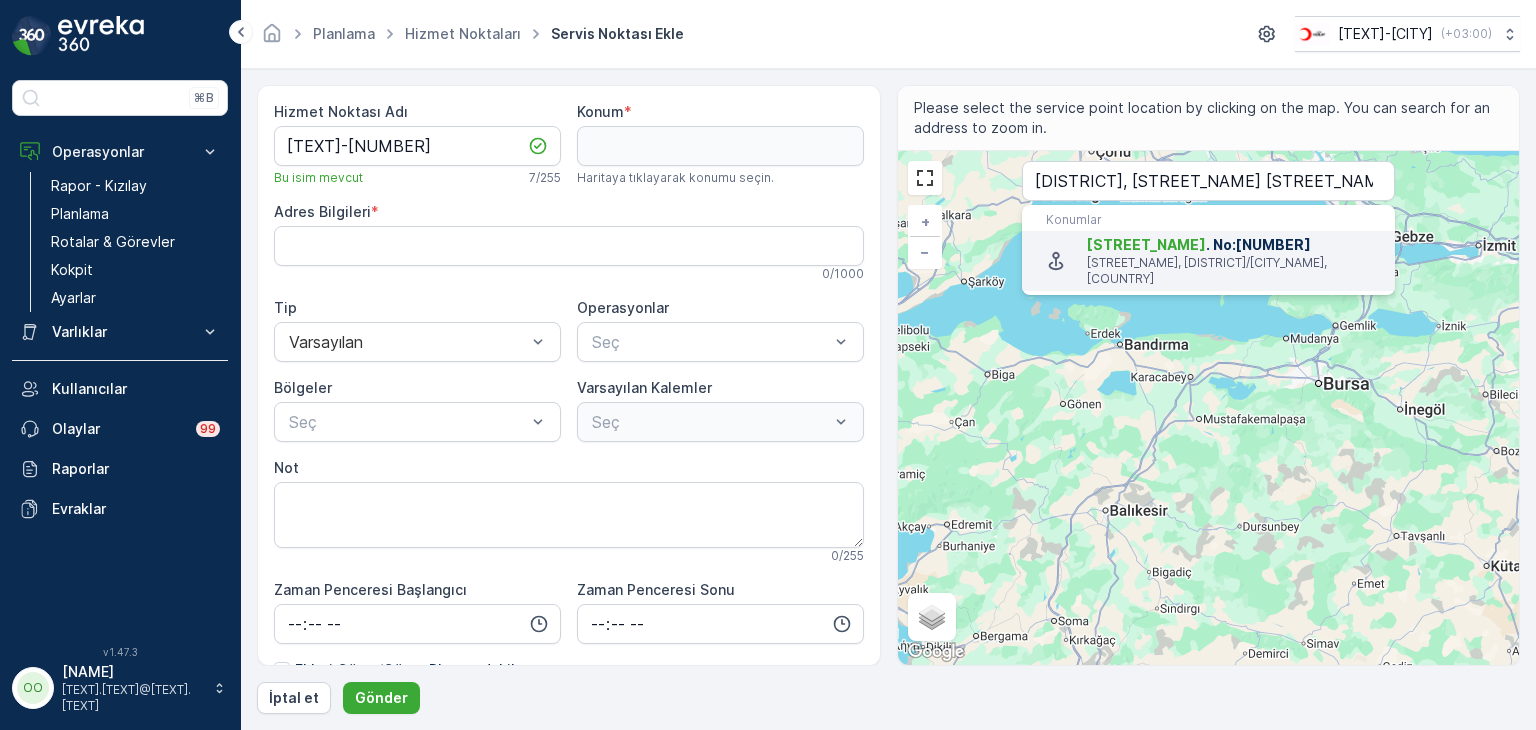 click on "[STREET_NAME]" at bounding box center [1146, 244] 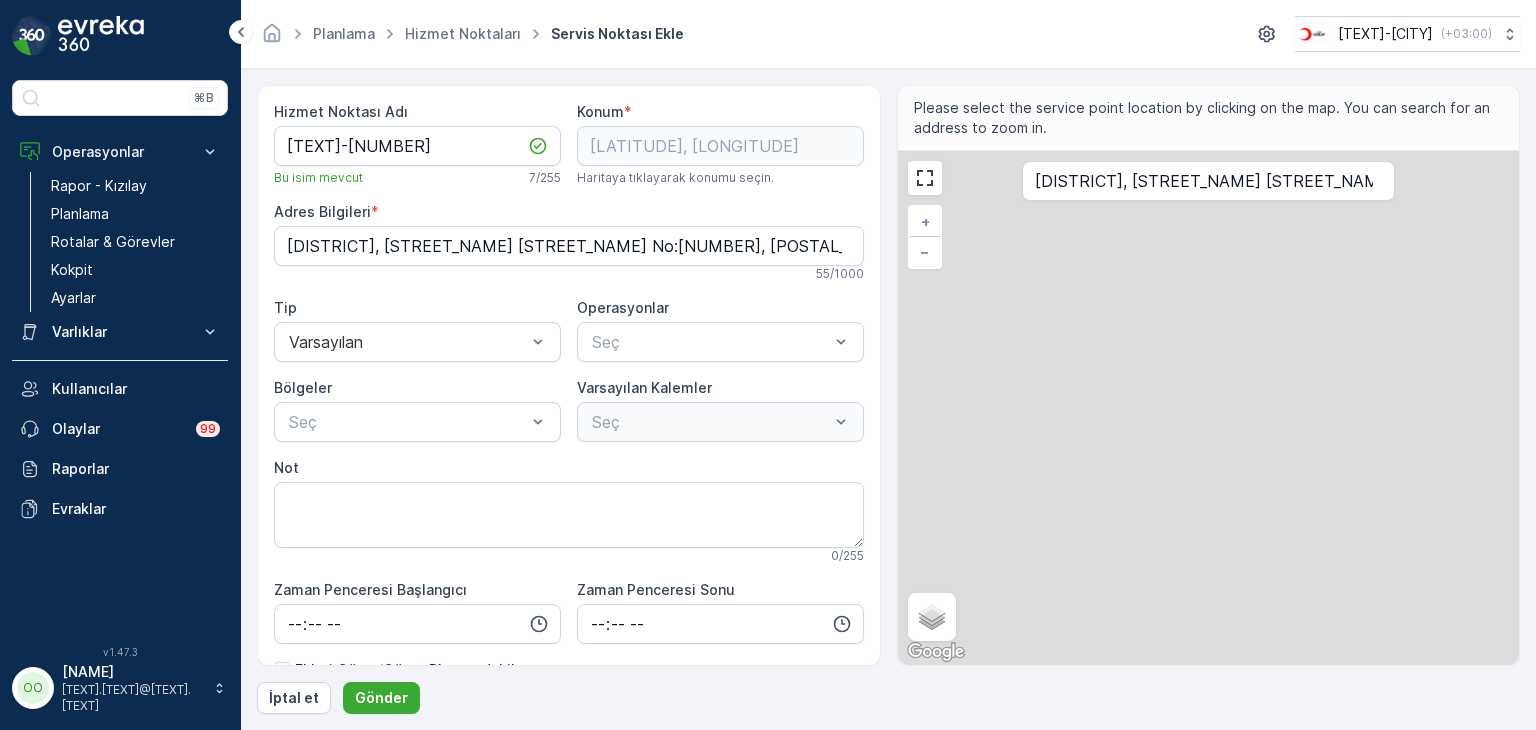 type on "[LATITUDE], [LONGITUDE]" 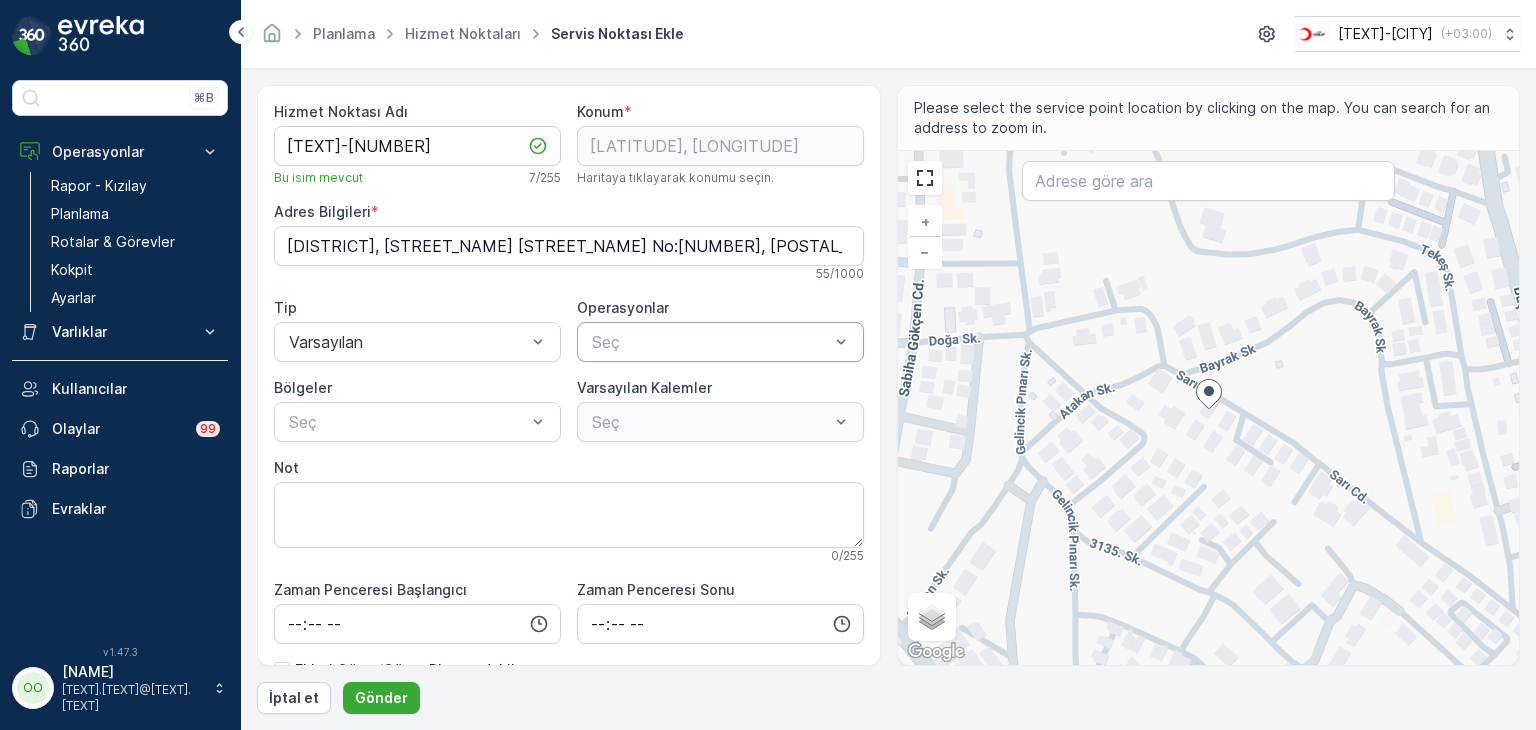 click at bounding box center (710, 342) 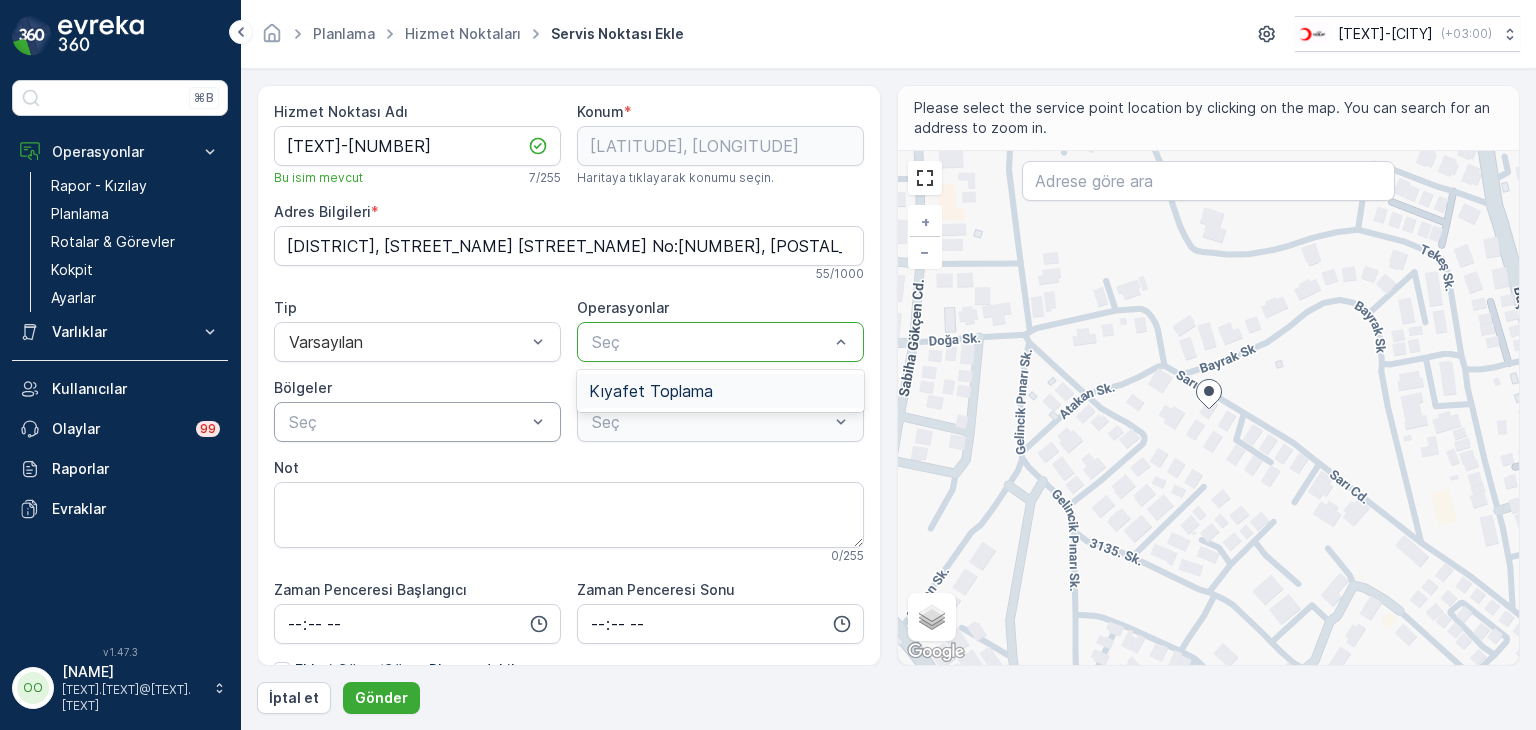 drag, startPoint x: 649, startPoint y: 392, endPoint x: 545, endPoint y: 412, distance: 105.90562 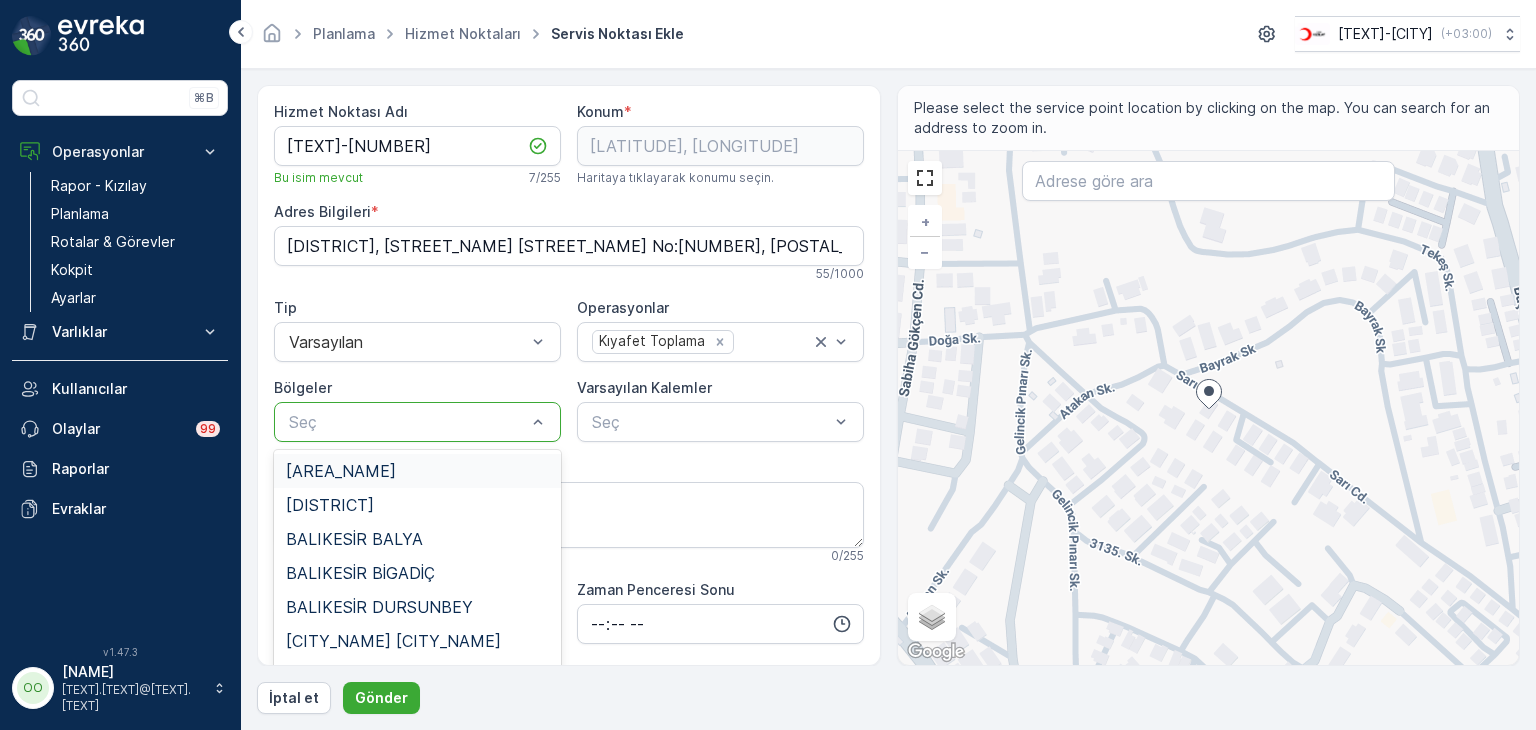 click at bounding box center [407, 422] 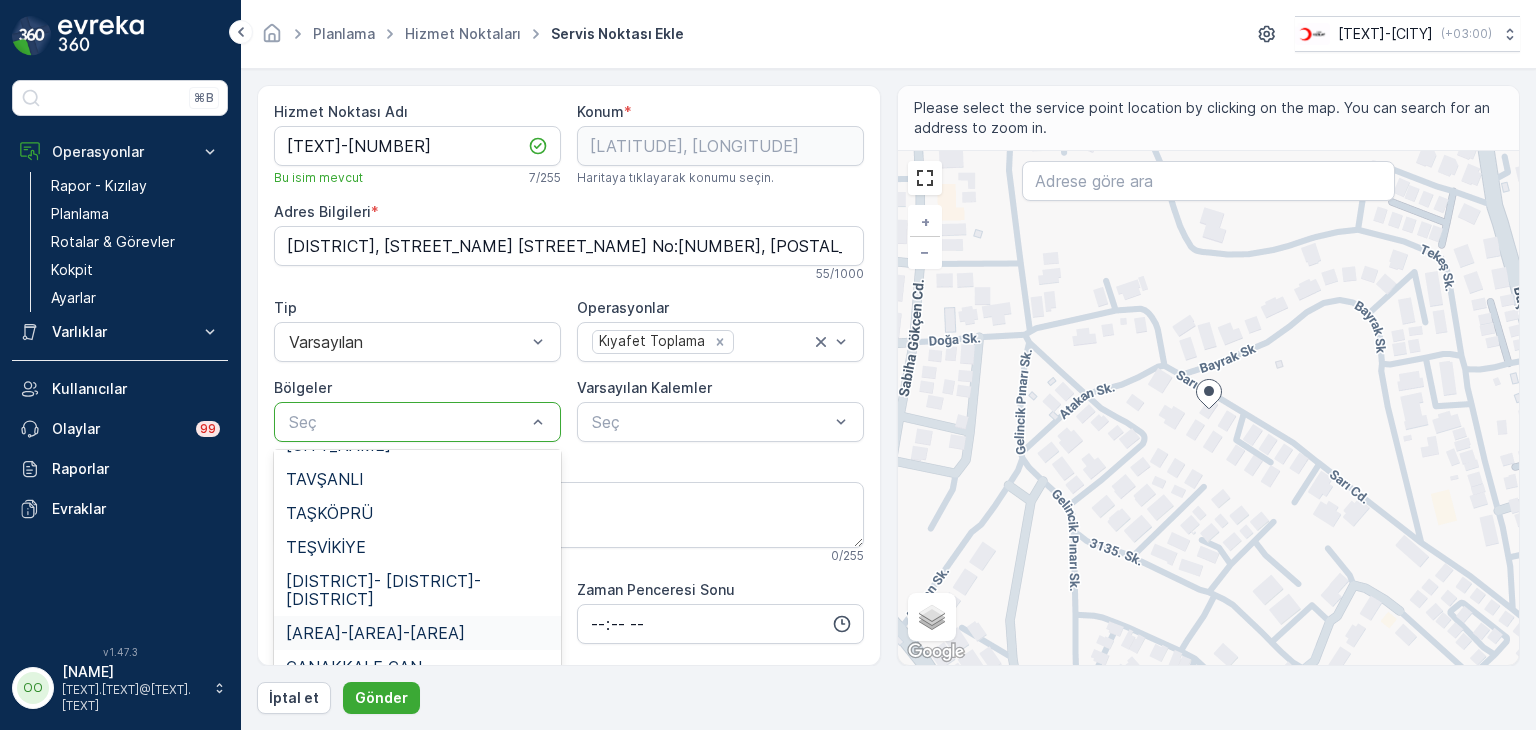 scroll, scrollTop: 700, scrollLeft: 0, axis: vertical 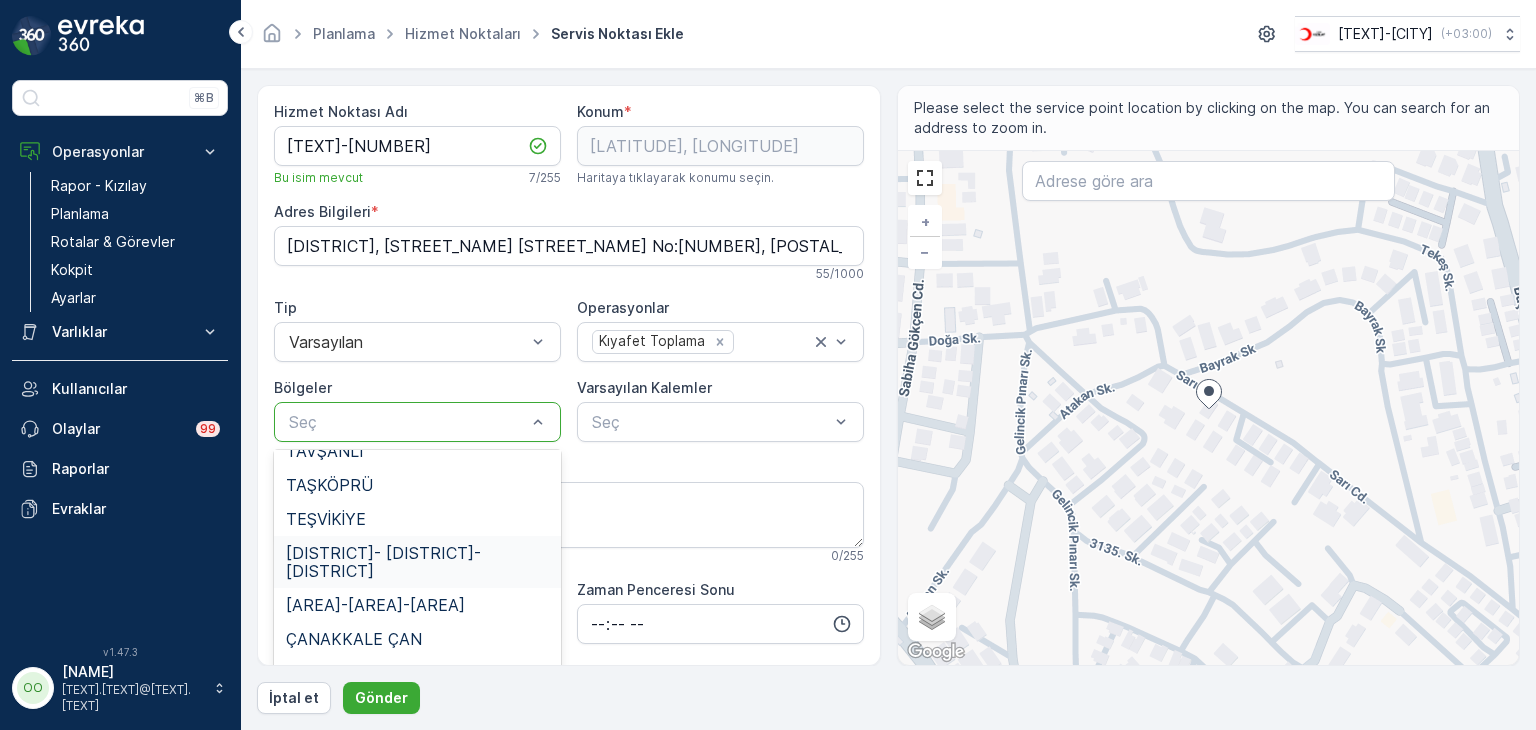 click on "[DISTRICT]- [DISTRICT]- [DISTRICT]" at bounding box center [417, 562] 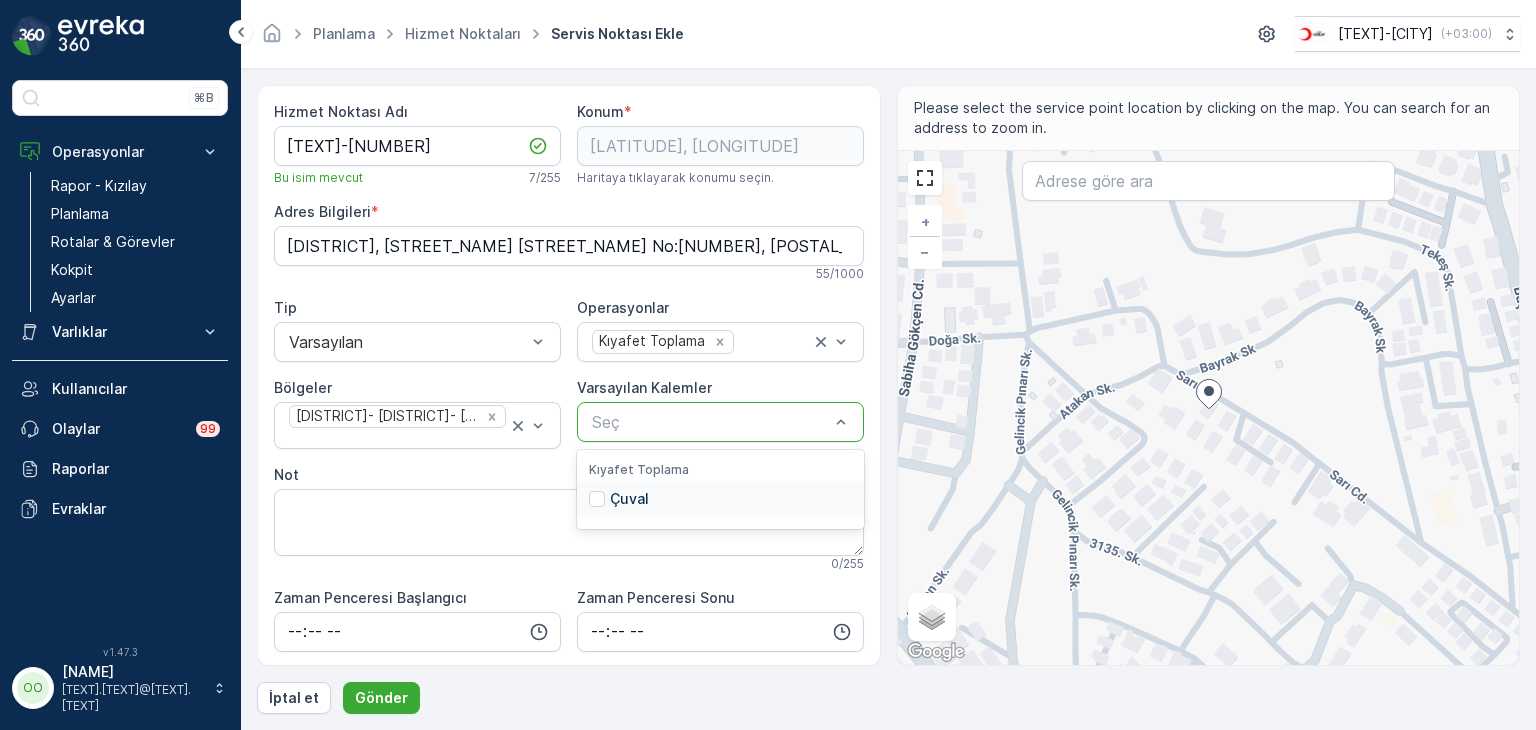 click at bounding box center (710, 422) 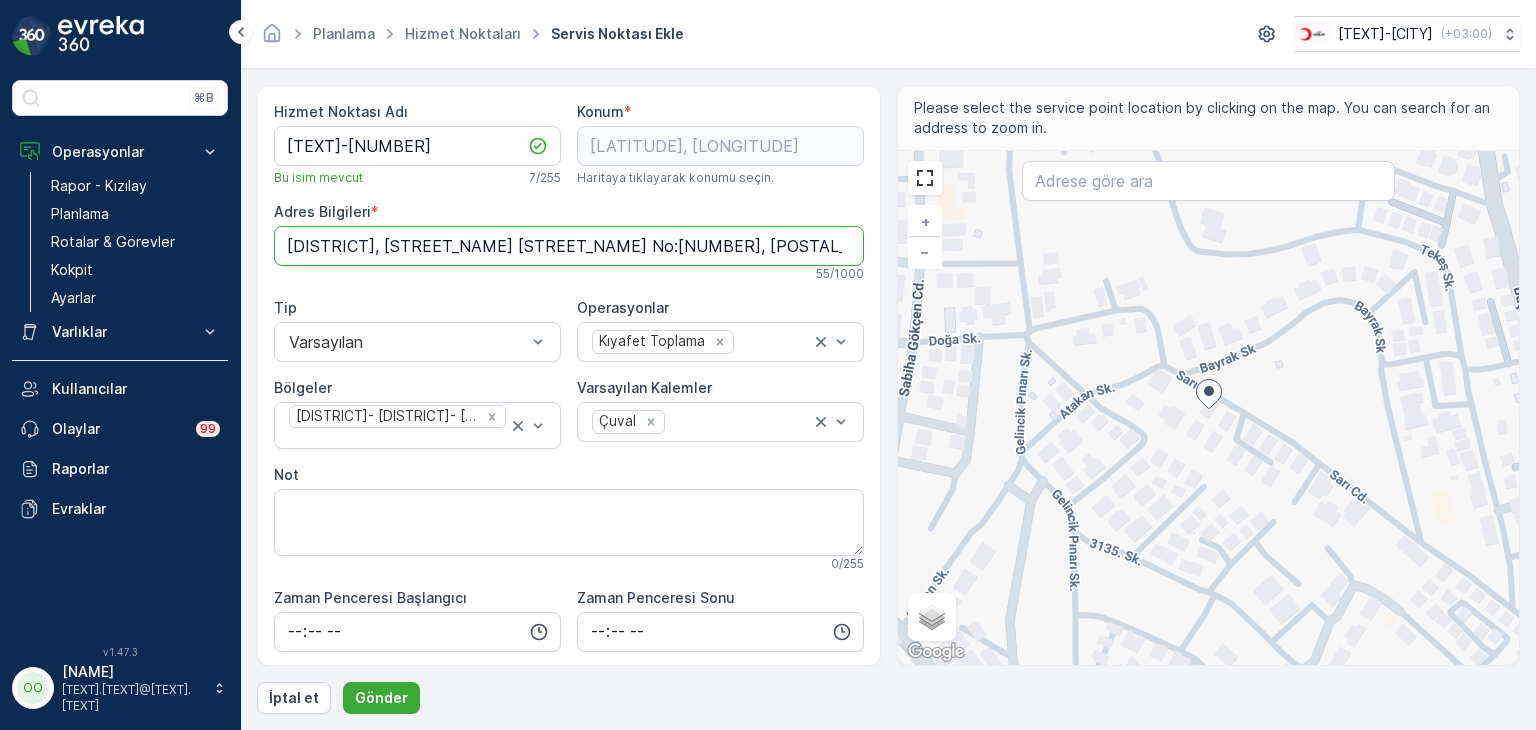 drag, startPoint x: 749, startPoint y: 251, endPoint x: 256, endPoint y: 240, distance: 493.1227 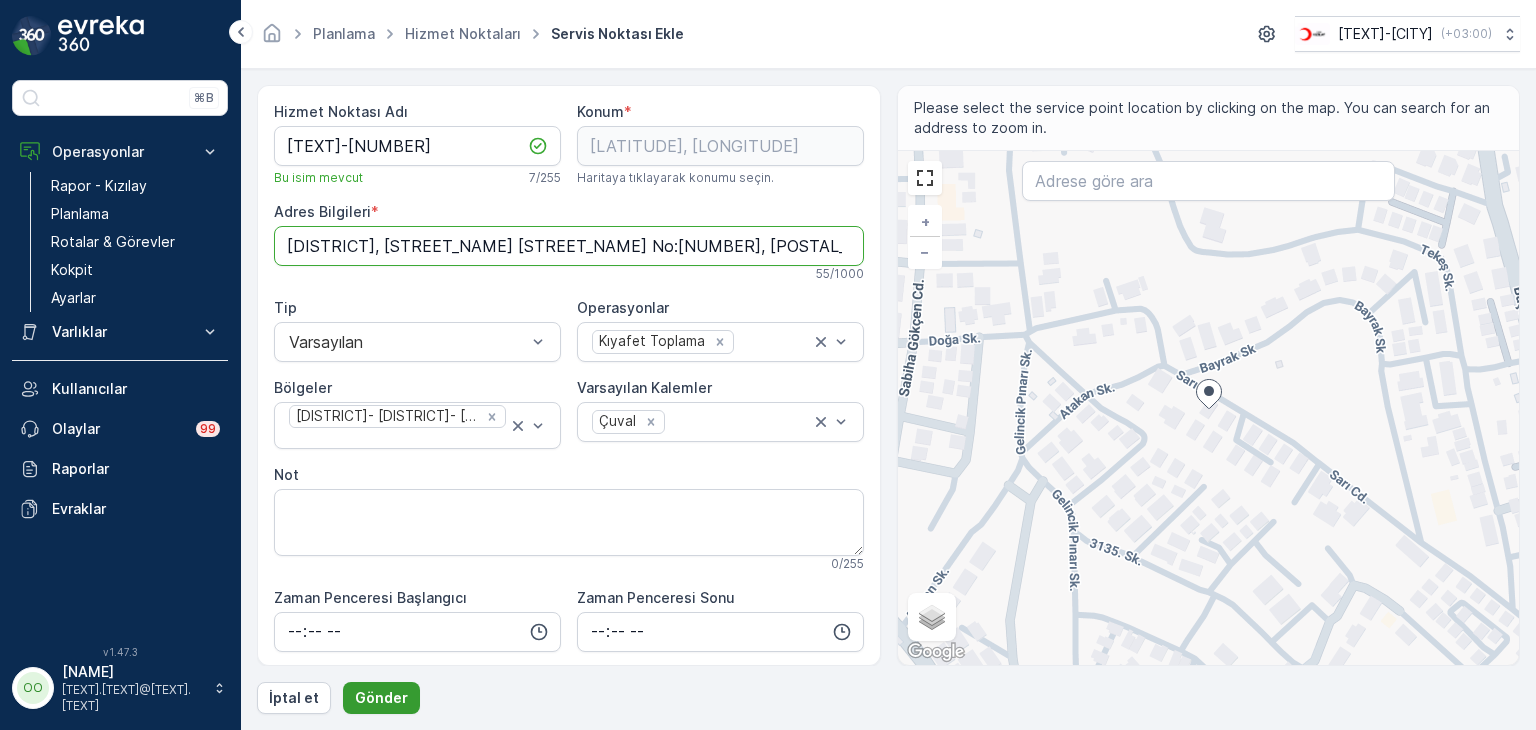 click on "Gönder" at bounding box center (381, 698) 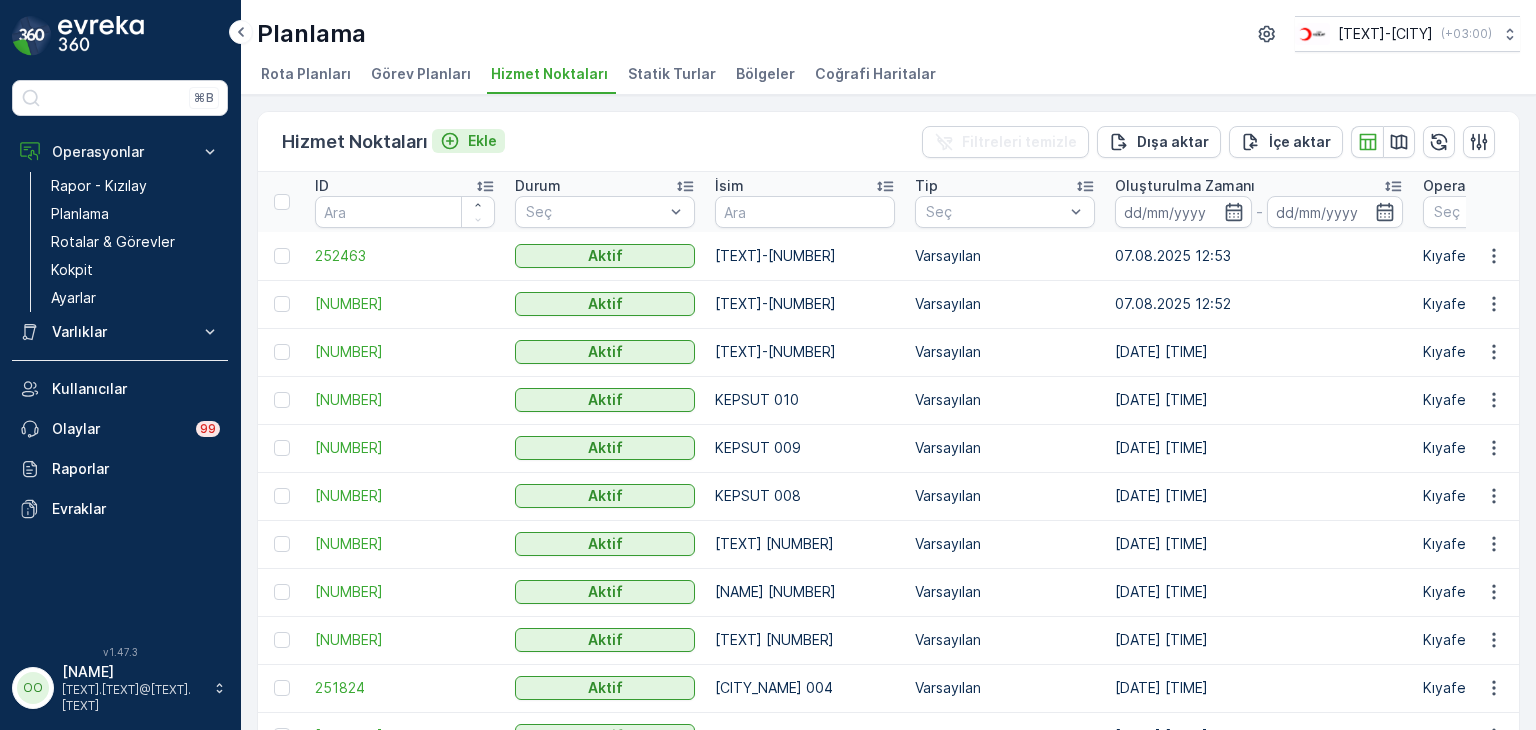 click on "Ekle" at bounding box center (482, 141) 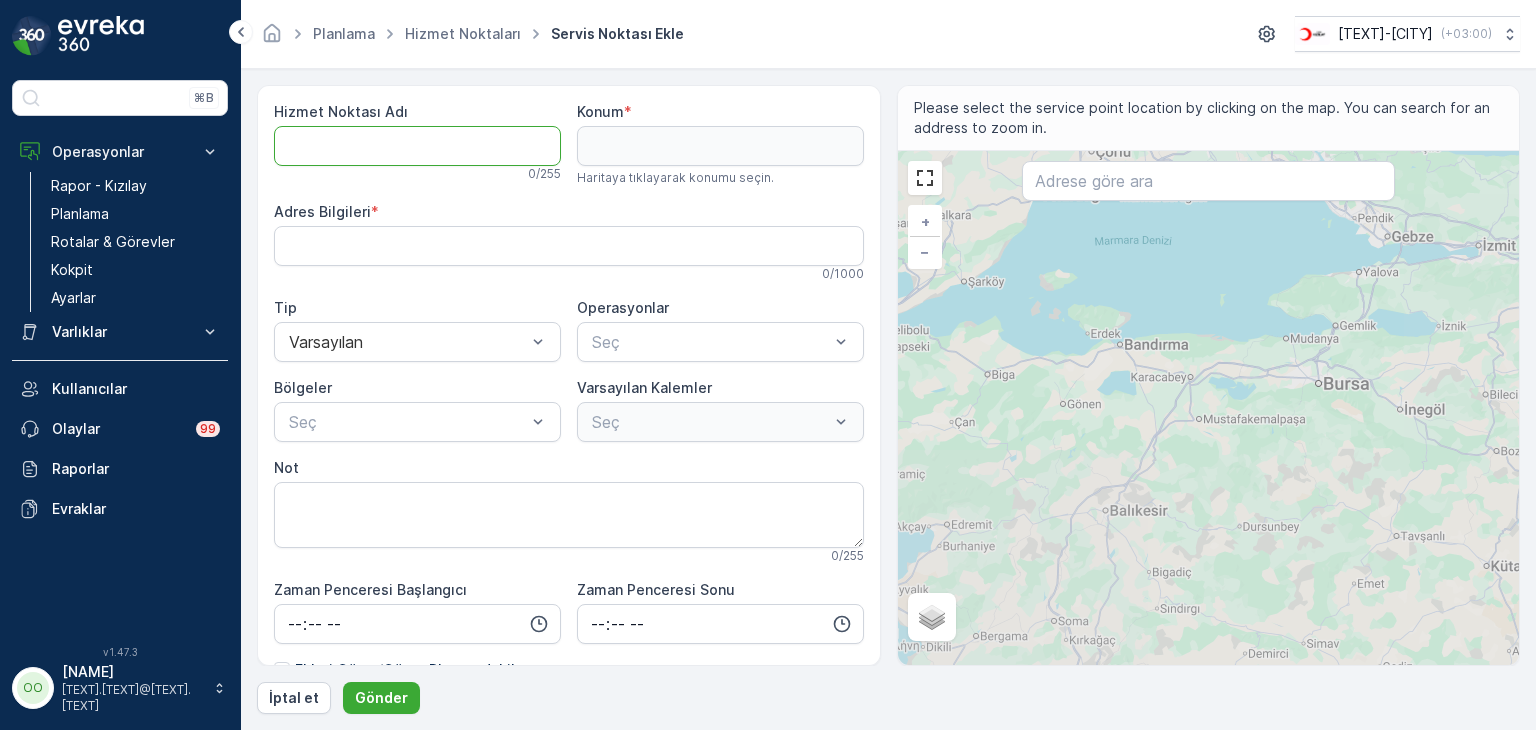 click on "Hizmet Noktası Adı" at bounding box center (417, 146) 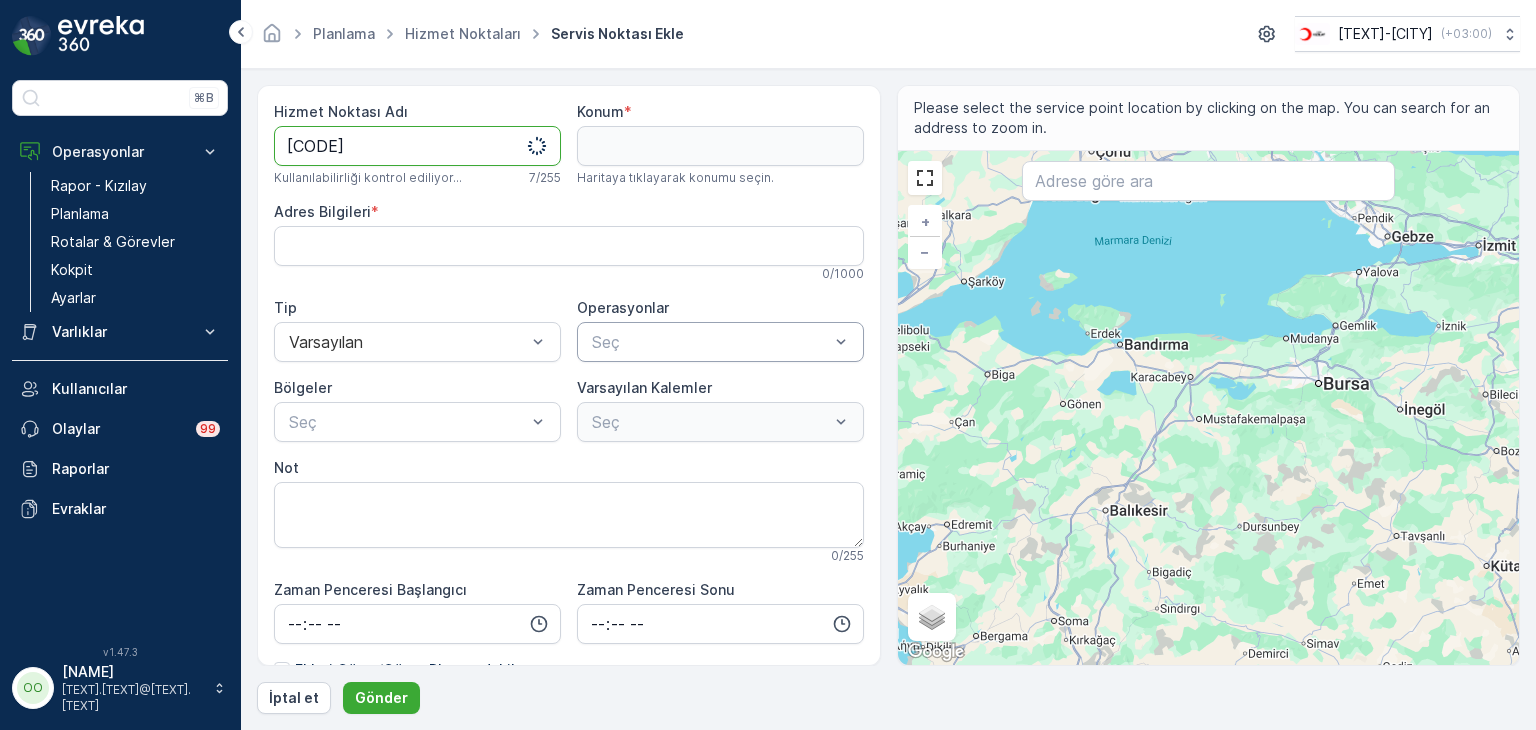 type on "[CODE]" 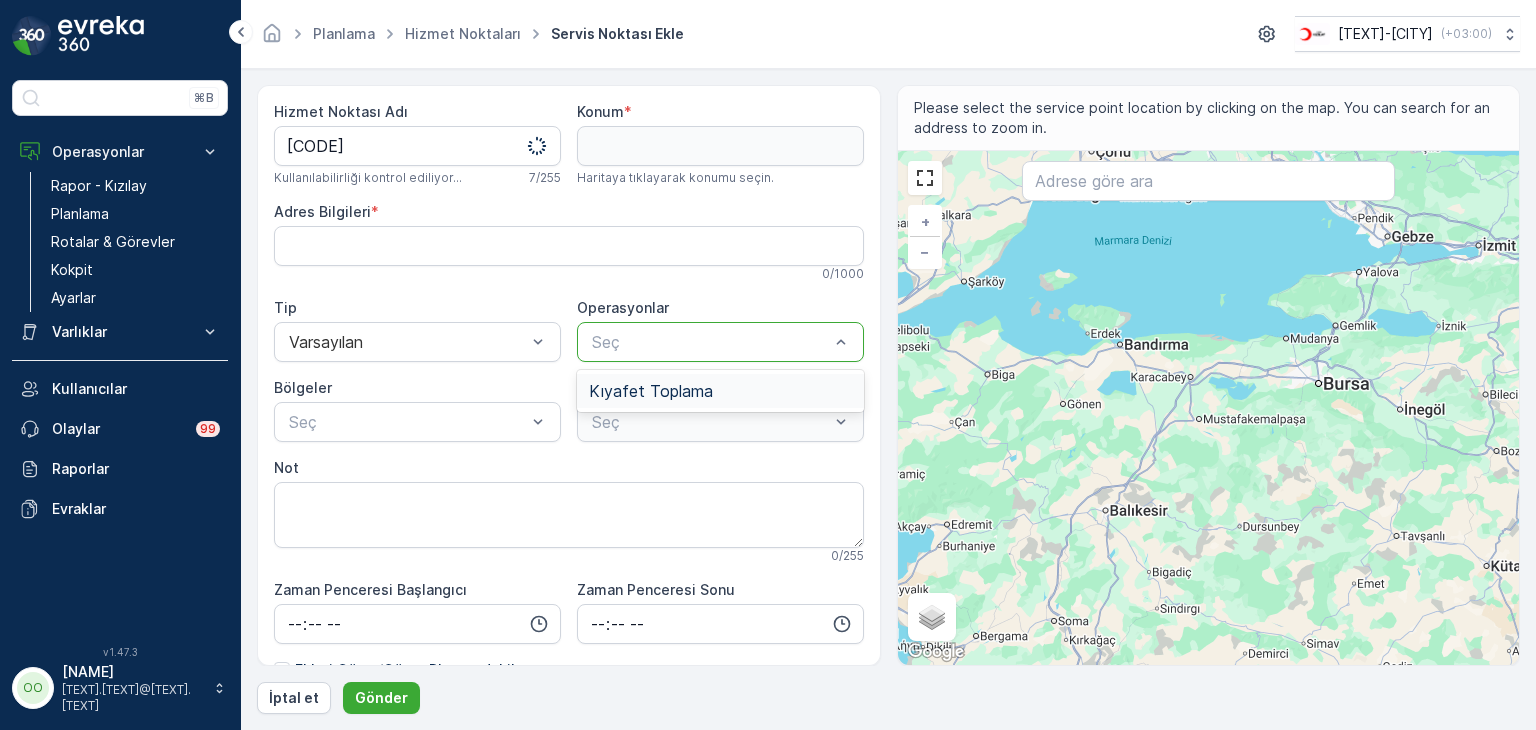 click at bounding box center (710, 342) 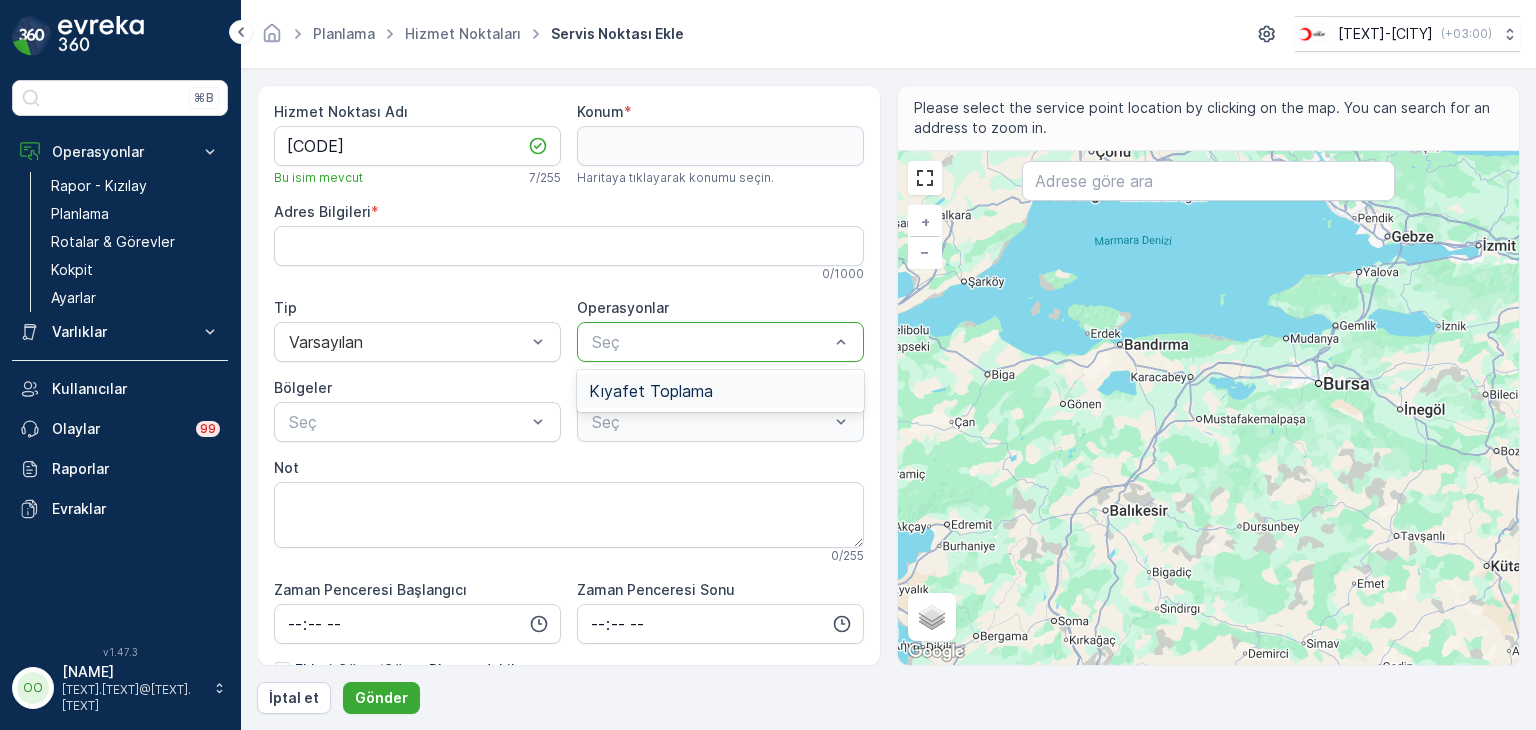 click on "Kıyafet Toplama" at bounding box center [651, 391] 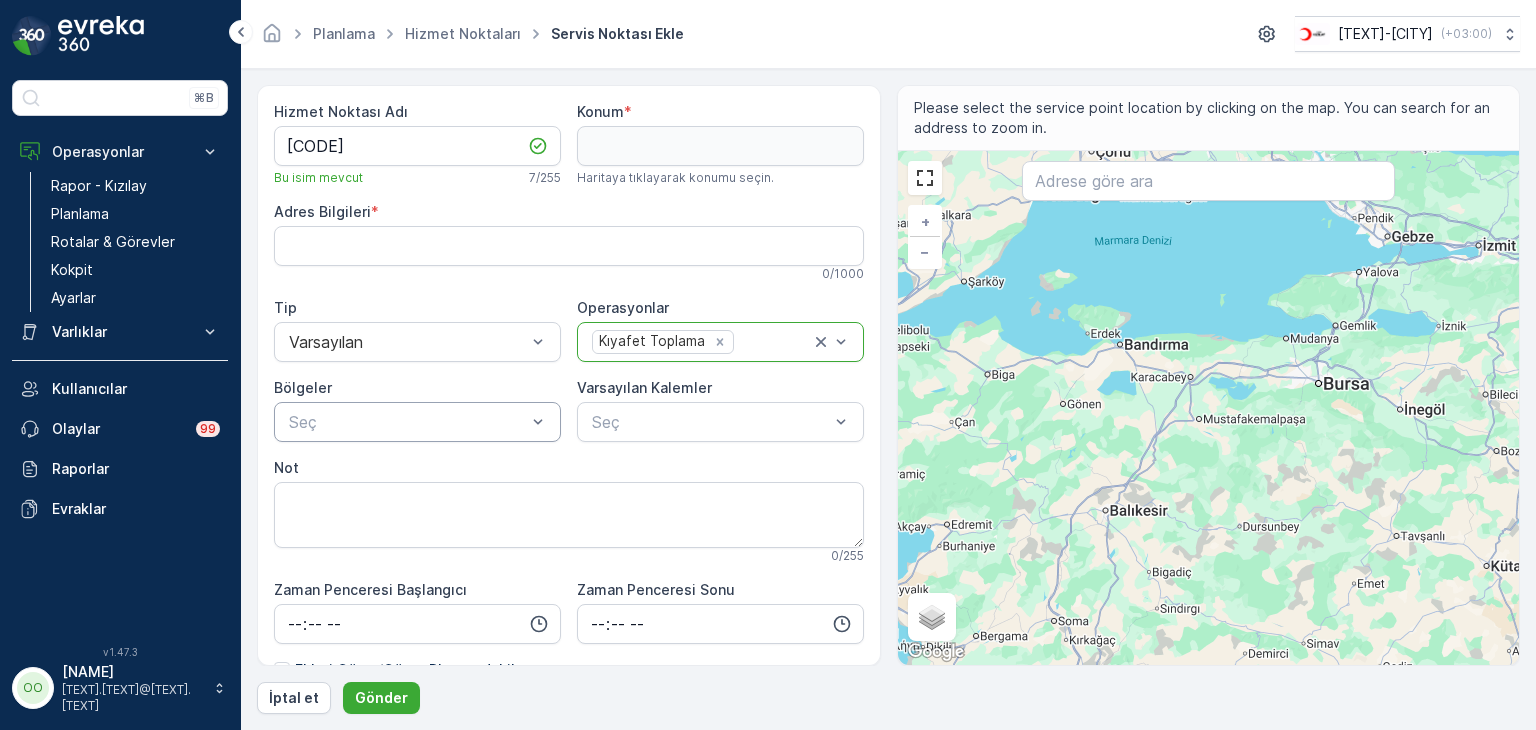 click at bounding box center [407, 422] 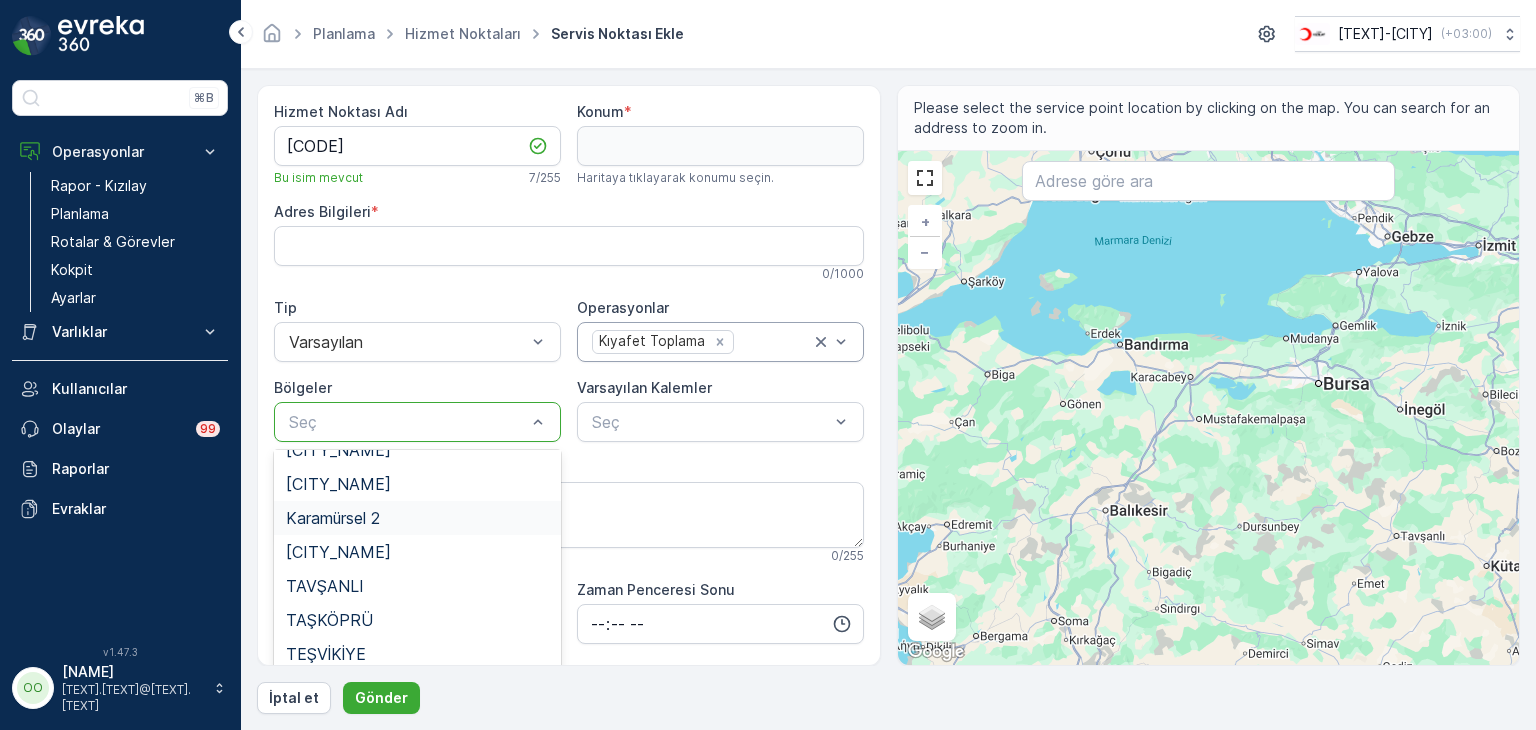 scroll, scrollTop: 600, scrollLeft: 0, axis: vertical 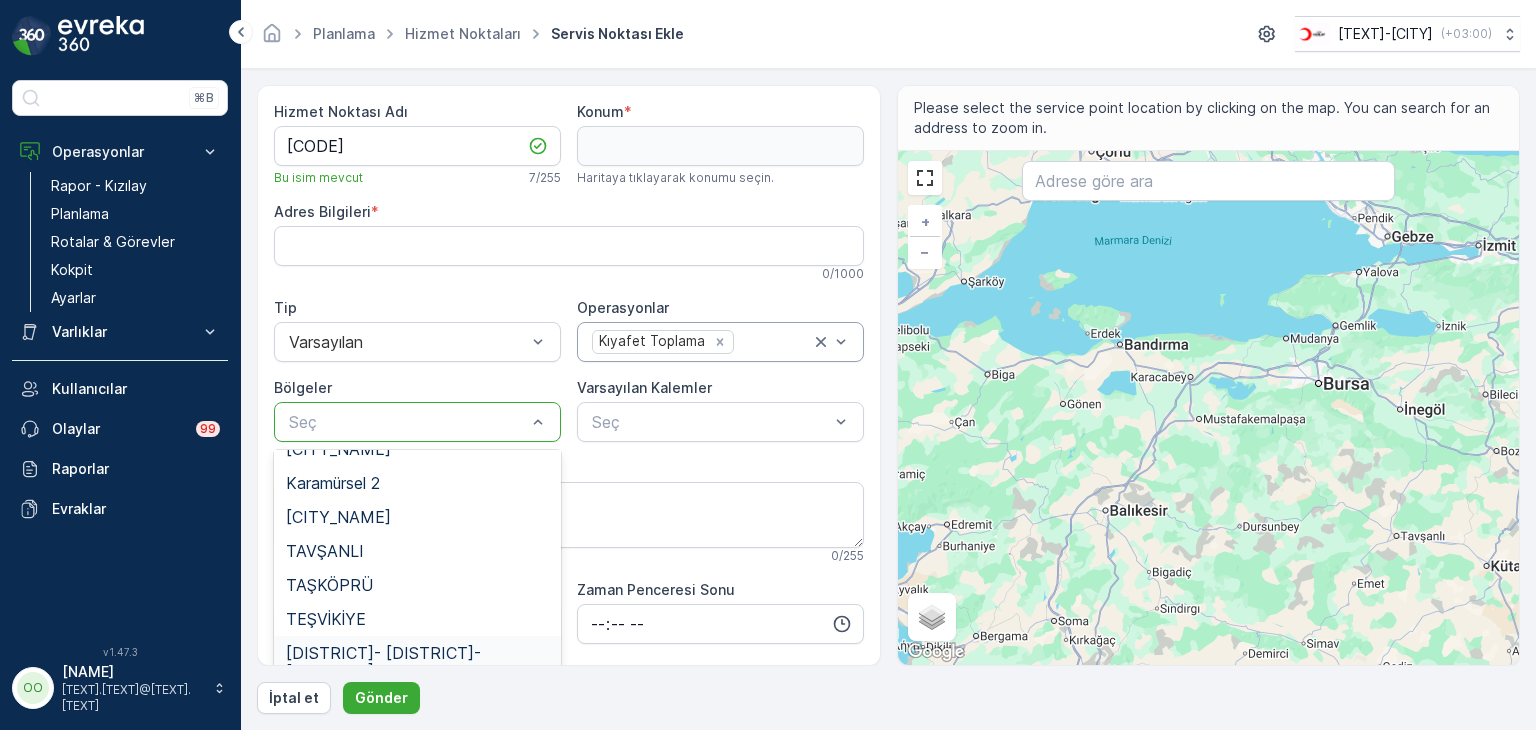 click on "[DISTRICT]- [DISTRICT]- [DISTRICT]" at bounding box center [417, 662] 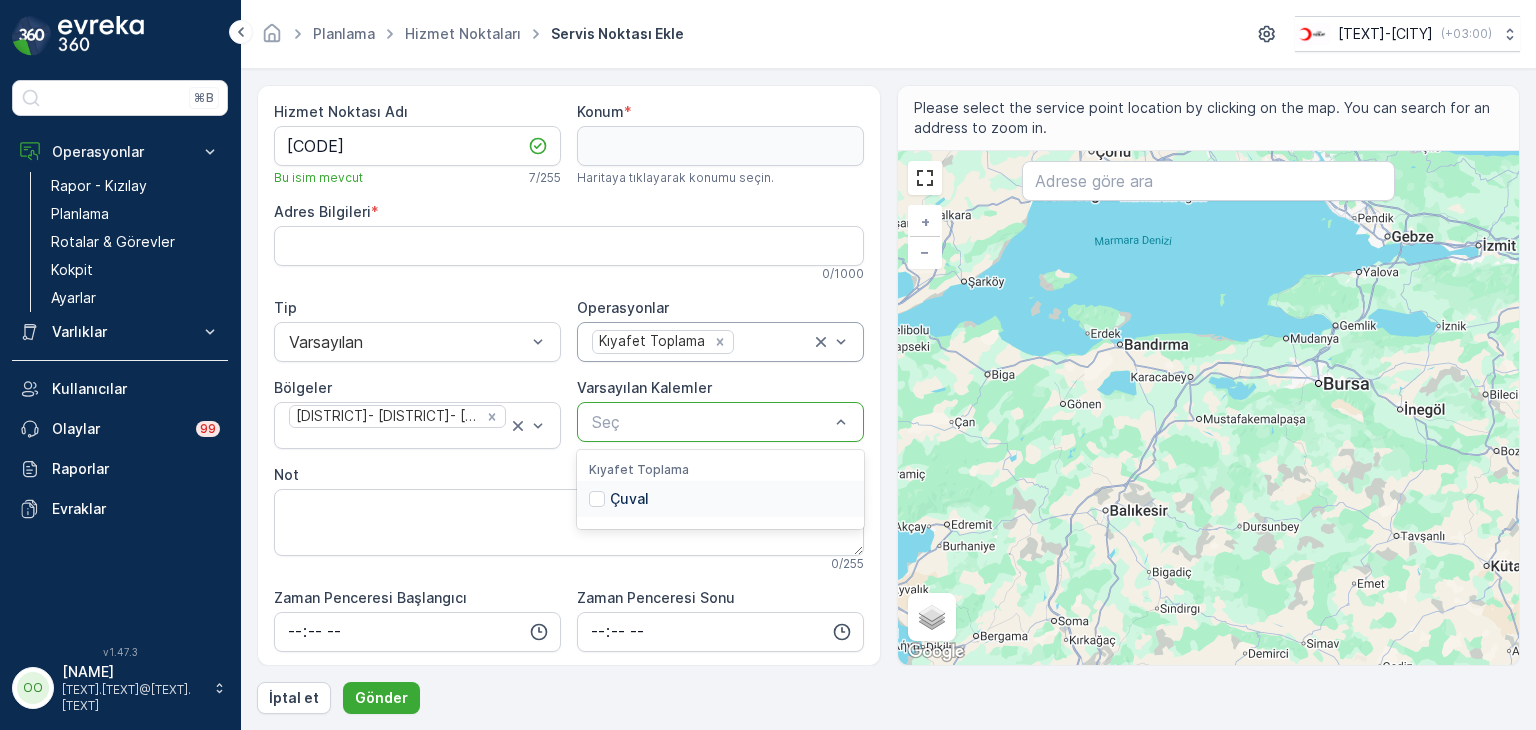 click at bounding box center (710, 422) 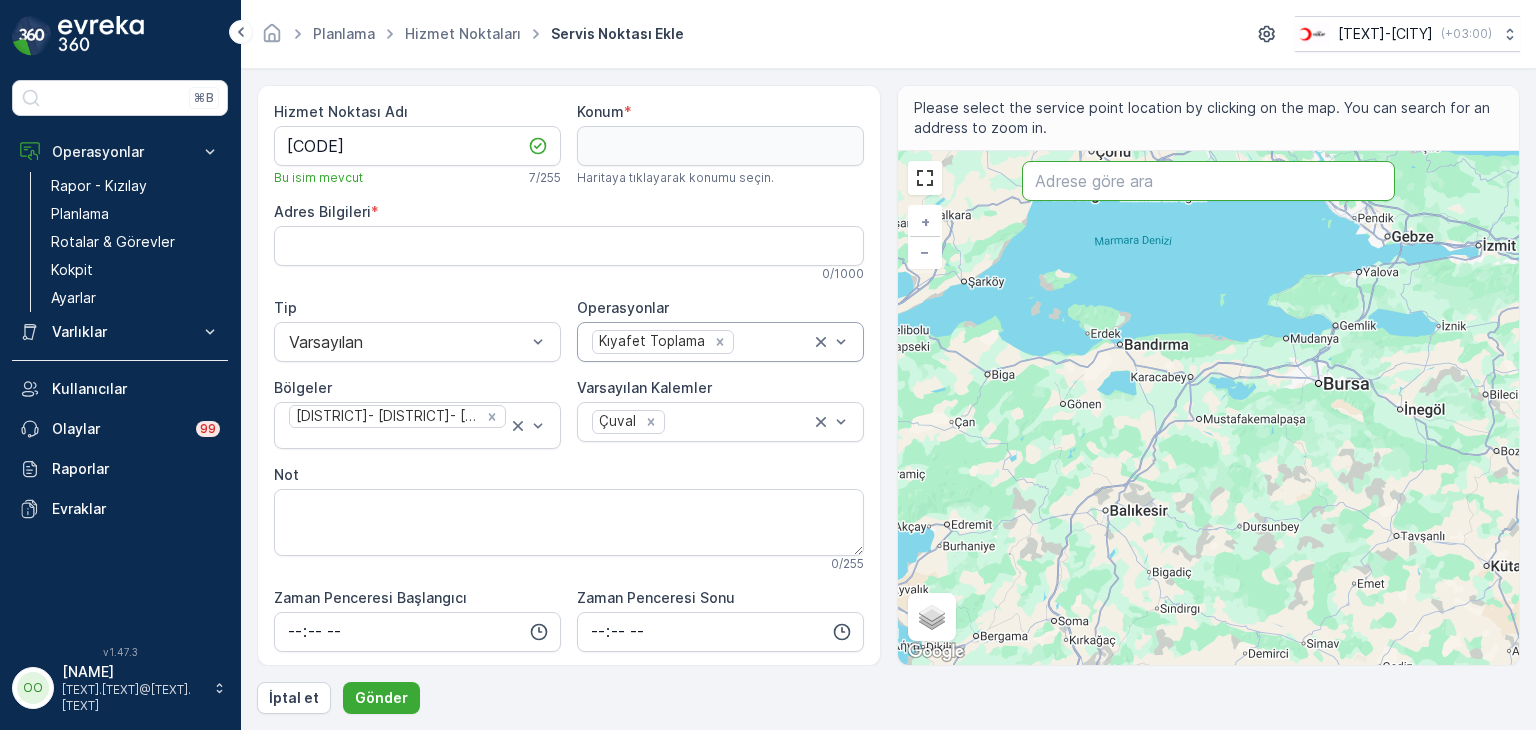 click at bounding box center (1208, 181) 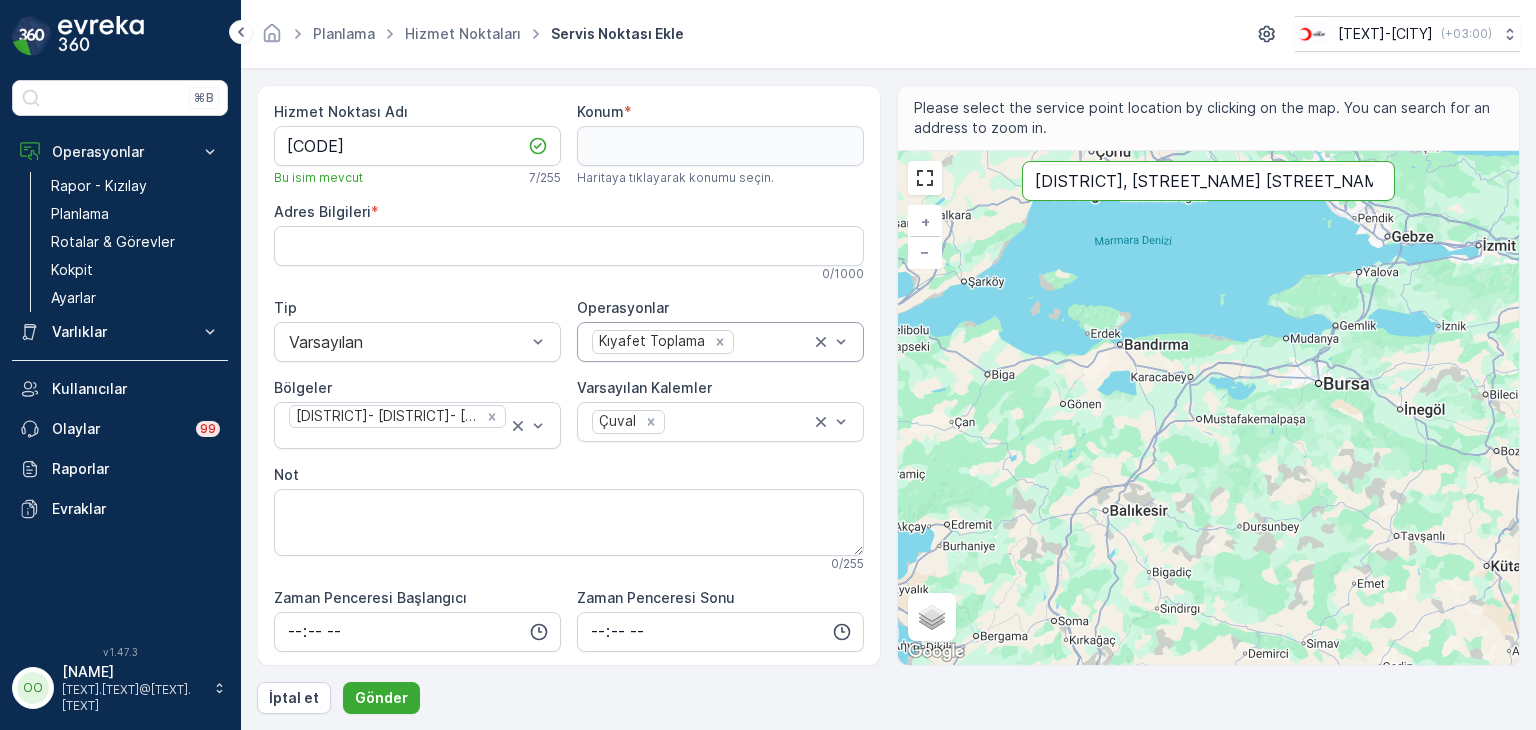 type on "[DISTRICT], [STREET_NAME] [STREET_NAME] No:[NUMBER]" 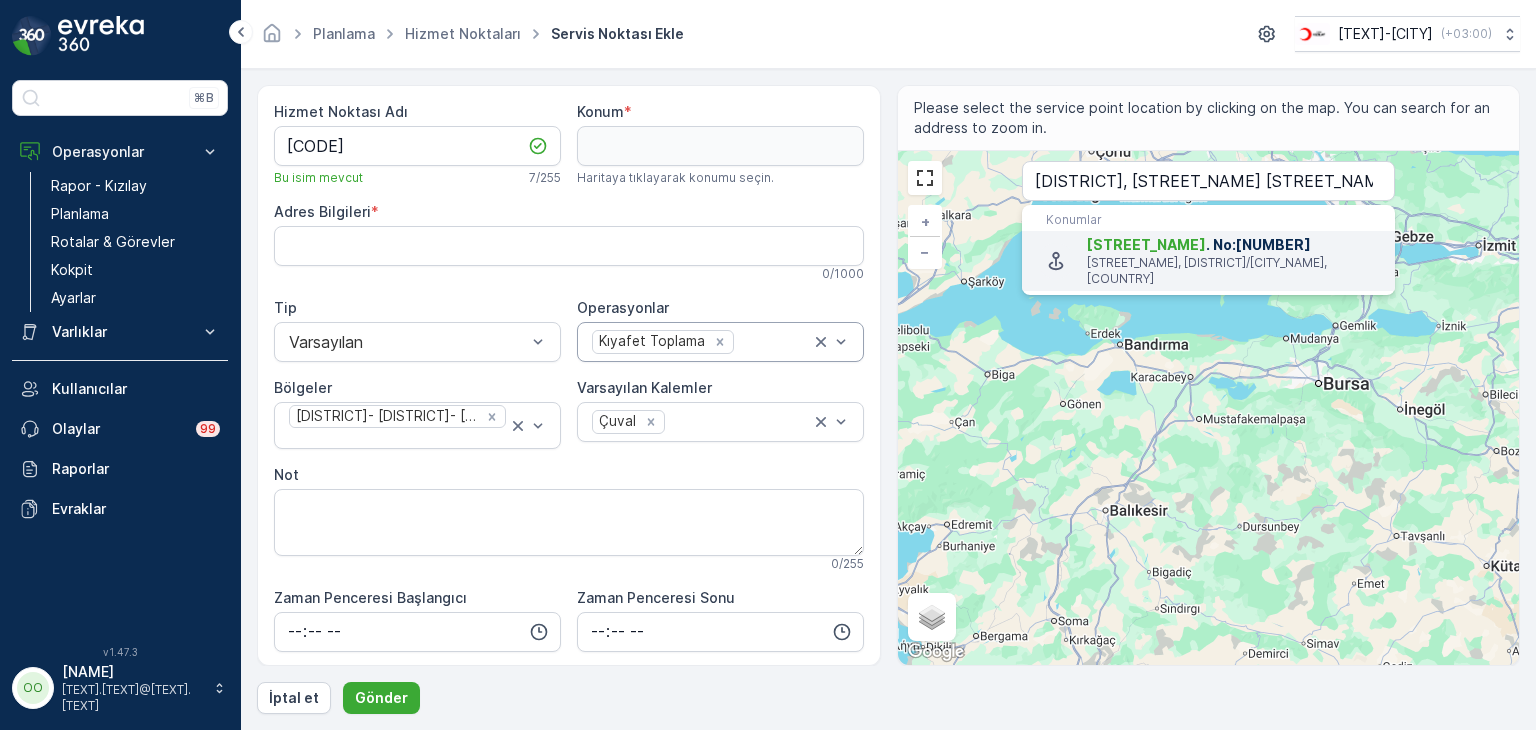 click on "[STREET_NAME]" at bounding box center [1146, 244] 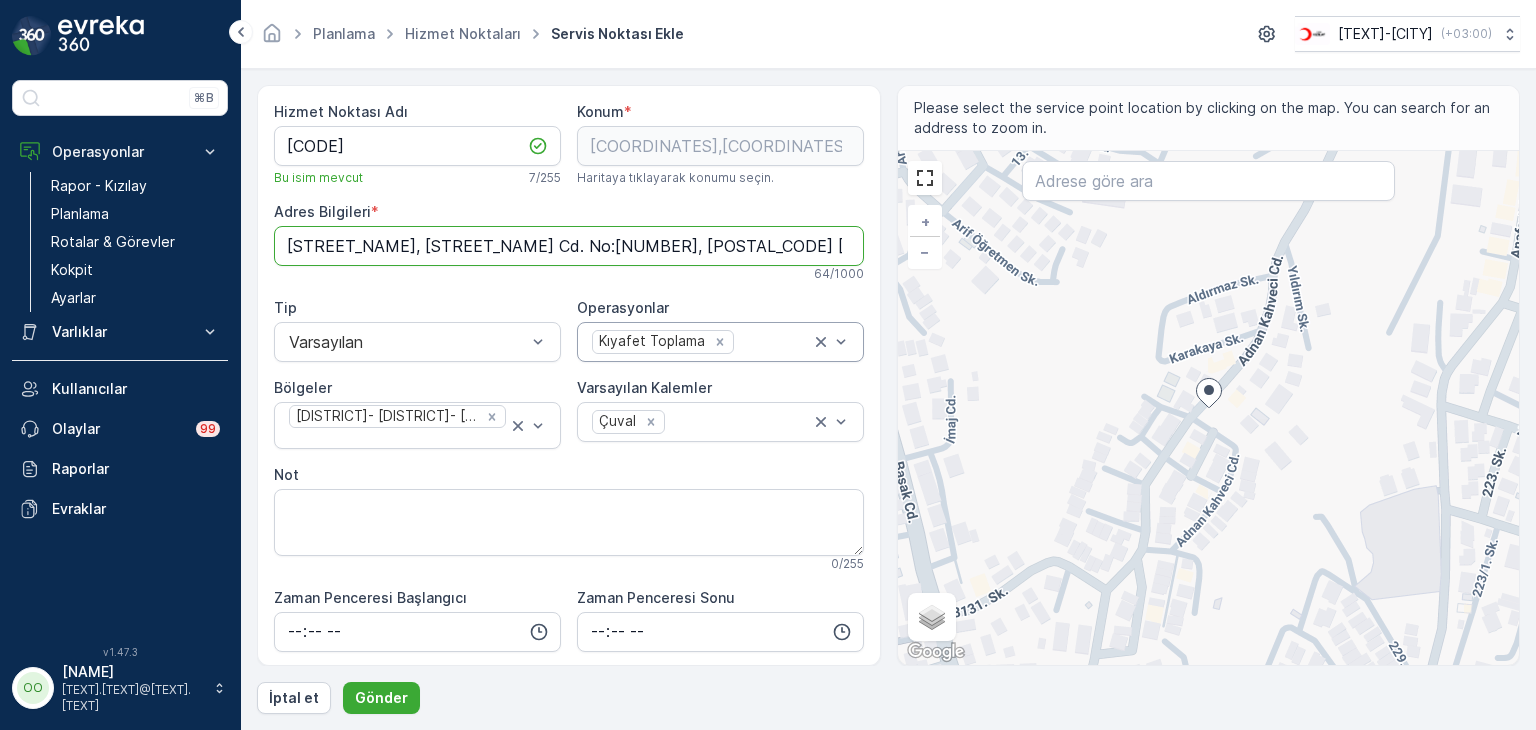 drag, startPoint x: 807, startPoint y: 241, endPoint x: 259, endPoint y: 257, distance: 548.2335 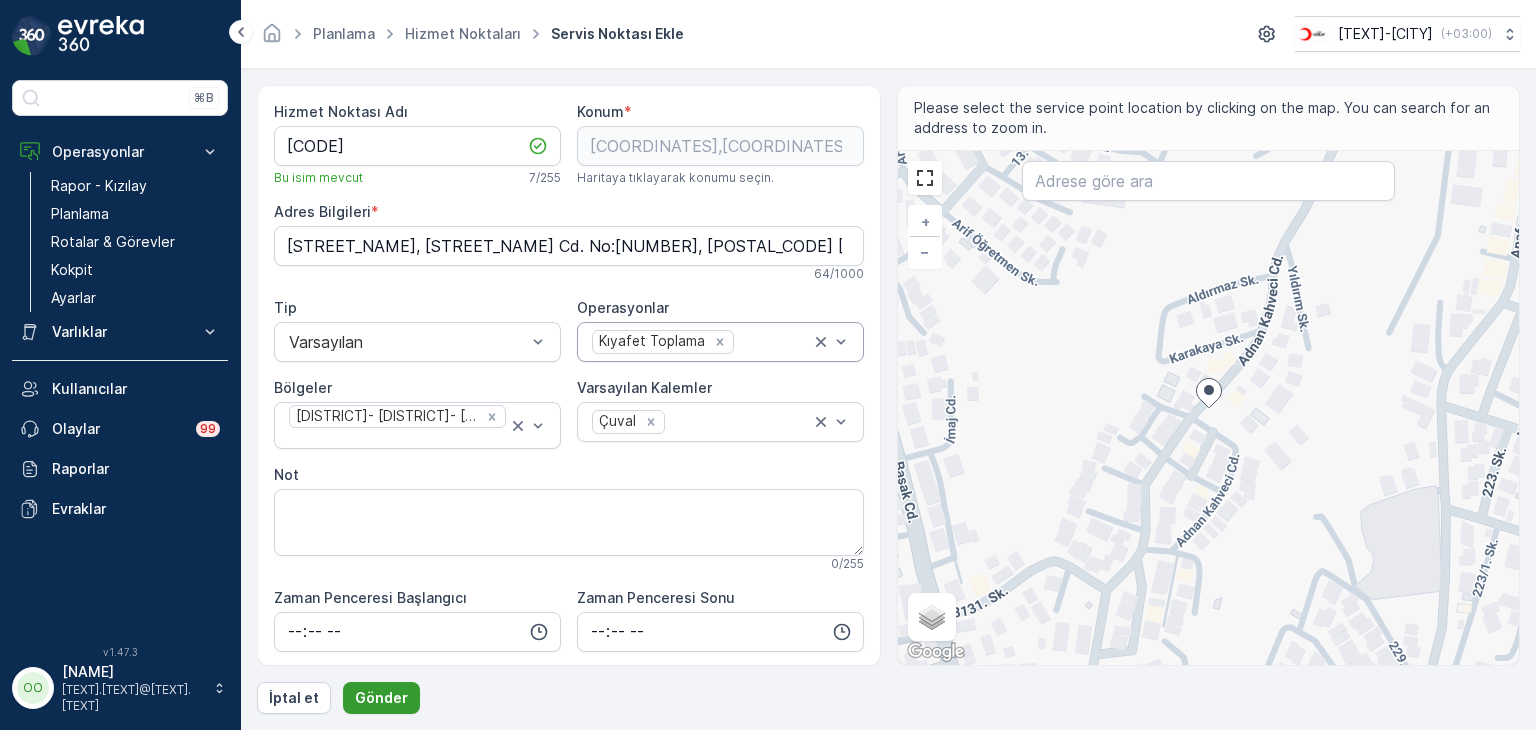 click on "Gönder" at bounding box center (381, 698) 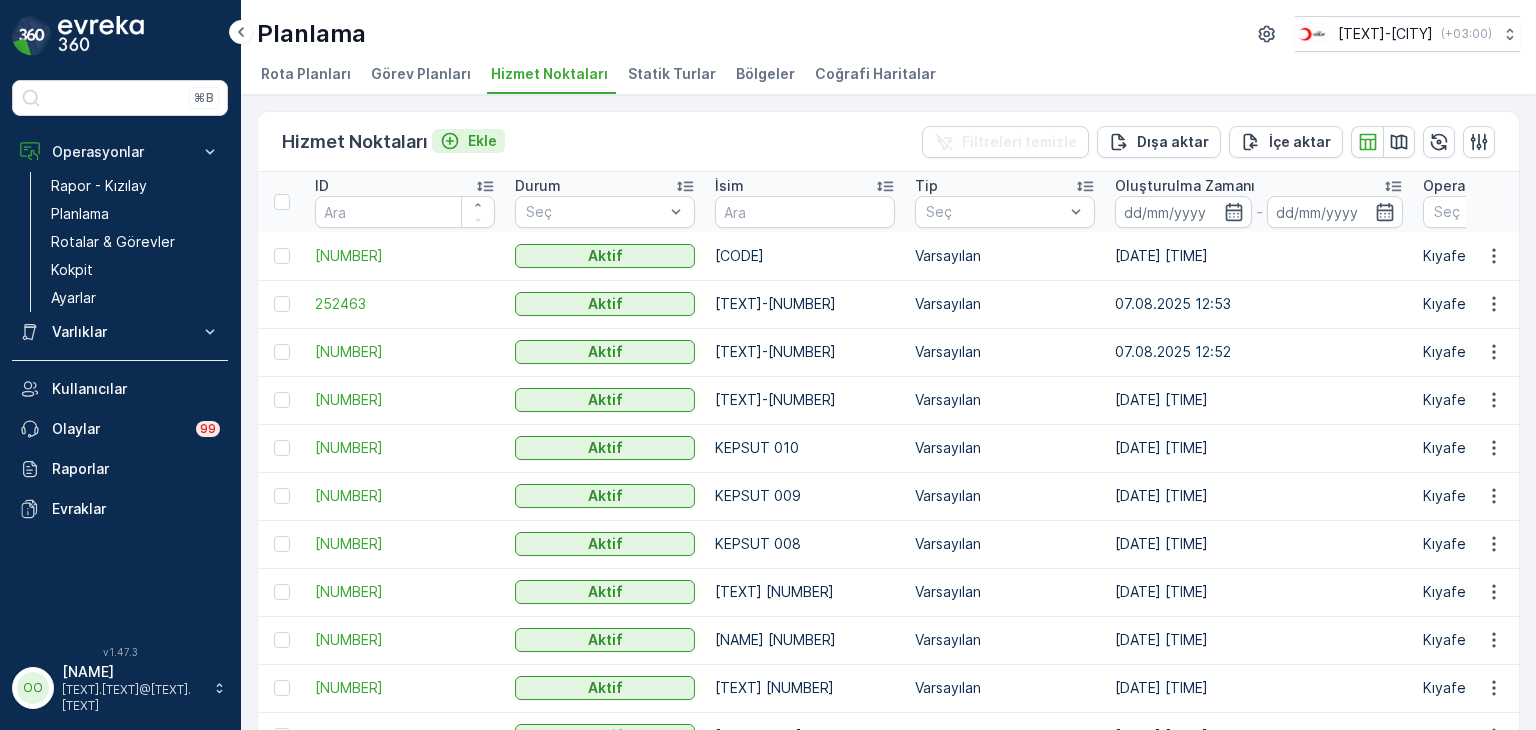 click on "Ekle" at bounding box center (482, 141) 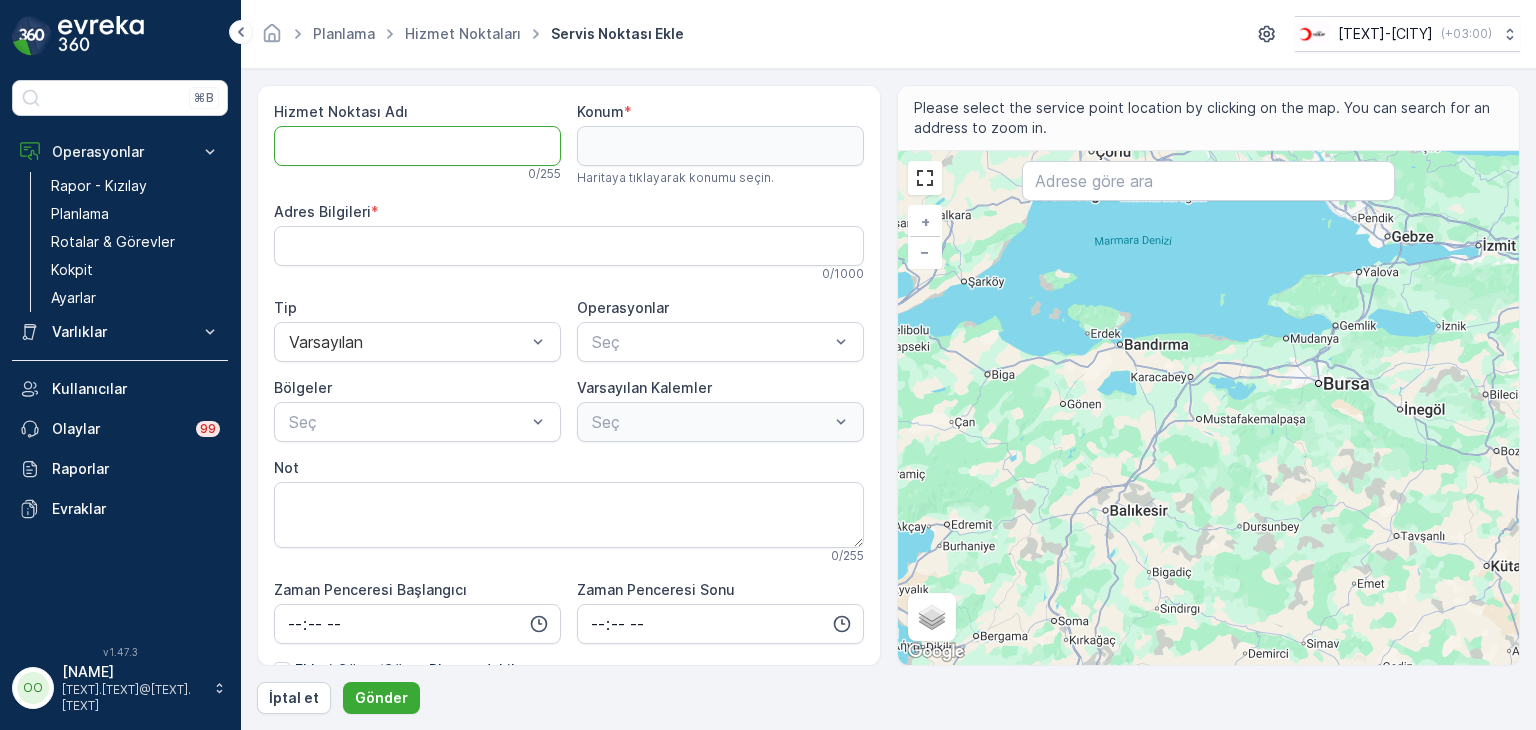 click on "Hizmet Noktası Adı" at bounding box center (417, 146) 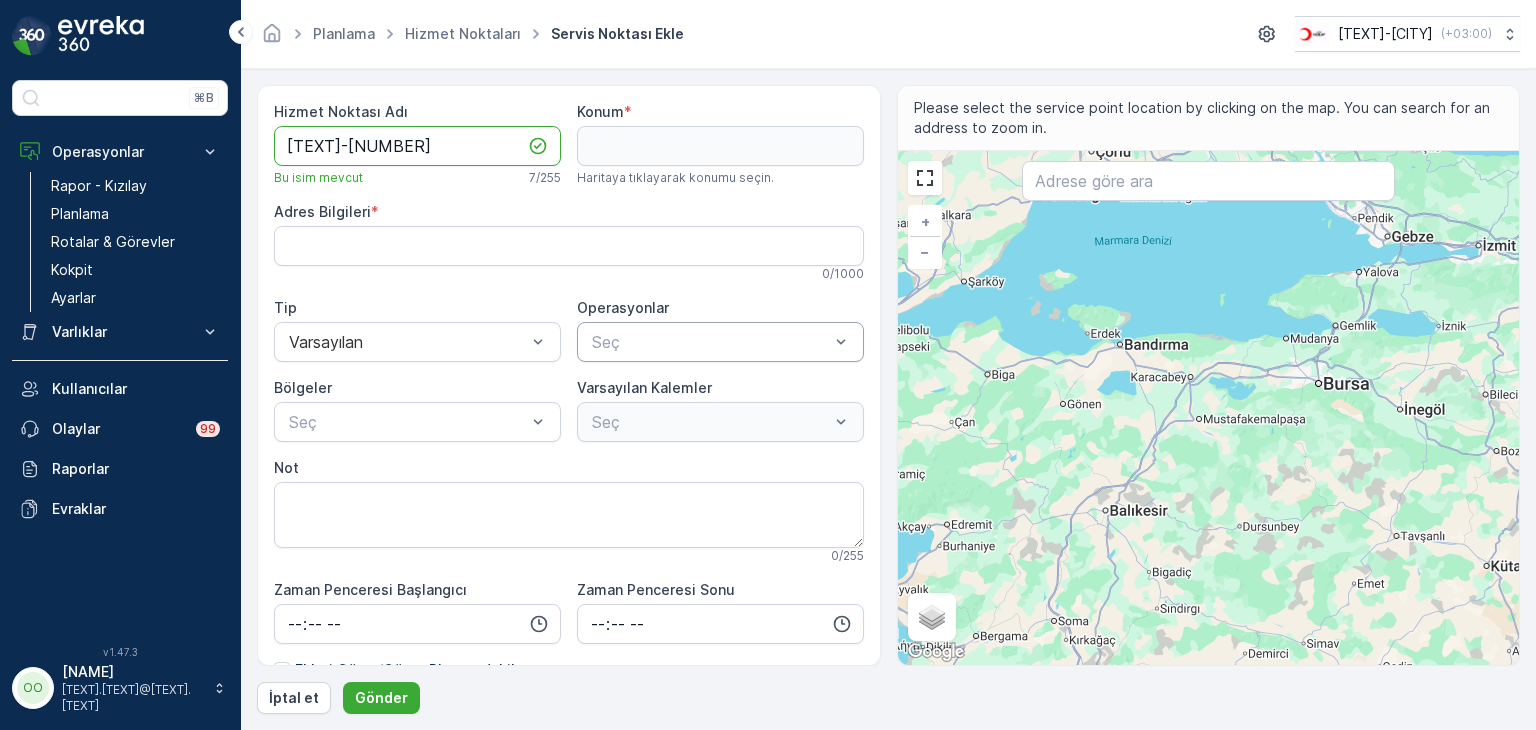 type on "[TEXT]-[NUMBER]" 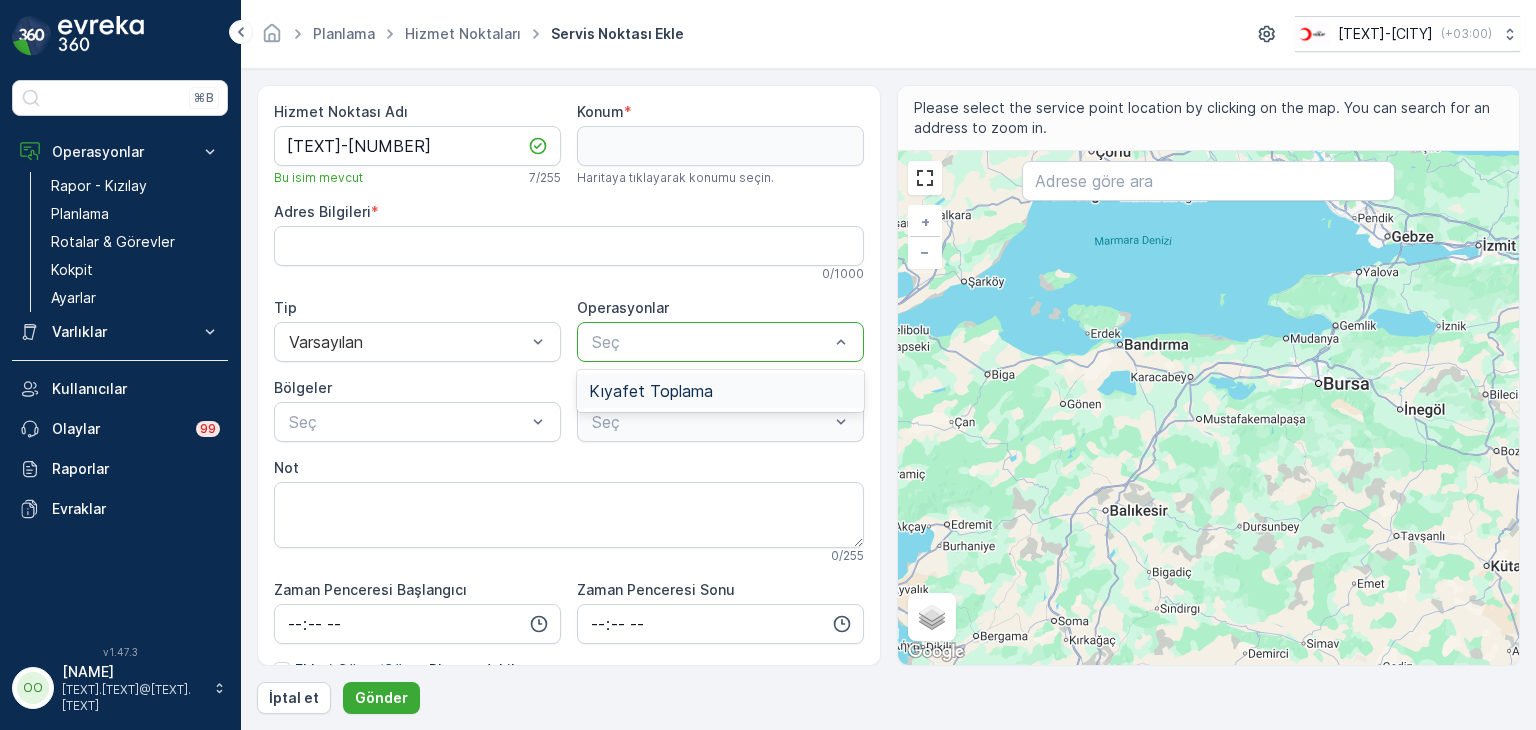 drag, startPoint x: 772, startPoint y: 391, endPoint x: 704, endPoint y: 390, distance: 68.007355 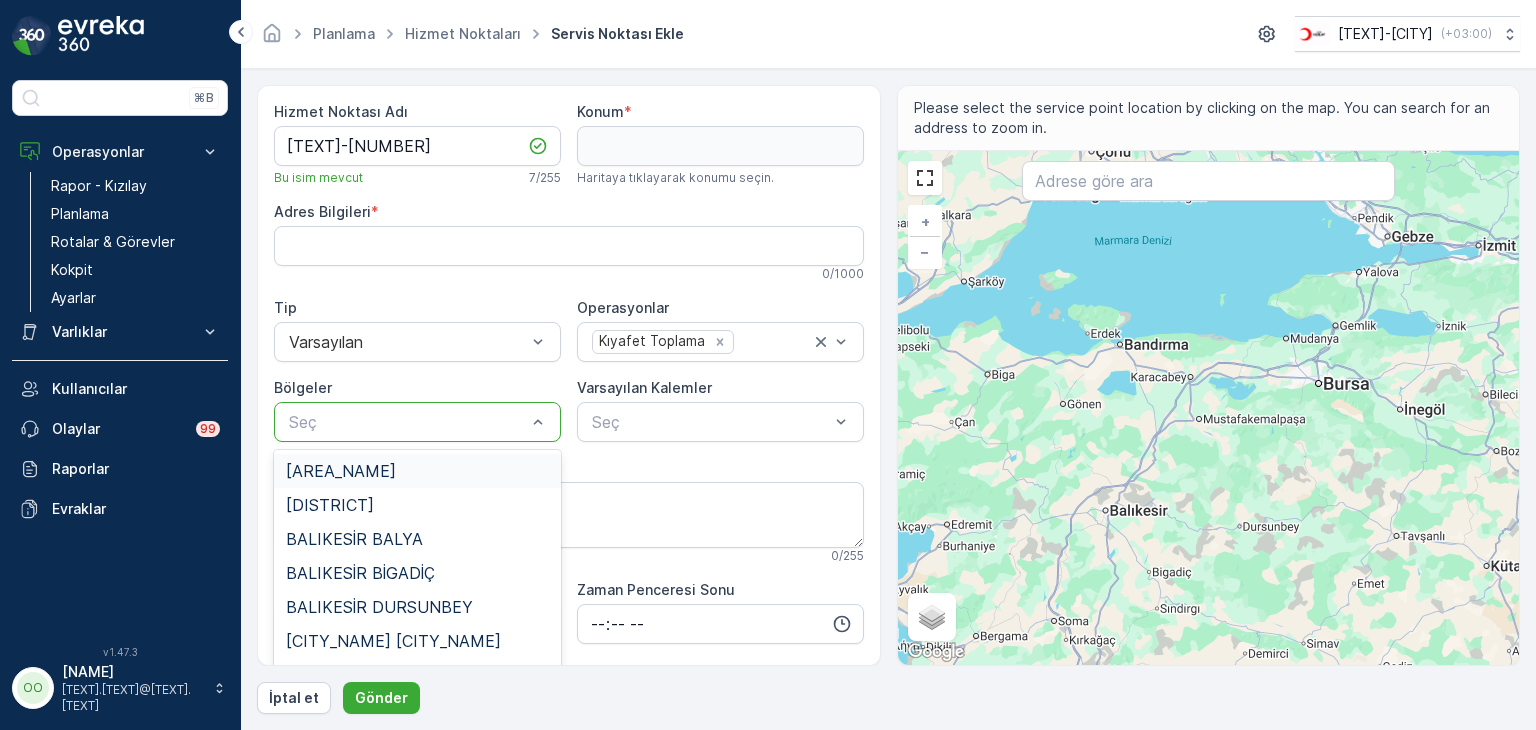 click at bounding box center [407, 422] 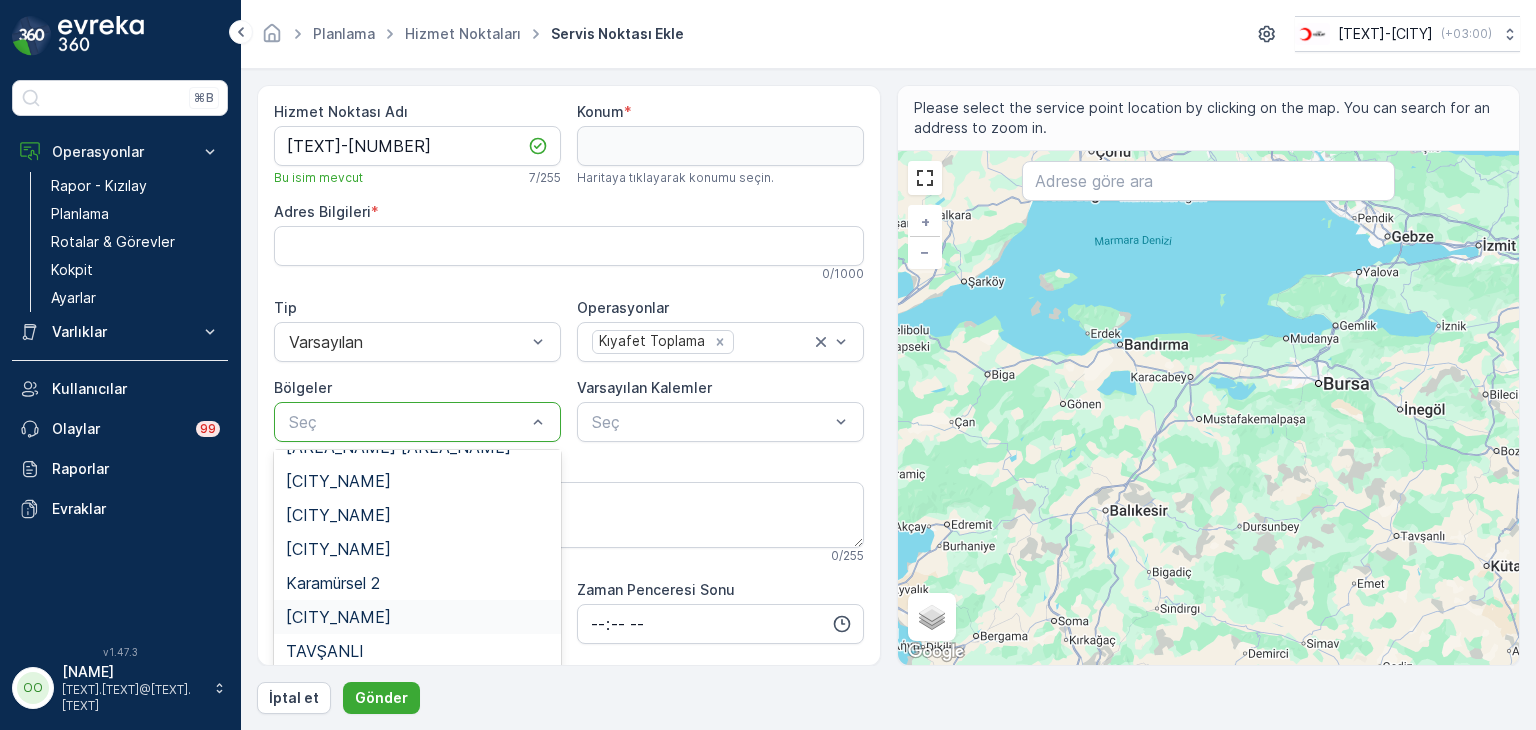 scroll, scrollTop: 700, scrollLeft: 0, axis: vertical 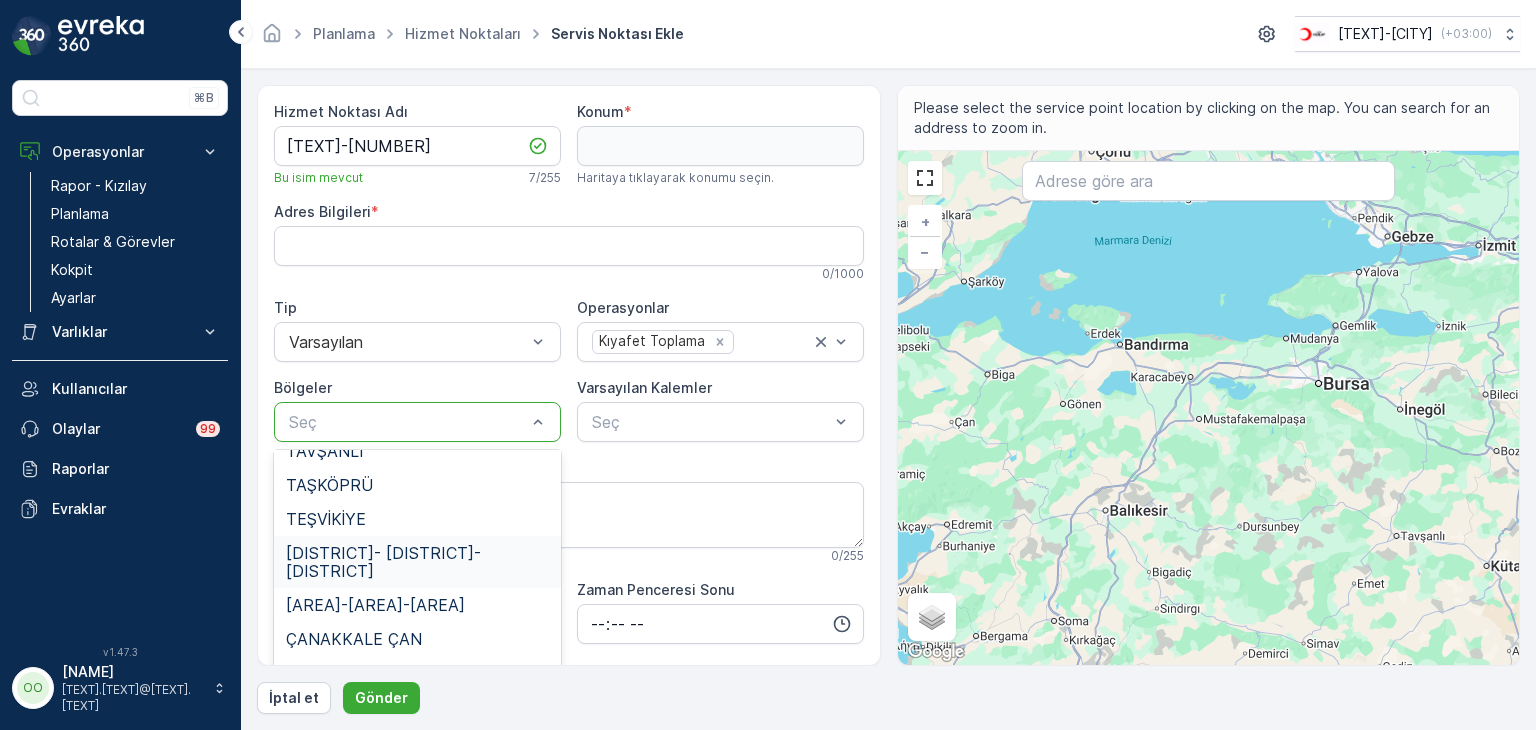 click on "[DISTRICT]- [DISTRICT]- [DISTRICT]" at bounding box center (417, 562) 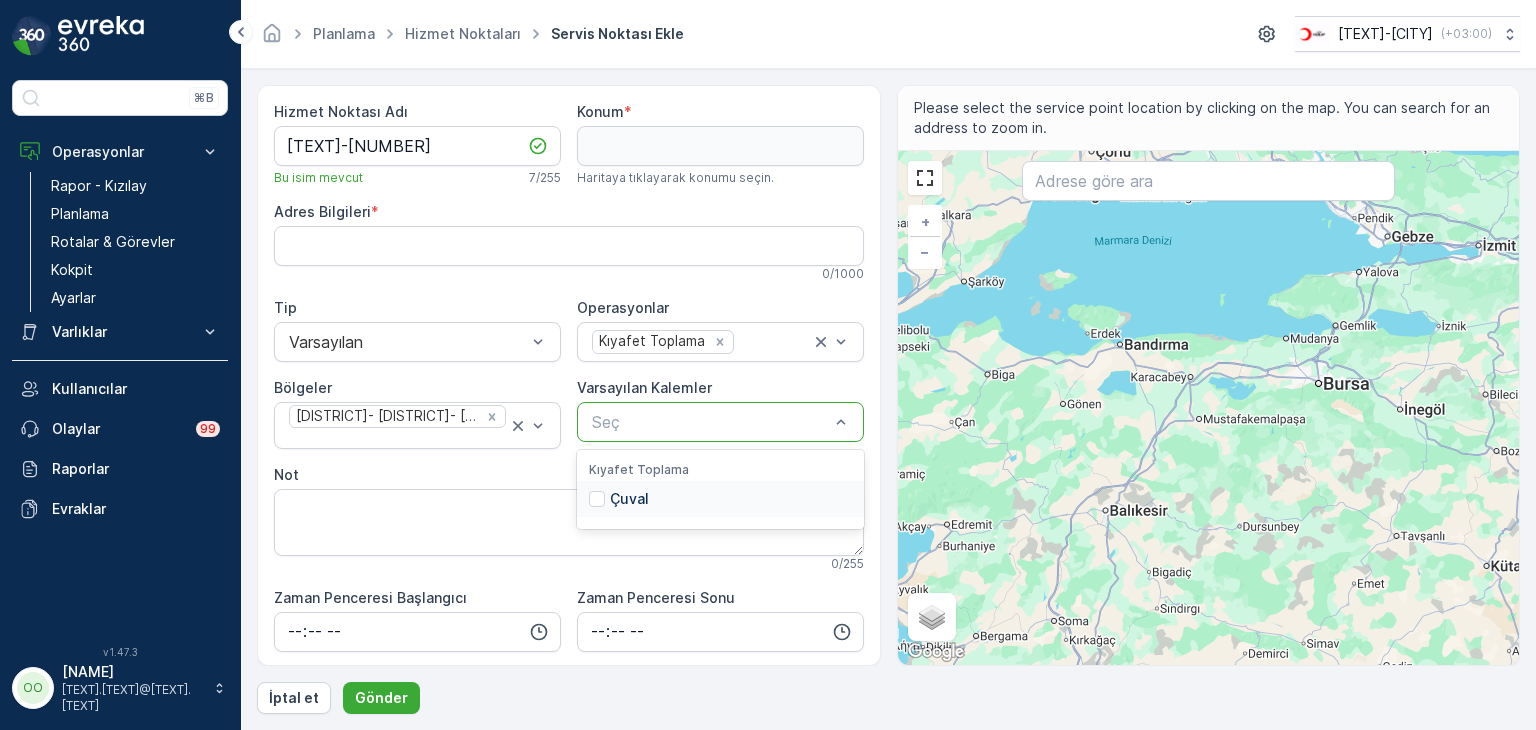 click at bounding box center [710, 422] 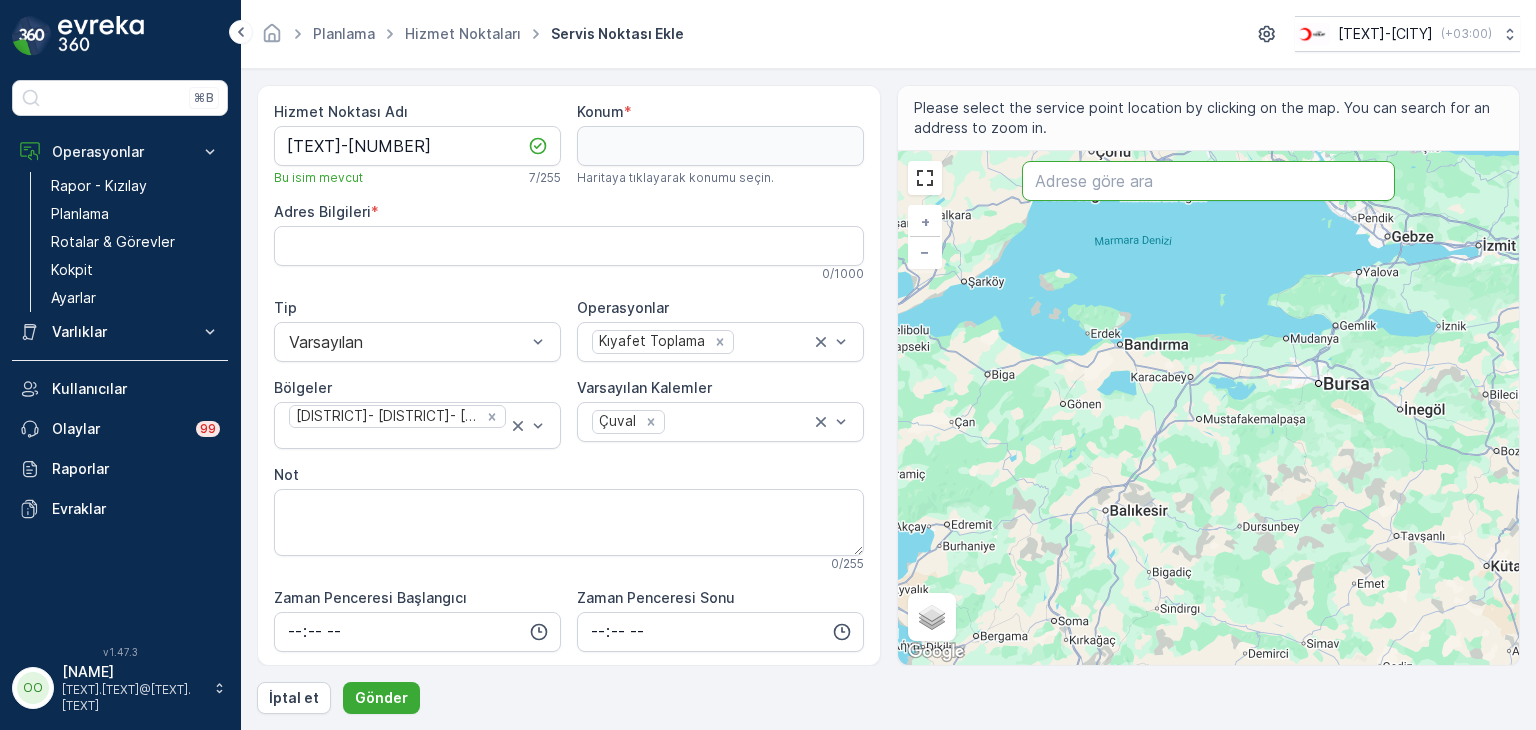 paste on "[STREET_NAME], [STREET_NAME] Cd. No:[NUMBER]" 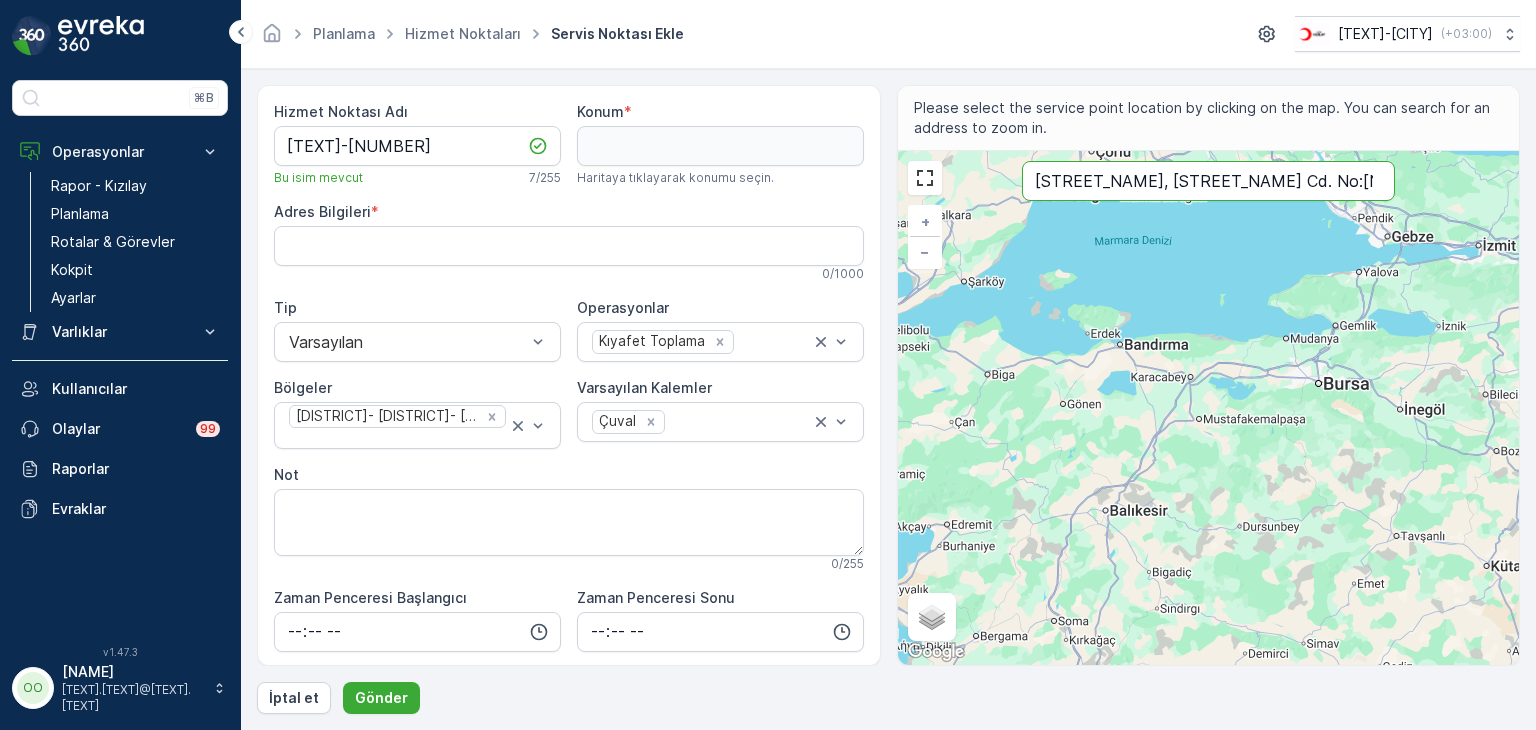 type on "[STREET_NAME], [STREET_NAME] Cd. No:[NUMBER]" 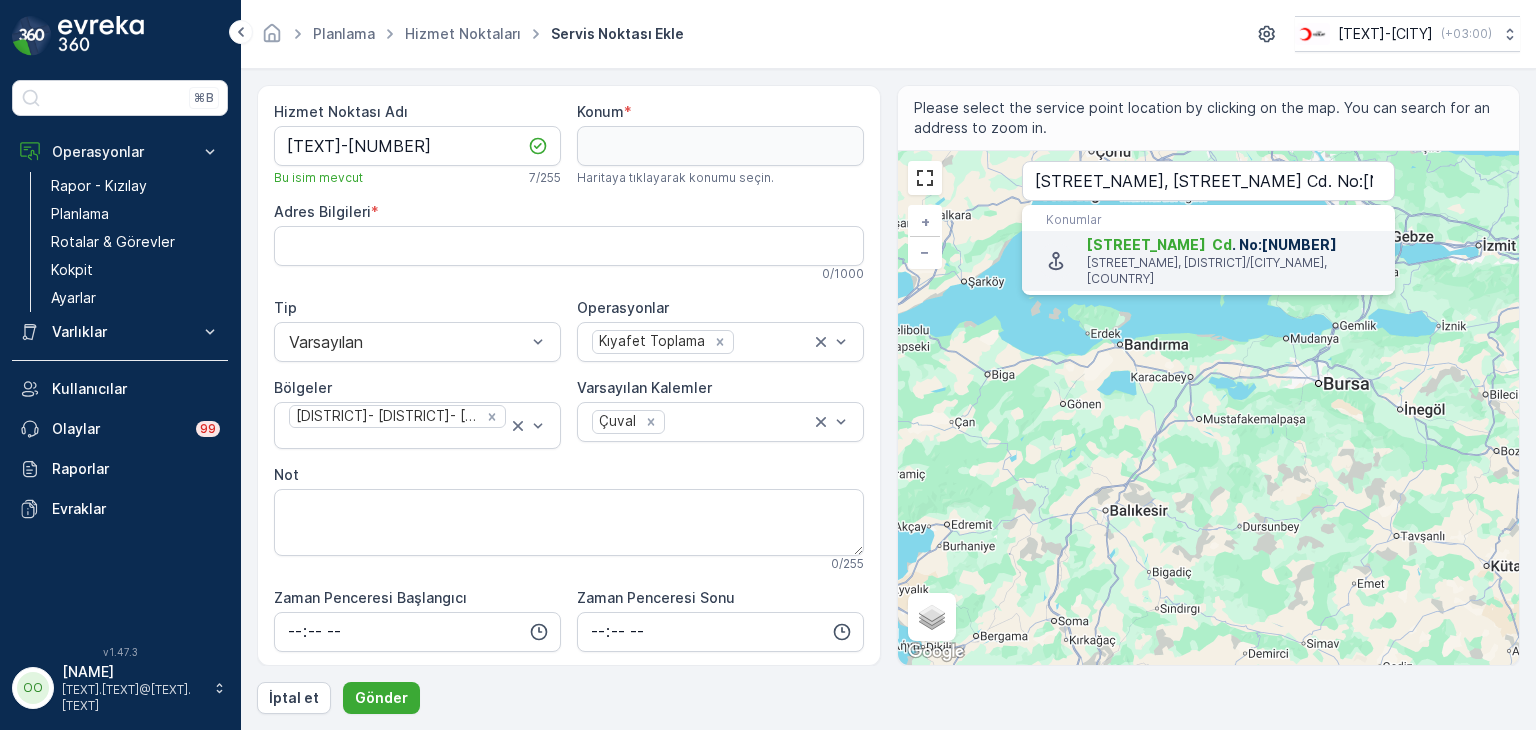 click on "[STREET_NAME]  Cd . No:[NUMBER] [STREET_NAME], [DISTRICT]/[CITY_NAME], [COUNTRY]" at bounding box center [1208, 261] 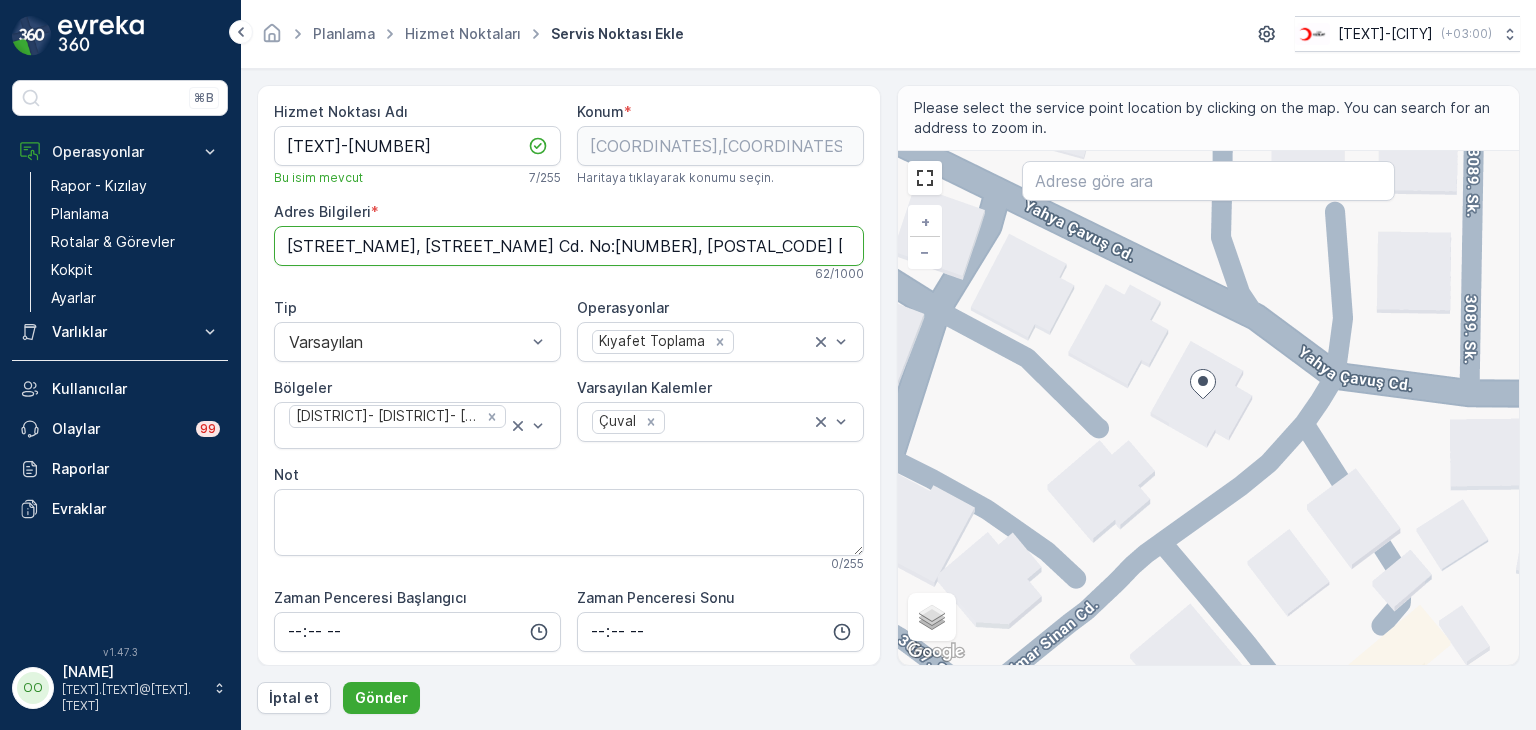drag, startPoint x: 791, startPoint y: 241, endPoint x: 282, endPoint y: 269, distance: 509.76956 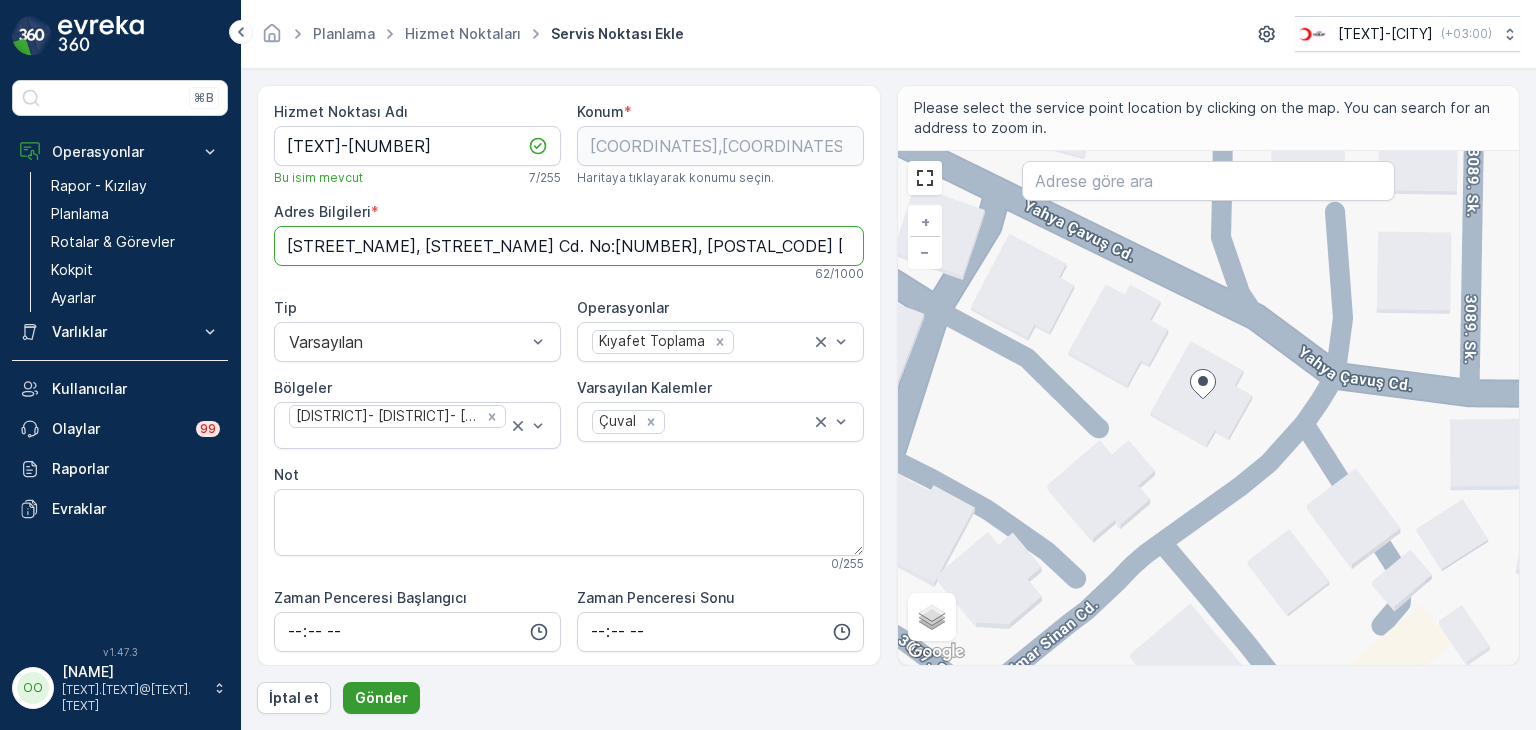 click on "Gönder" at bounding box center (381, 698) 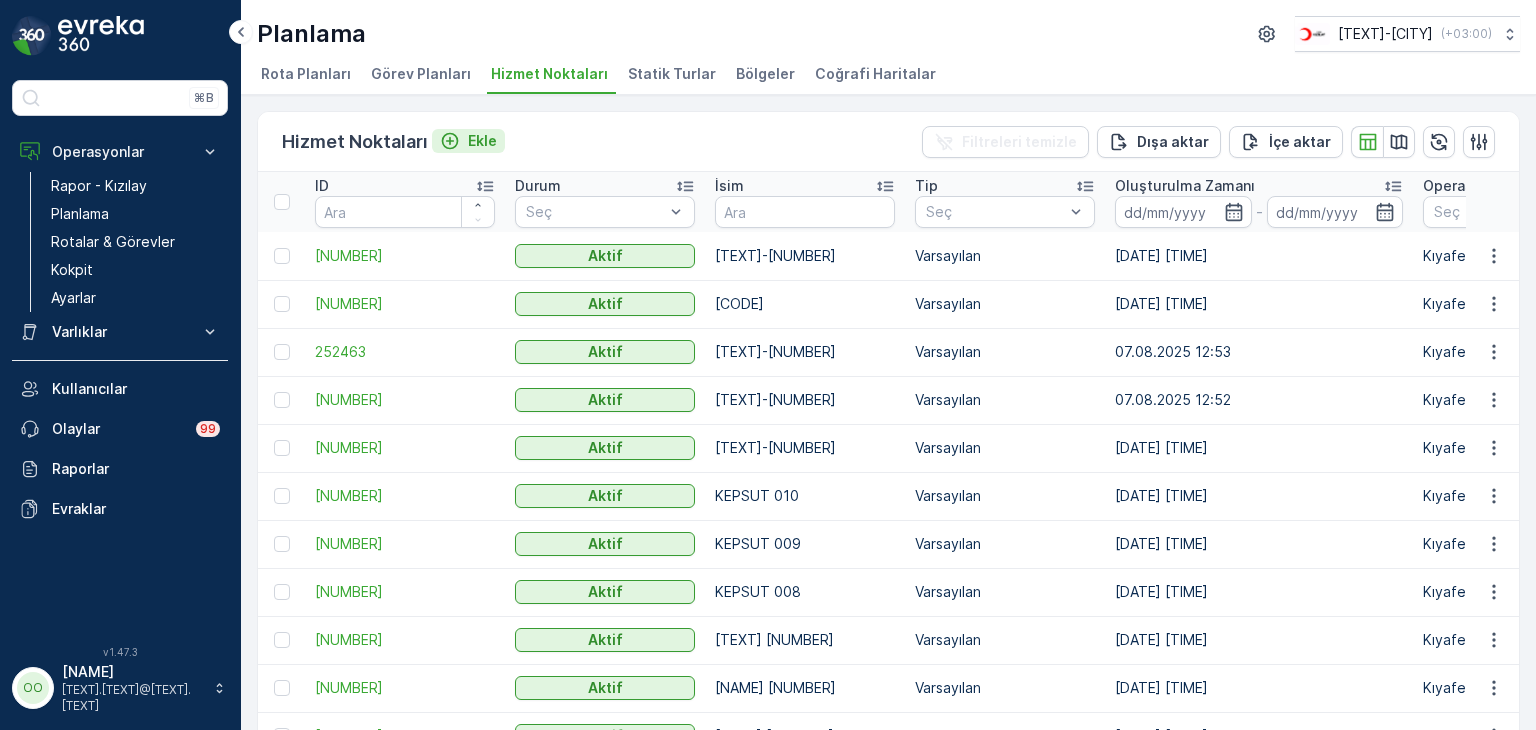 click on "Ekle" at bounding box center (468, 141) 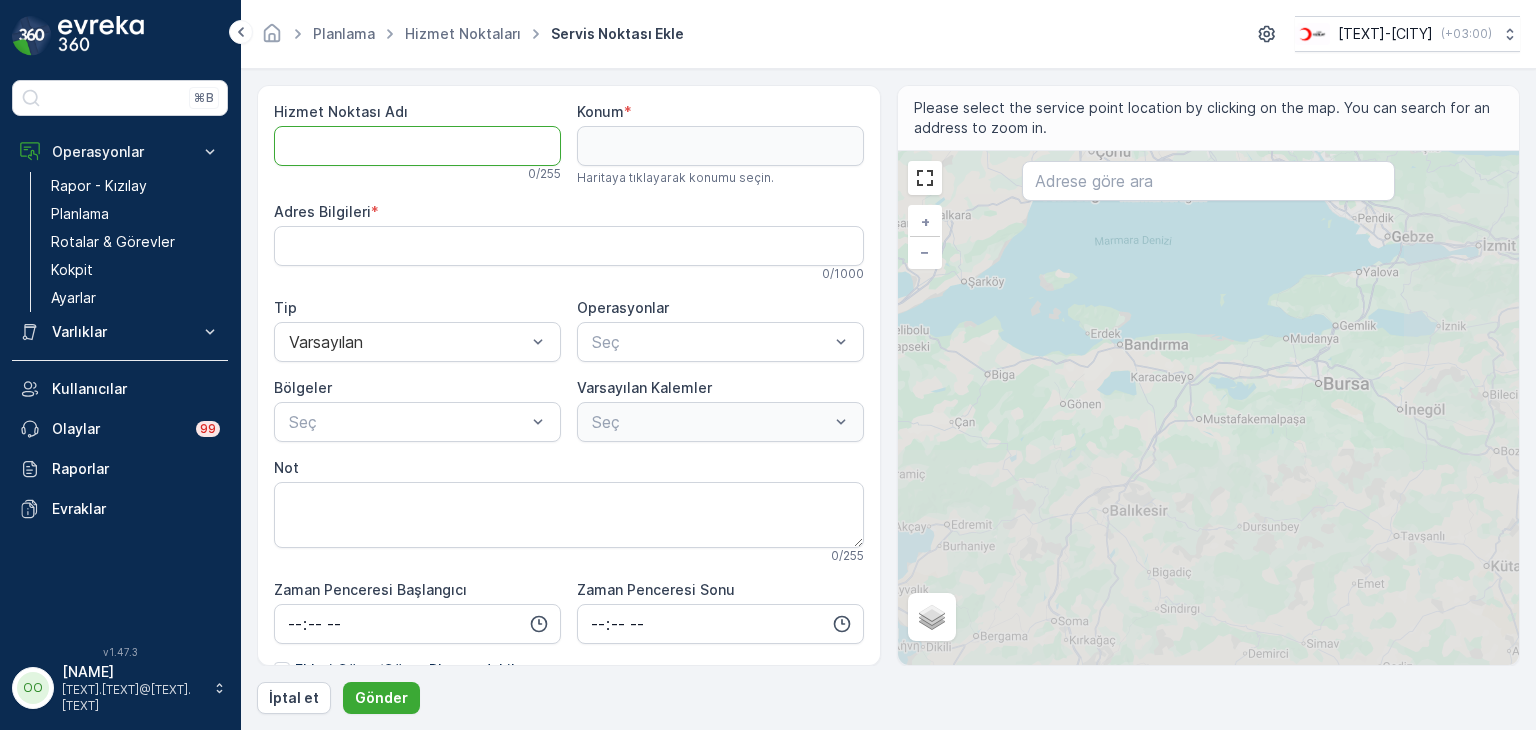 click on "Hizmet Noktası Adı" at bounding box center [417, 146] 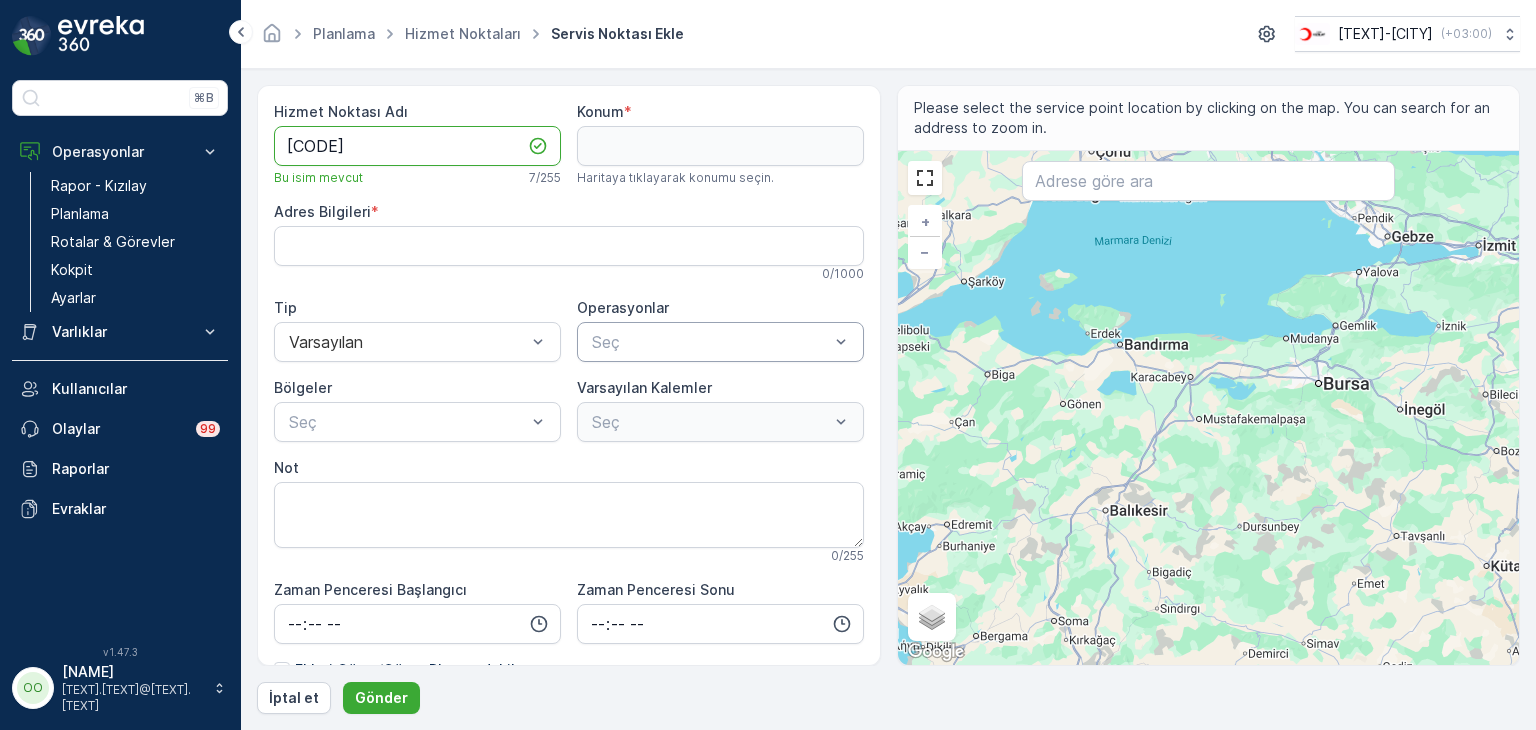 type on "[CODE]" 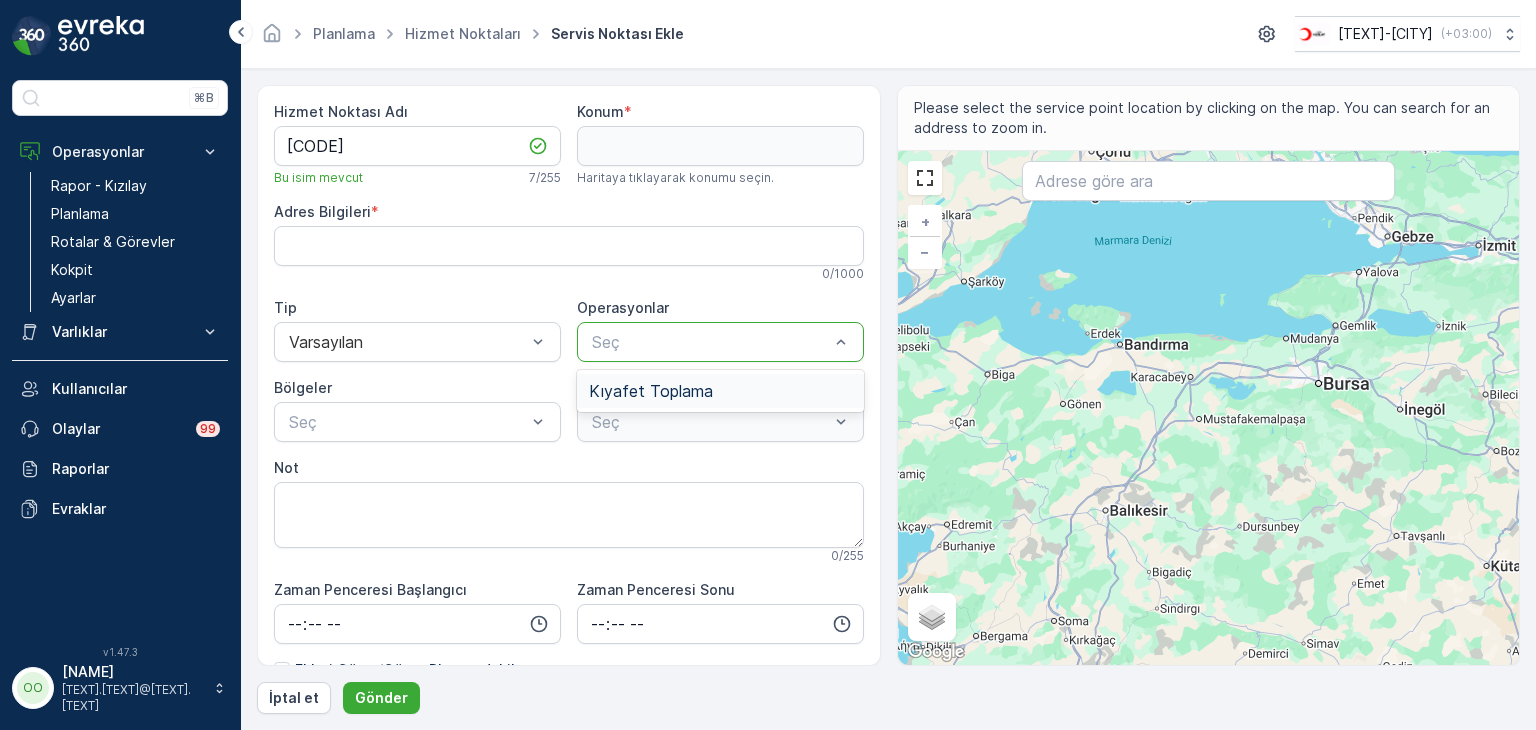 drag, startPoint x: 648, startPoint y: 385, endPoint x: 593, endPoint y: 381, distance: 55.145264 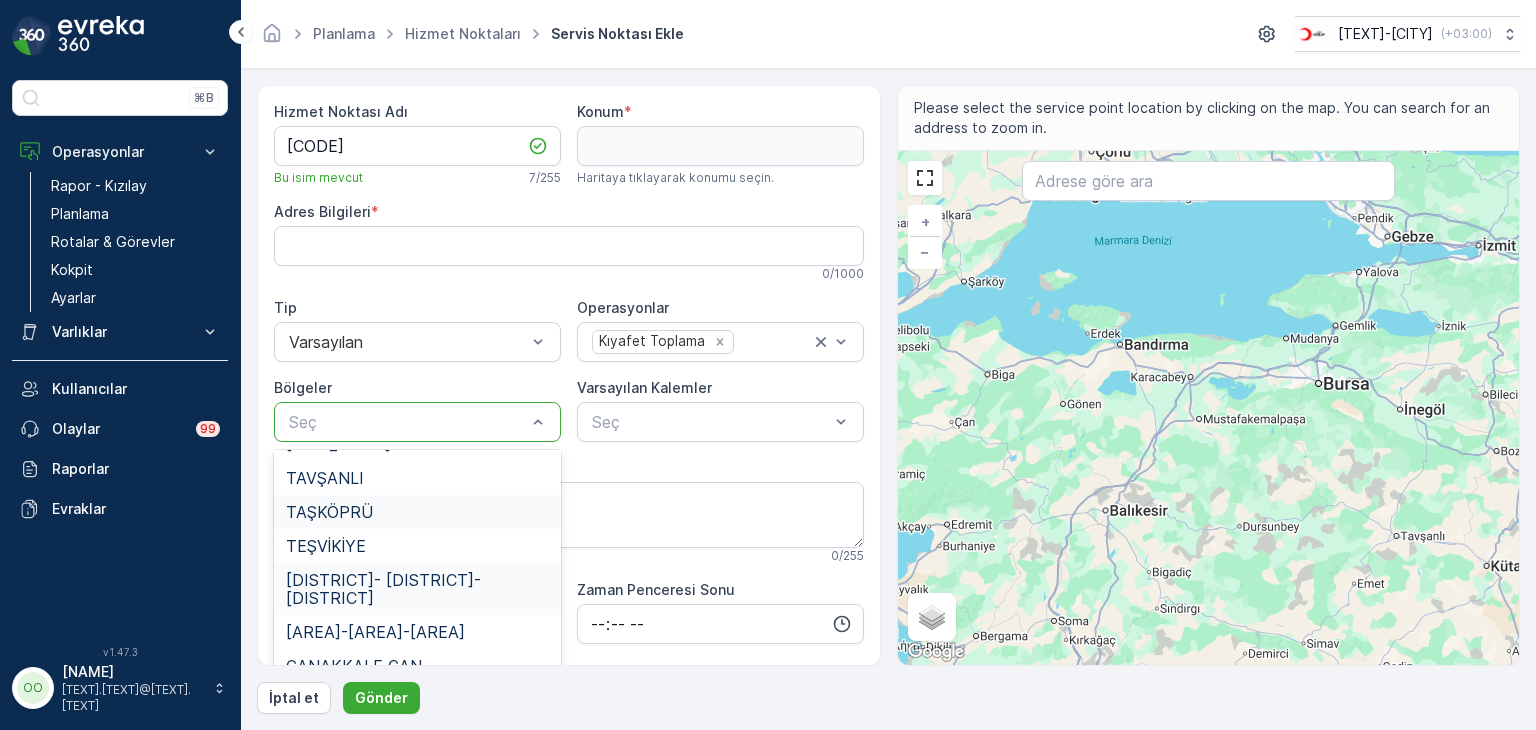 scroll, scrollTop: 700, scrollLeft: 0, axis: vertical 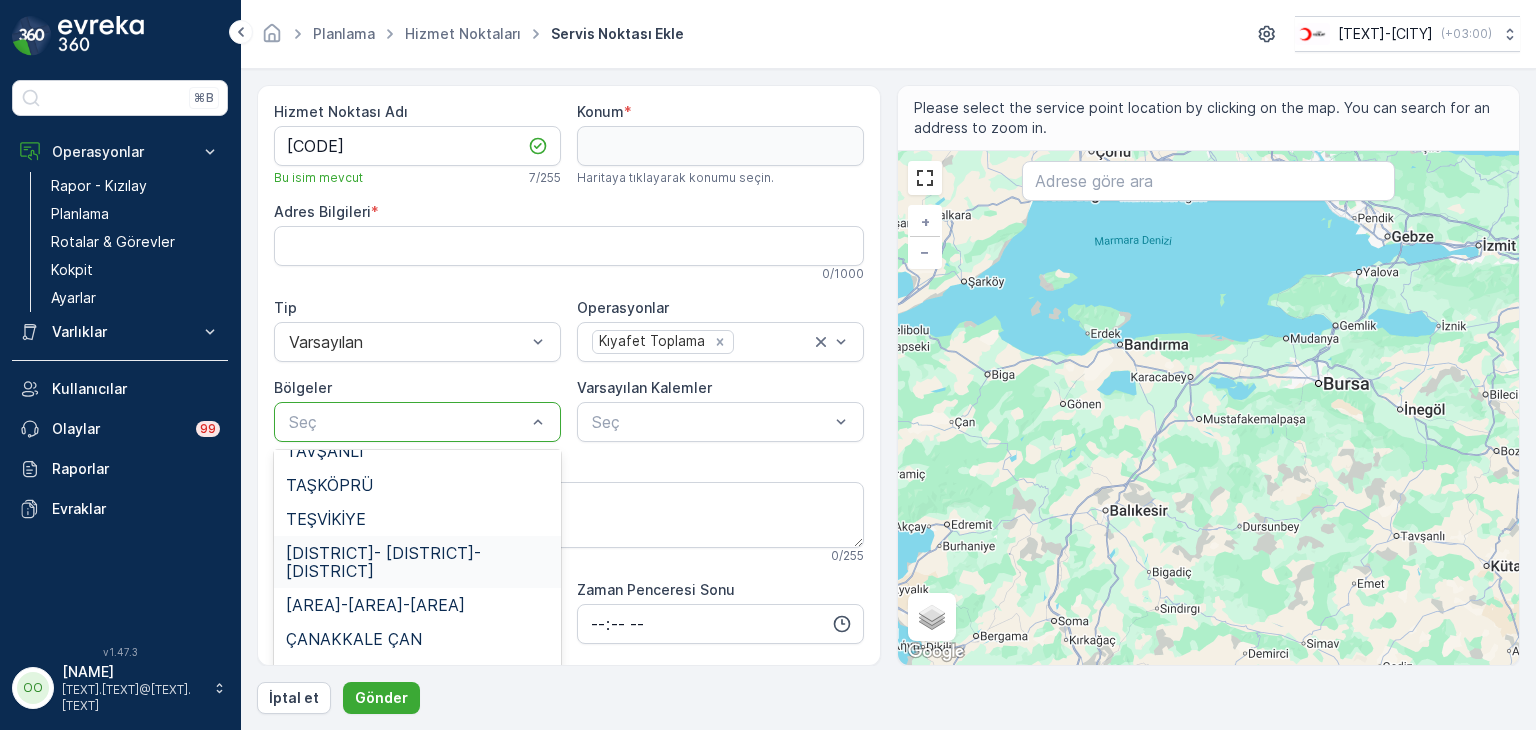 click on "[DISTRICT]- [DISTRICT]- [DISTRICT]" at bounding box center [417, 562] 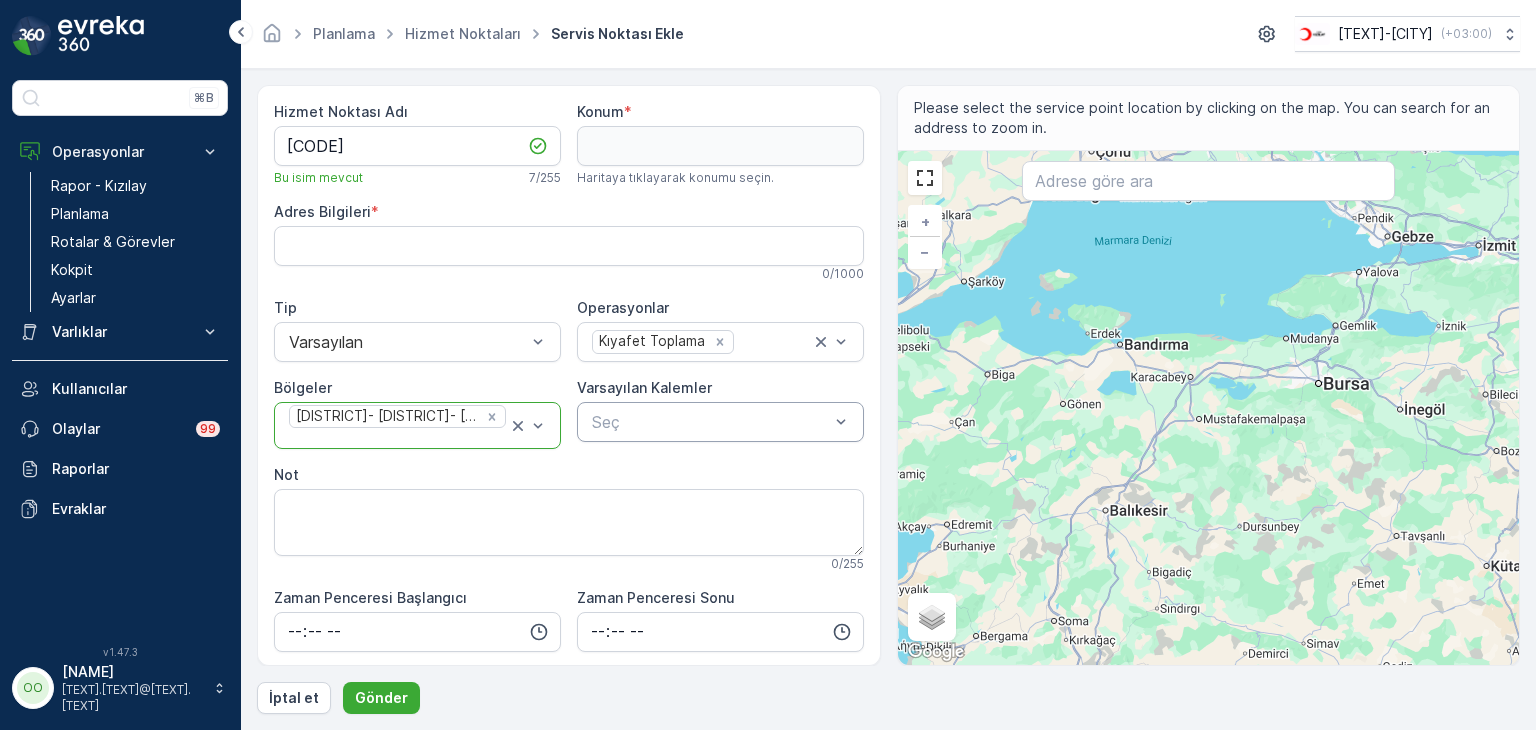 click at bounding box center [710, 422] 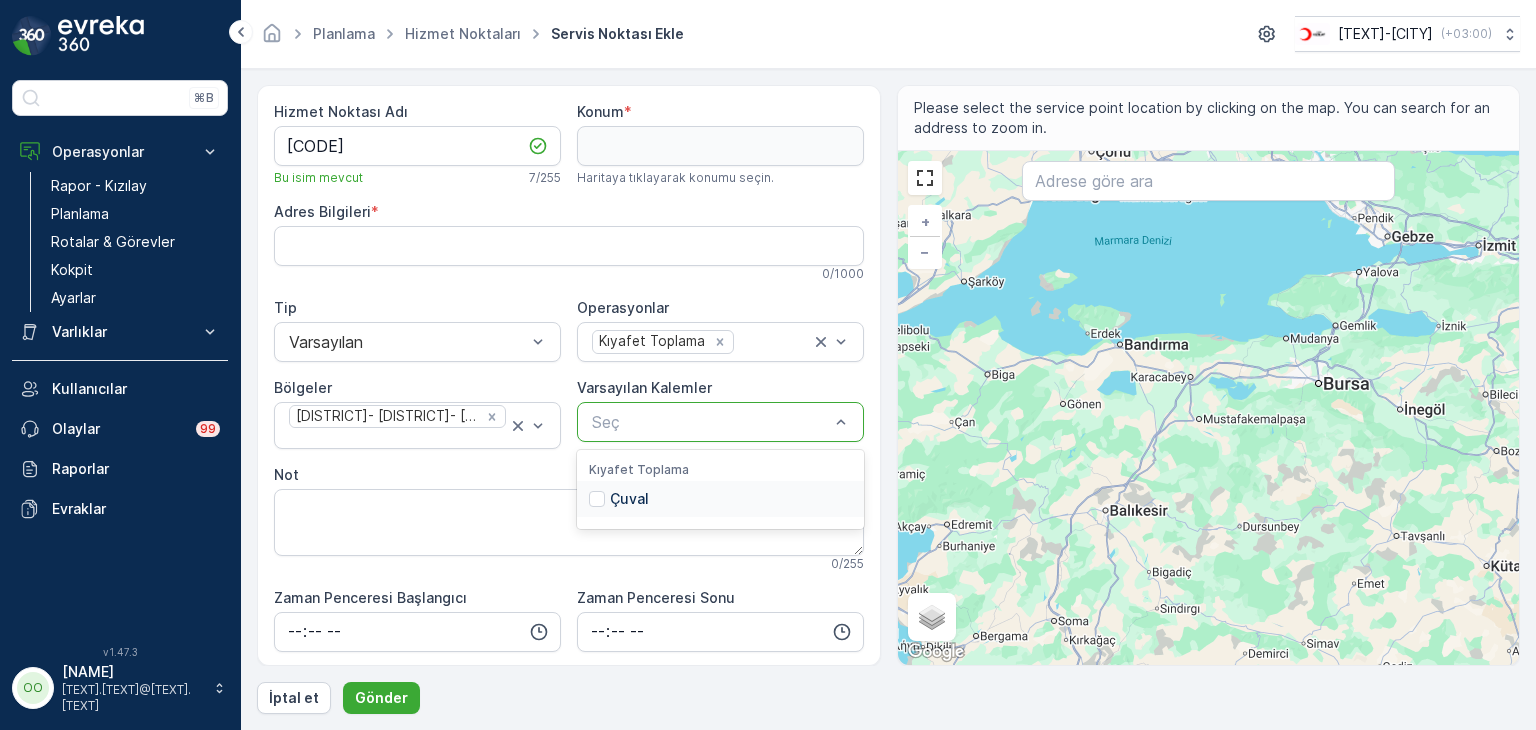 click on "Çuval" at bounding box center (629, 499) 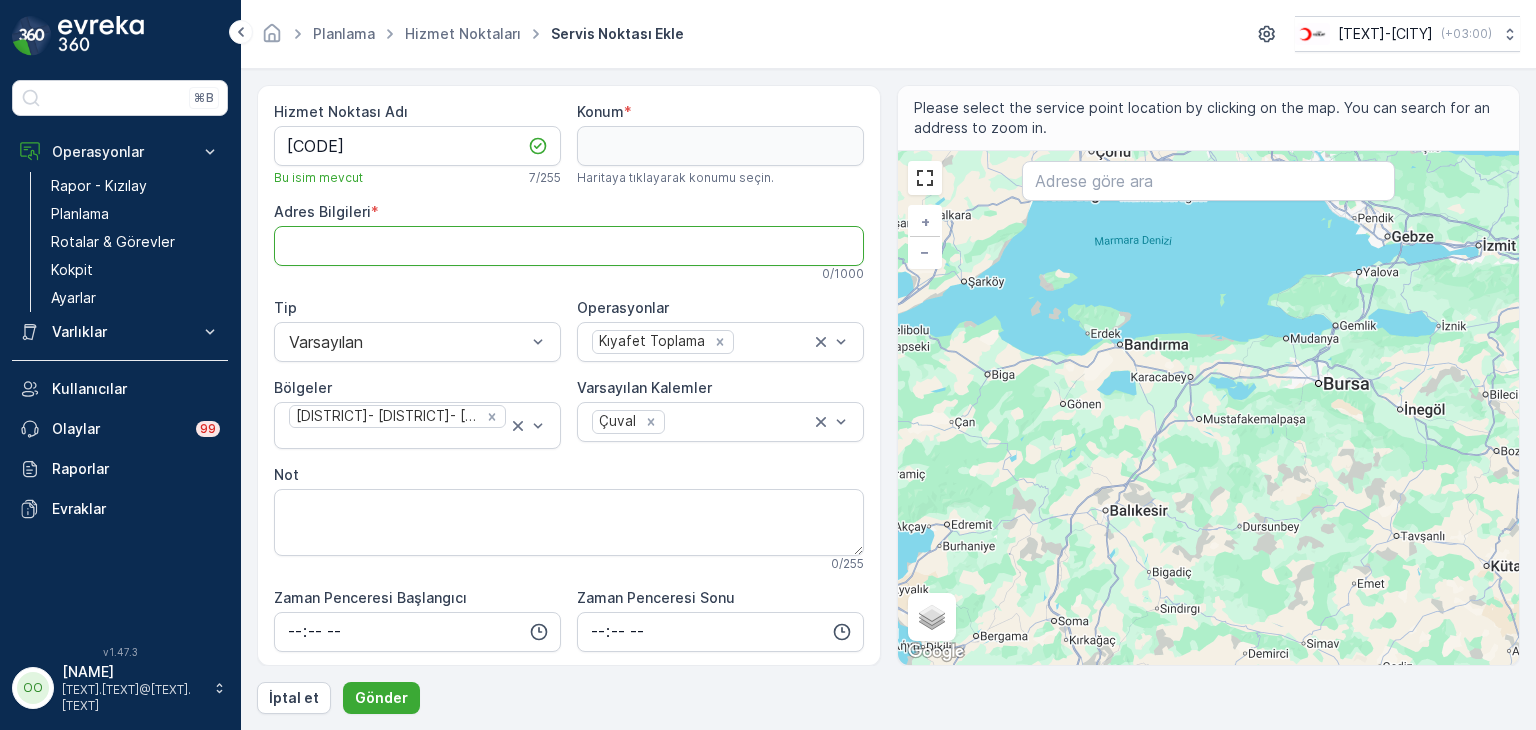 click on "Adres Bilgileri" at bounding box center [569, 246] 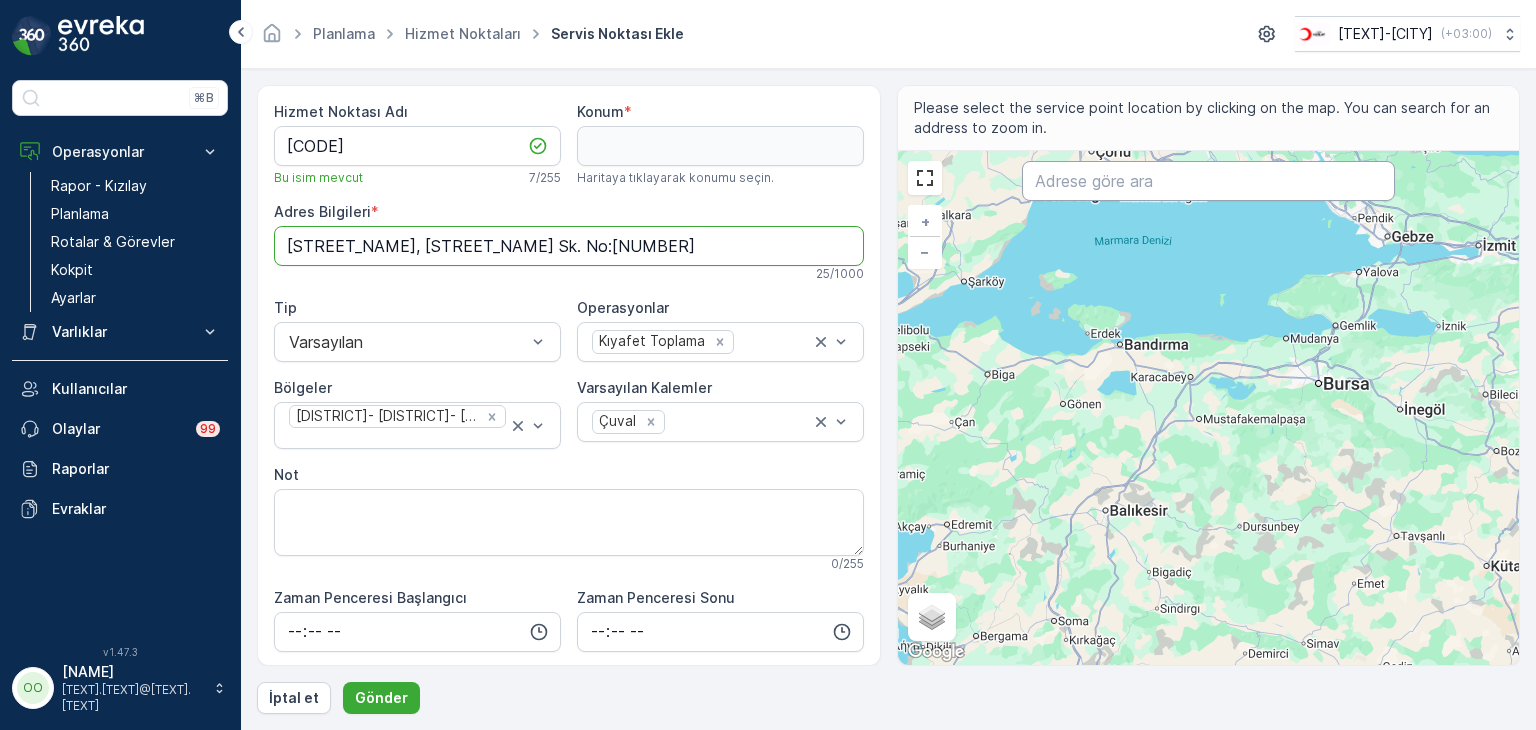 type on "[STREET_NAME], [STREET_NAME] Sk. No:[NUMBER]" 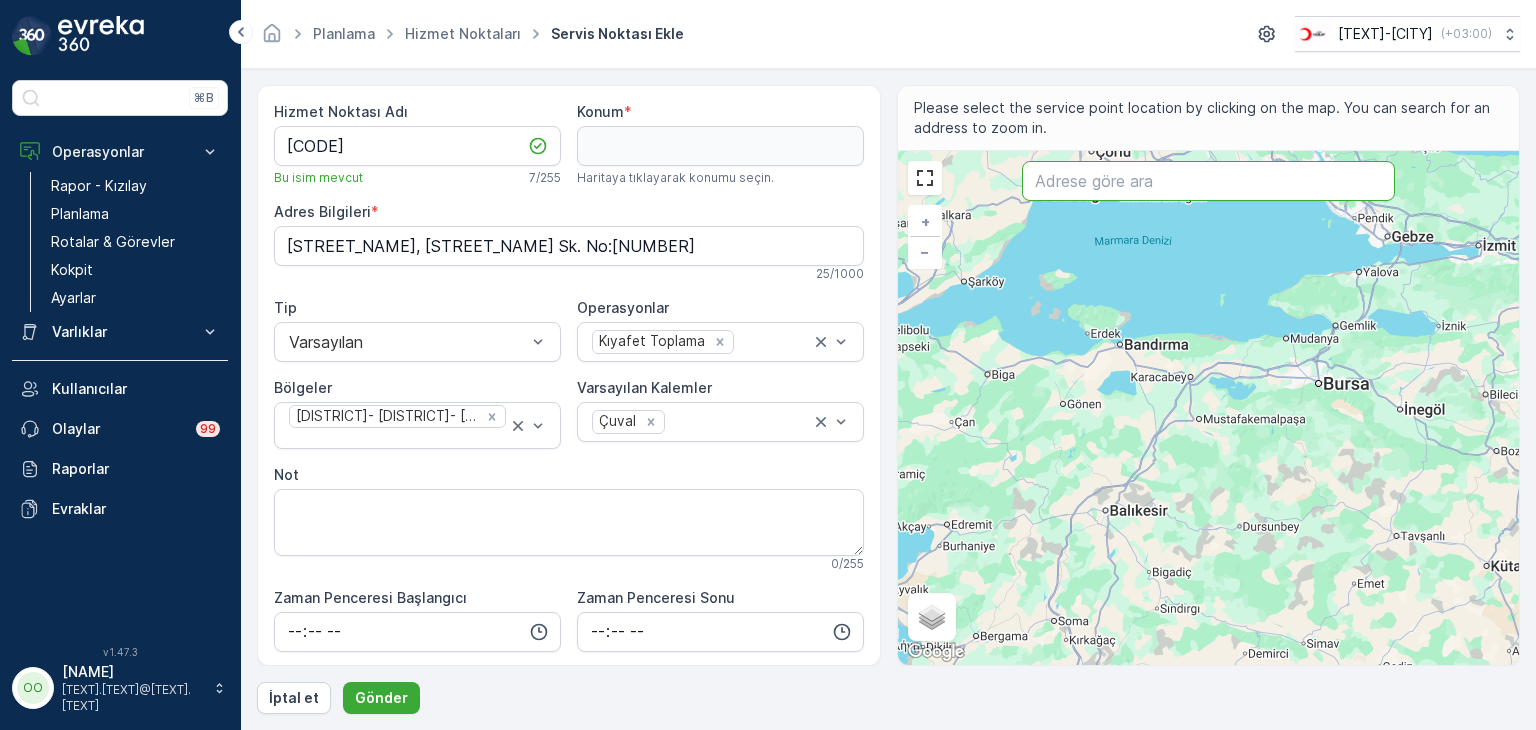click at bounding box center (1208, 181) 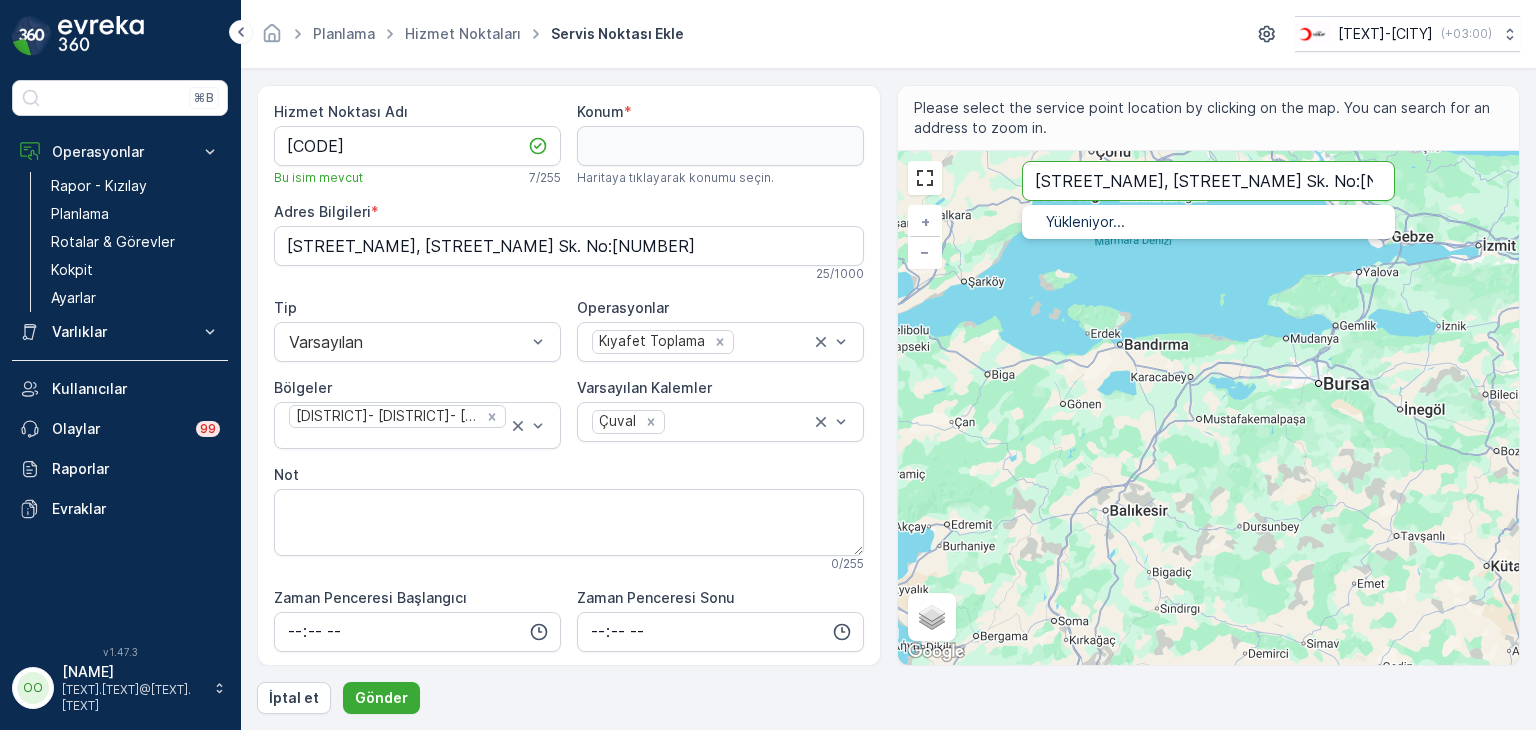 type on "[STREET_NAME], [STREET_NAME] Sk. No:[NUMBER]" 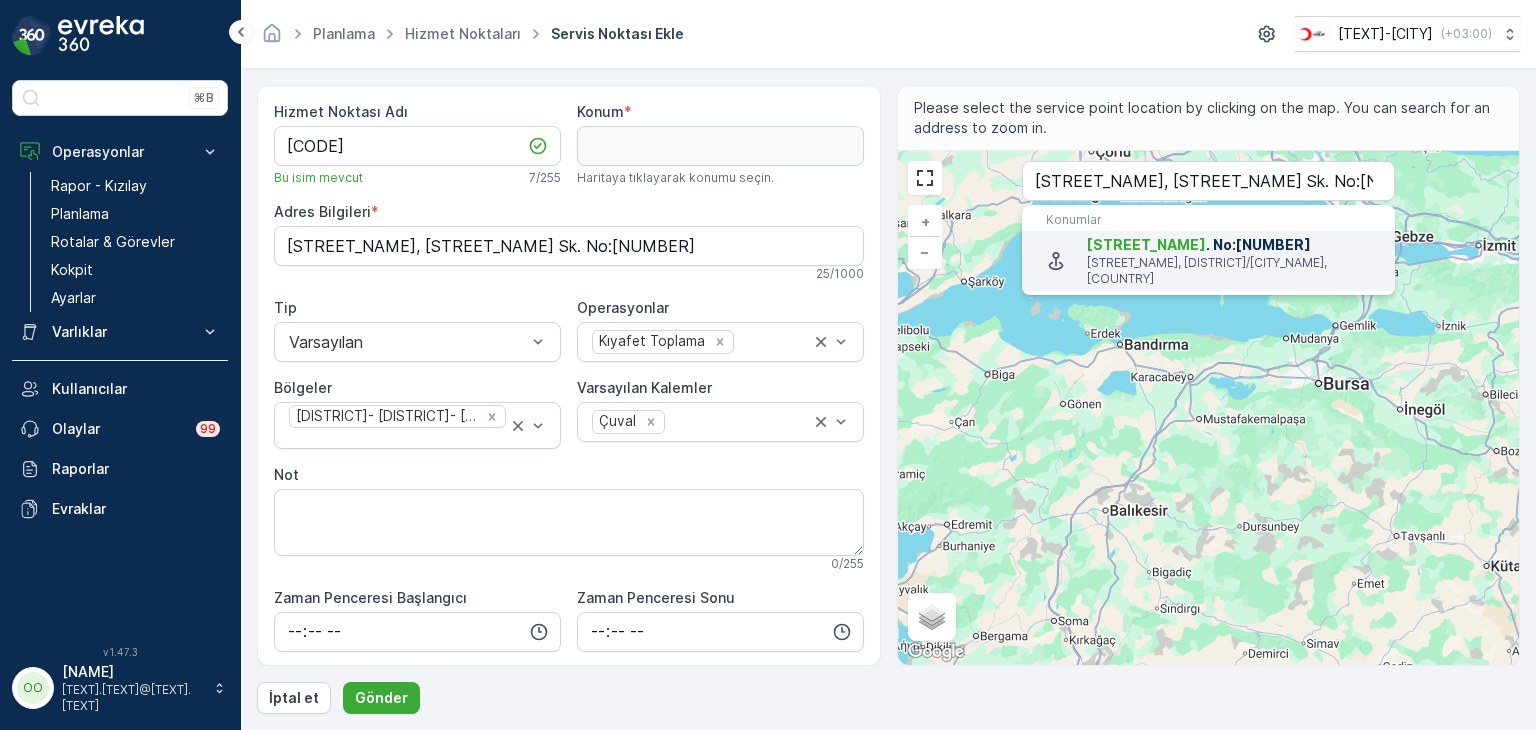 click on "[STREET_NAME]" at bounding box center (1146, 244) 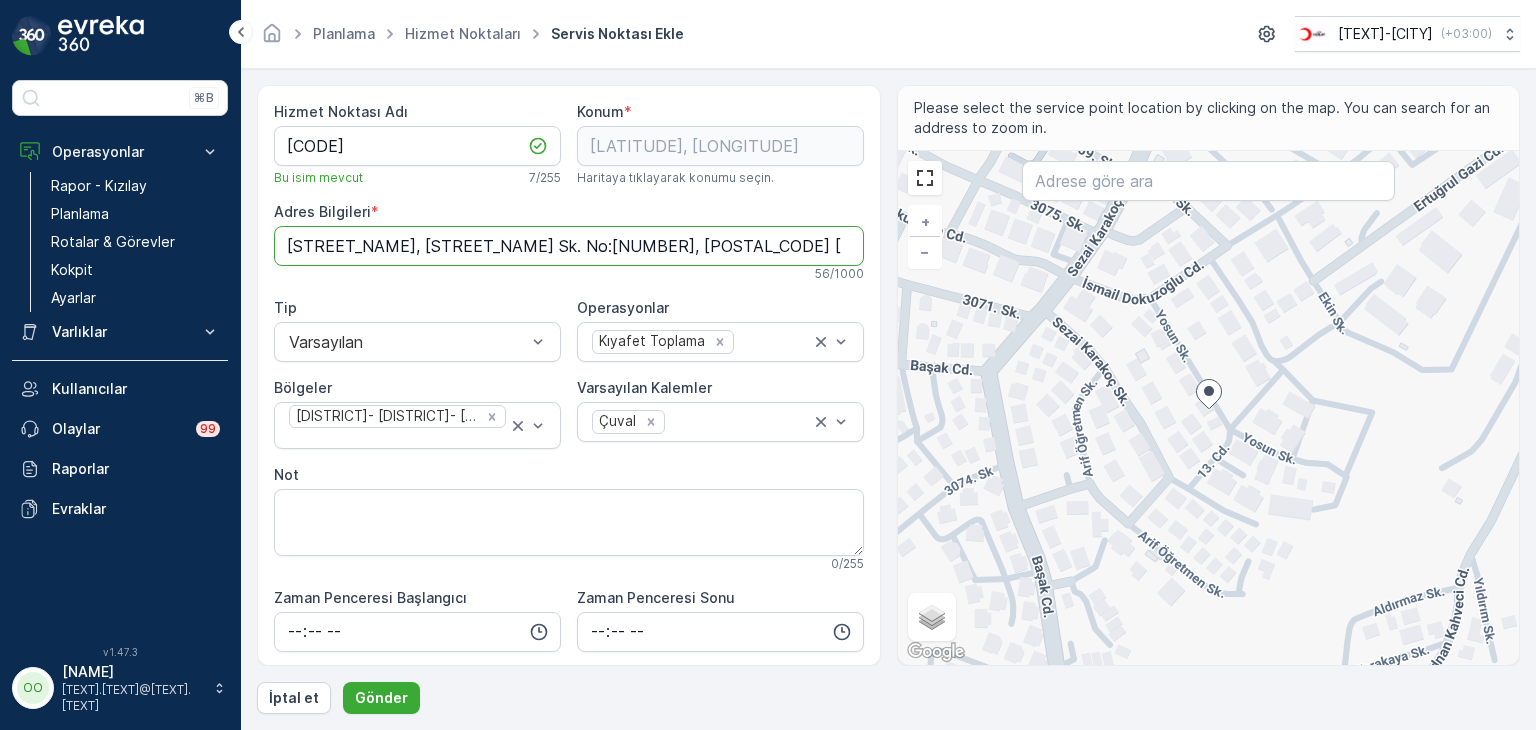 drag, startPoint x: 722, startPoint y: 249, endPoint x: 286, endPoint y: 234, distance: 436.25797 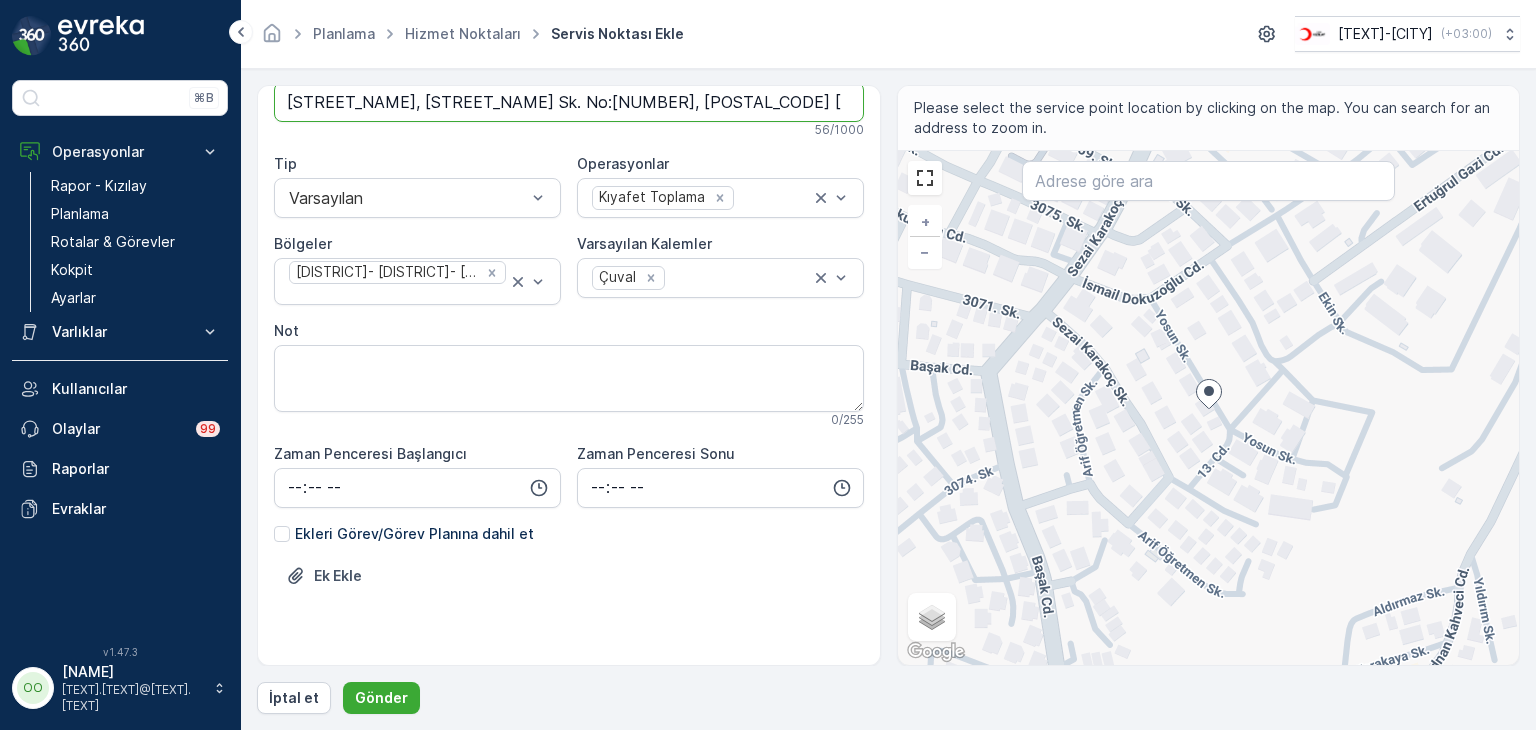 scroll, scrollTop: 188, scrollLeft: 0, axis: vertical 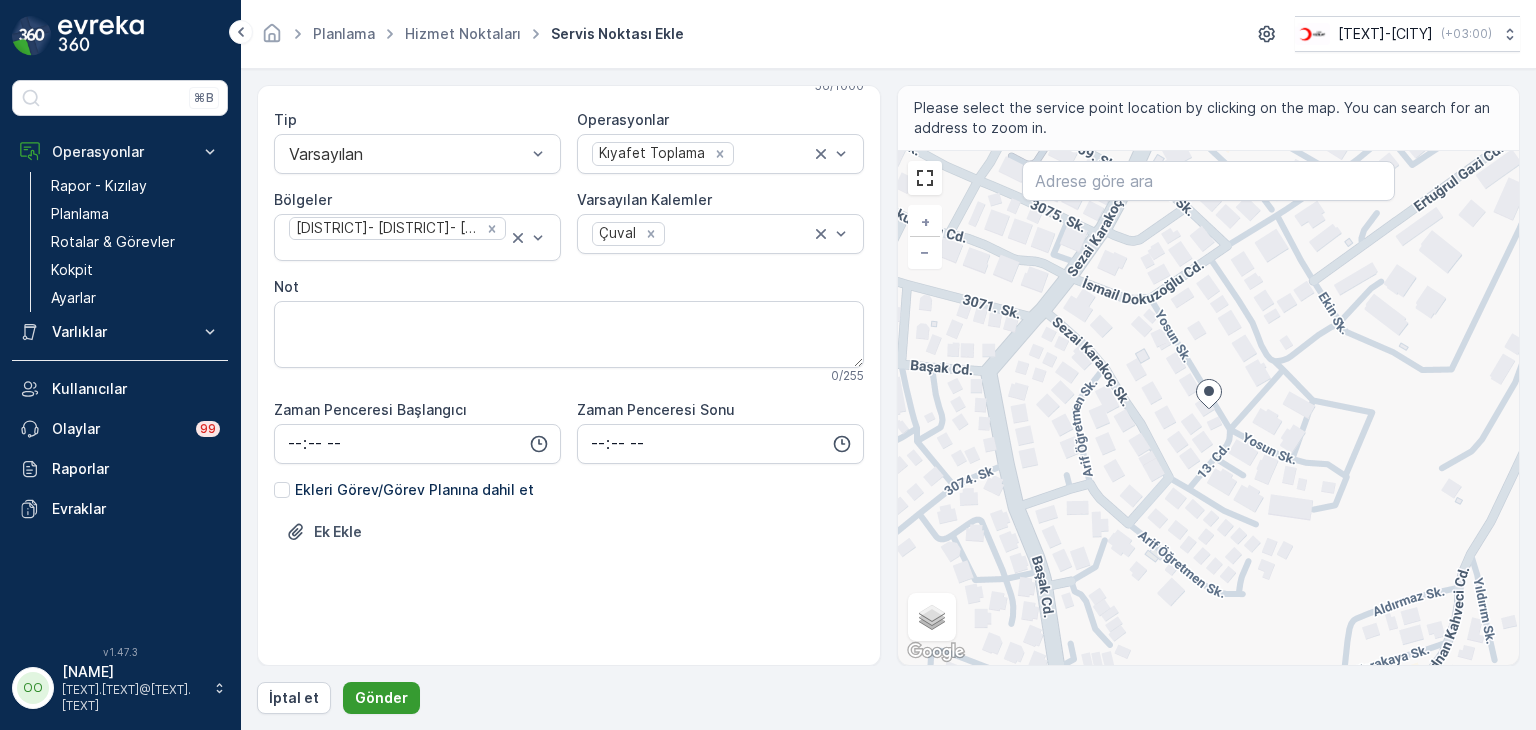 click on "Gönder" at bounding box center (381, 698) 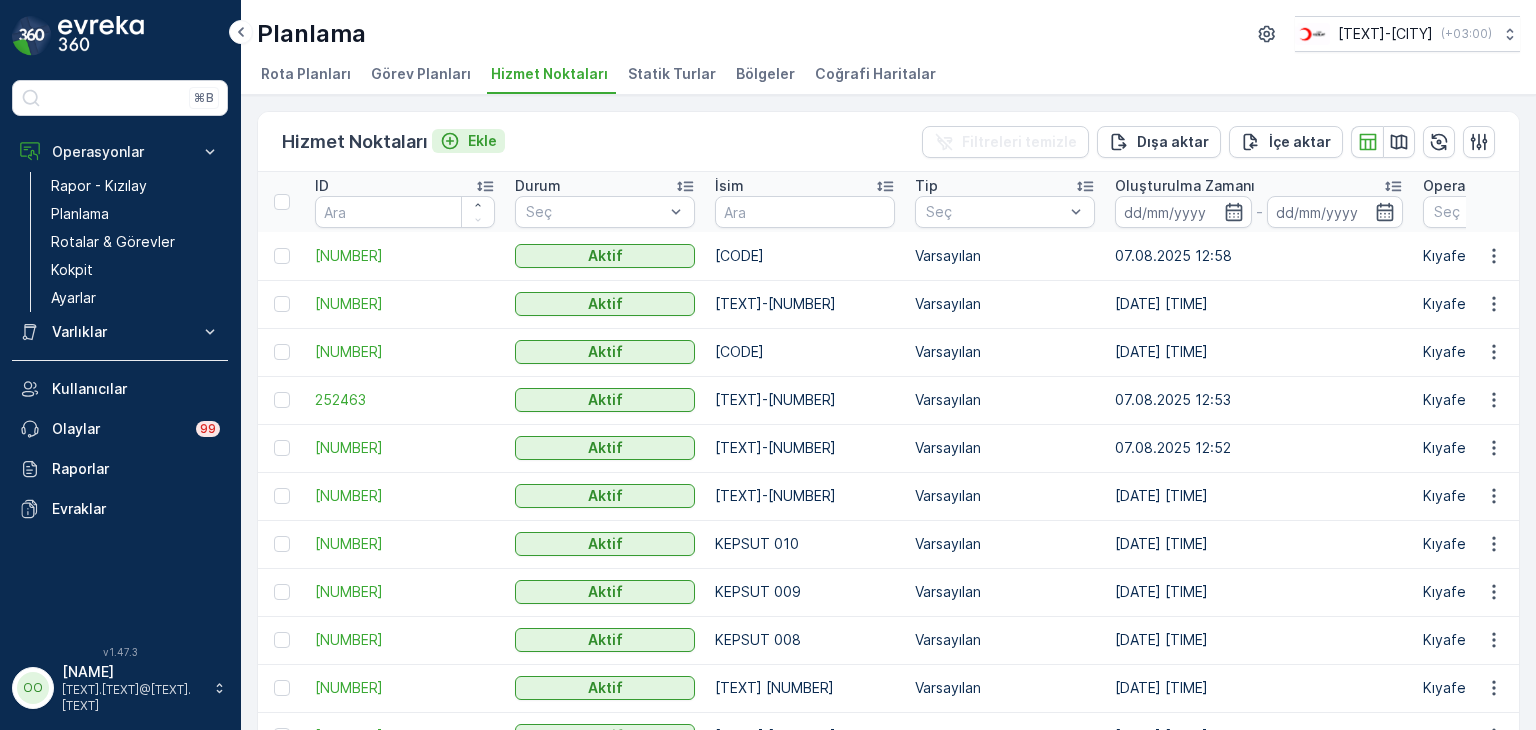 click on "Ekle" at bounding box center (468, 141) 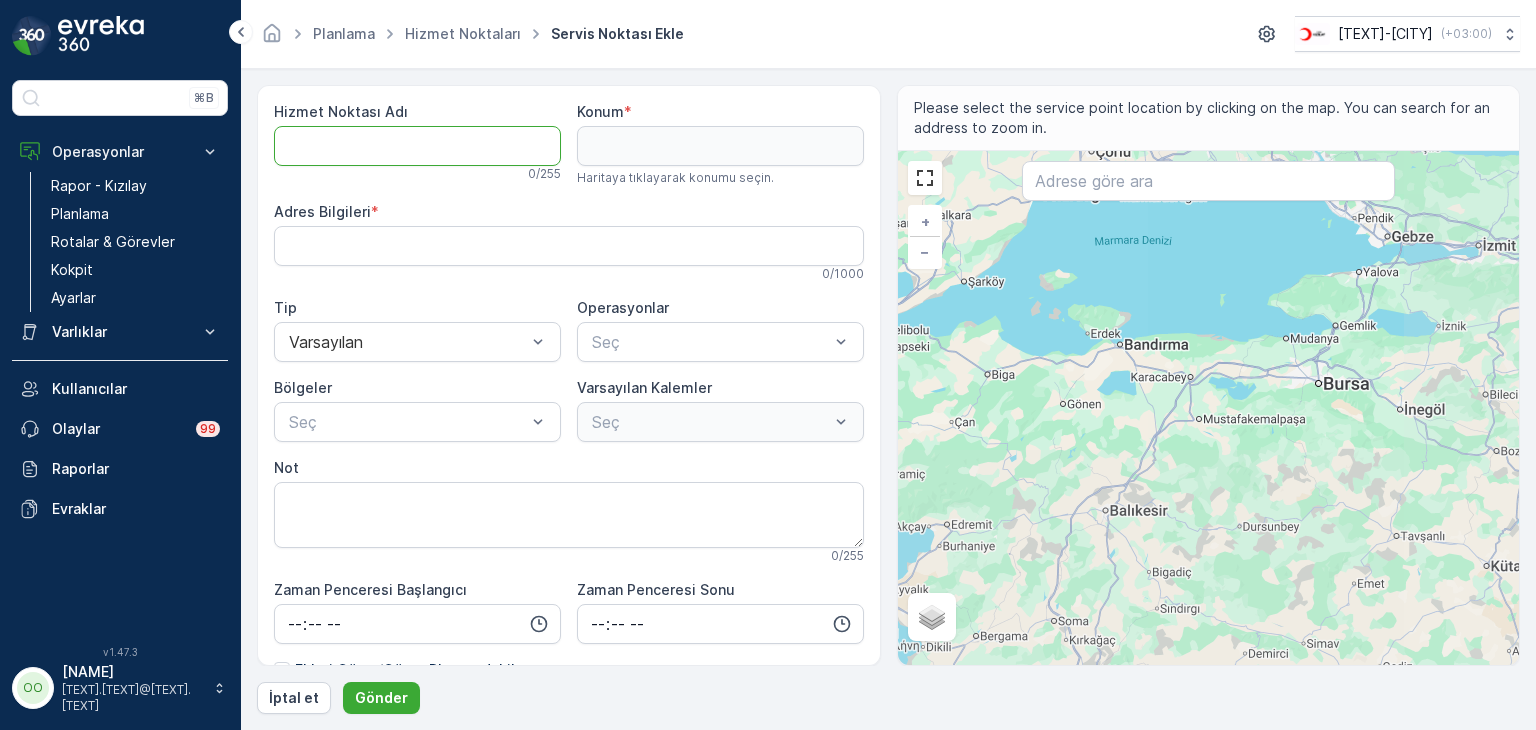 click on "Hizmet Noktası Adı" at bounding box center (417, 146) 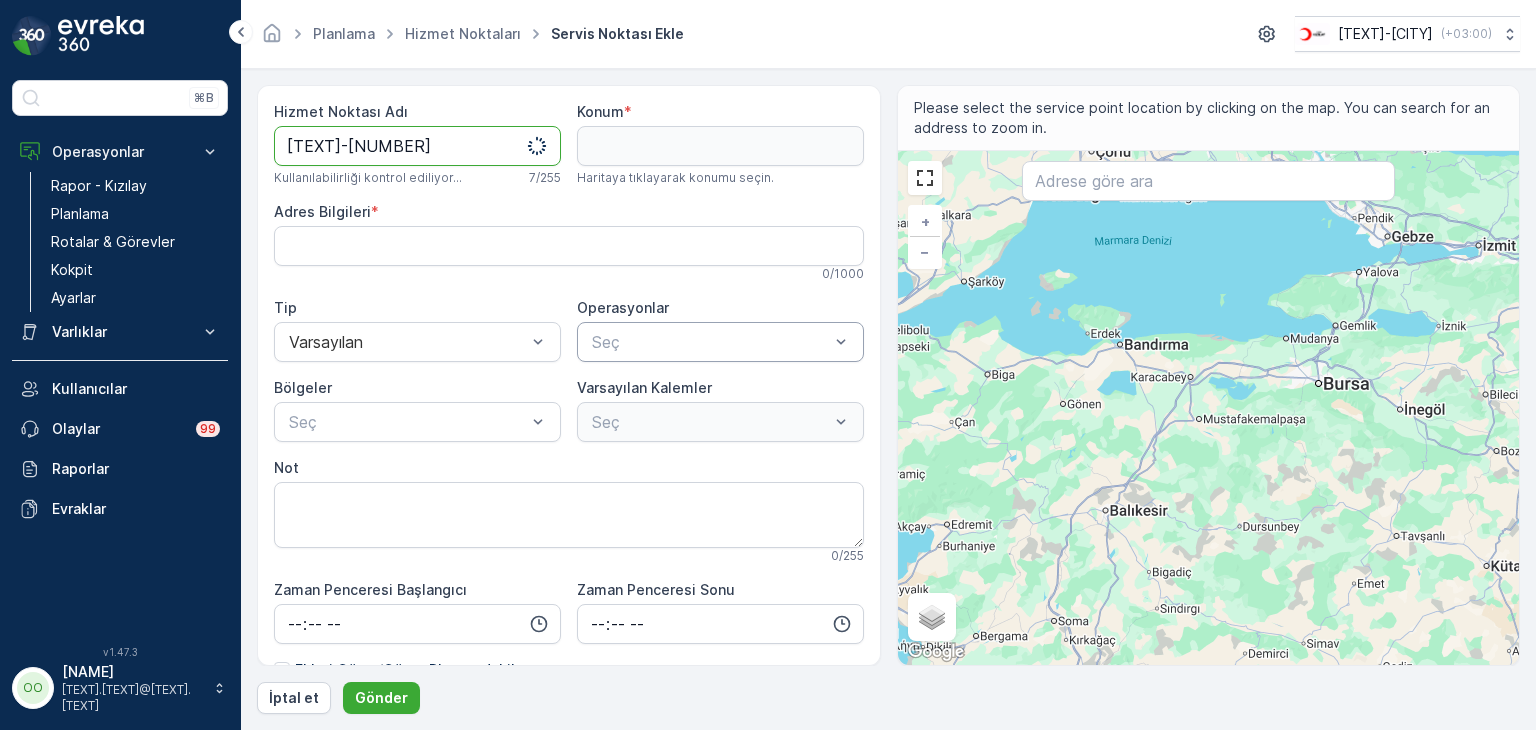 type on "[TEXT]-[NUMBER]" 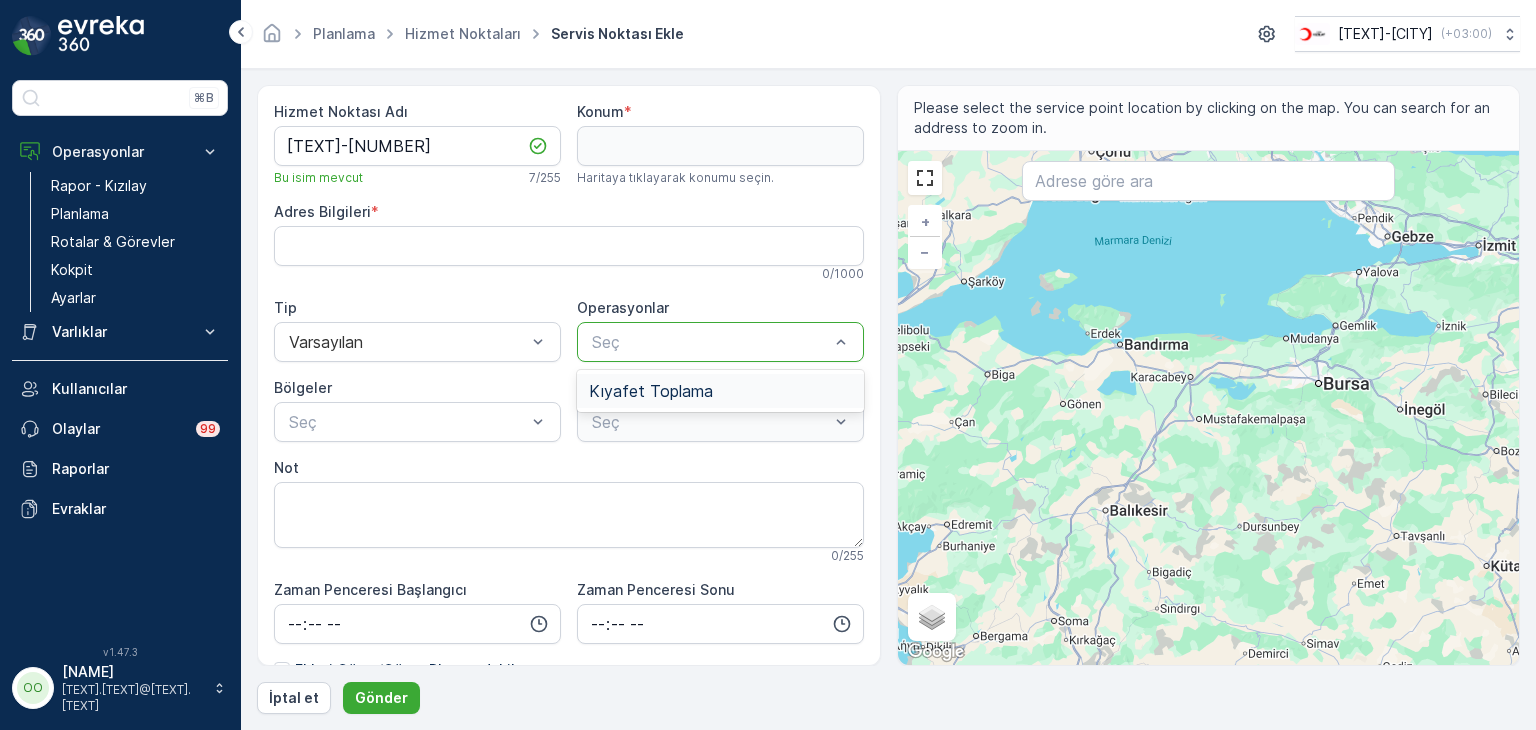 click on "Kıyafet Toplama" at bounding box center [720, 391] 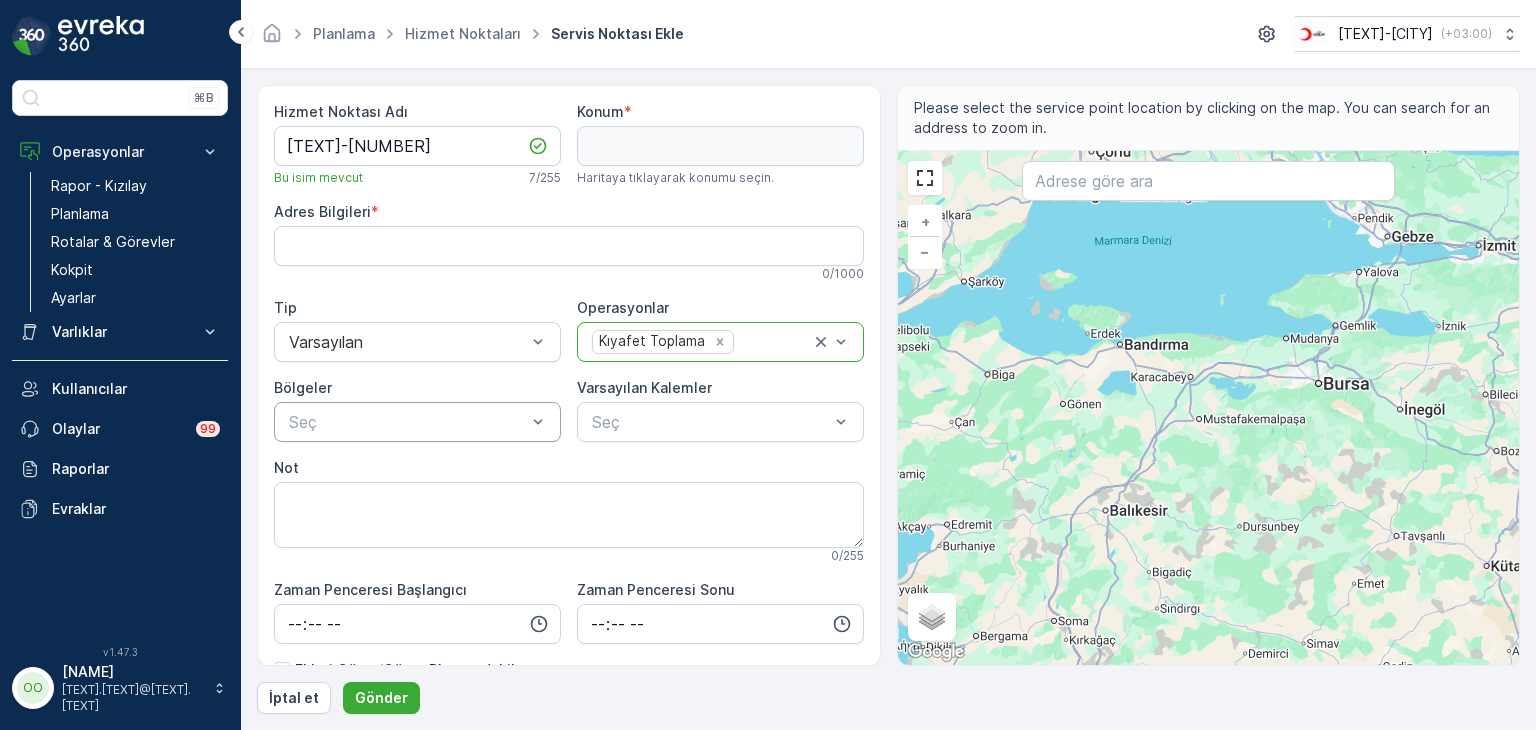 click at bounding box center (407, 422) 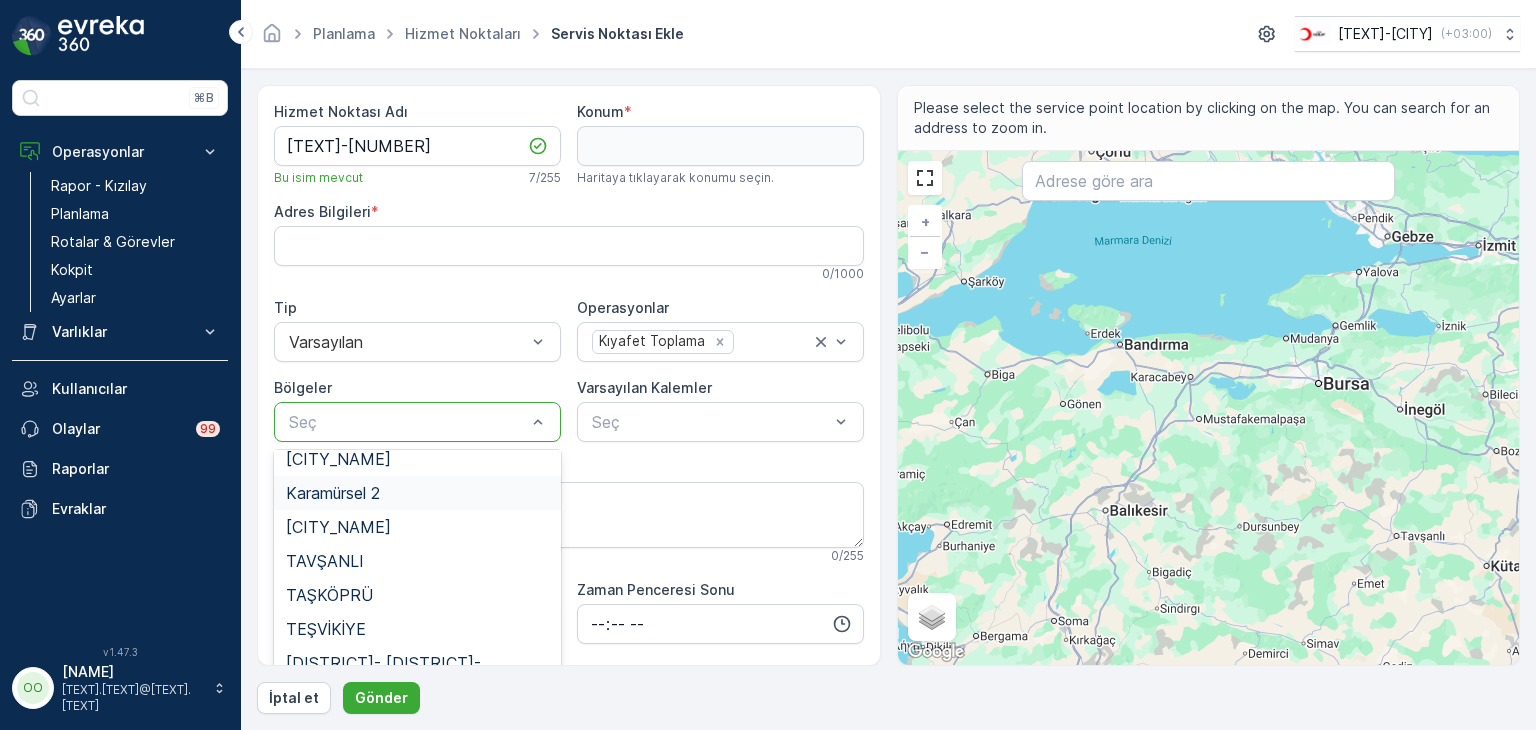 scroll, scrollTop: 700, scrollLeft: 0, axis: vertical 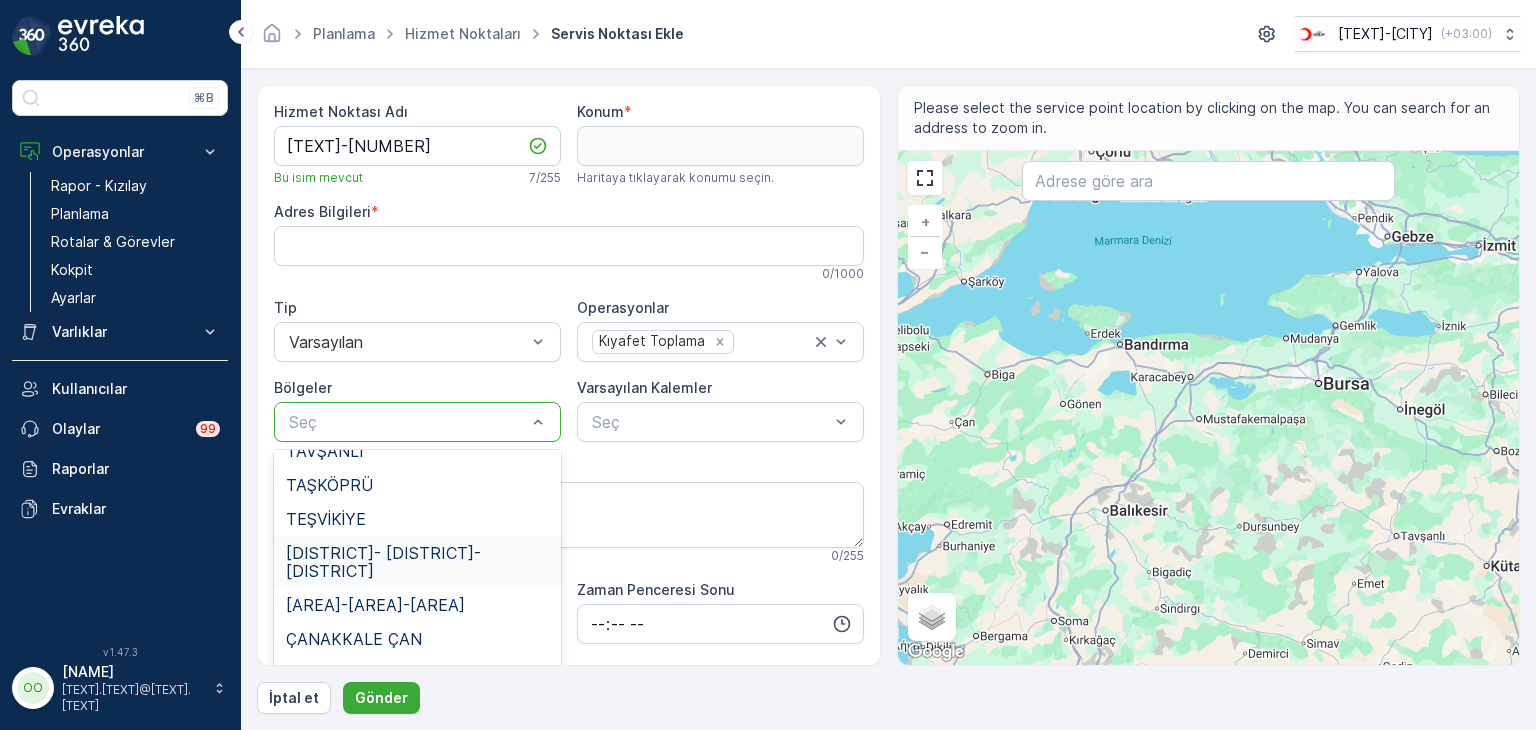 click on "[DISTRICT]- [DISTRICT]- [DISTRICT]" at bounding box center (417, 562) 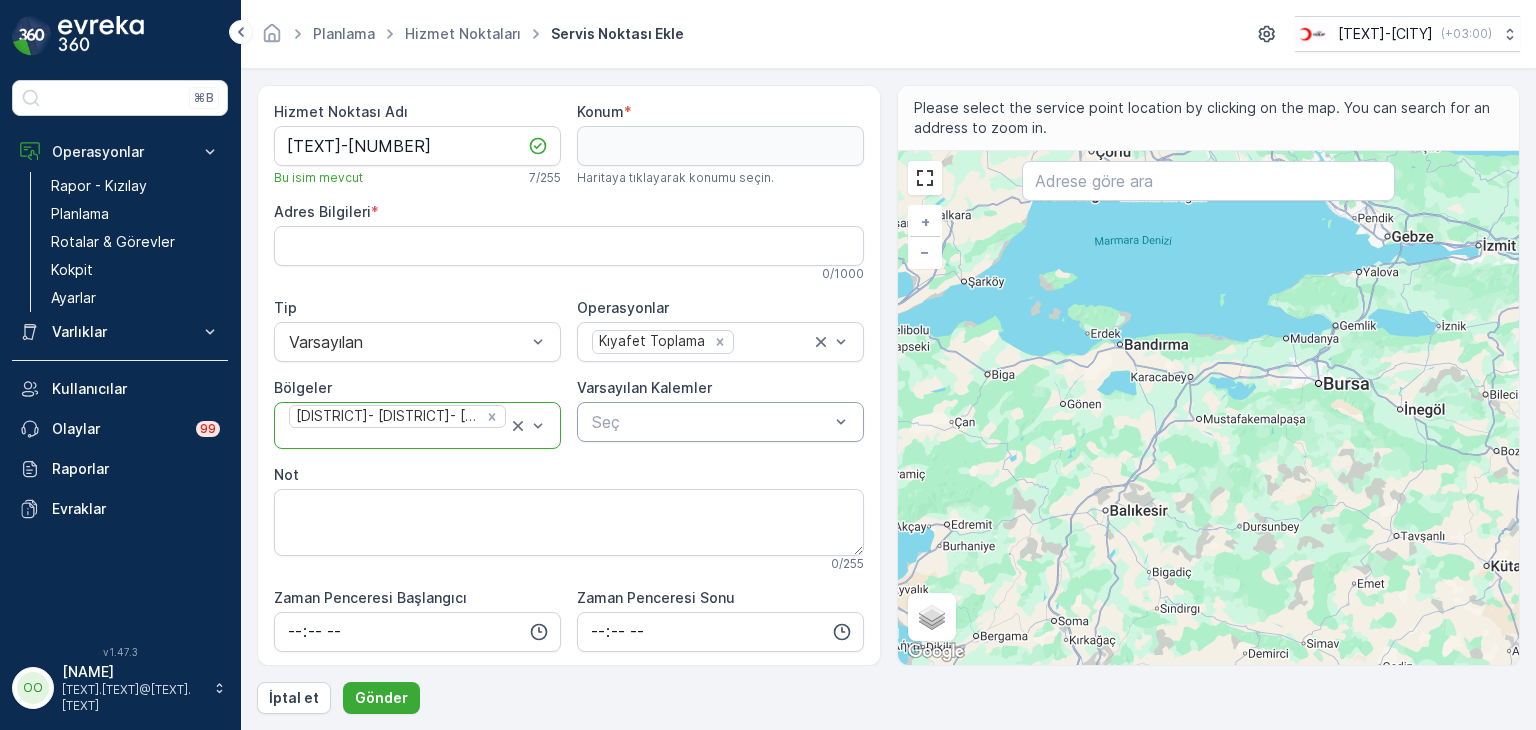 click at bounding box center (710, 422) 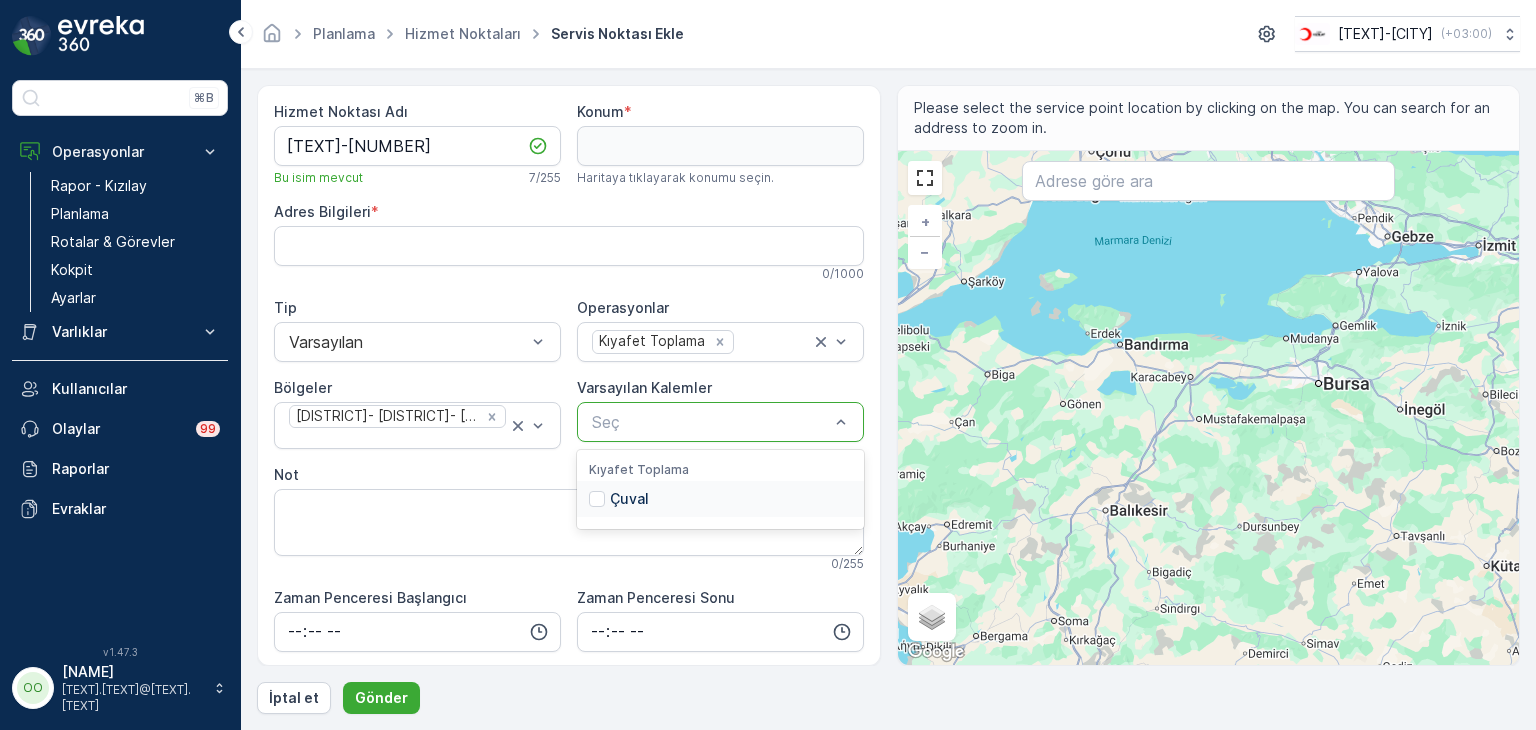 click on "Çuval" at bounding box center [720, 499] 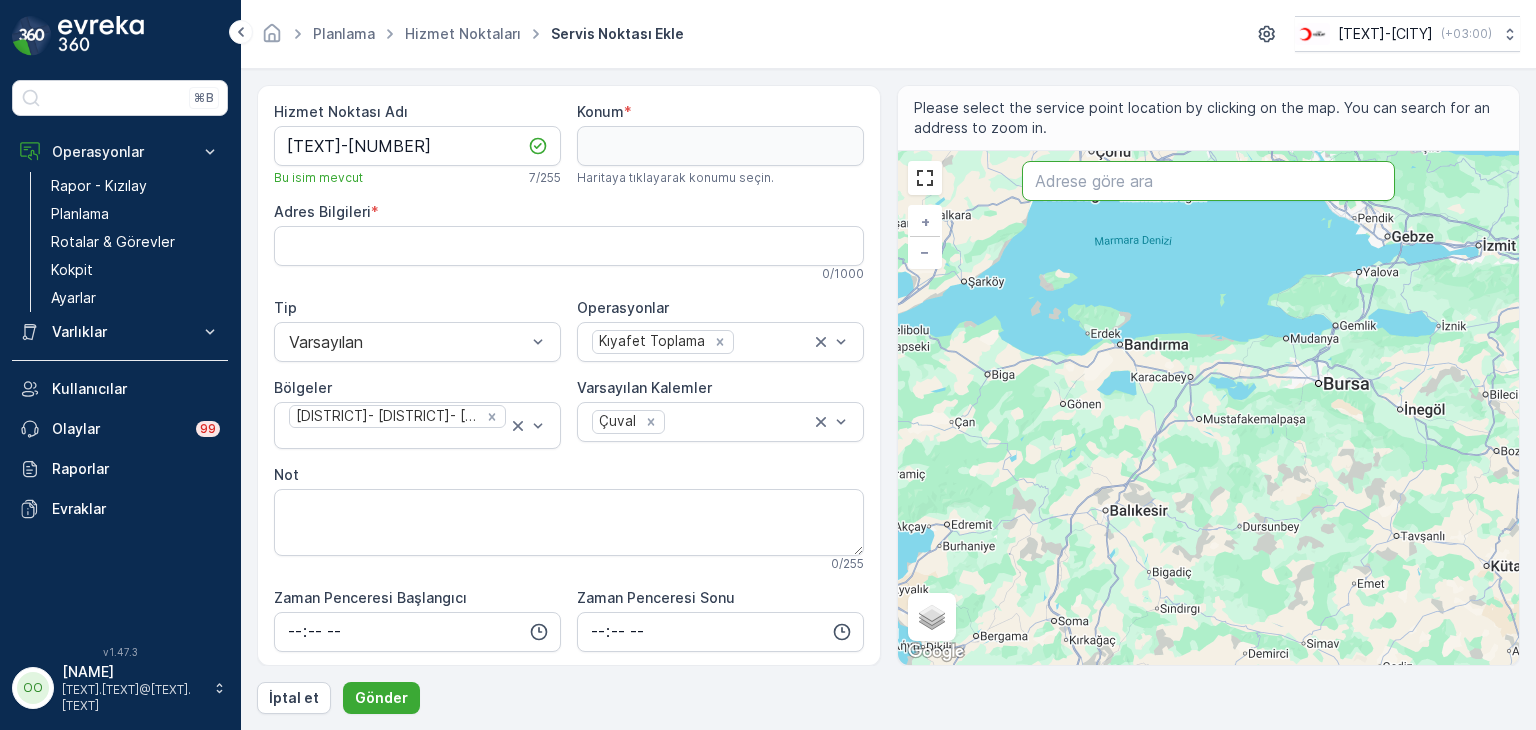 click at bounding box center [1208, 181] 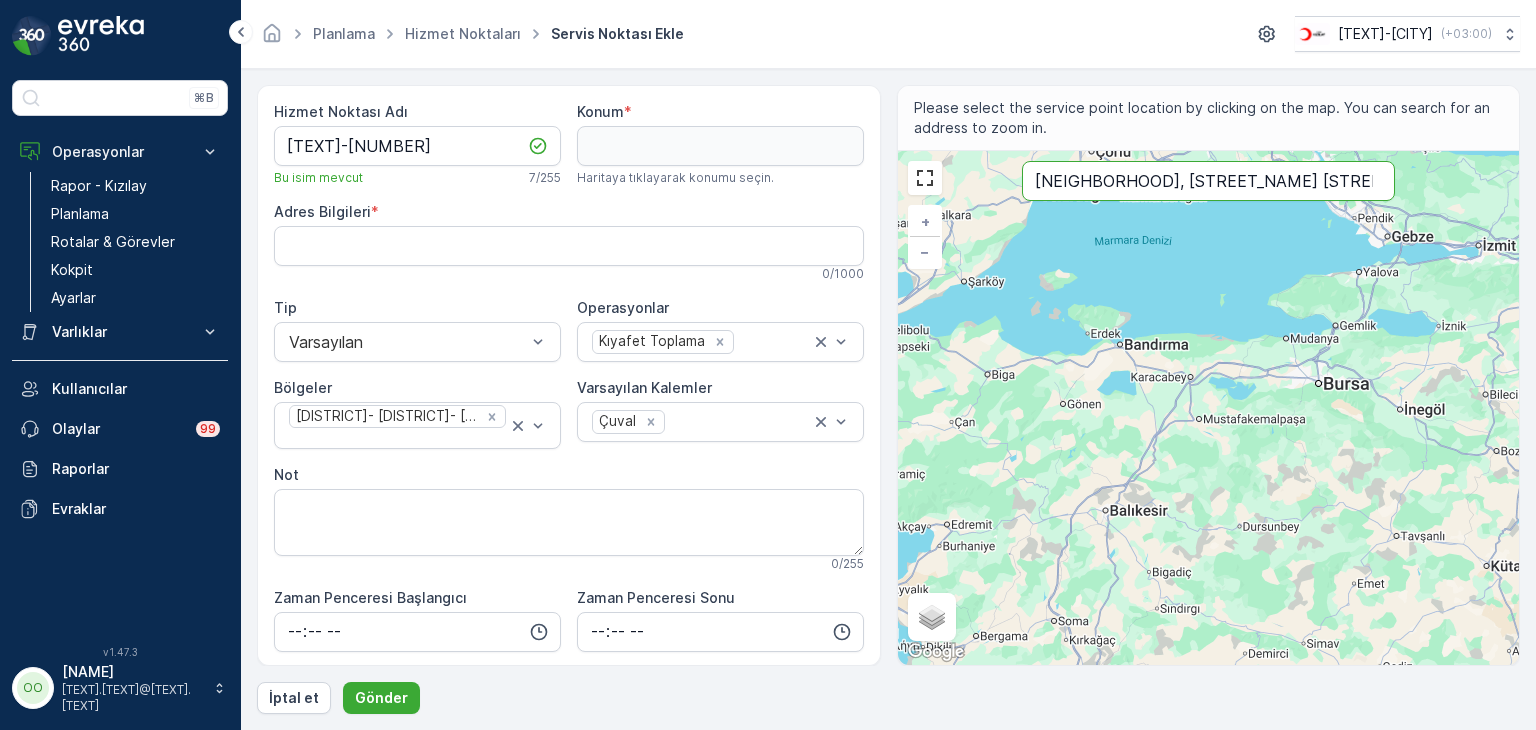 type on "[NEIGHBORHOOD], [STREET_NAME] [STREET_NUMBER]" 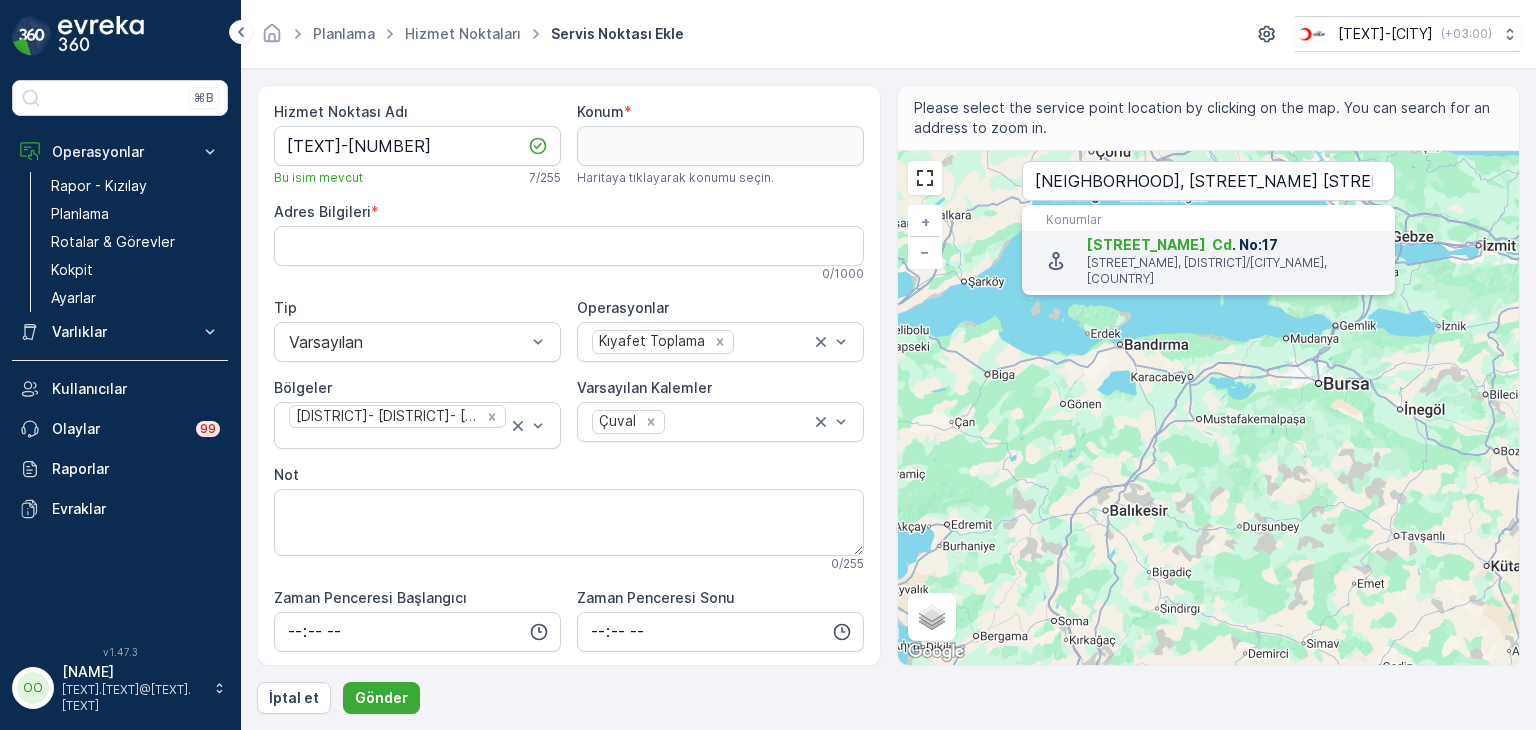 click on "[STREET_NAME] [STREET_NAME] . No:[NUMBER] [DISTRICT], [CITY]/[CITY], [COUNTRY]" at bounding box center (1208, 261) 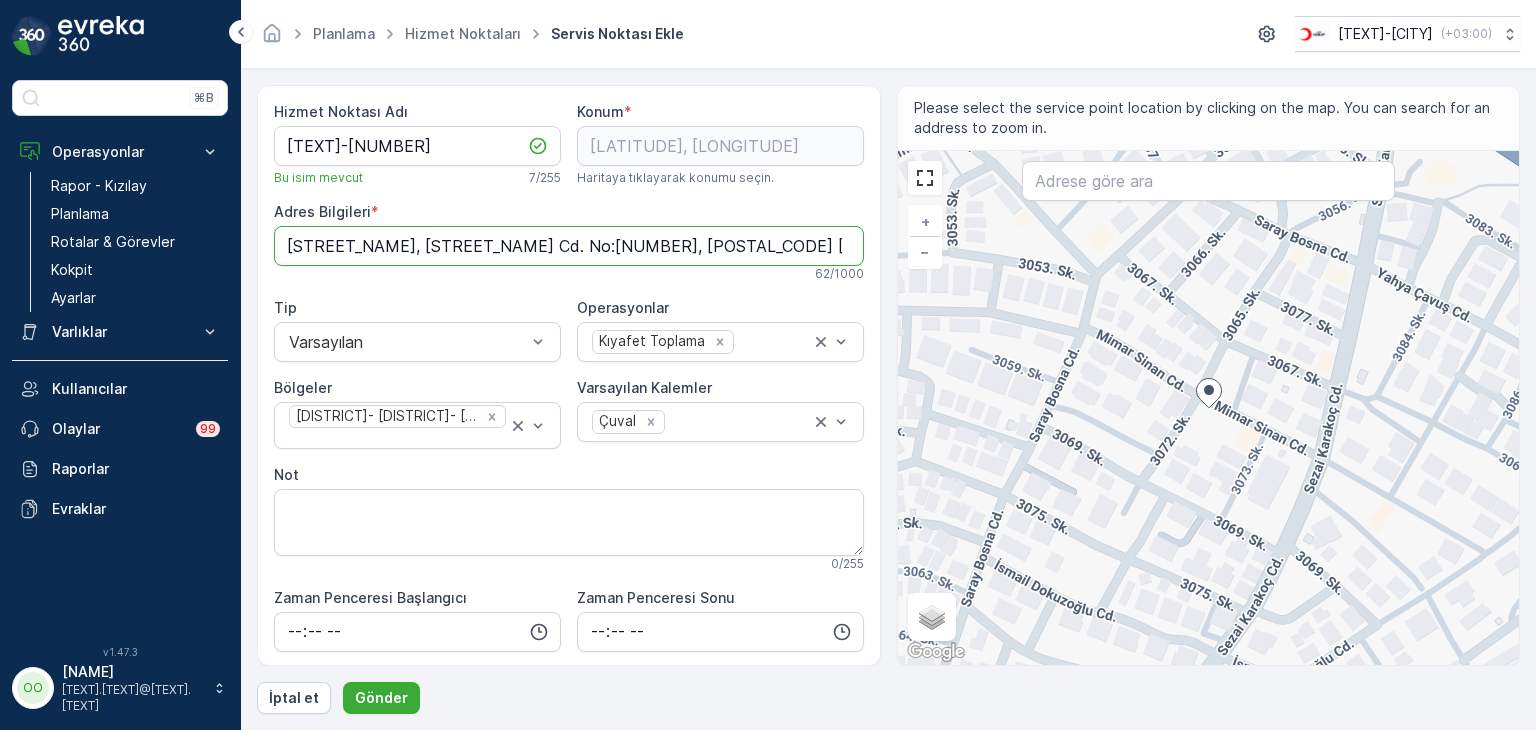 drag, startPoint x: 792, startPoint y: 250, endPoint x: 286, endPoint y: 210, distance: 507.57855 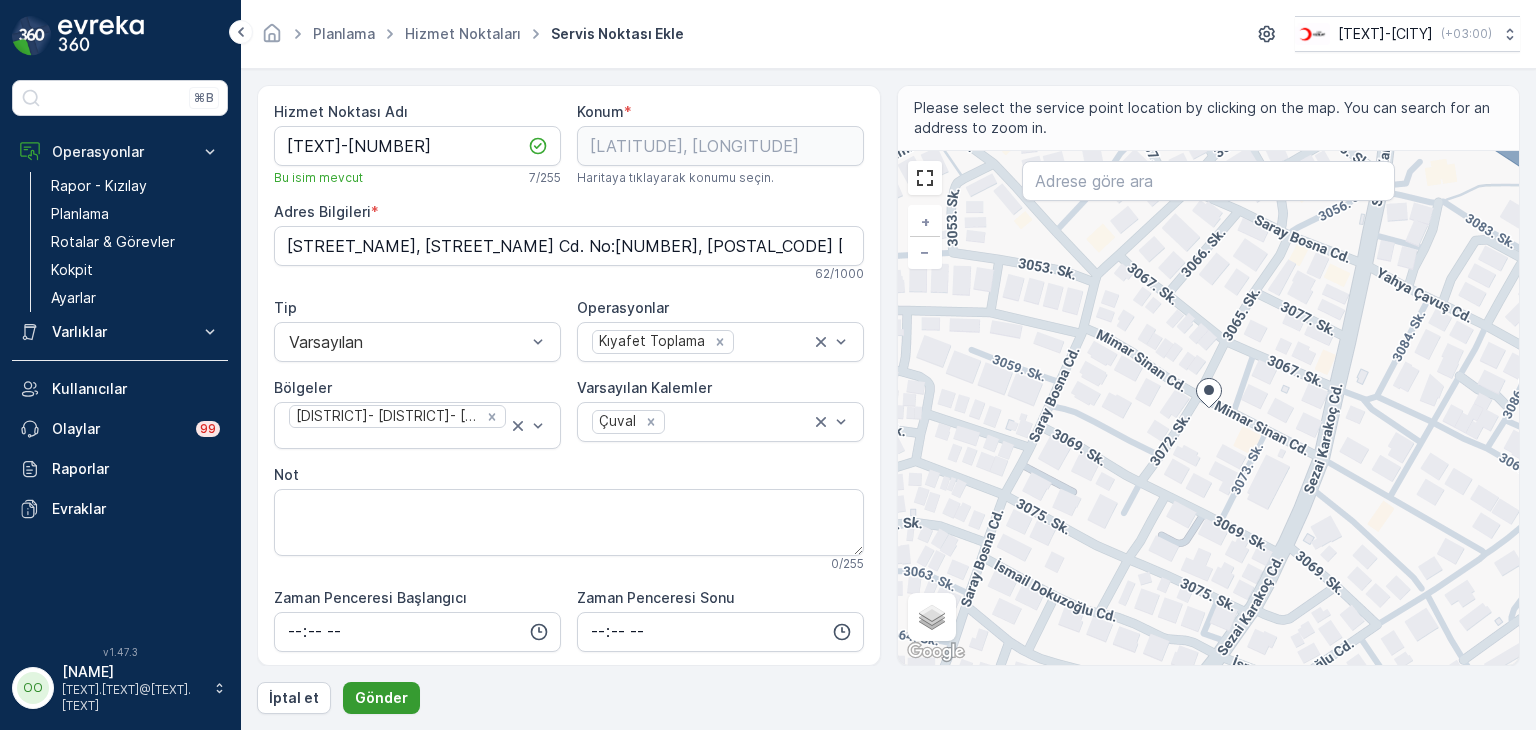 click on "Gönder" at bounding box center [381, 698] 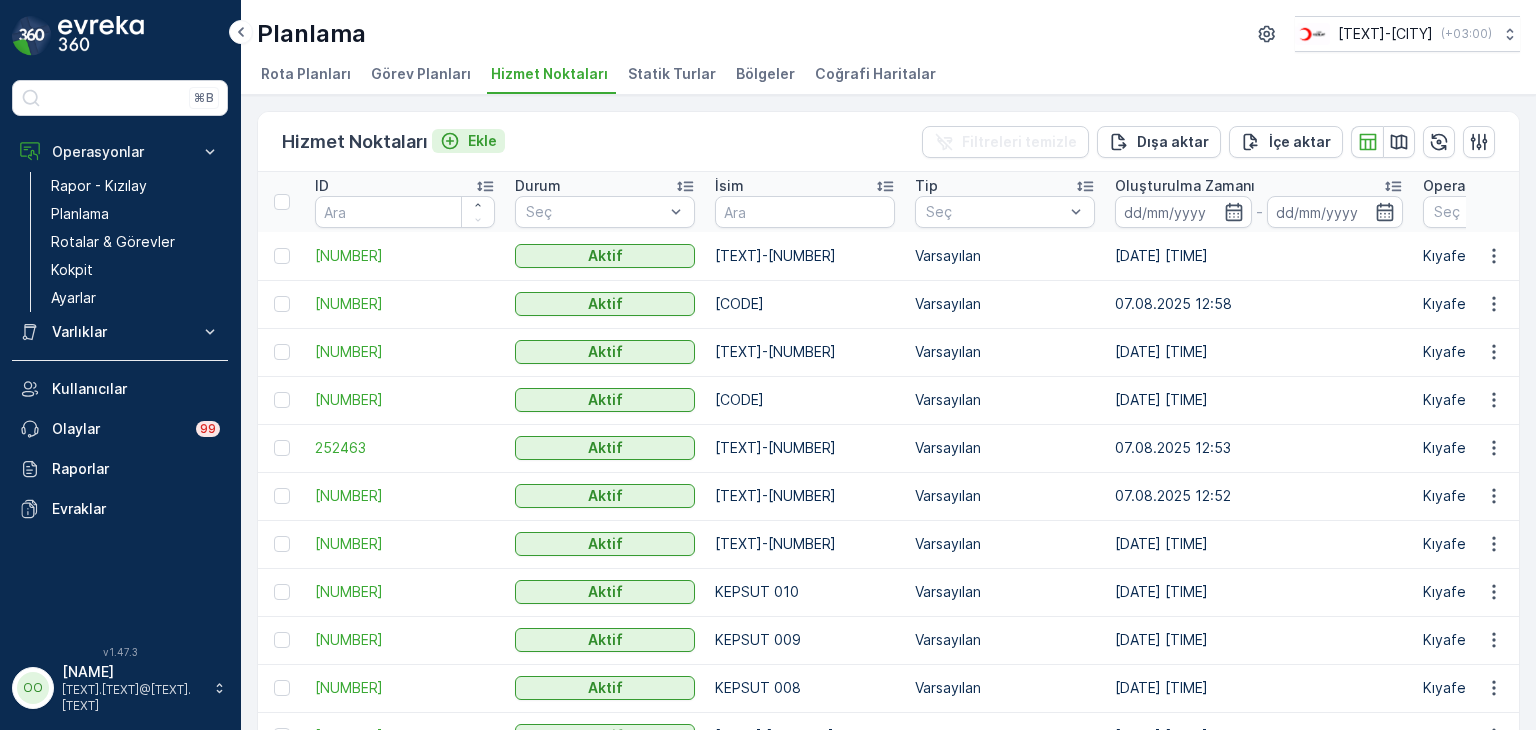 click on "Ekle" at bounding box center (482, 141) 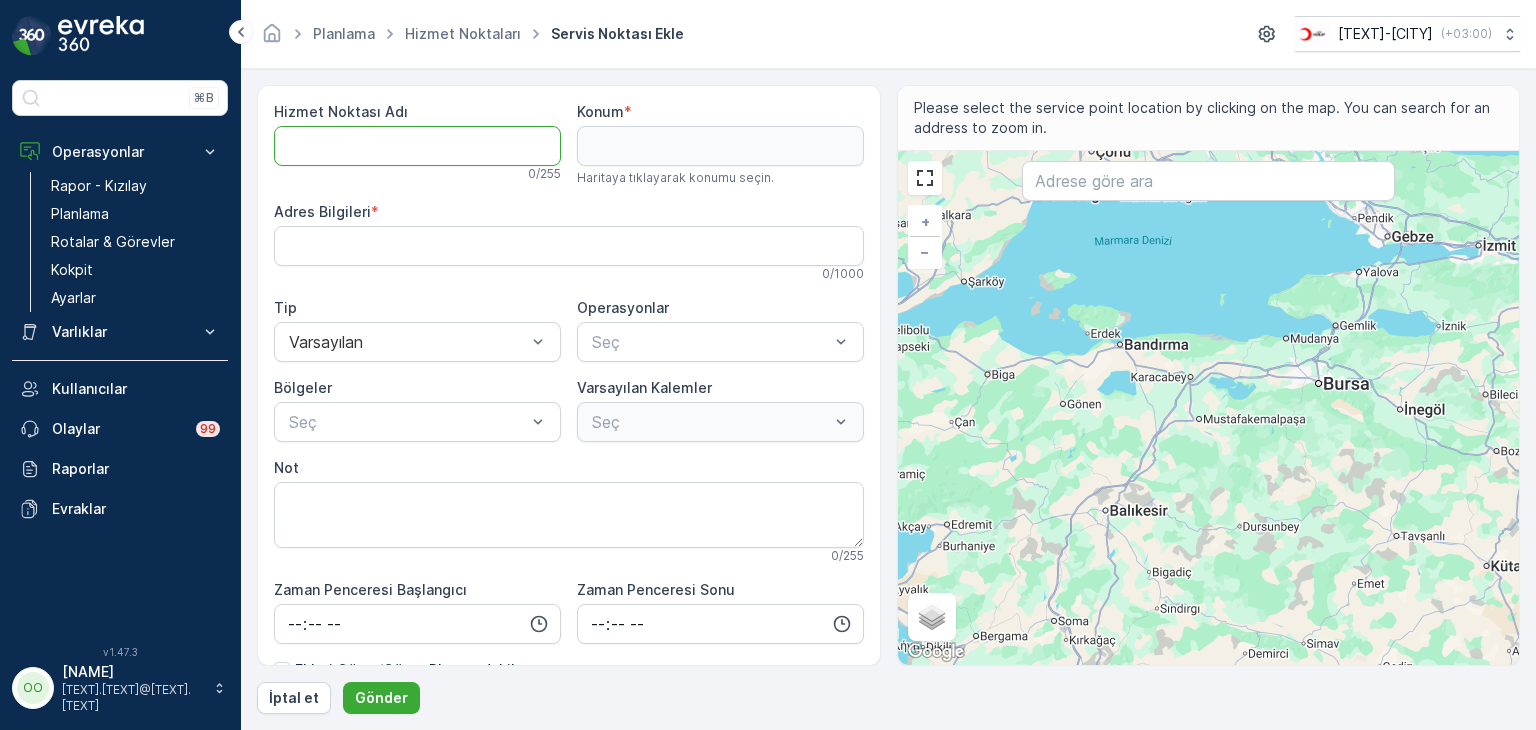 click on "Hizmet Noktası Adı" at bounding box center (417, 146) 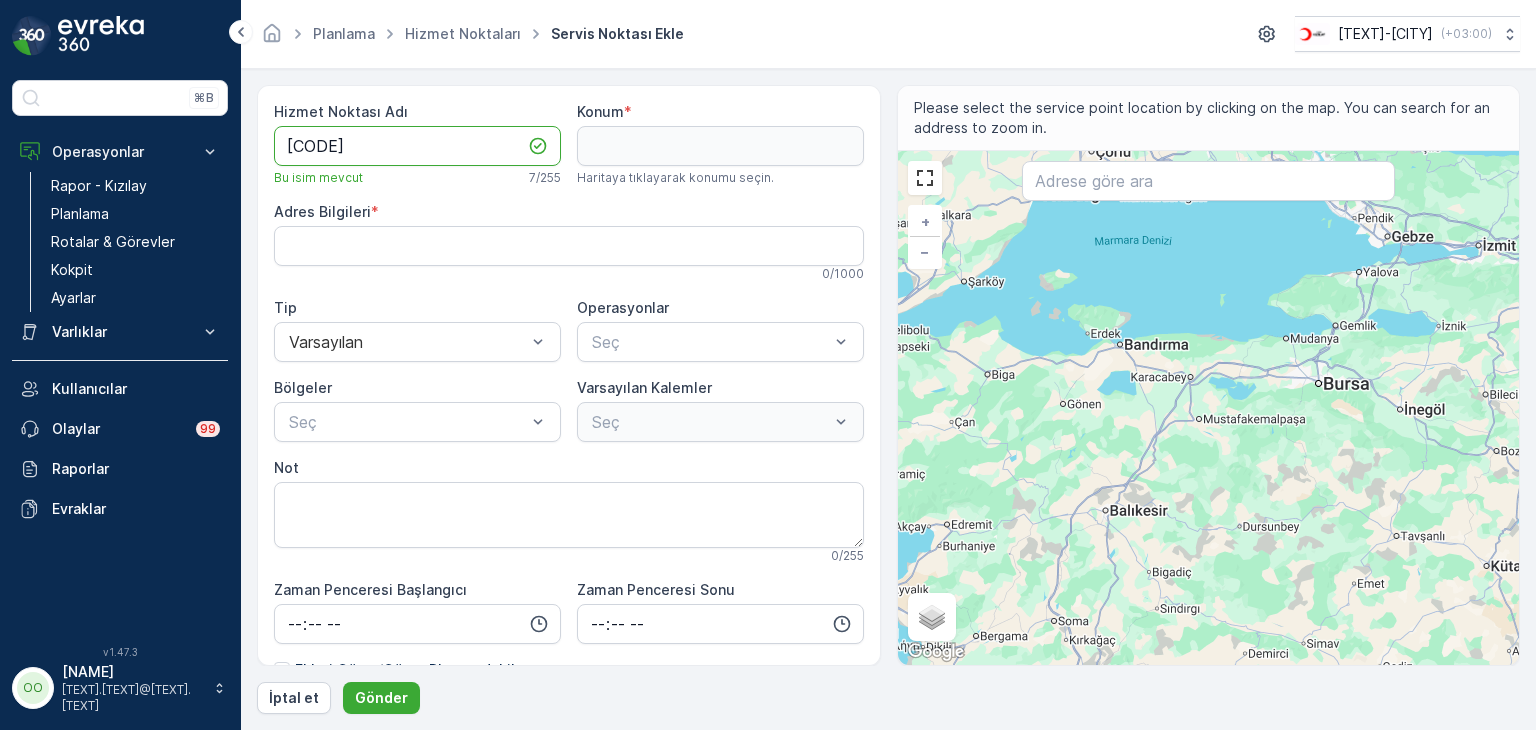 type on "[CODE]" 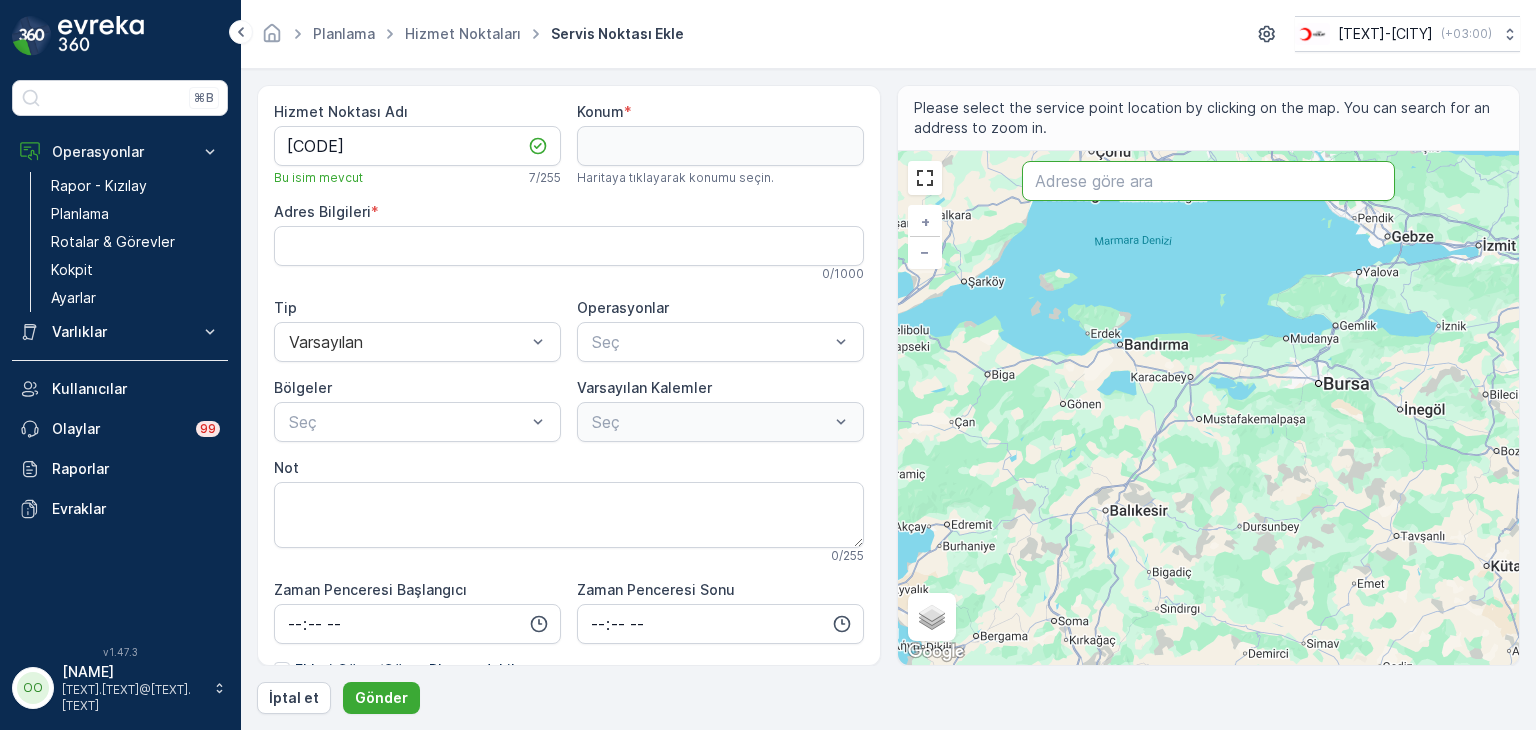 paste on "[STREET_NAME], [STREET_NAME] Cd. No:[NUMBER]," 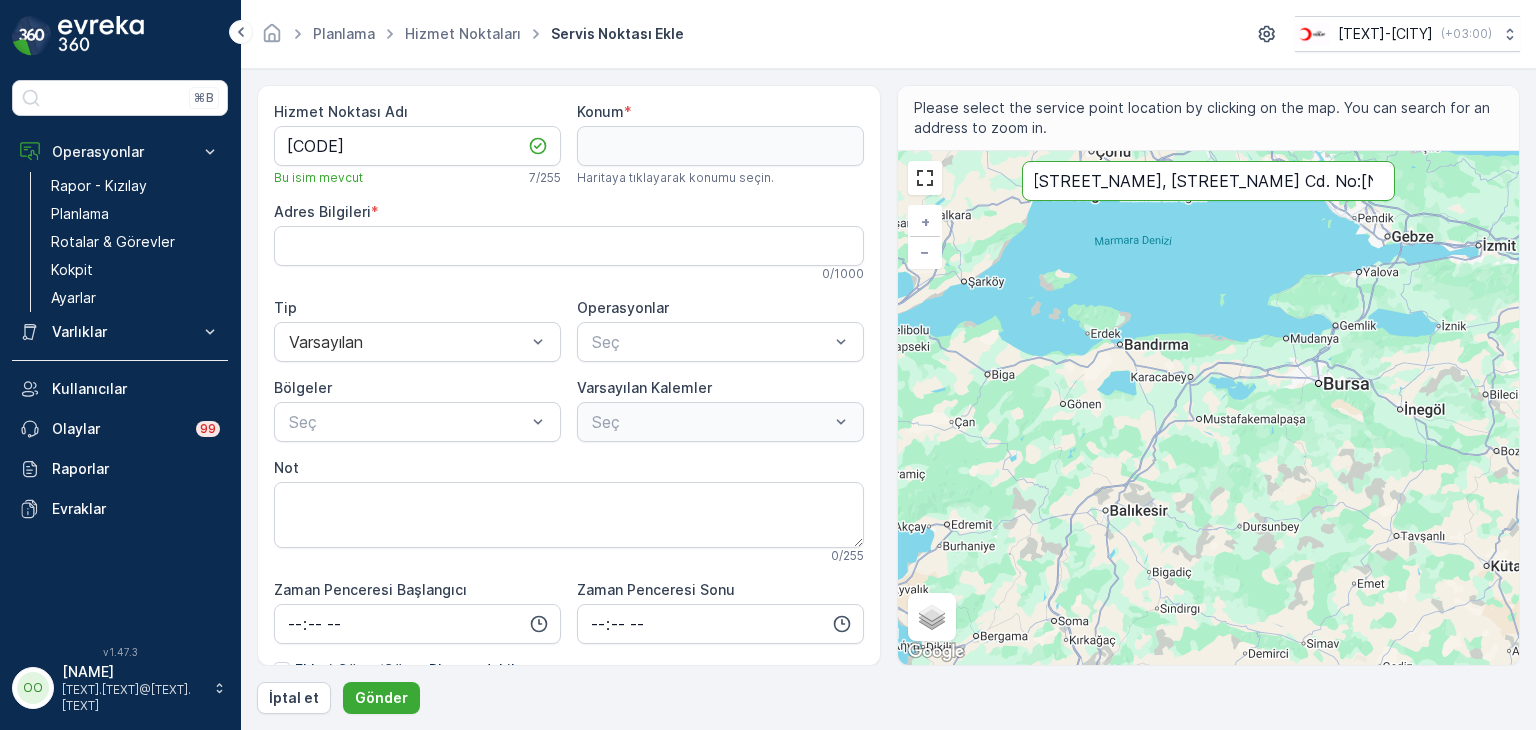 type on "[STREET_NAME], [STREET_NAME] Cd. No:[NUMBER]," 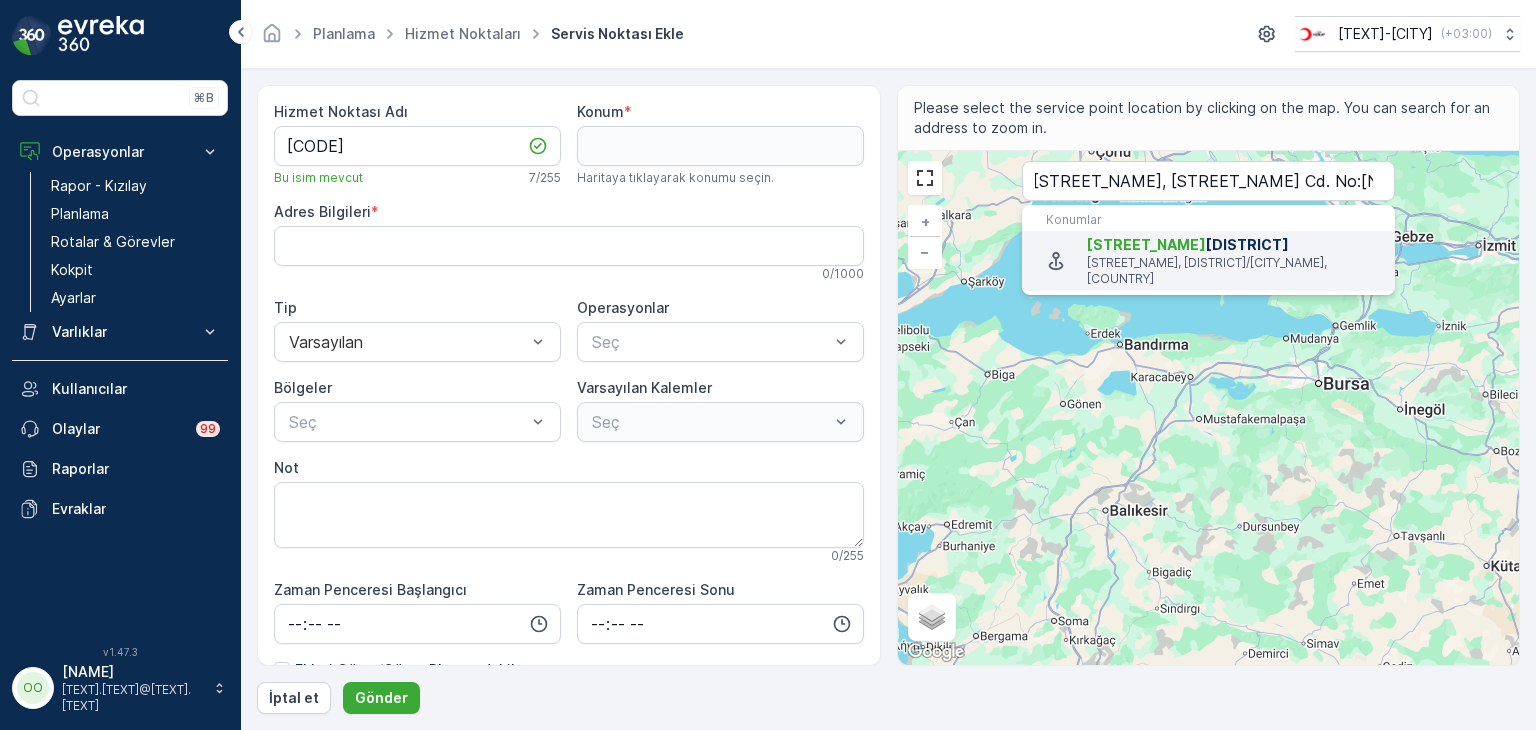 scroll, scrollTop: 0, scrollLeft: 0, axis: both 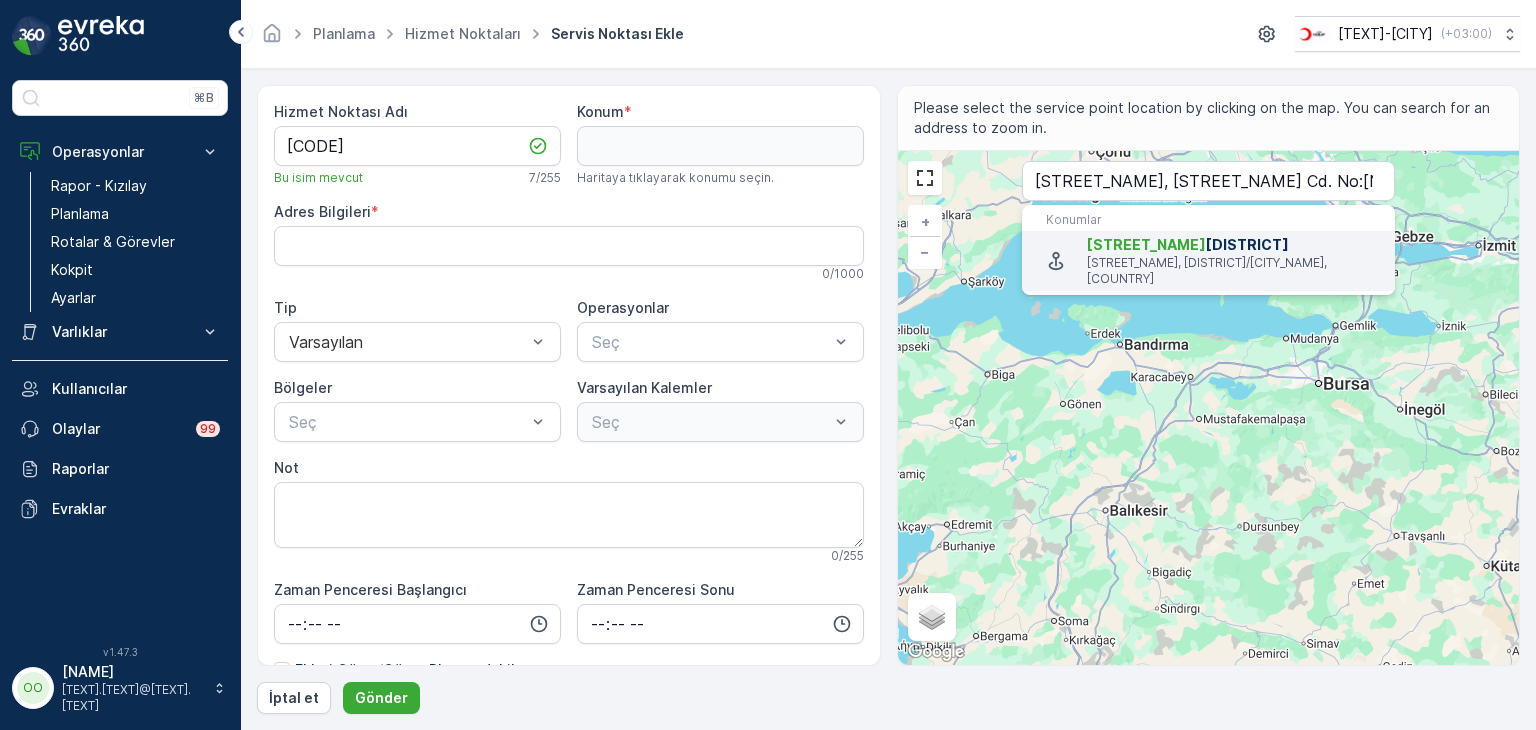 click on "[STREET_NAME], [DISTRICT]/[CITY_NAME], [COUNTRY]" at bounding box center [1233, 271] 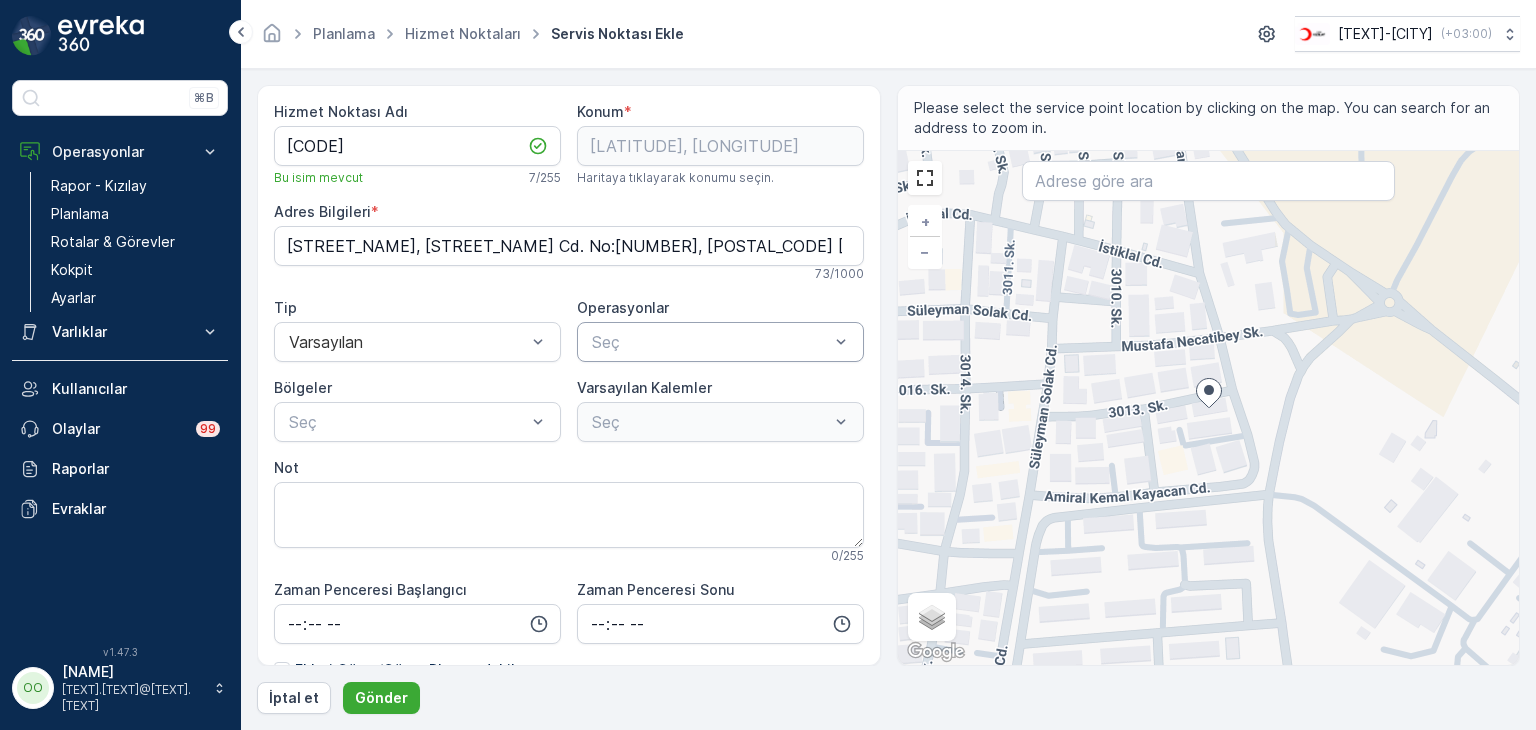 click at bounding box center [710, 342] 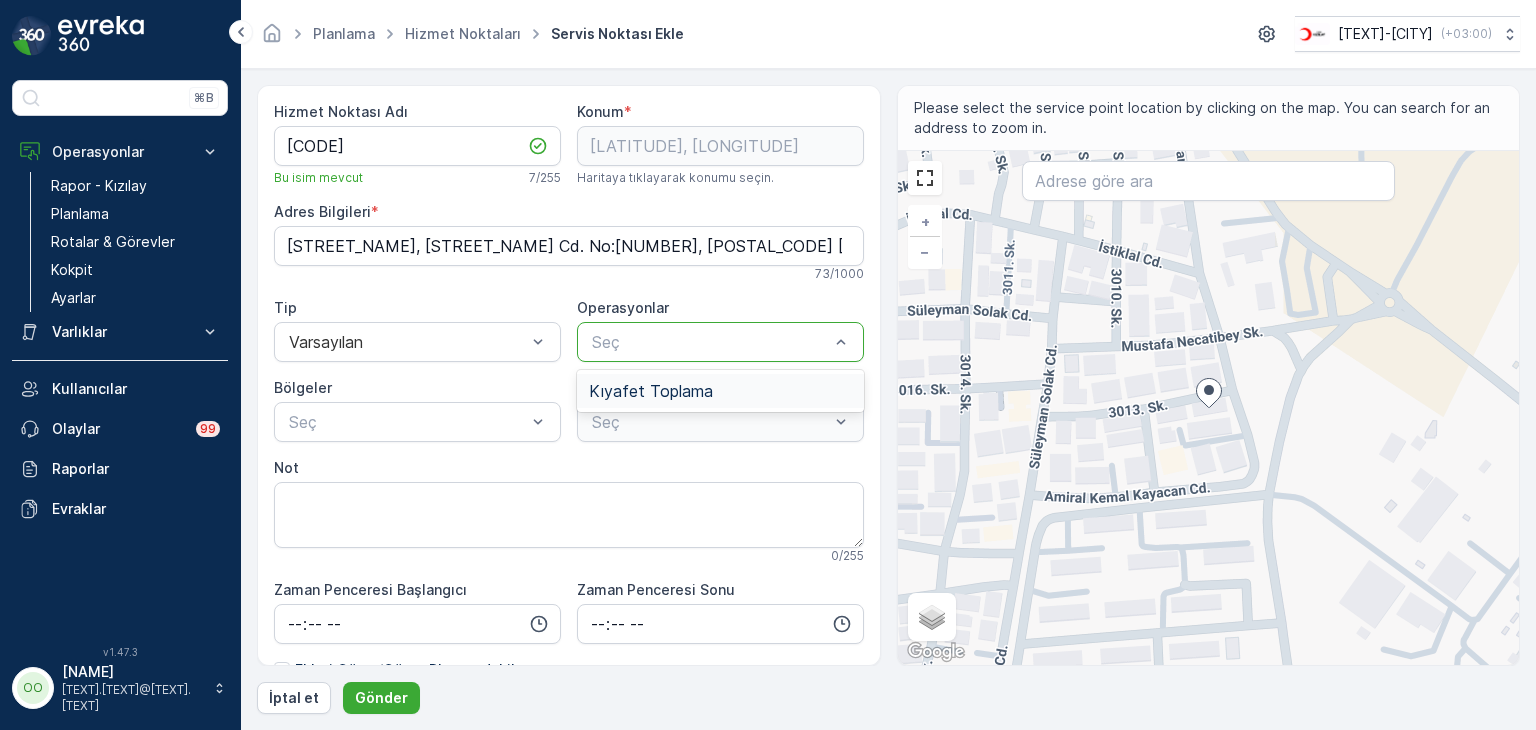 click on "Kıyafet Toplama" at bounding box center [651, 391] 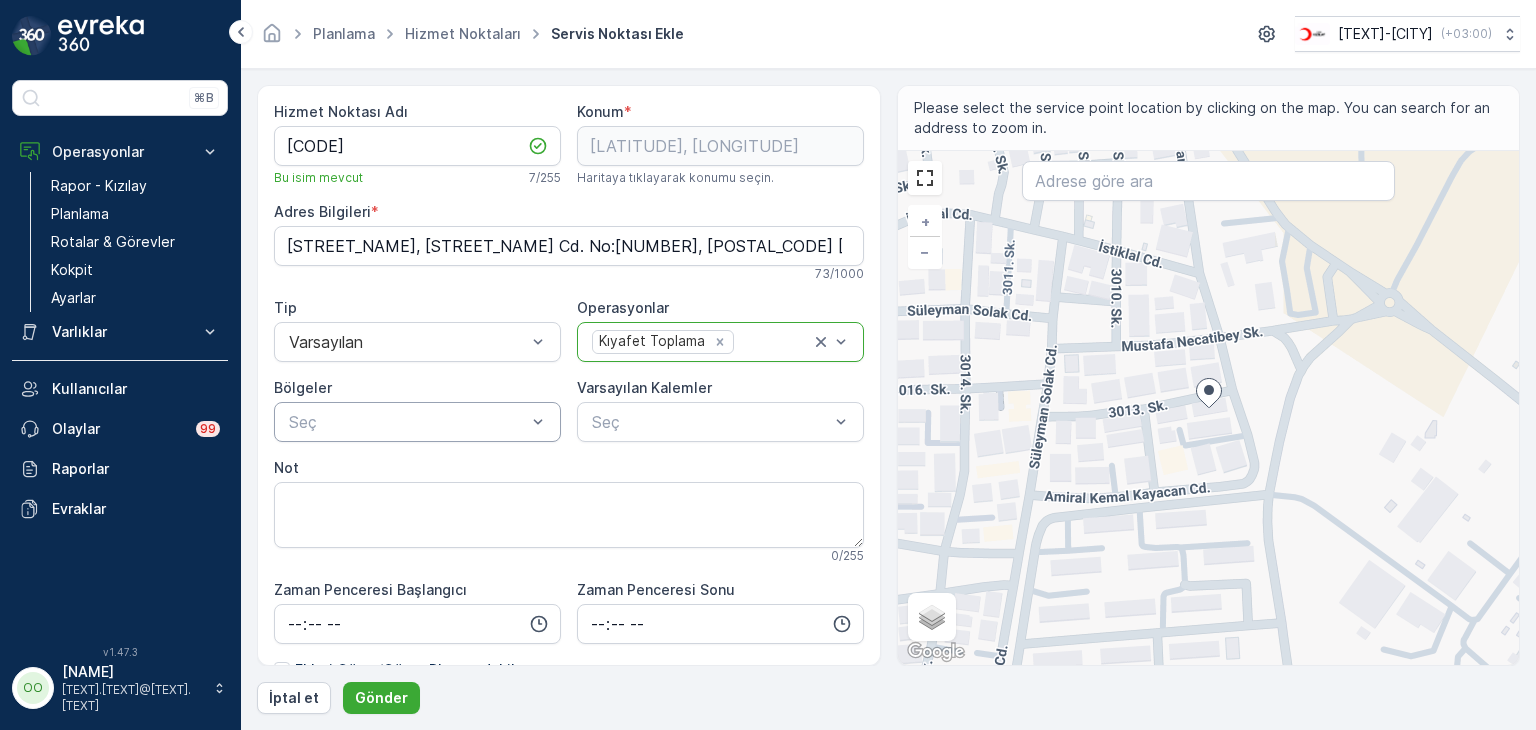 click at bounding box center (407, 422) 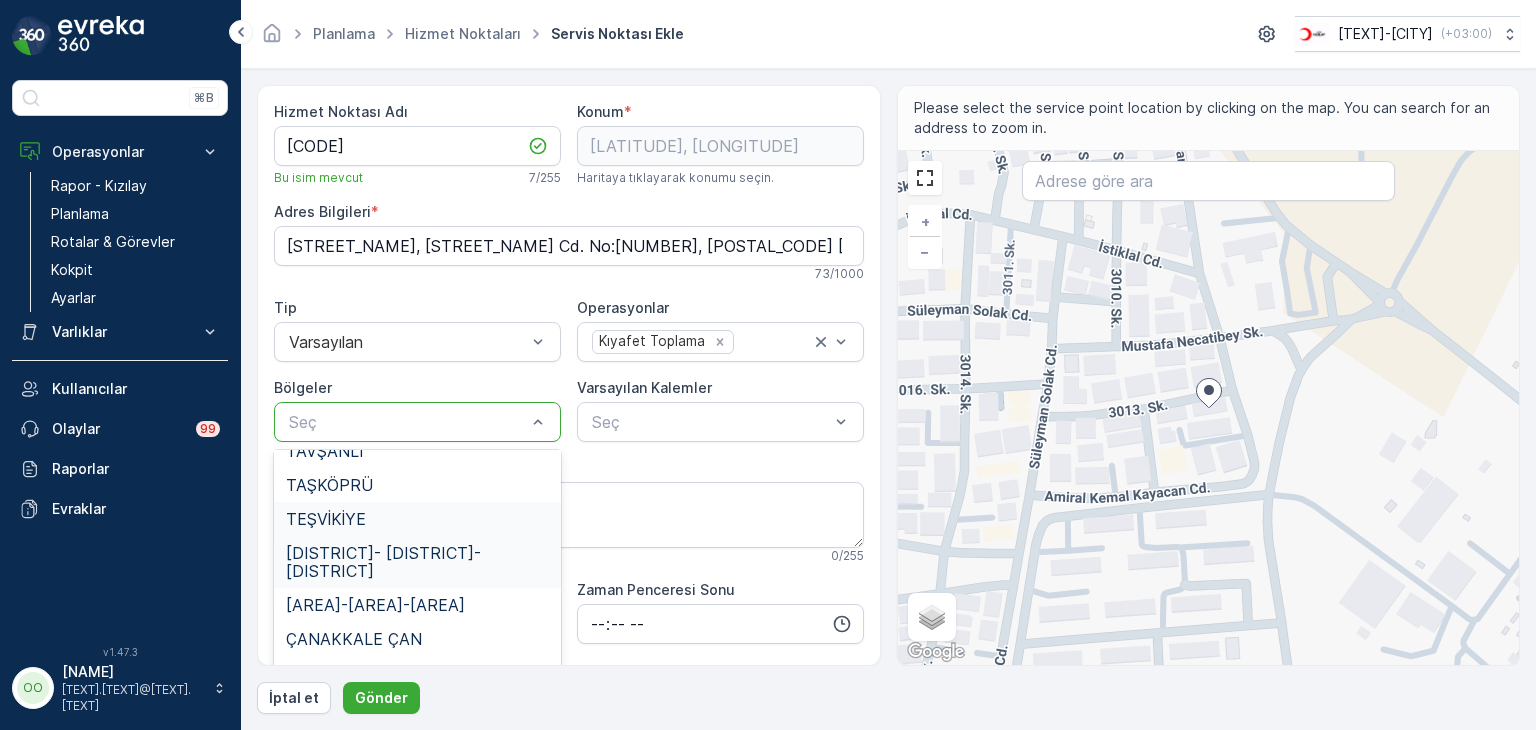 scroll, scrollTop: 800, scrollLeft: 0, axis: vertical 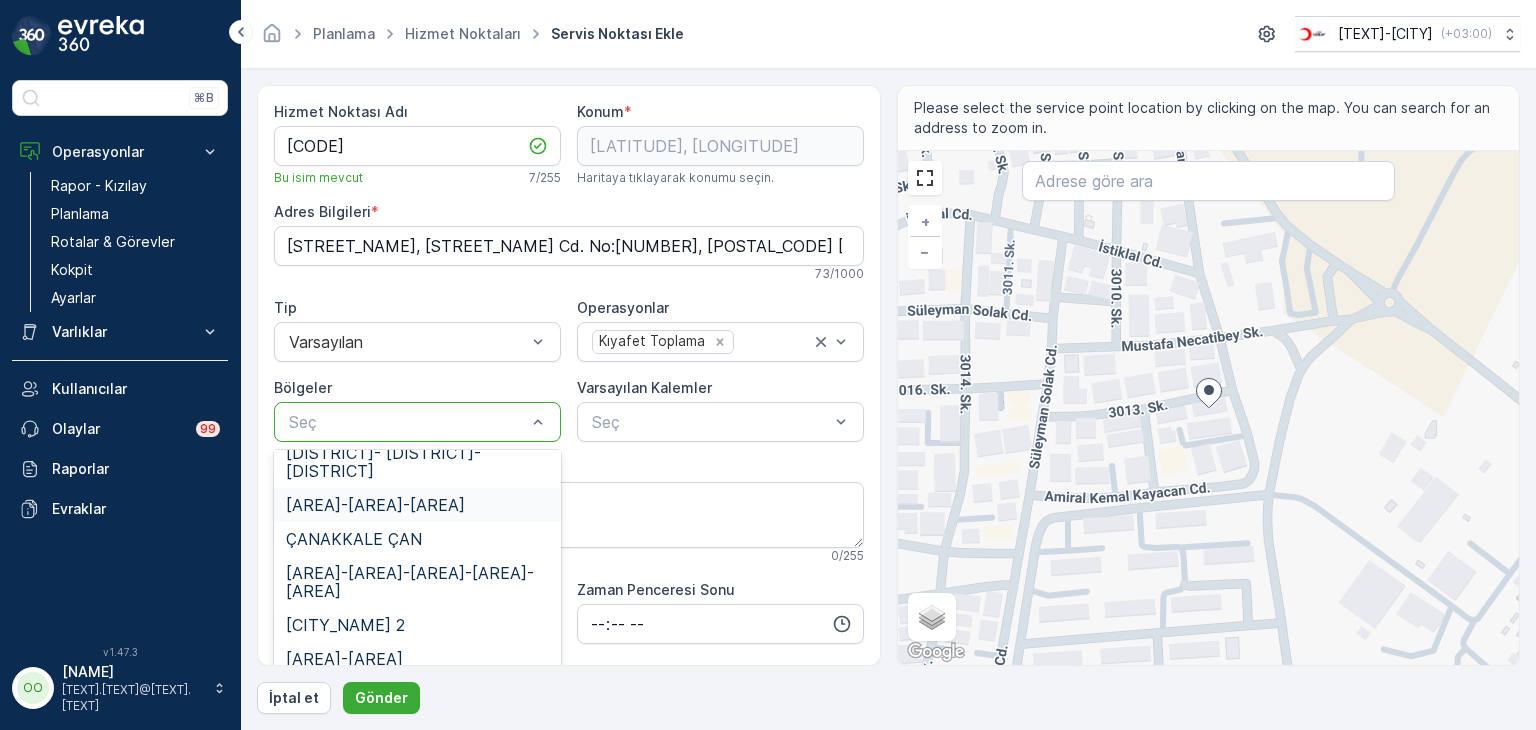 click on "[AREA]-[AREA]-[AREA]" at bounding box center (375, 505) 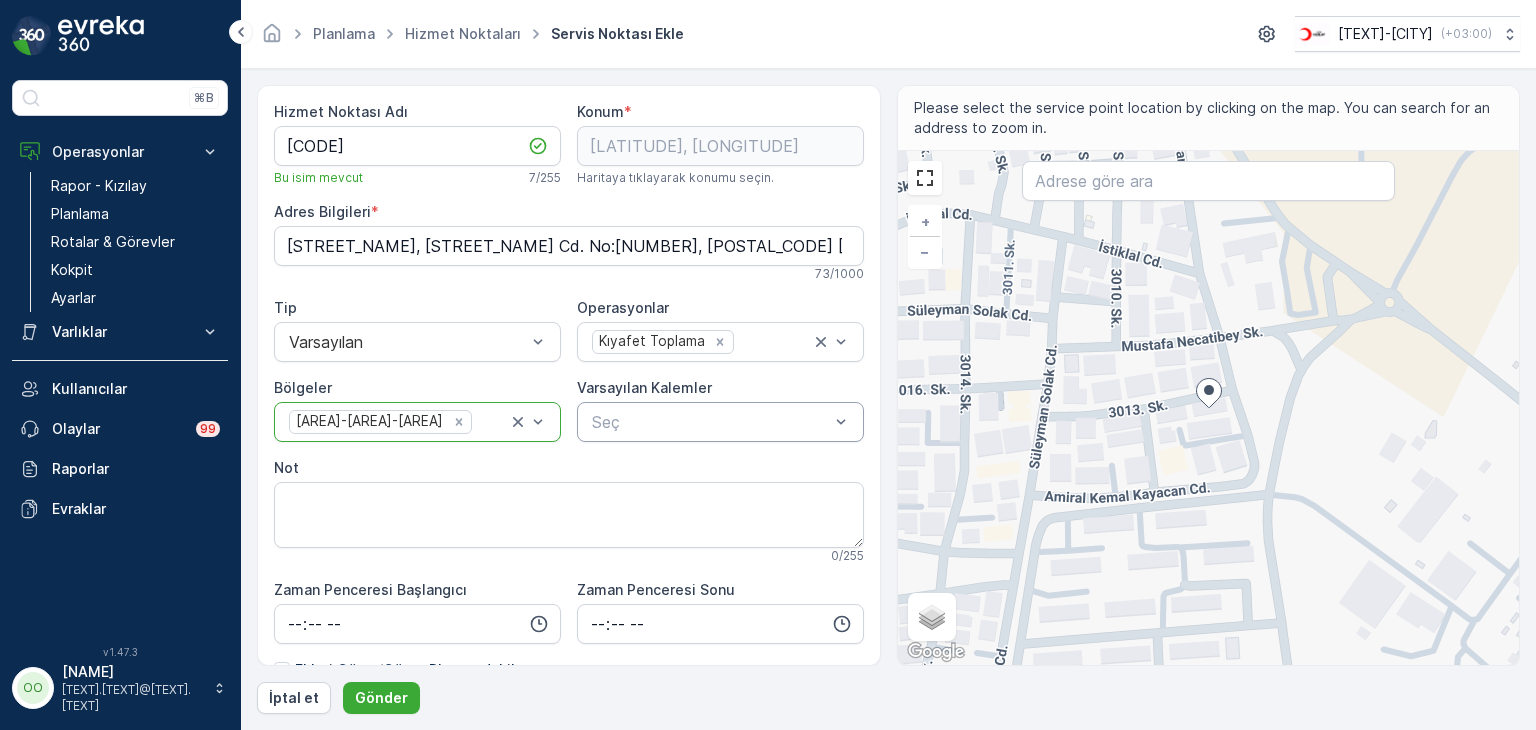 click at bounding box center [710, 422] 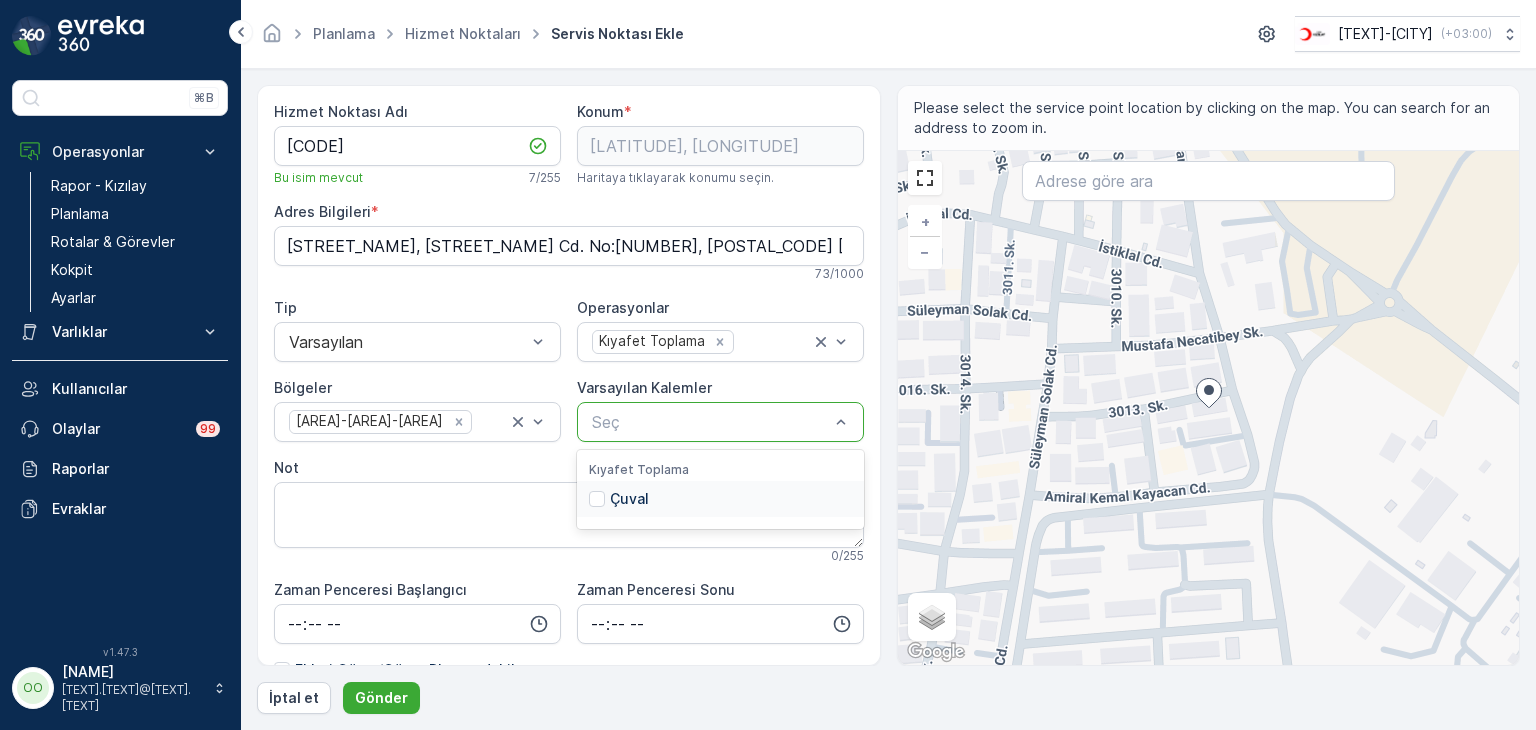 click on "Çuval" at bounding box center (720, 499) 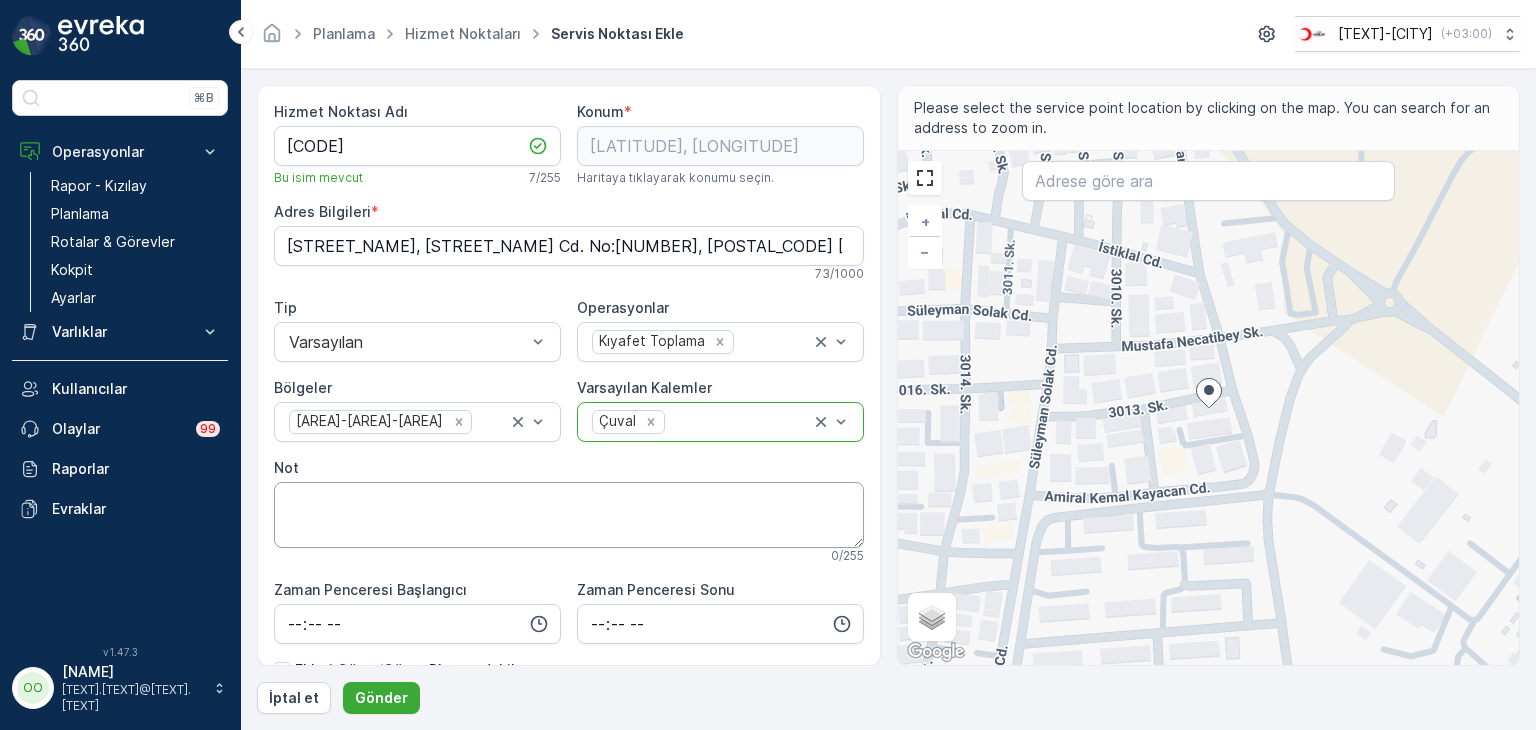 scroll, scrollTop: 100, scrollLeft: 0, axis: vertical 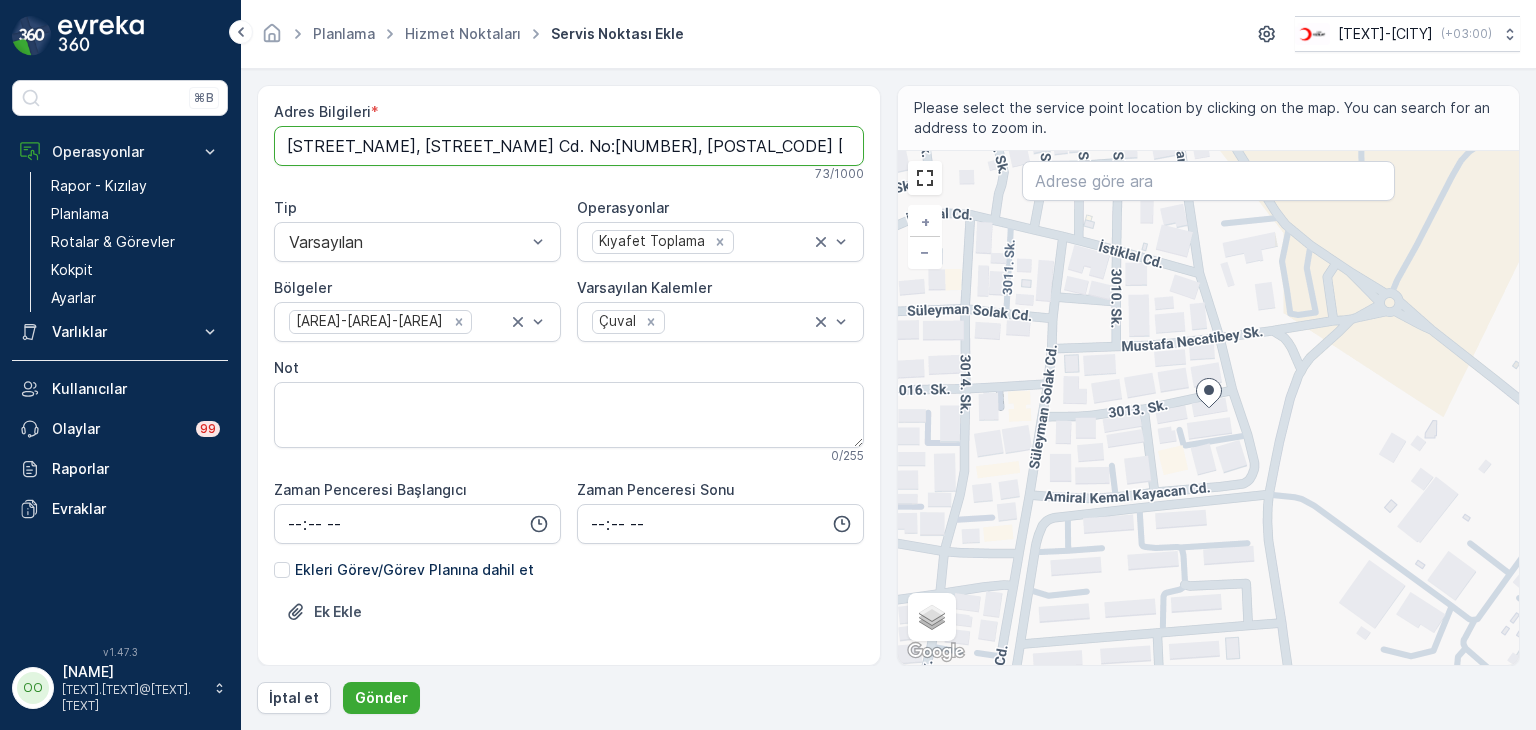 drag, startPoint x: 840, startPoint y: 157, endPoint x: 272, endPoint y: 113, distance: 569.70166 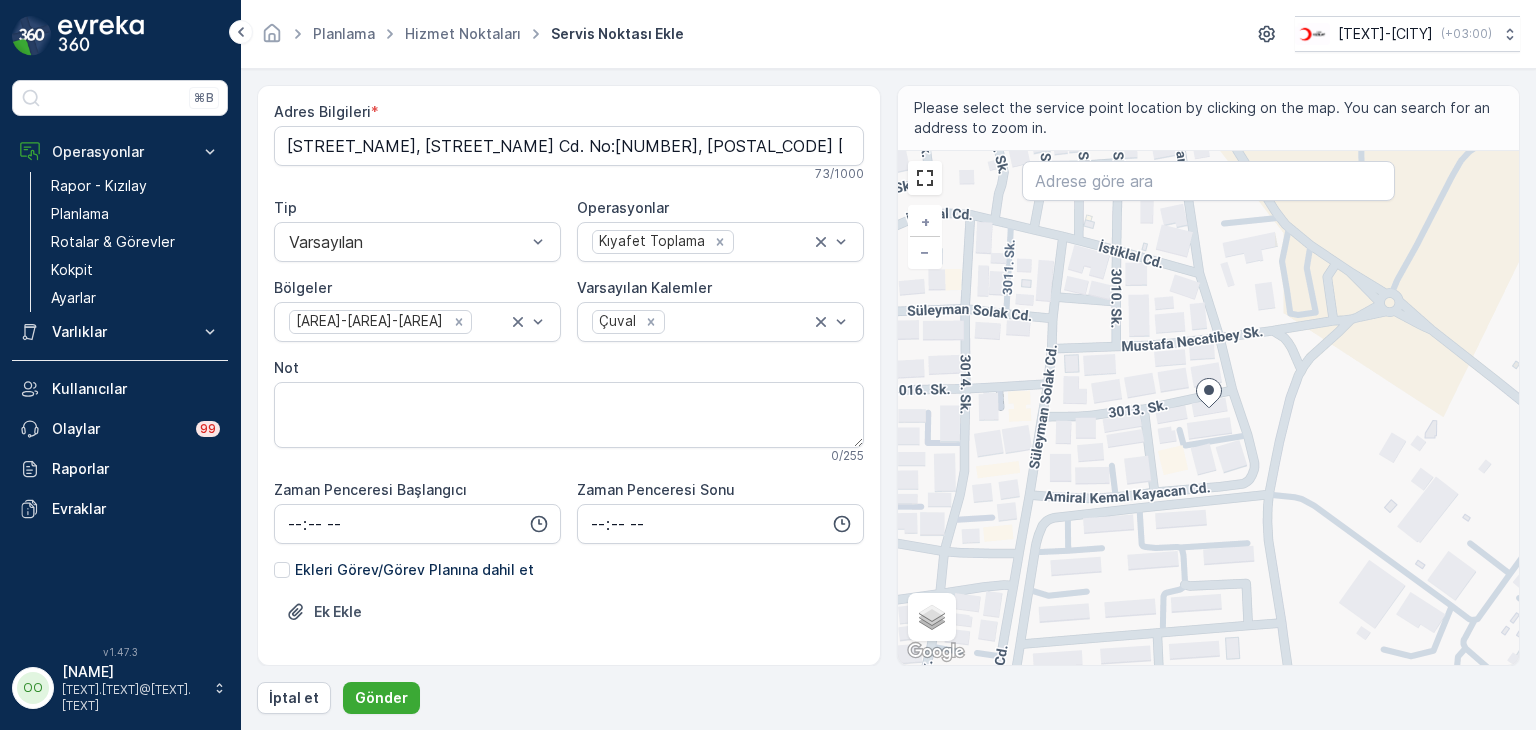 drag, startPoint x: 365, startPoint y: 198, endPoint x: 303, endPoint y: 167, distance: 69.31811 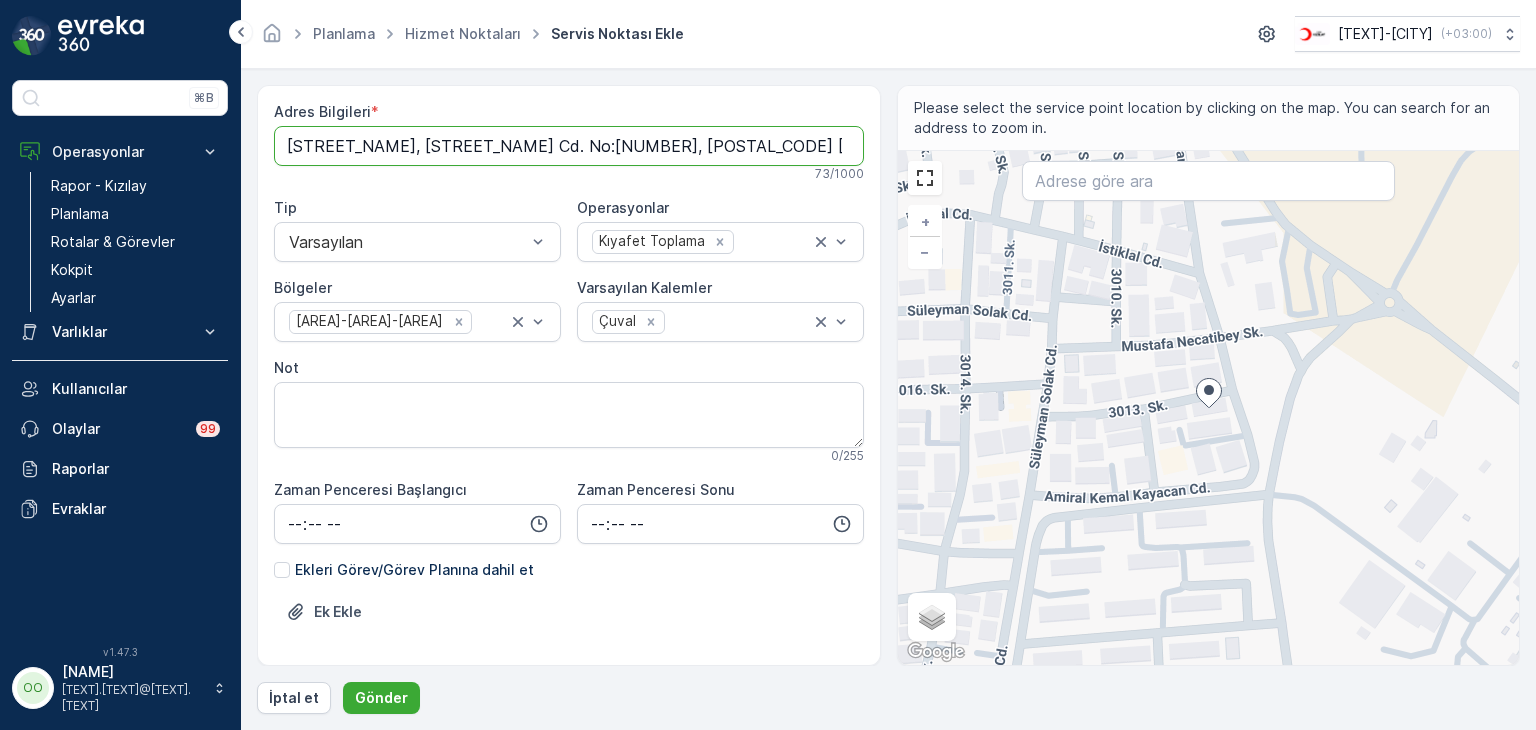 scroll, scrollTop: 0, scrollLeft: 18, axis: horizontal 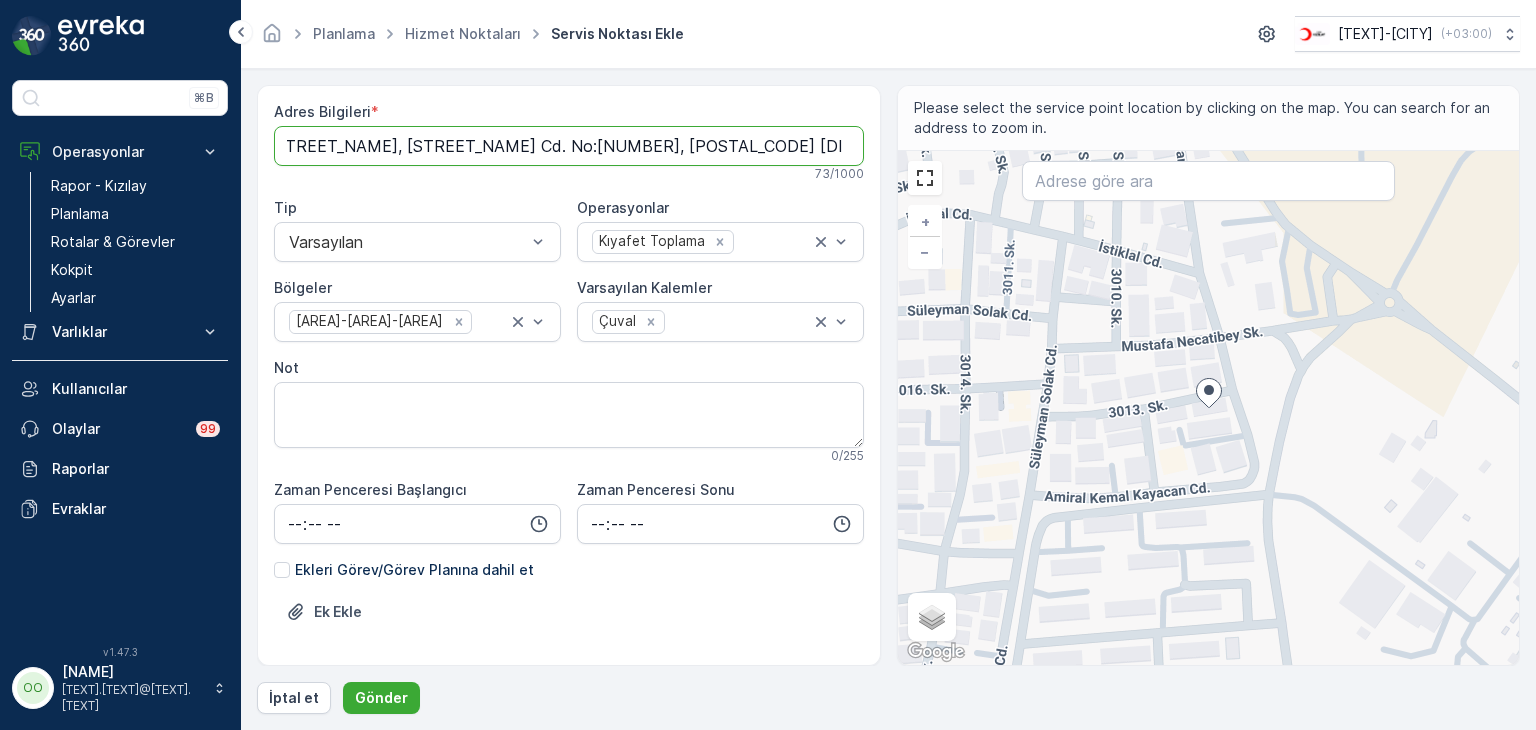 drag, startPoint x: 290, startPoint y: 153, endPoint x: 879, endPoint y: 193, distance: 590.3567 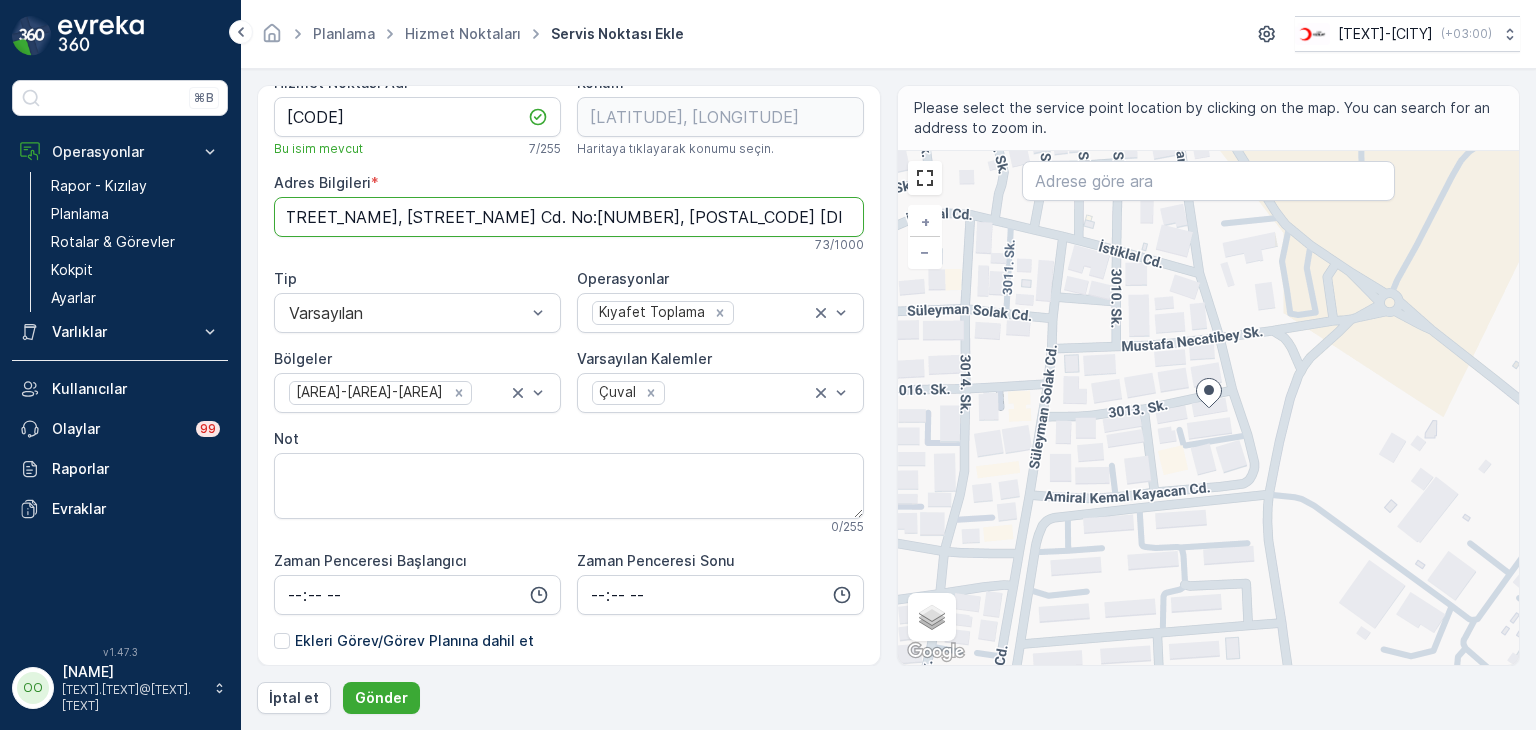 scroll, scrollTop: 0, scrollLeft: 0, axis: both 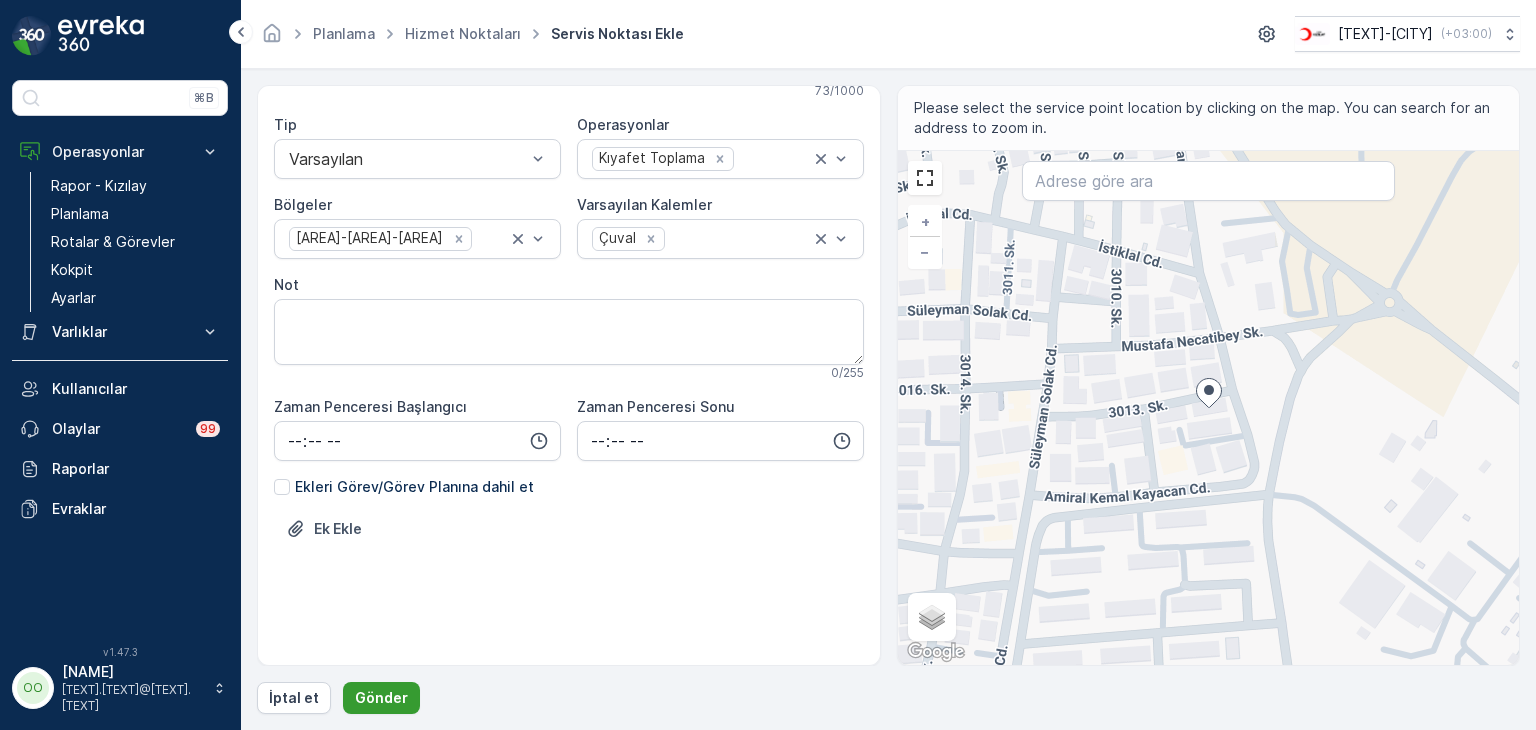 click on "Gönder" at bounding box center (381, 698) 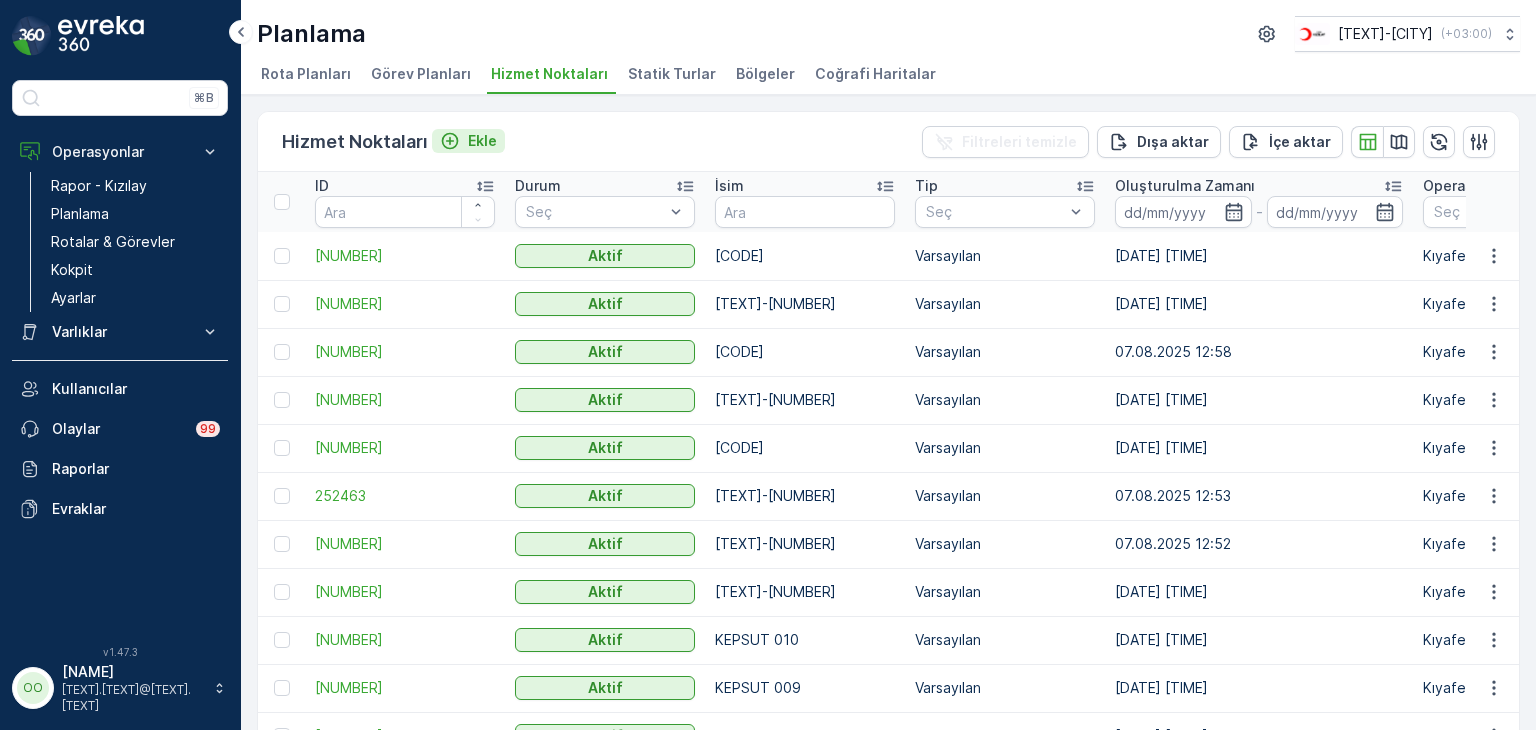 click on "Ekle" at bounding box center [482, 141] 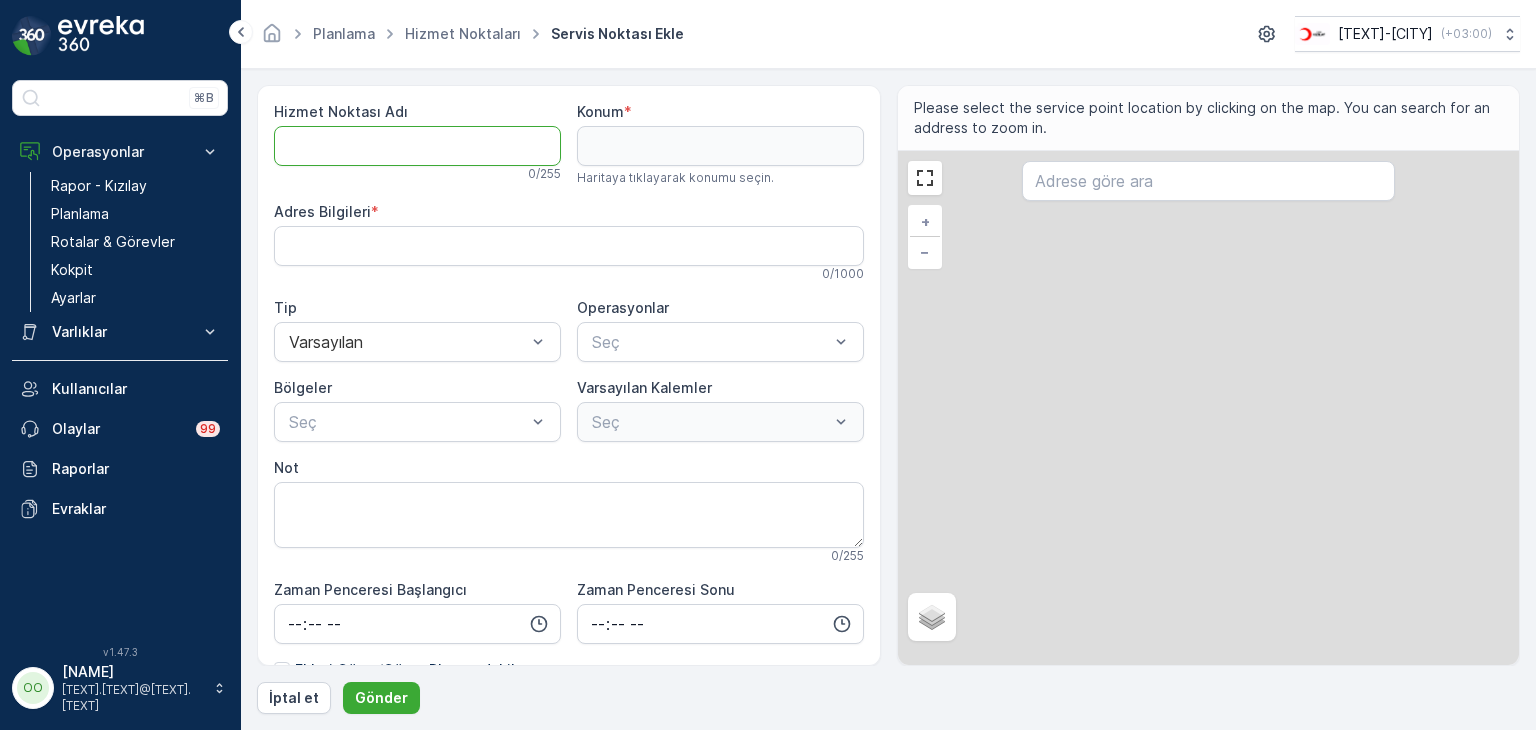 click on "Hizmet Noktası Adı" at bounding box center [417, 146] 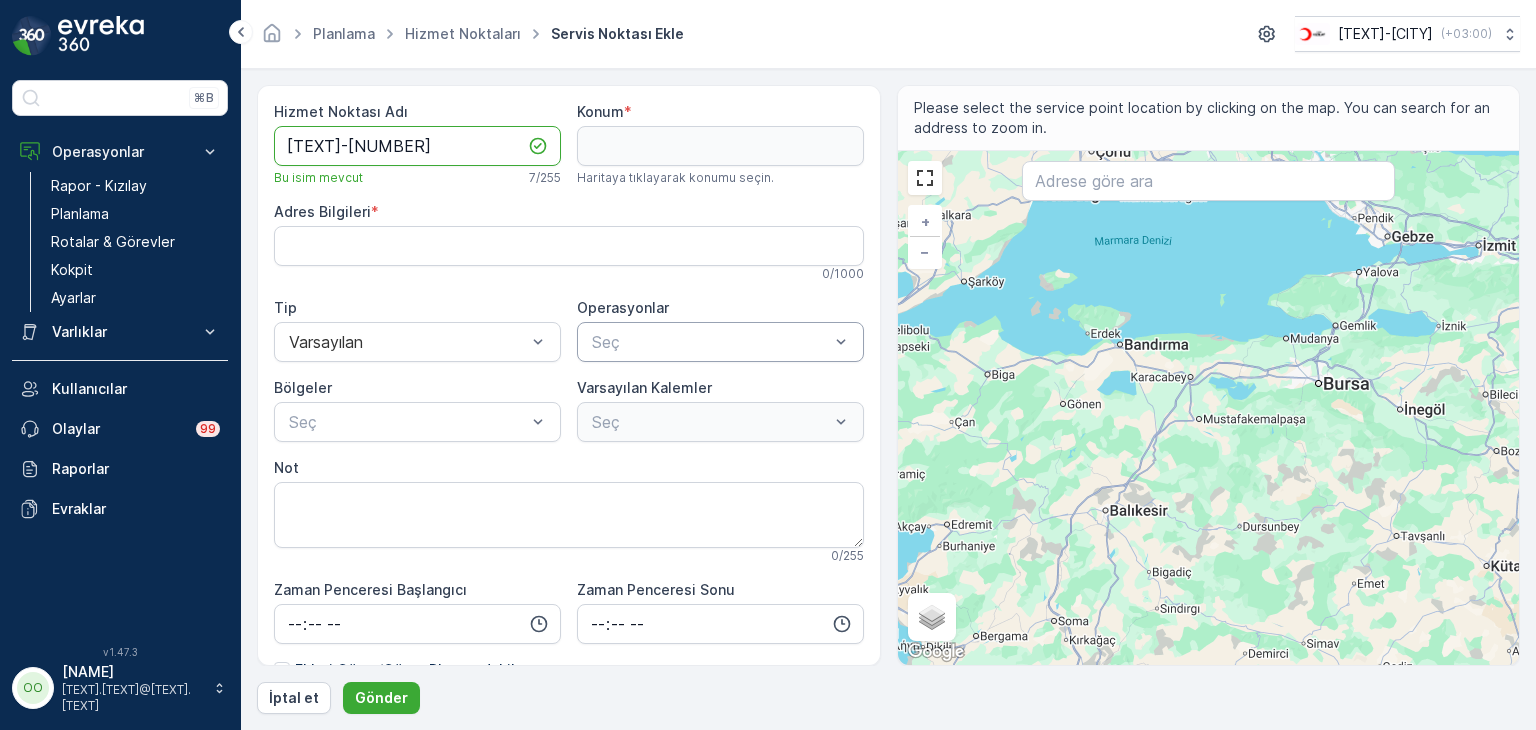 type on "[TEXT]-[NUMBER]" 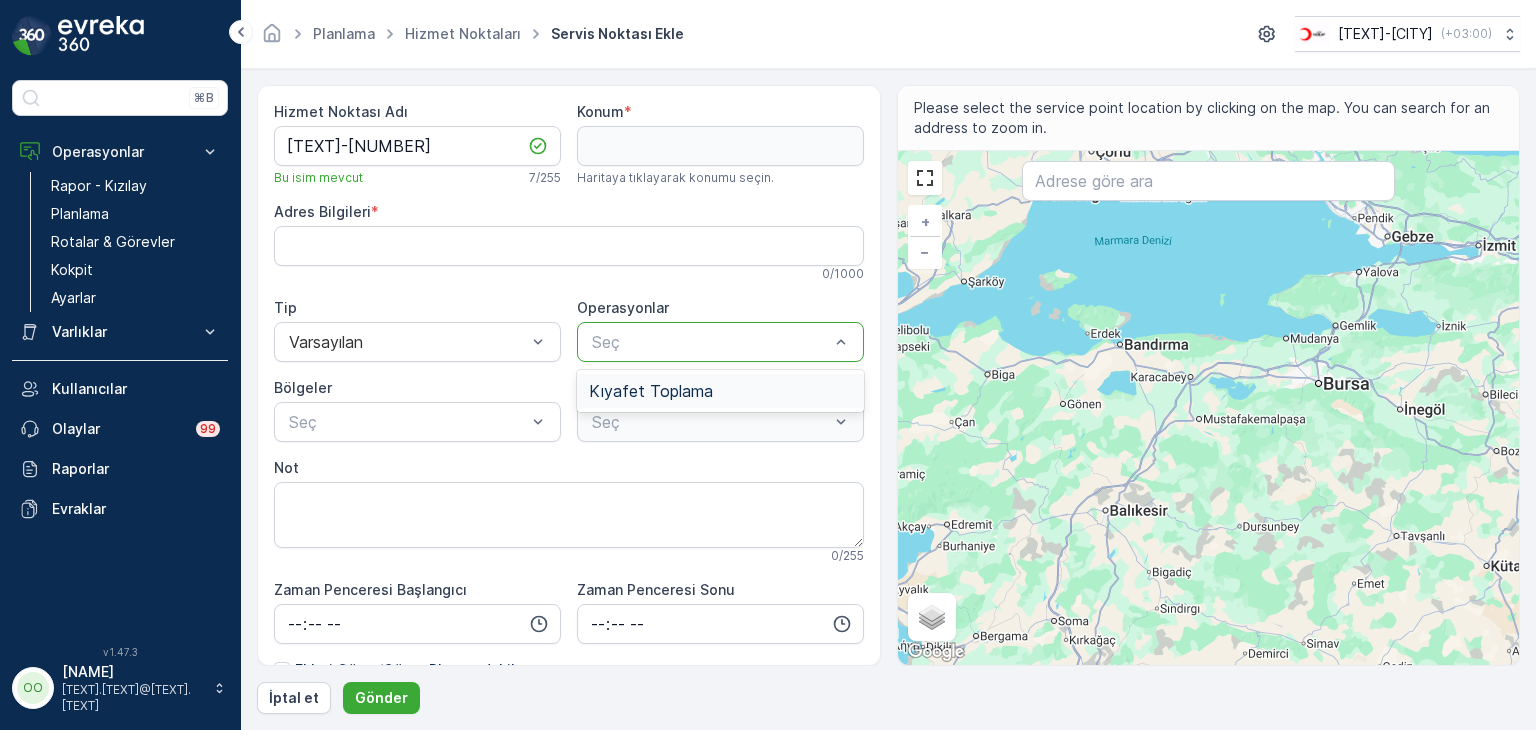 click on "Kıyafet Toplama" at bounding box center [651, 391] 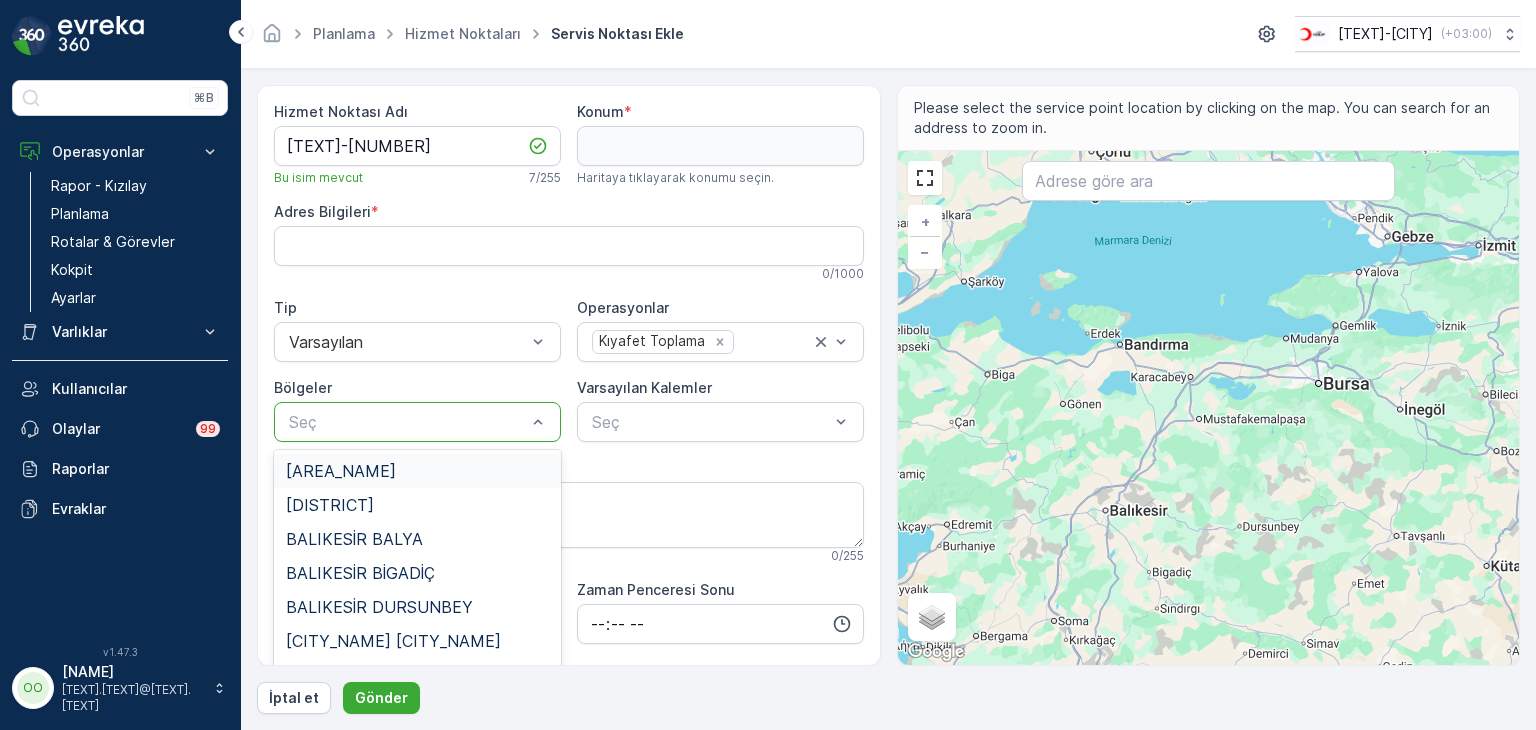 click at bounding box center [407, 422] 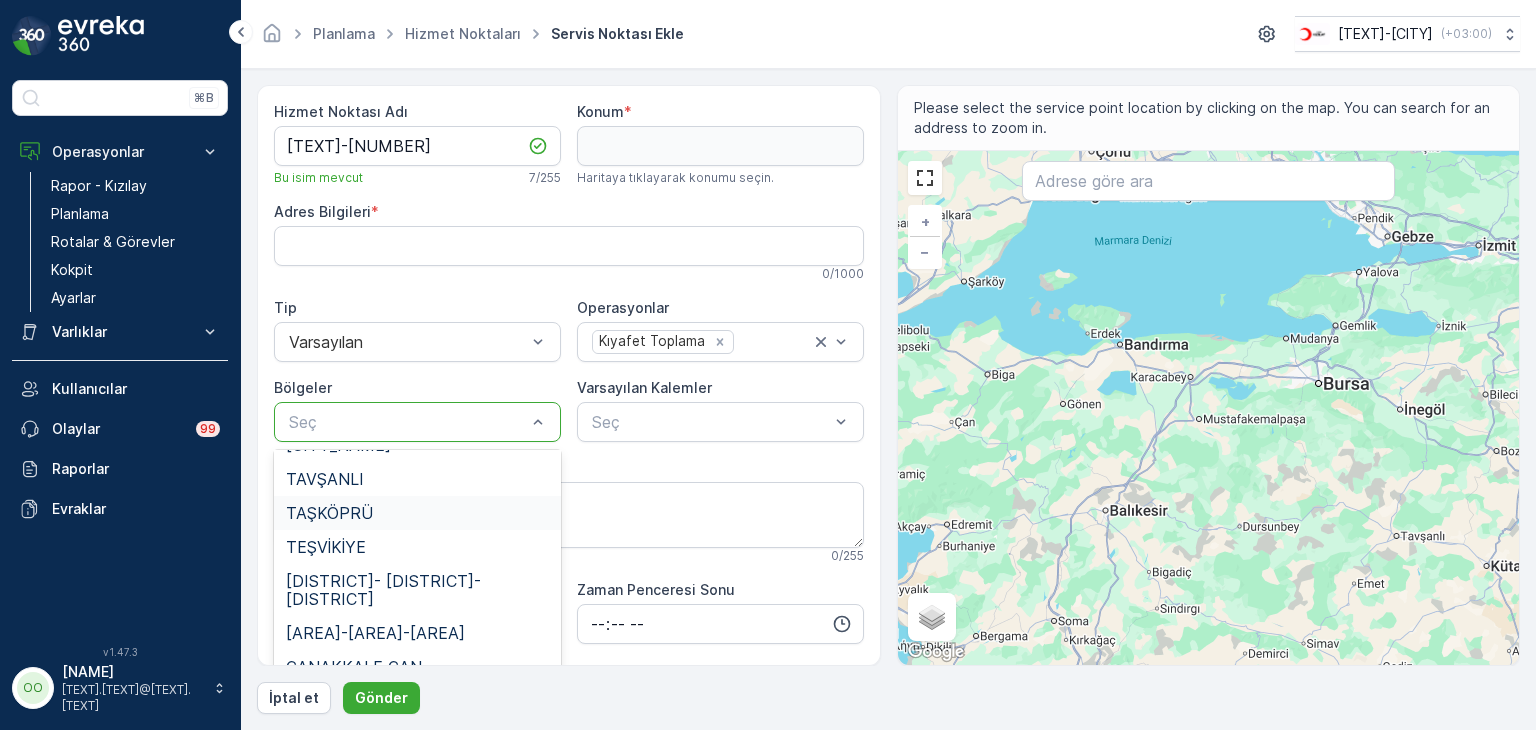 scroll, scrollTop: 700, scrollLeft: 0, axis: vertical 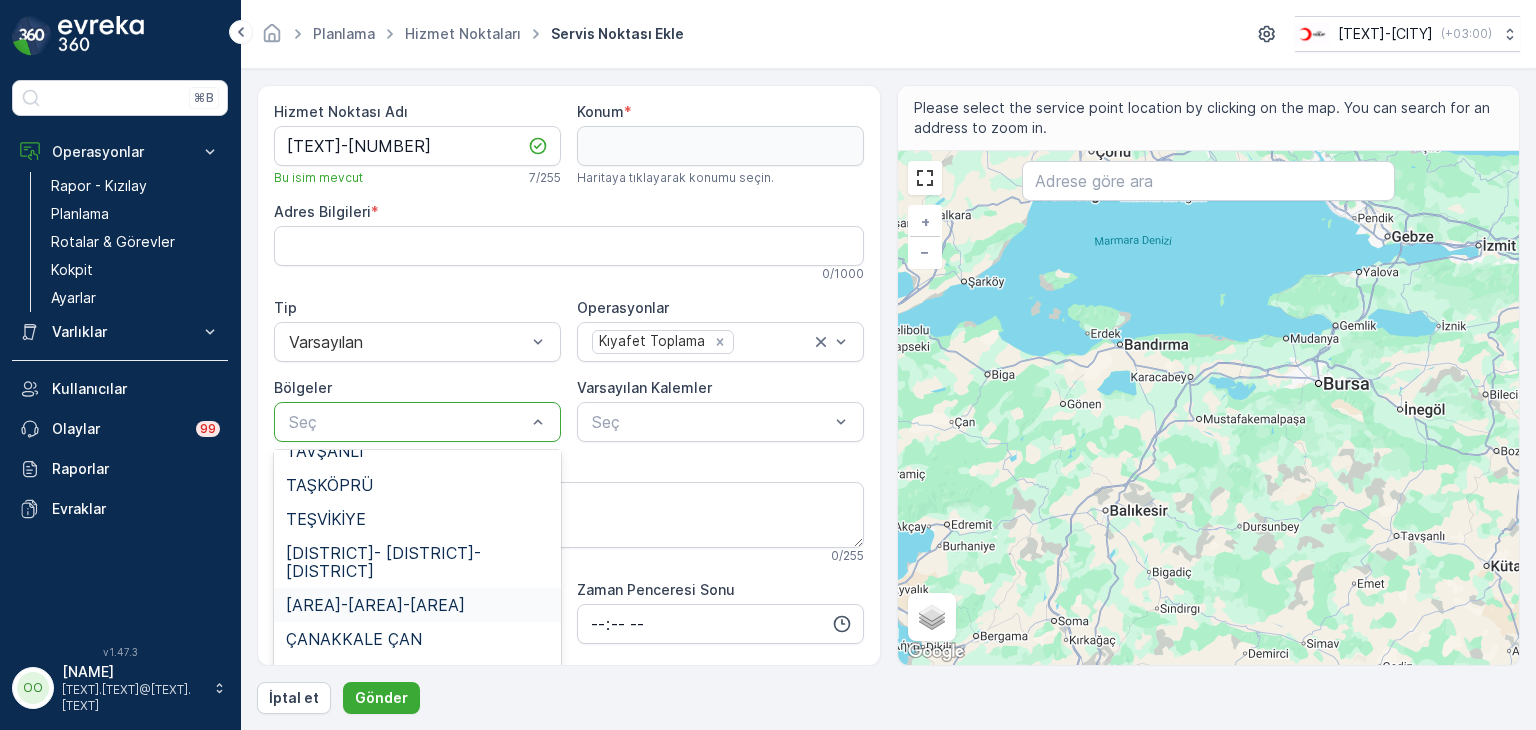 click on "[AREA]-[AREA]-[AREA]" at bounding box center [375, 605] 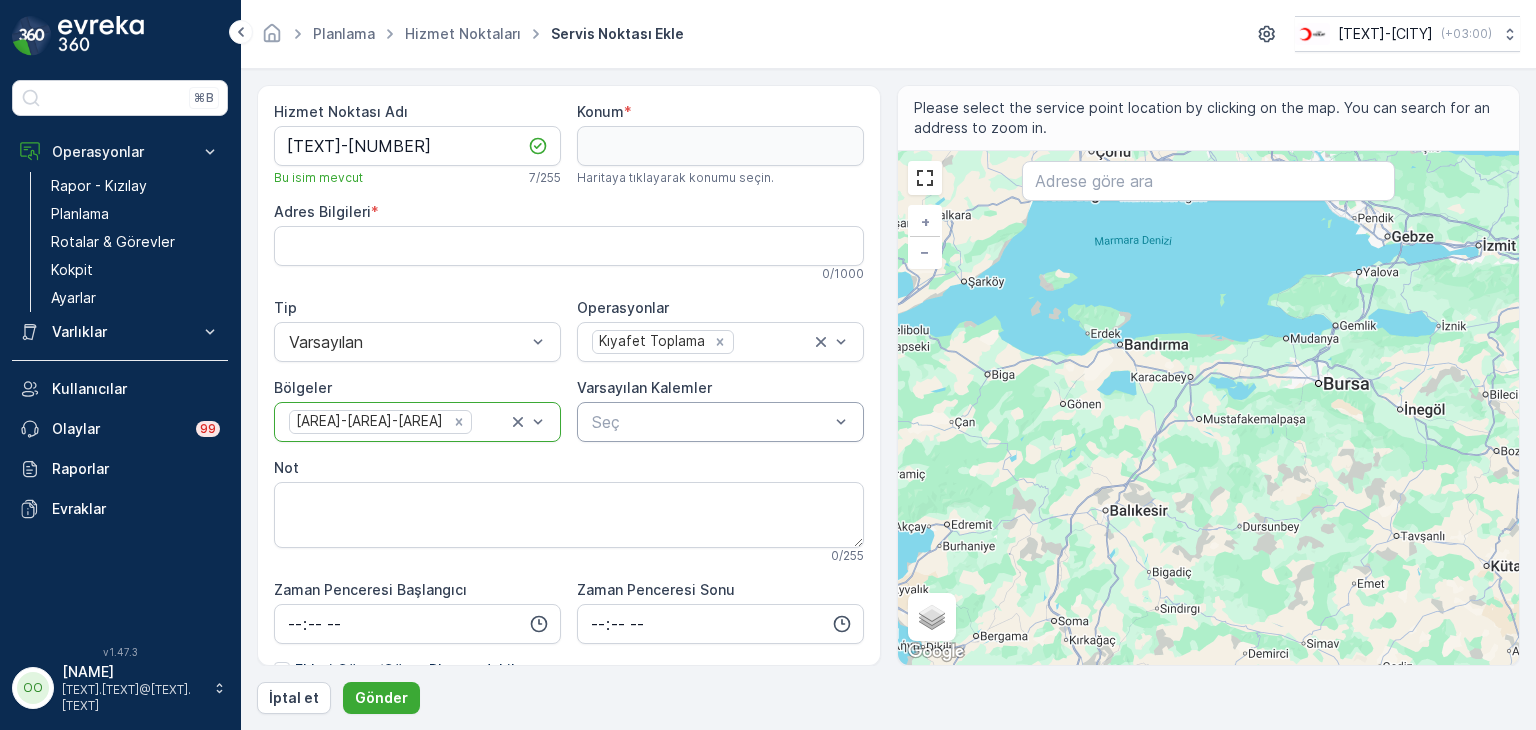 click at bounding box center [710, 422] 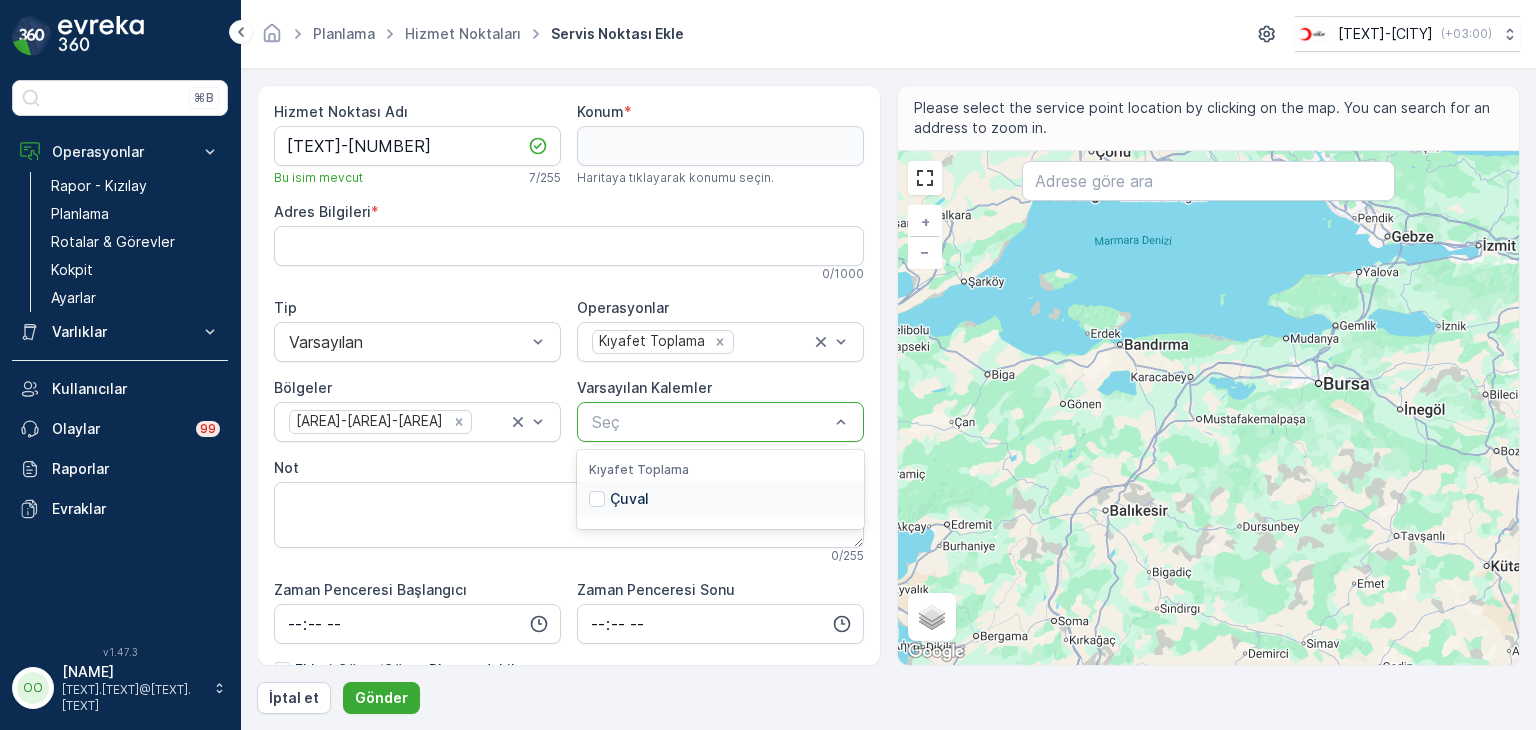 click on "Çuval" at bounding box center [720, 499] 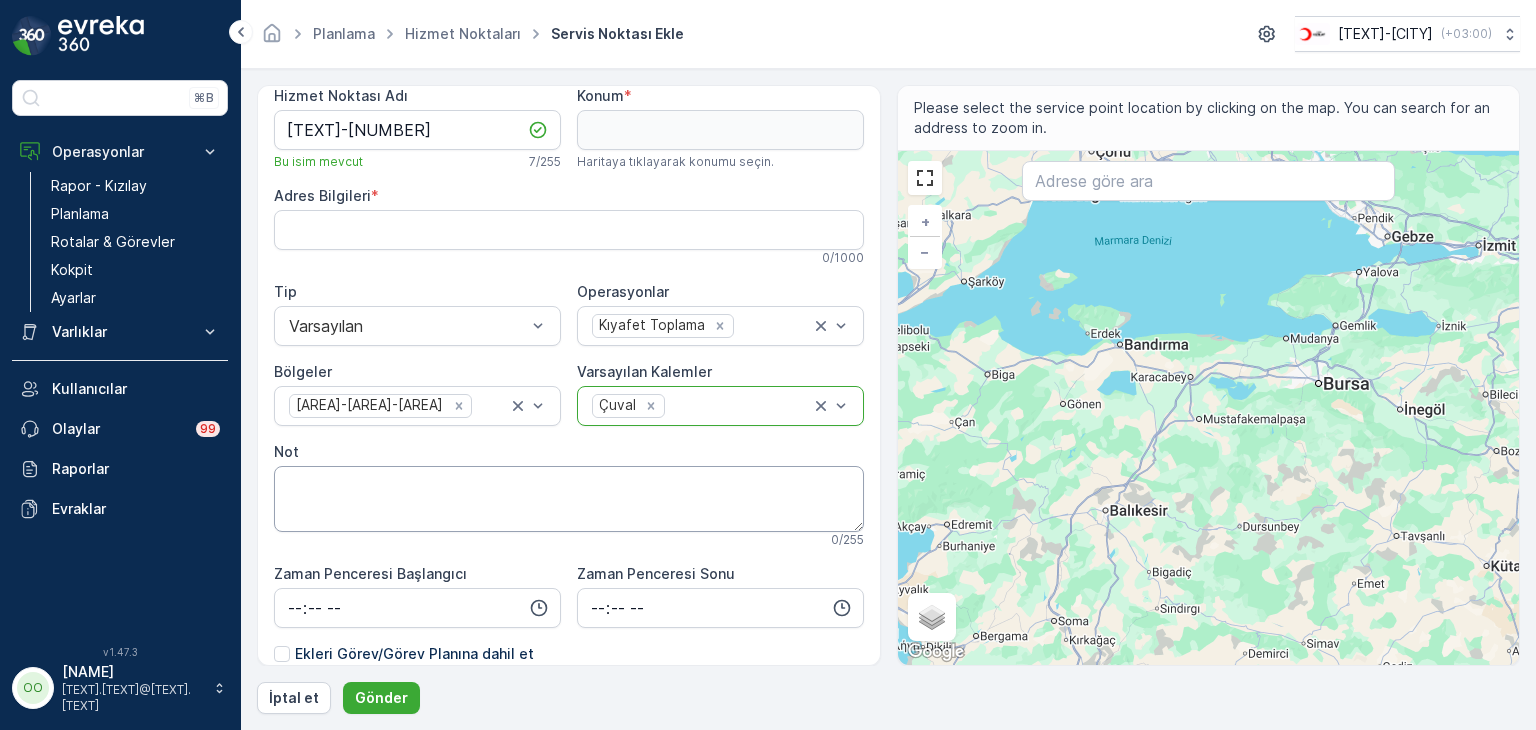 scroll, scrollTop: 0, scrollLeft: 0, axis: both 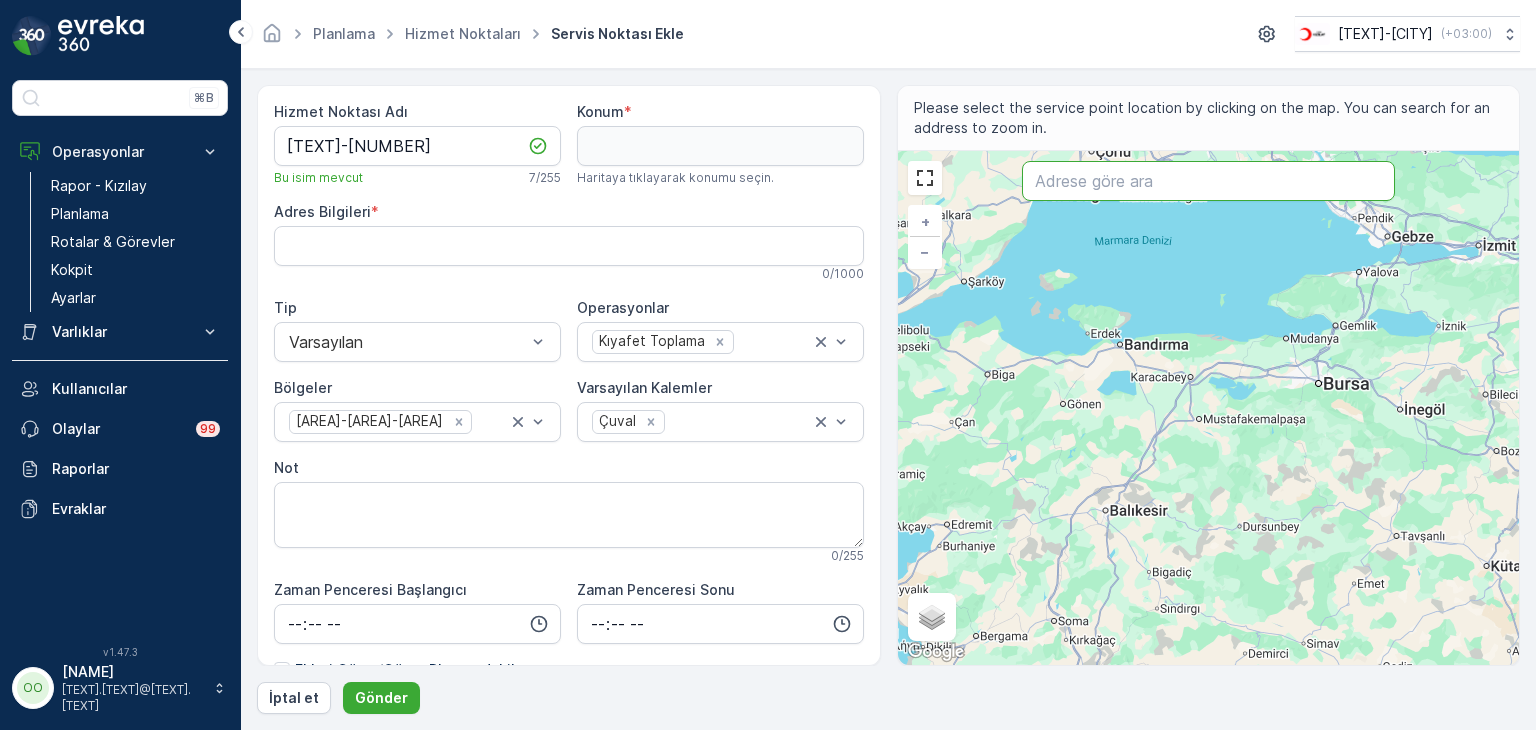 click at bounding box center (1208, 181) 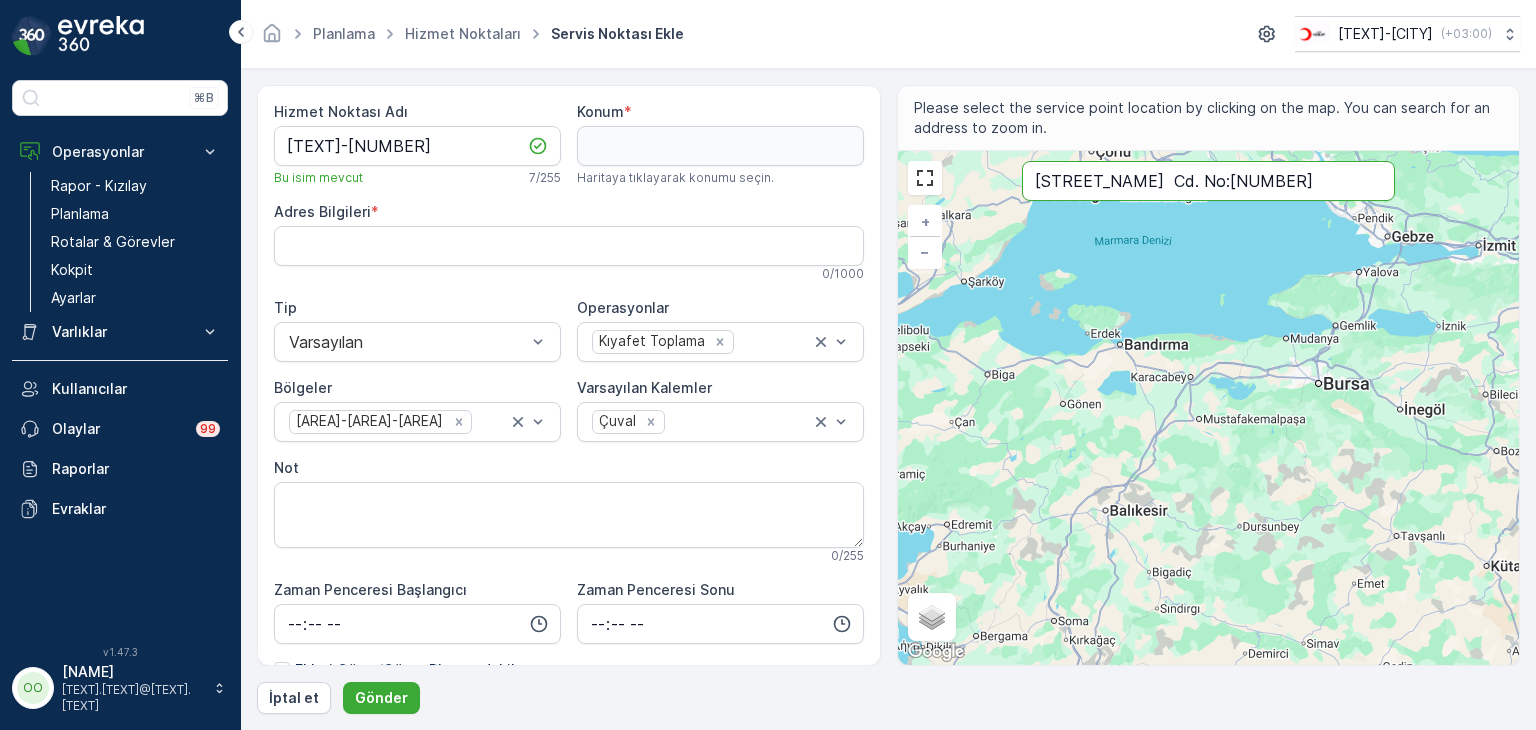 type on "[STREET_NAME]  Cd. No:[NUMBER]" 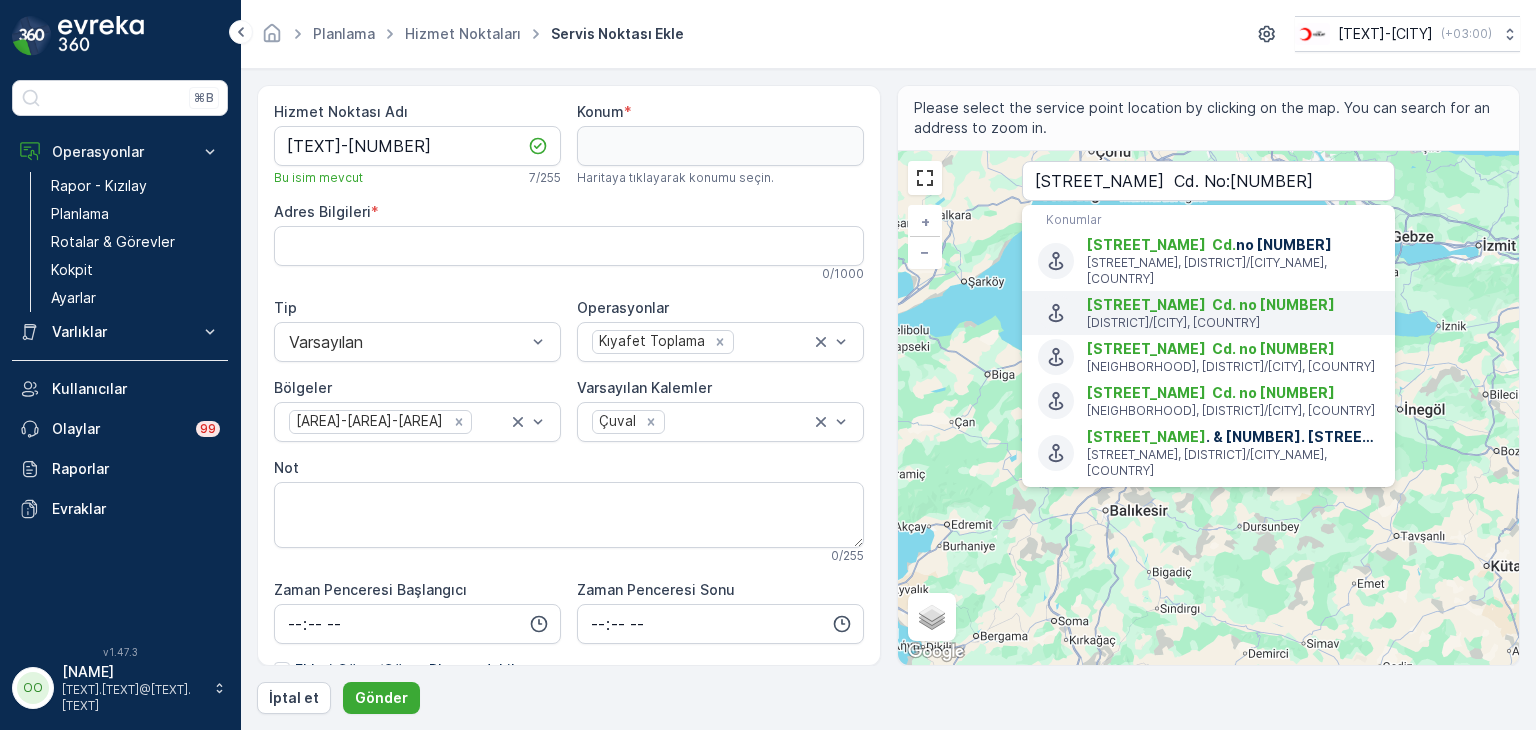 click on "[STREET_NAME] [STREET_NAME]. no [NUMBER] [DISTRICT], [CITY]/[CITY], [COUNTRY]" at bounding box center (1208, 313) 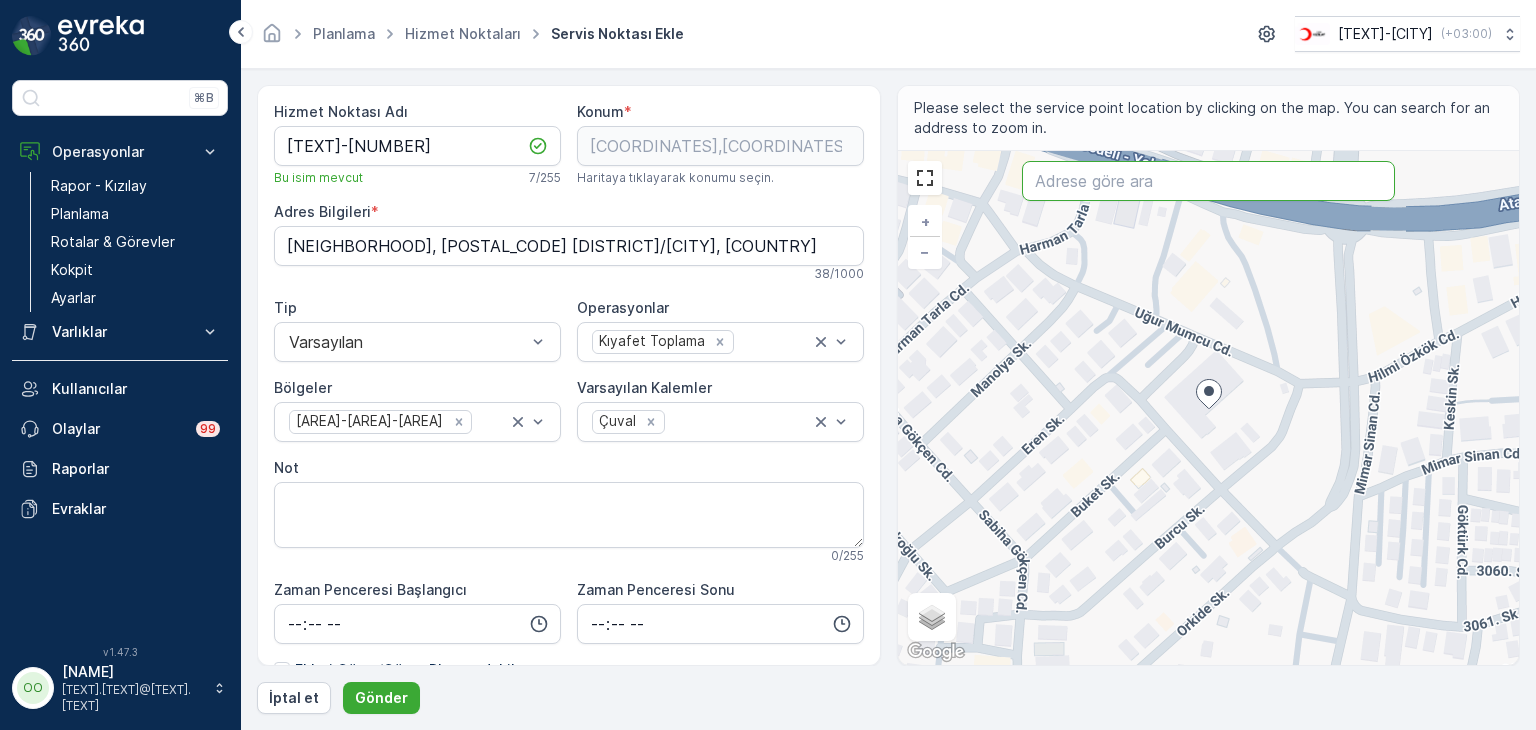 click at bounding box center [1208, 181] 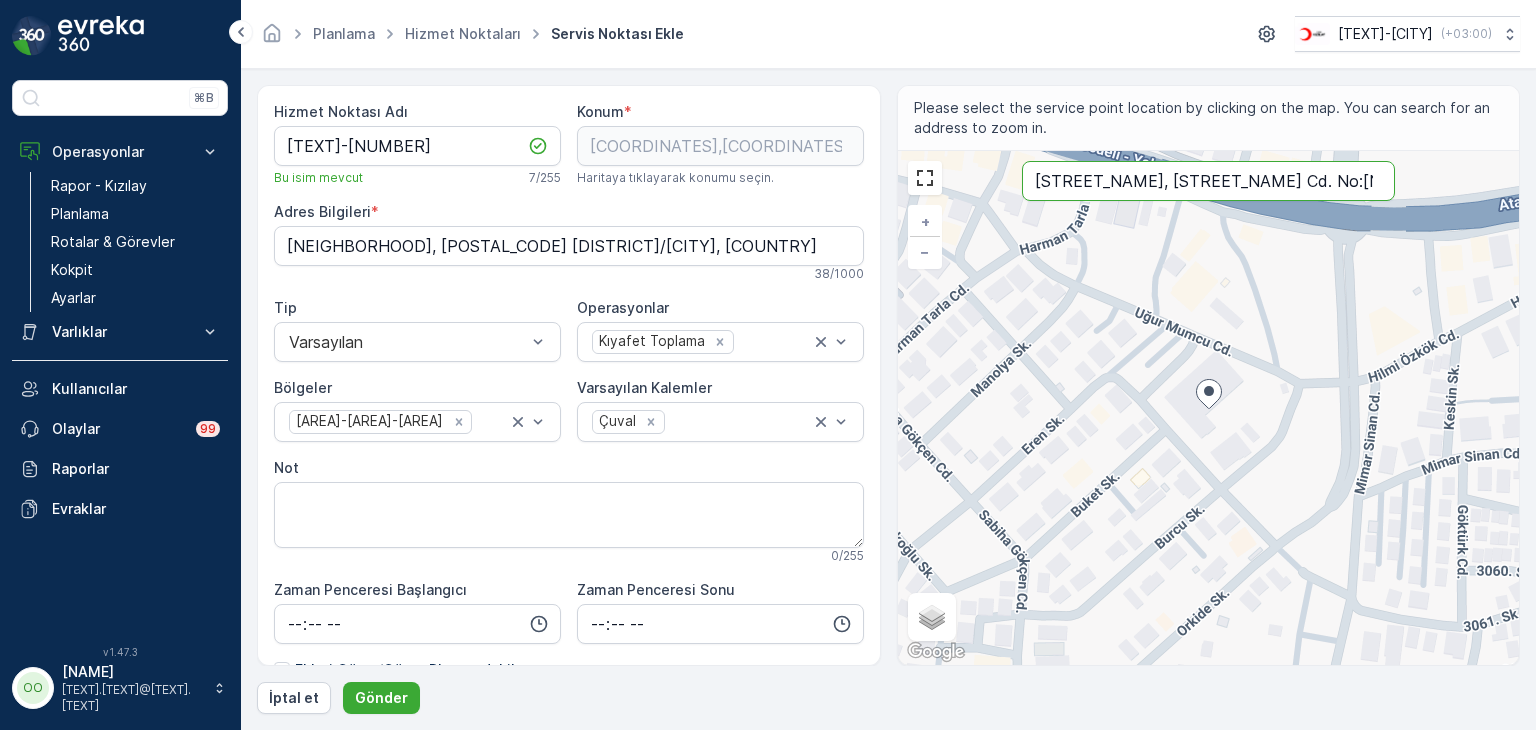 scroll, scrollTop: 0, scrollLeft: 66, axis: horizontal 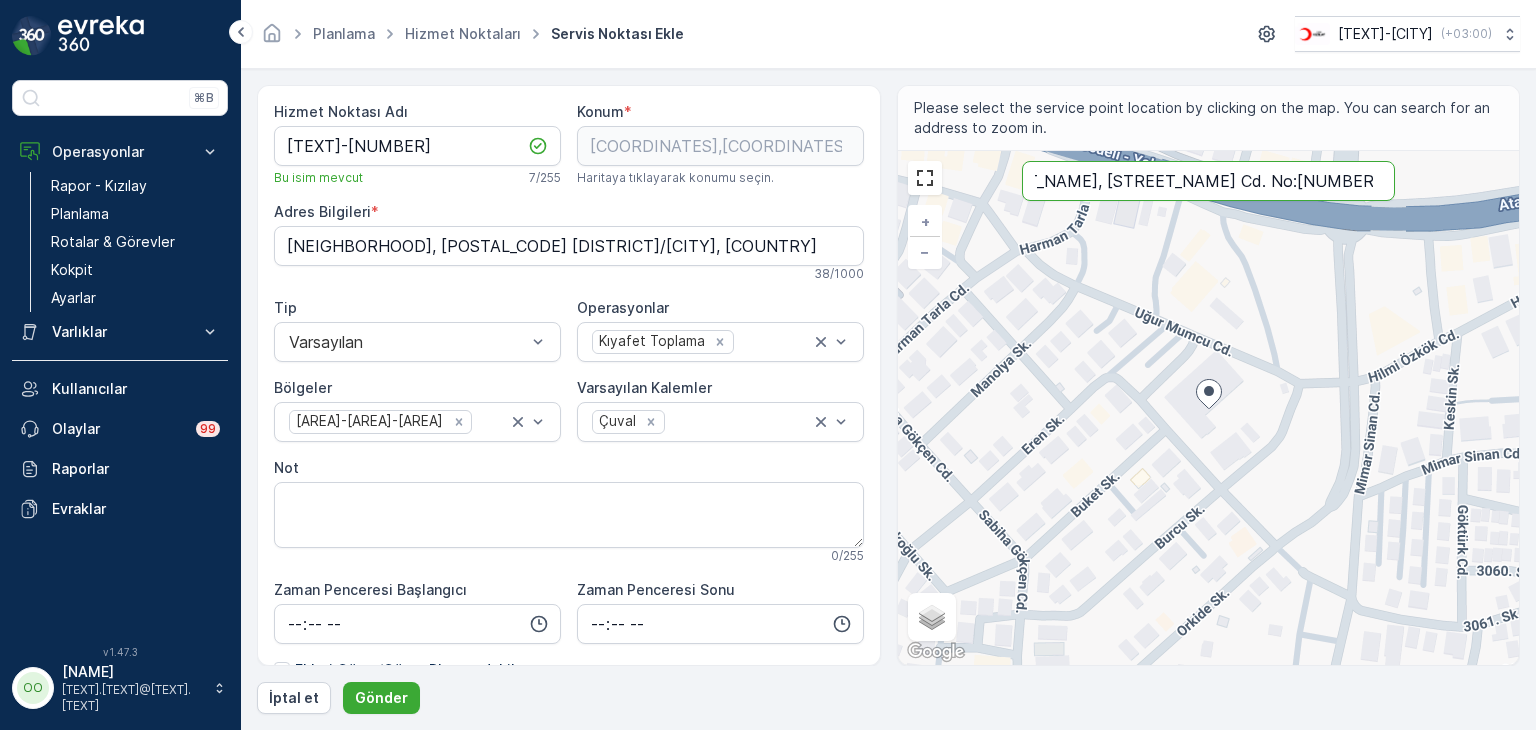 type on "[STREET_NAME], [STREET_NAME] Cd. No:[NUMBER], [POSTAL_CODE] [DISTRICT]/[CITY_NAME]" 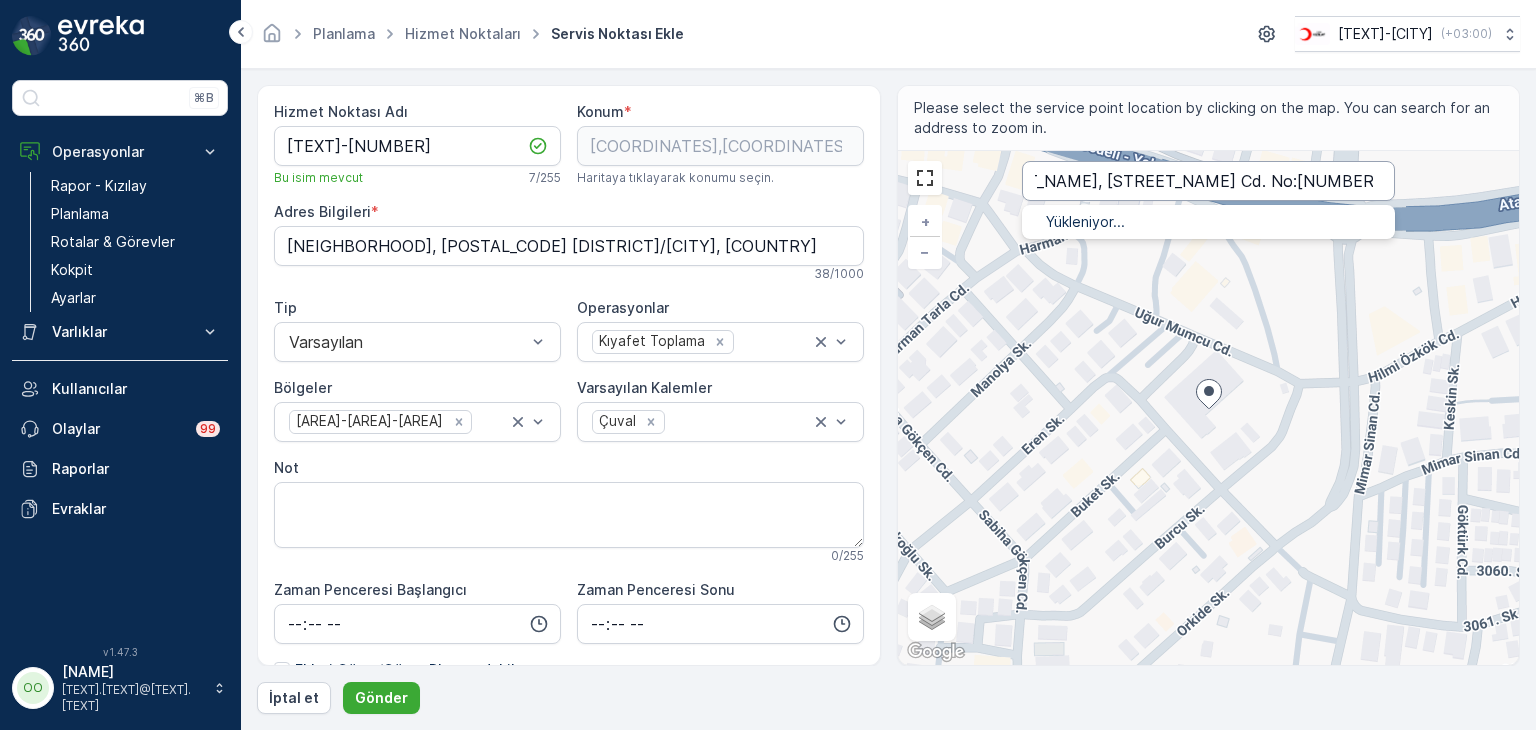 scroll, scrollTop: 0, scrollLeft: 0, axis: both 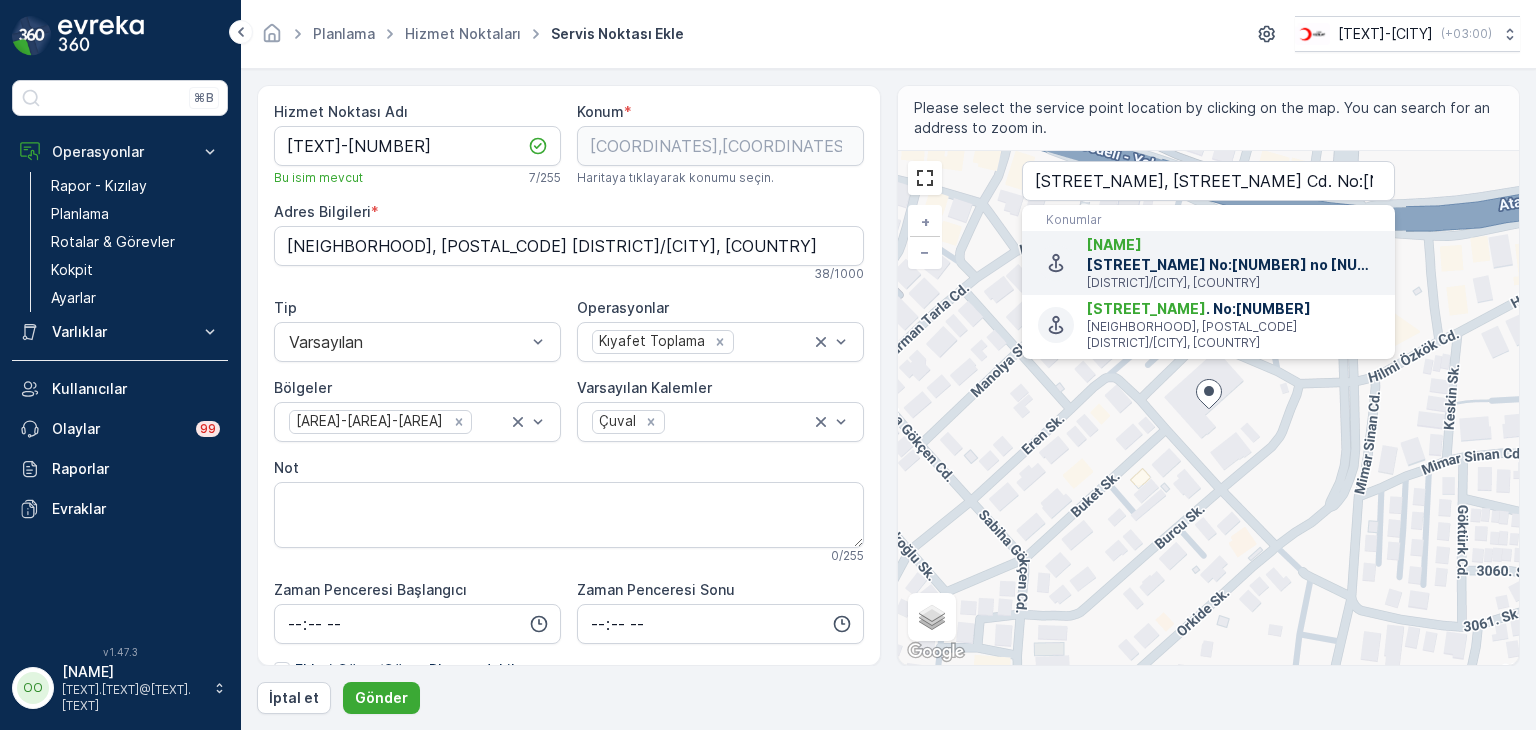 click on "[STREET_NAME]  Cd. No:[NUMBER] no [NUMBER]" at bounding box center [1233, 255] 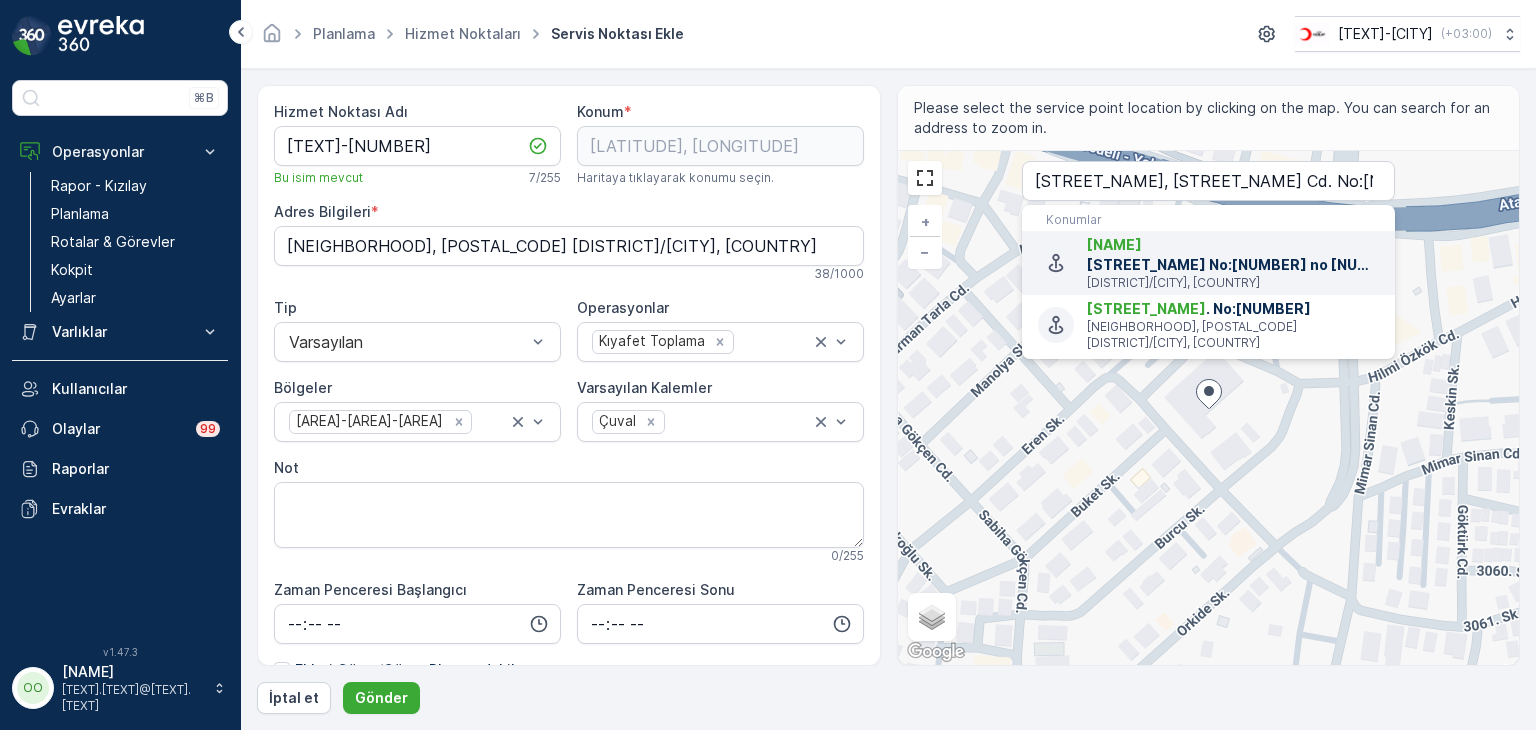 type on "[STREET_NAME], [STREET_NAME] Cd. [NUMBER]/[NUMBER], [POSTAL_CODE] [DISTRICT]/[CITY_NAME], [COUNTRY]" 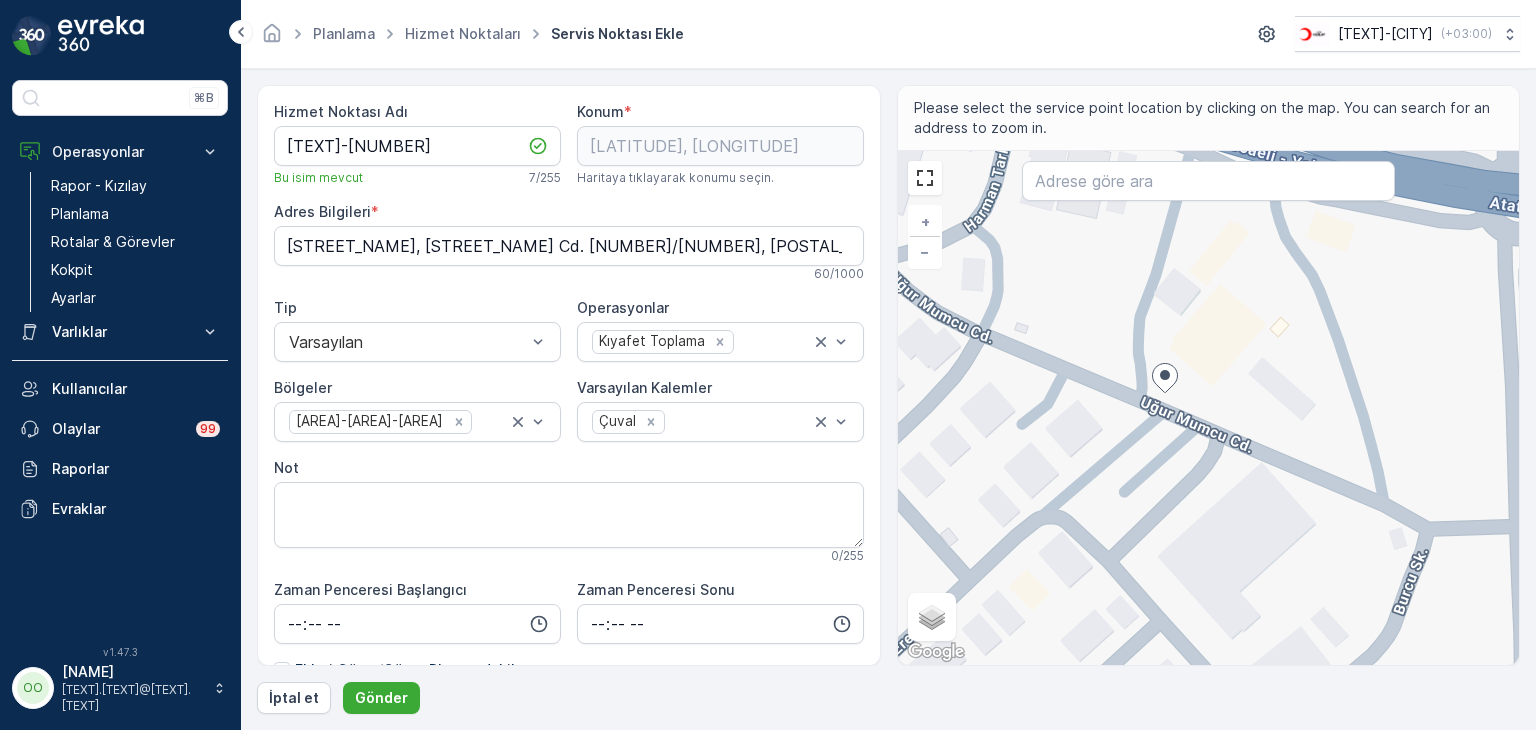 click on "+ −  Uydu  Yol haritası  Arazi  Karışık  Leaflet Klavye kısayolları Harita Verileri Harita verileri ©[YEAR] Harita verileri ©[YEAR] [NUMBER] m  Metrik ve emperyal birimler arasında geçiş yapmak için tıklayın Şartlar Harita hatası bildirin Konumlar [STREET_NAME] [STREET_NAME] No:[NUMBER] [DISTRICT], [CITY]/[CITY], [COUNTRY] [STREET_NAME] [STREET_NAME] . No:[NUMBER] [DISTRICT], [POSTAL_CODE] [DISTRICT]/[CITY], [COUNTRY]" at bounding box center [1209, 408] 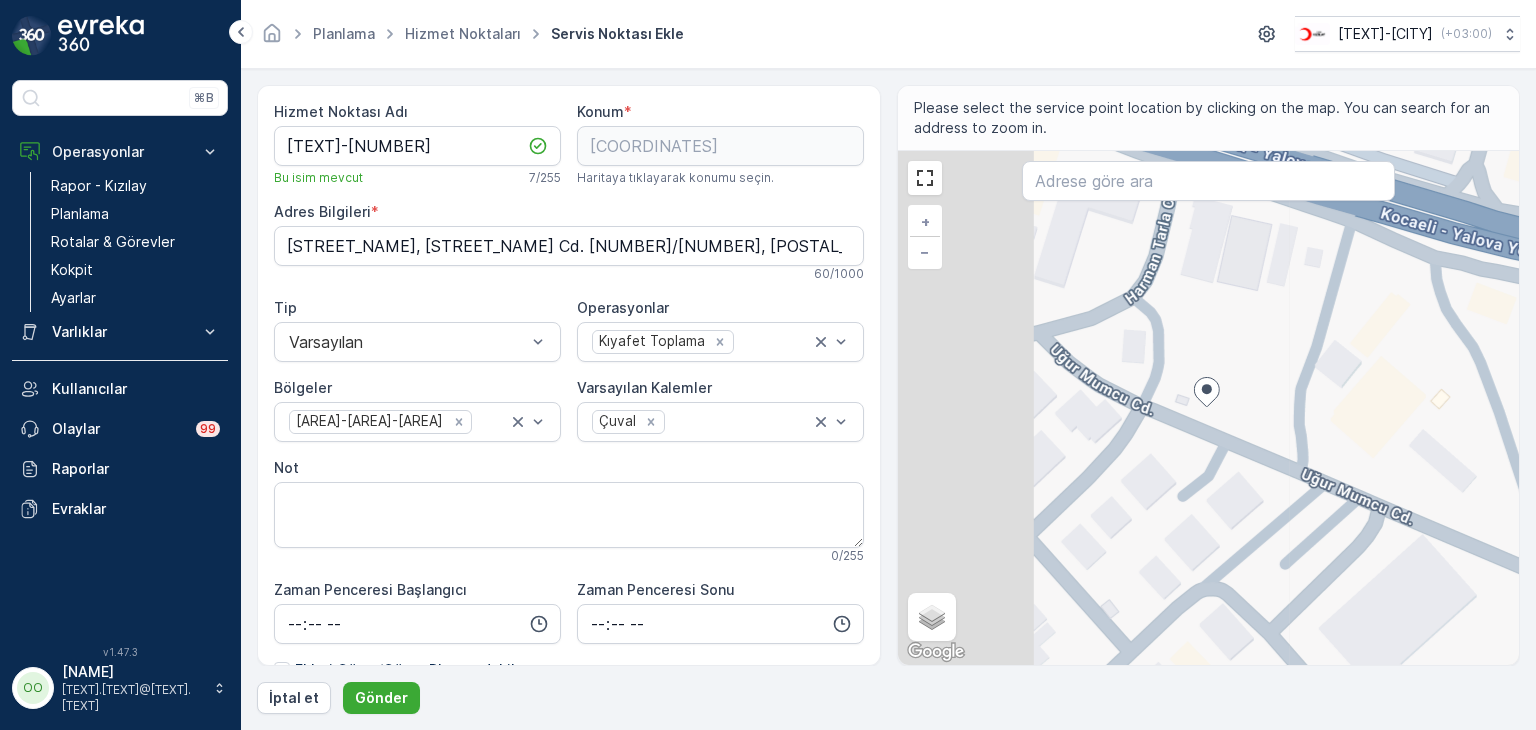 type on "[NEIGHBORHOOD], [STREET_NAME] [STREET_NUMBER], [POSTAL_CODE] [DISTRICT]/[CITY], [COUNTRY]" 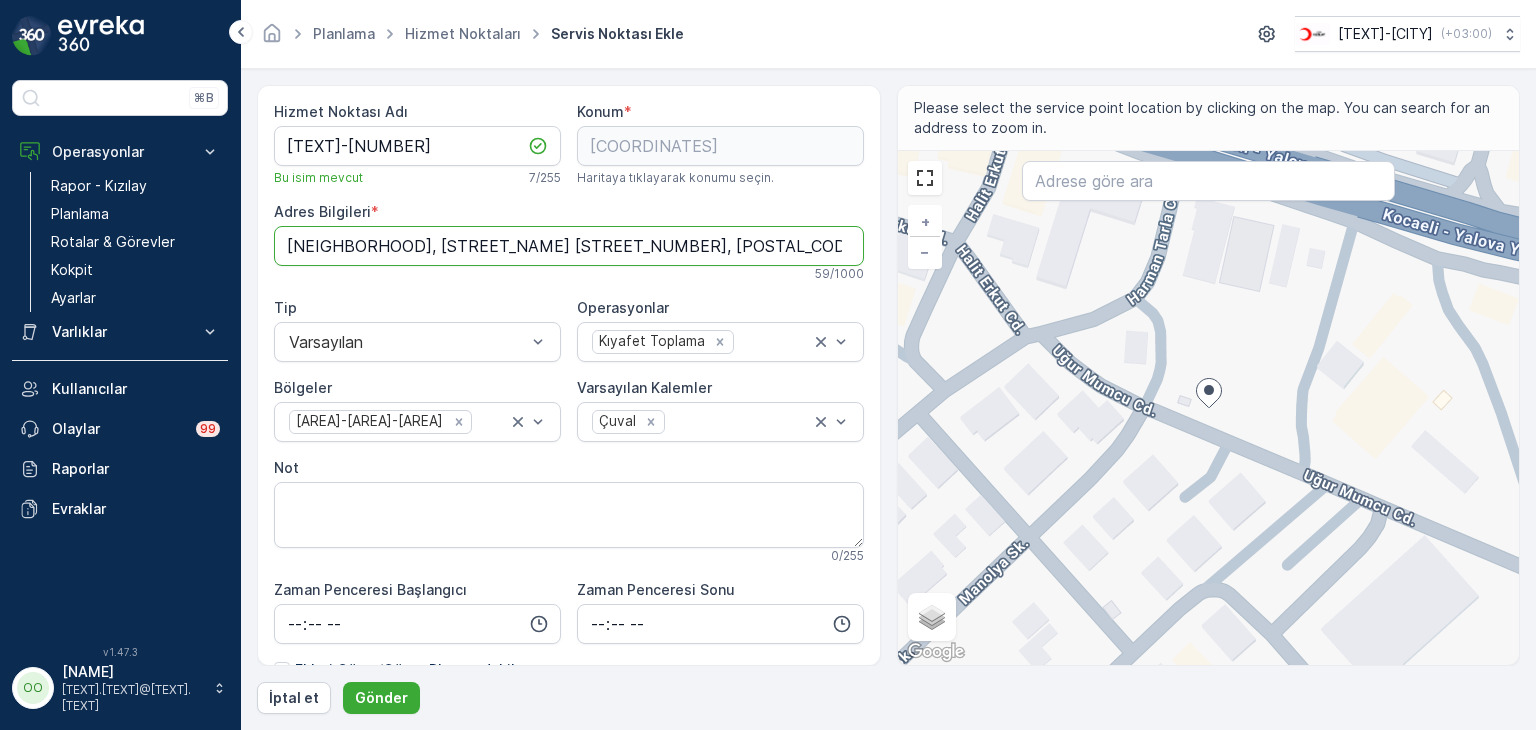 drag, startPoint x: 779, startPoint y: 253, endPoint x: 266, endPoint y: 248, distance: 513.02435 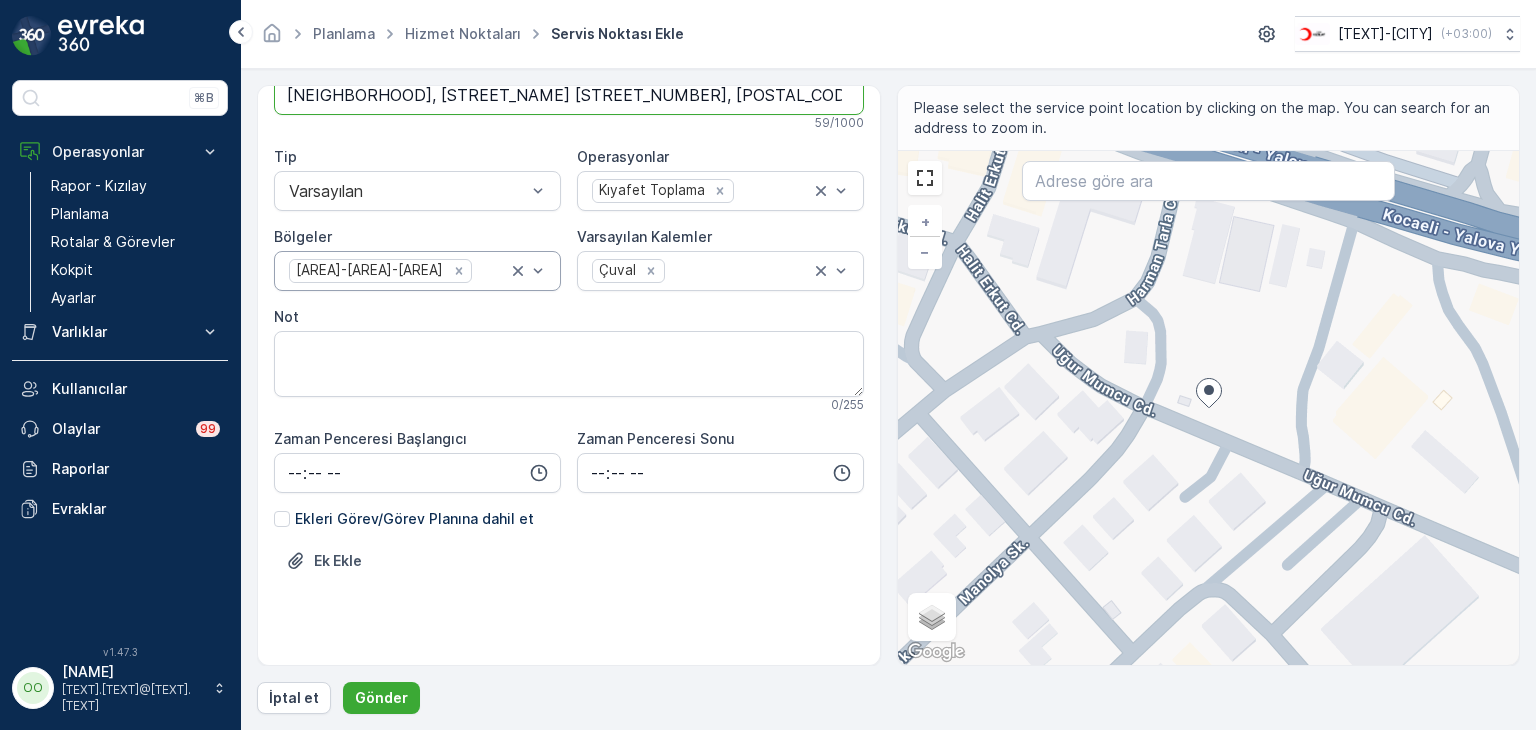 scroll, scrollTop: 188, scrollLeft: 0, axis: vertical 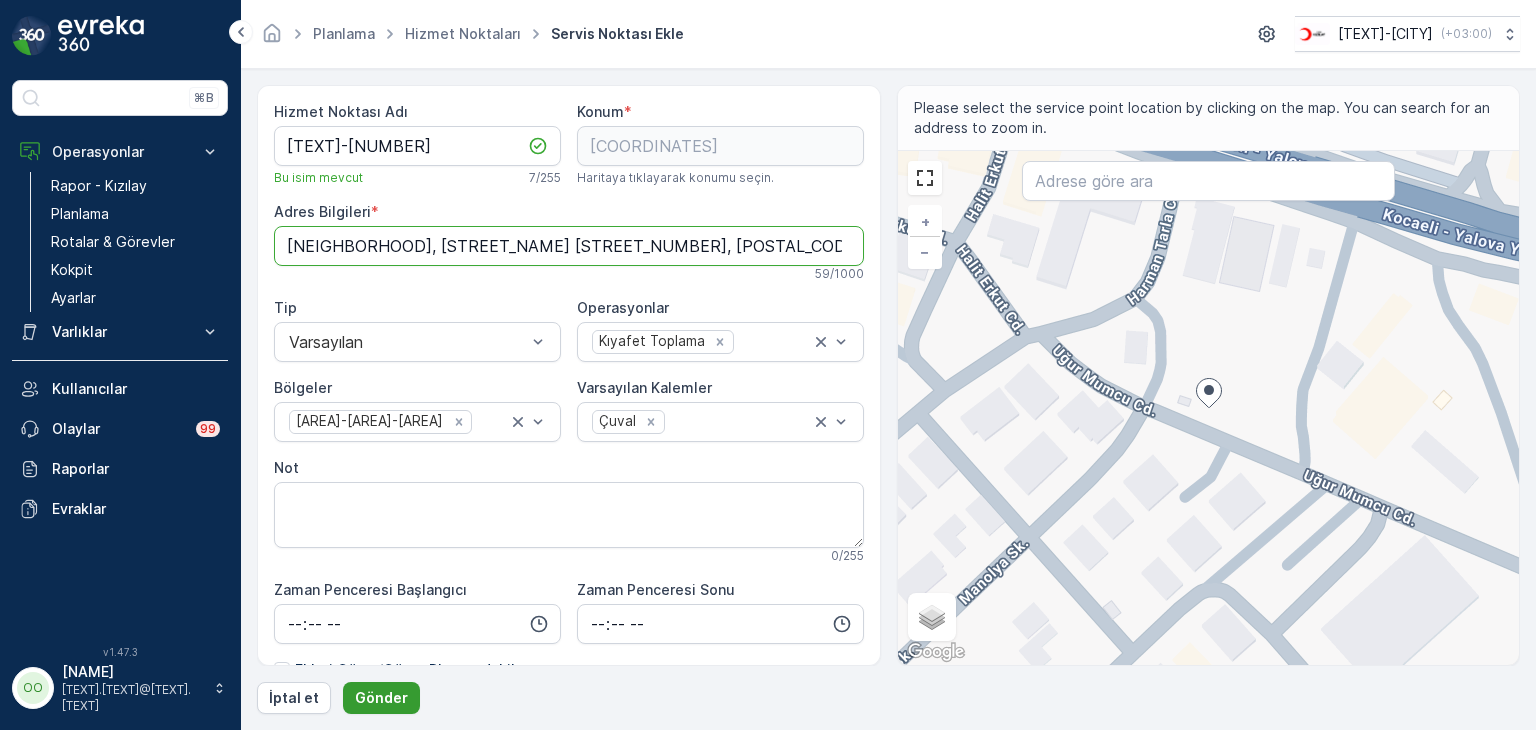 click on "Gönder" at bounding box center [381, 698] 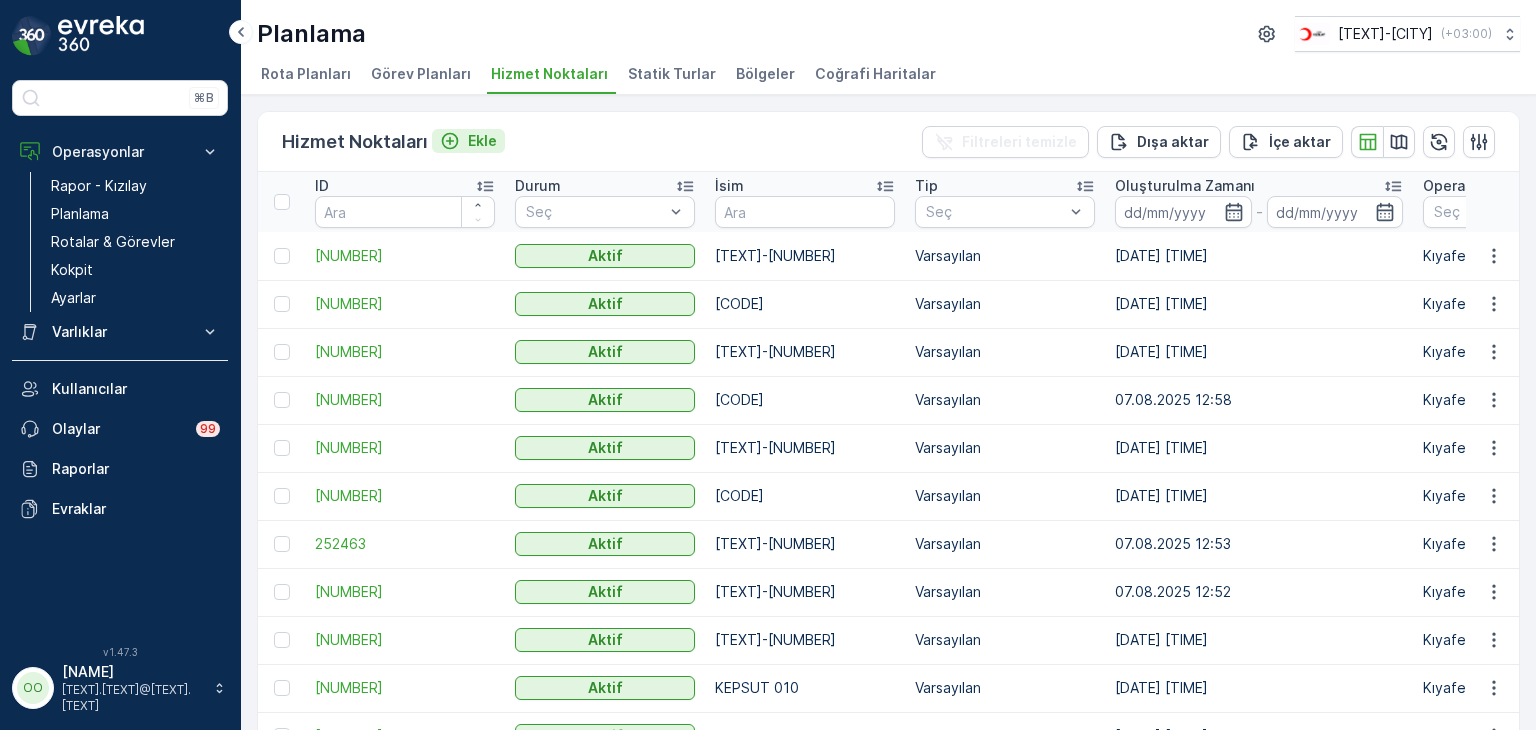 click 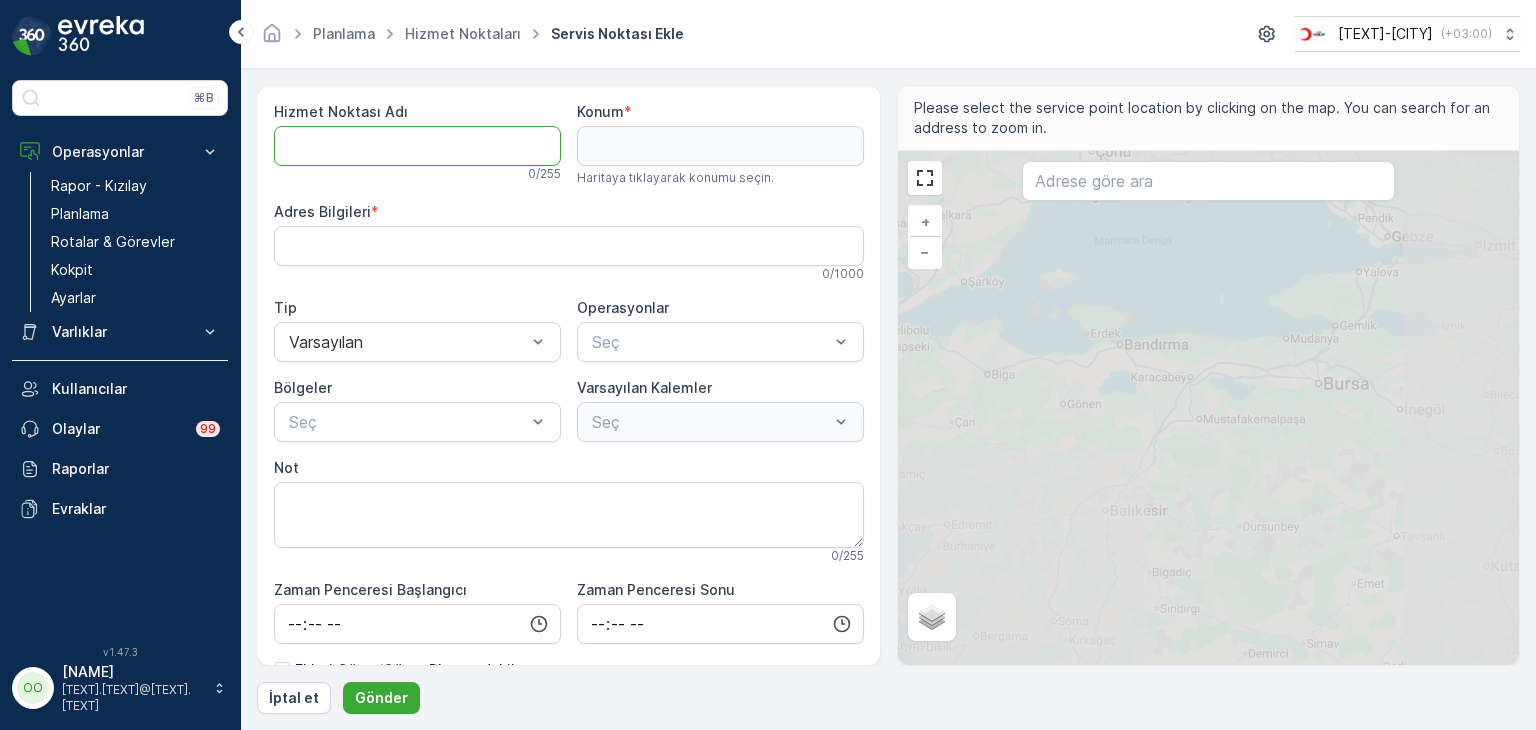 click on "Hizmet Noktası Adı" at bounding box center [417, 146] 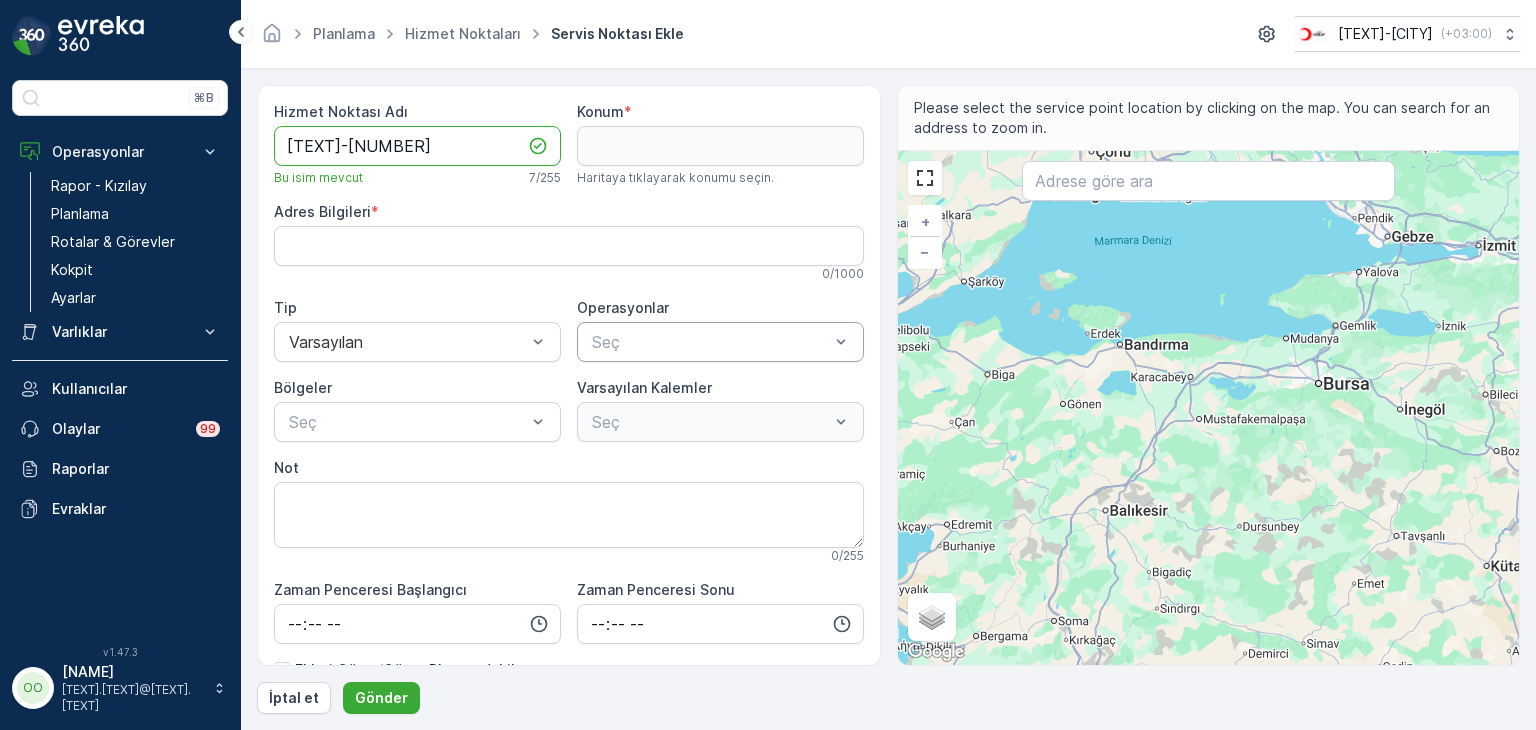 type on "[TEXT]-[NUMBER]" 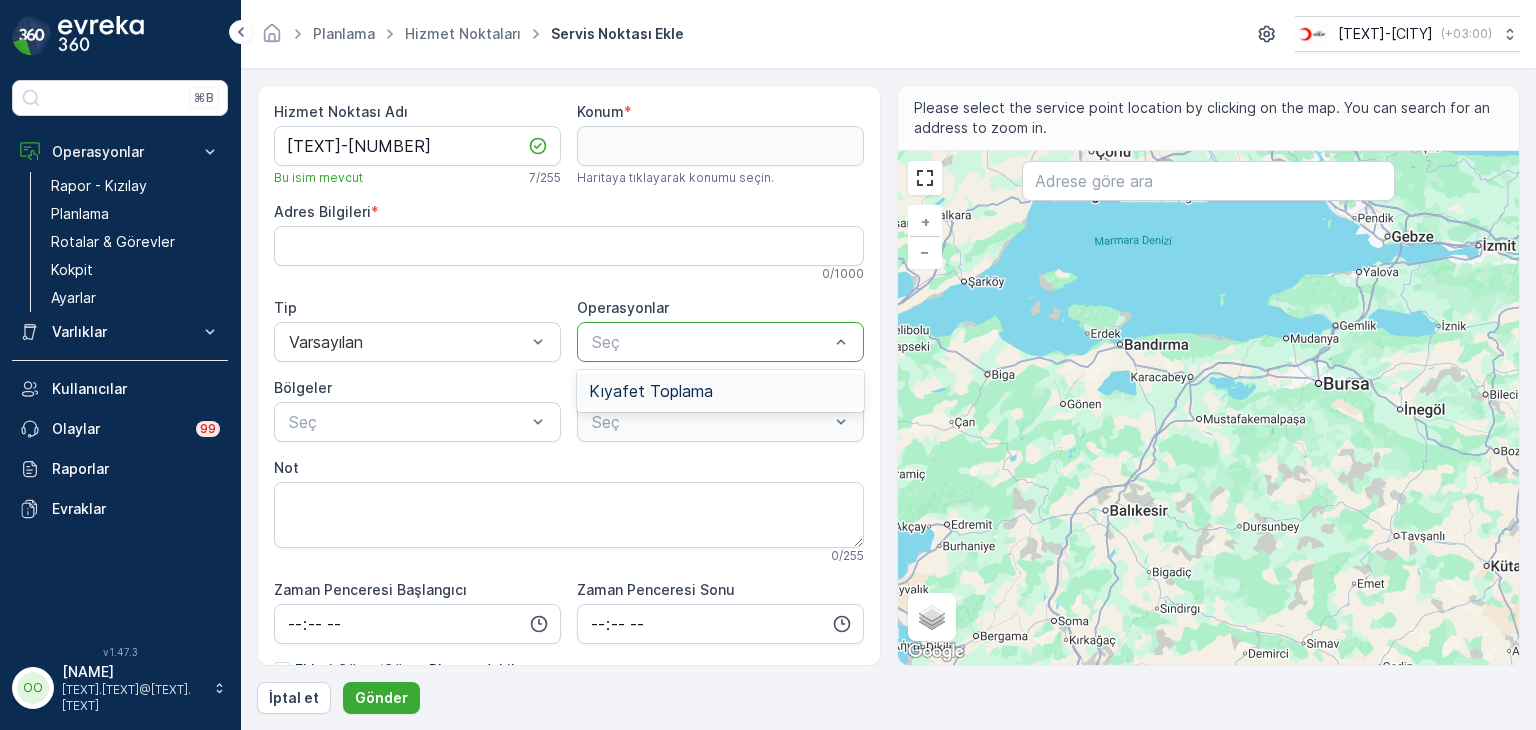 click at bounding box center [710, 342] 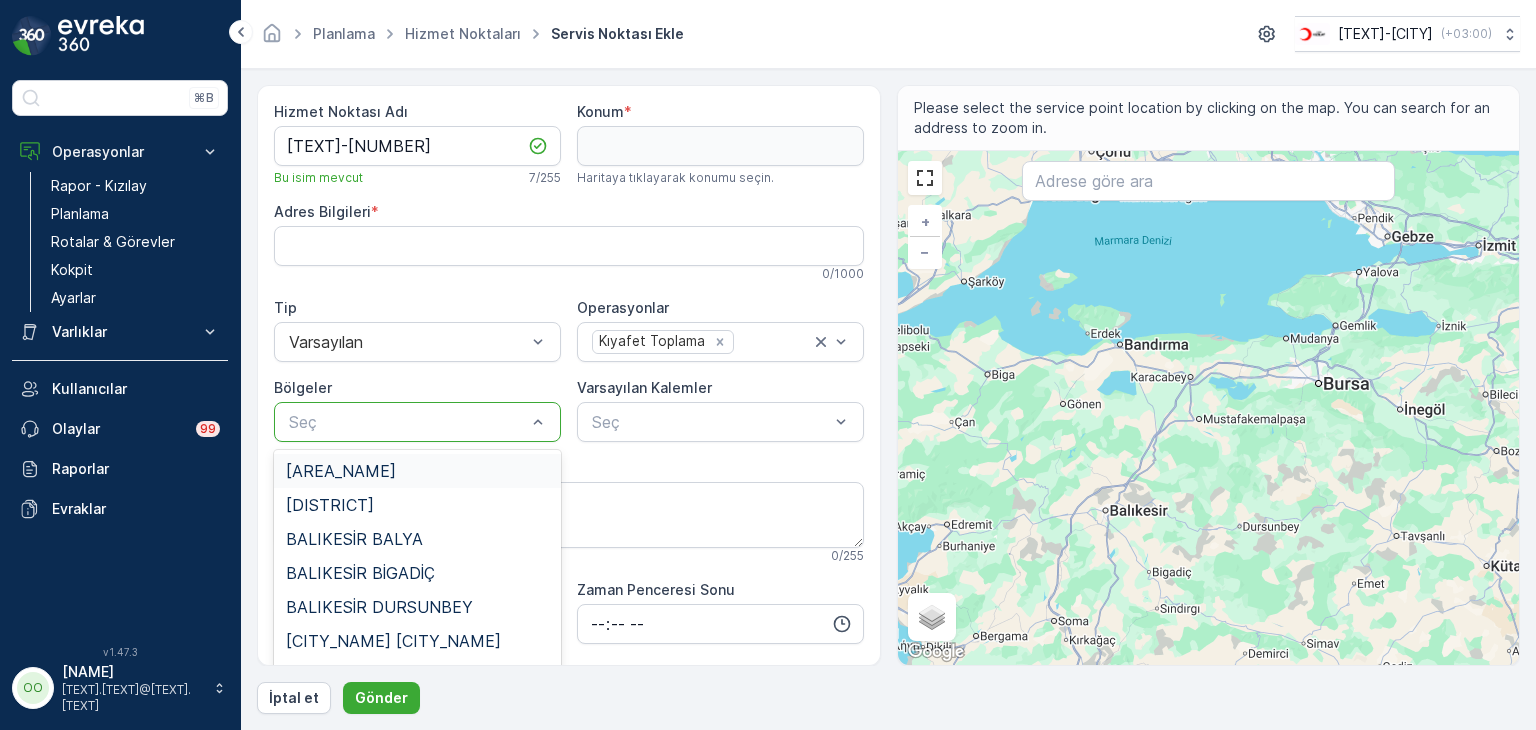click on "Seç" at bounding box center [417, 422] 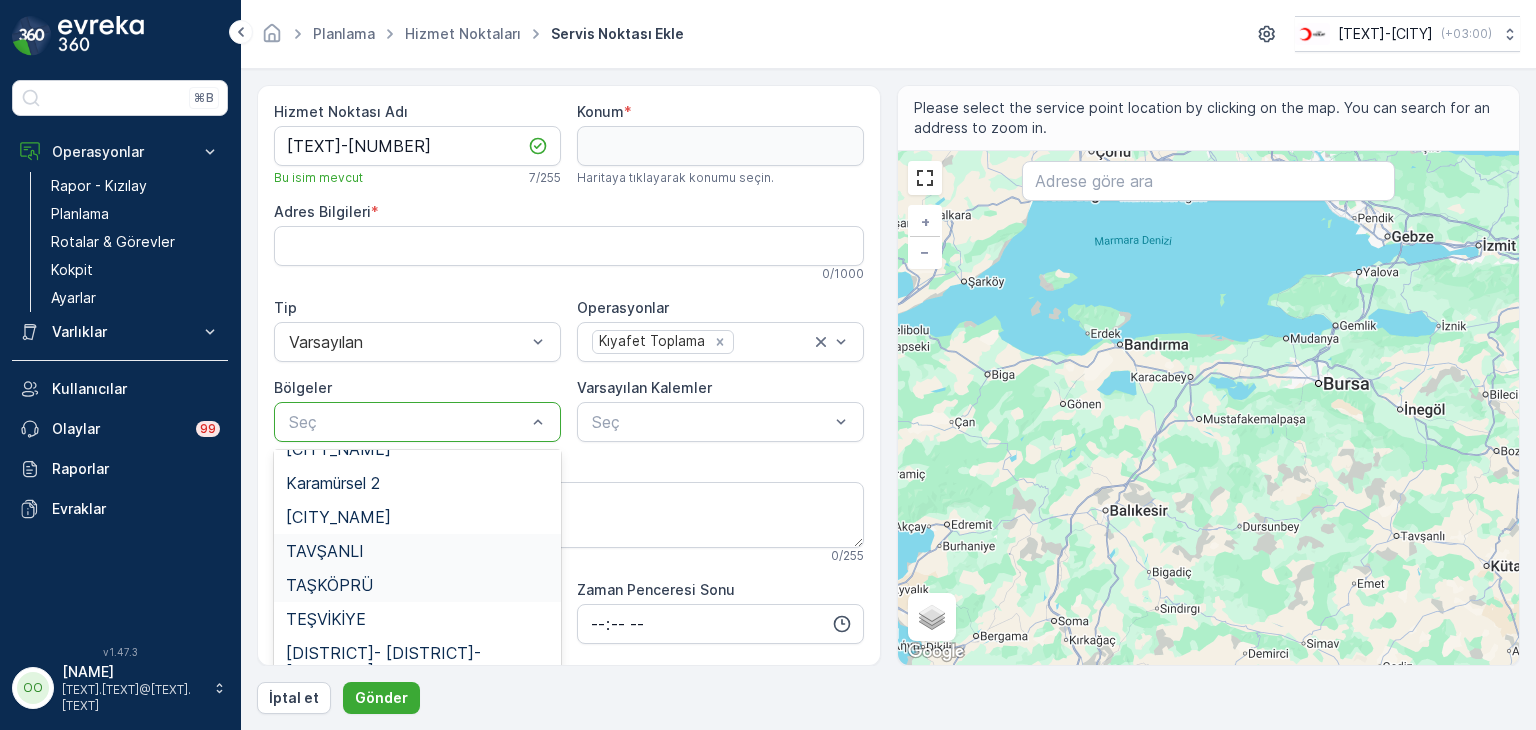 scroll, scrollTop: 700, scrollLeft: 0, axis: vertical 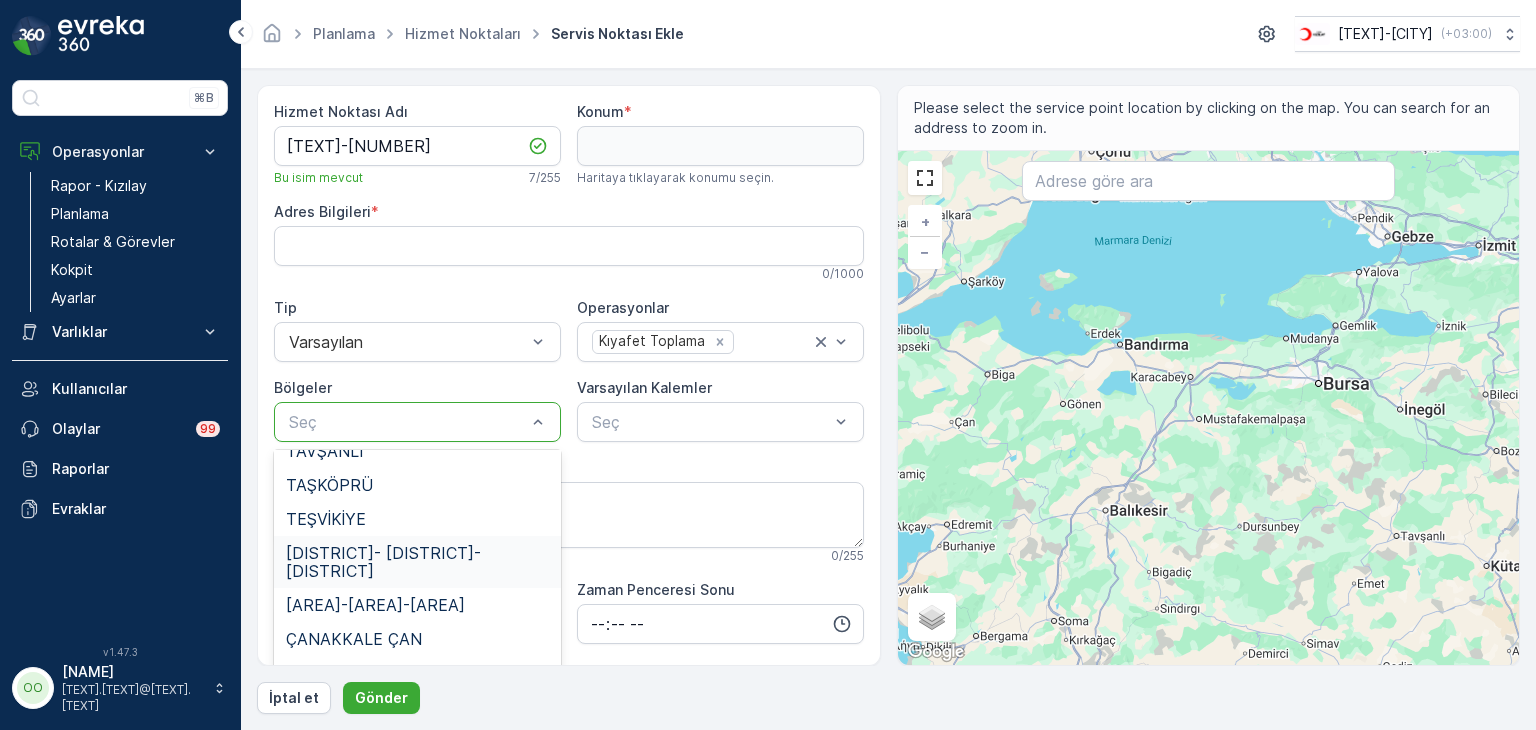 click on "[DISTRICT]- [DISTRICT]- [DISTRICT]" at bounding box center (417, 562) 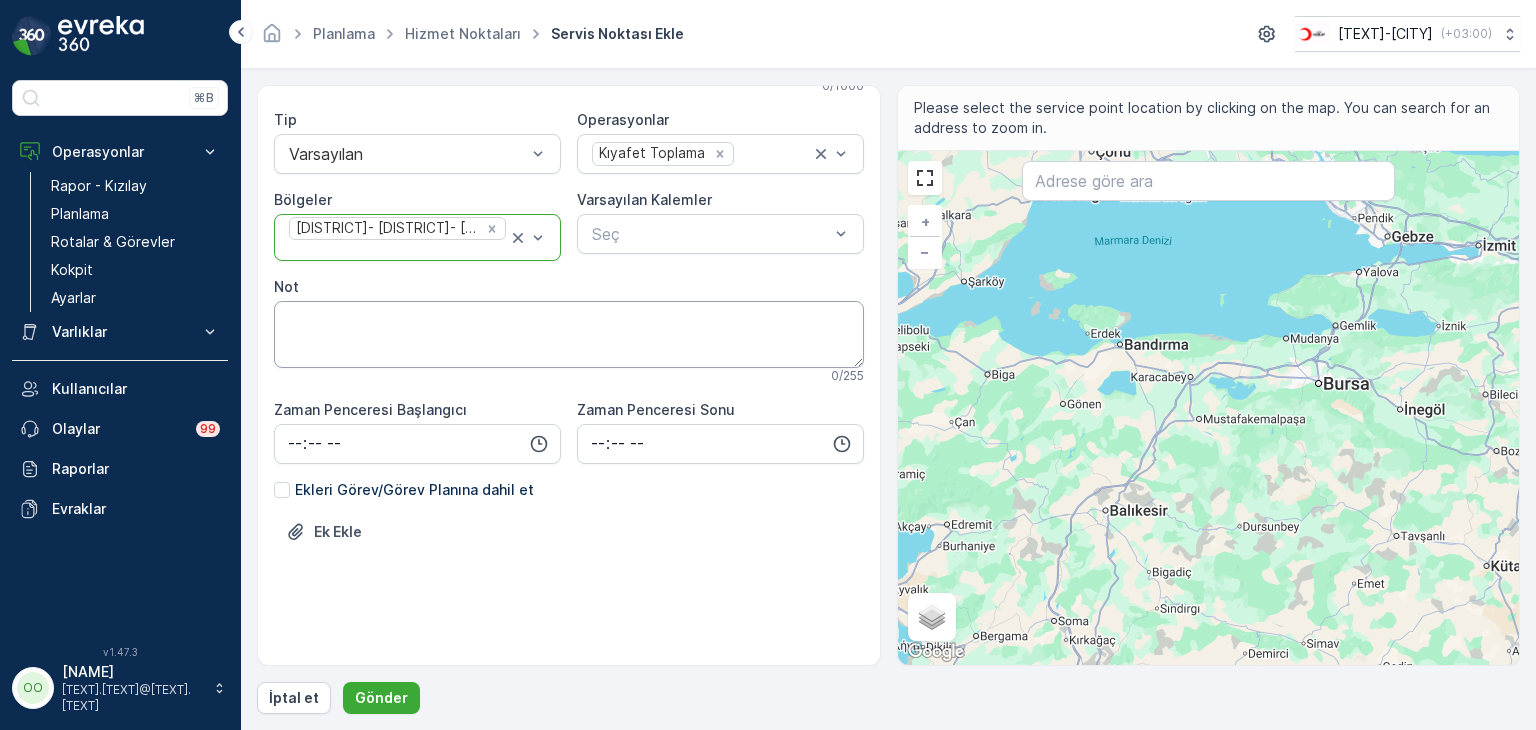 scroll, scrollTop: 0, scrollLeft: 0, axis: both 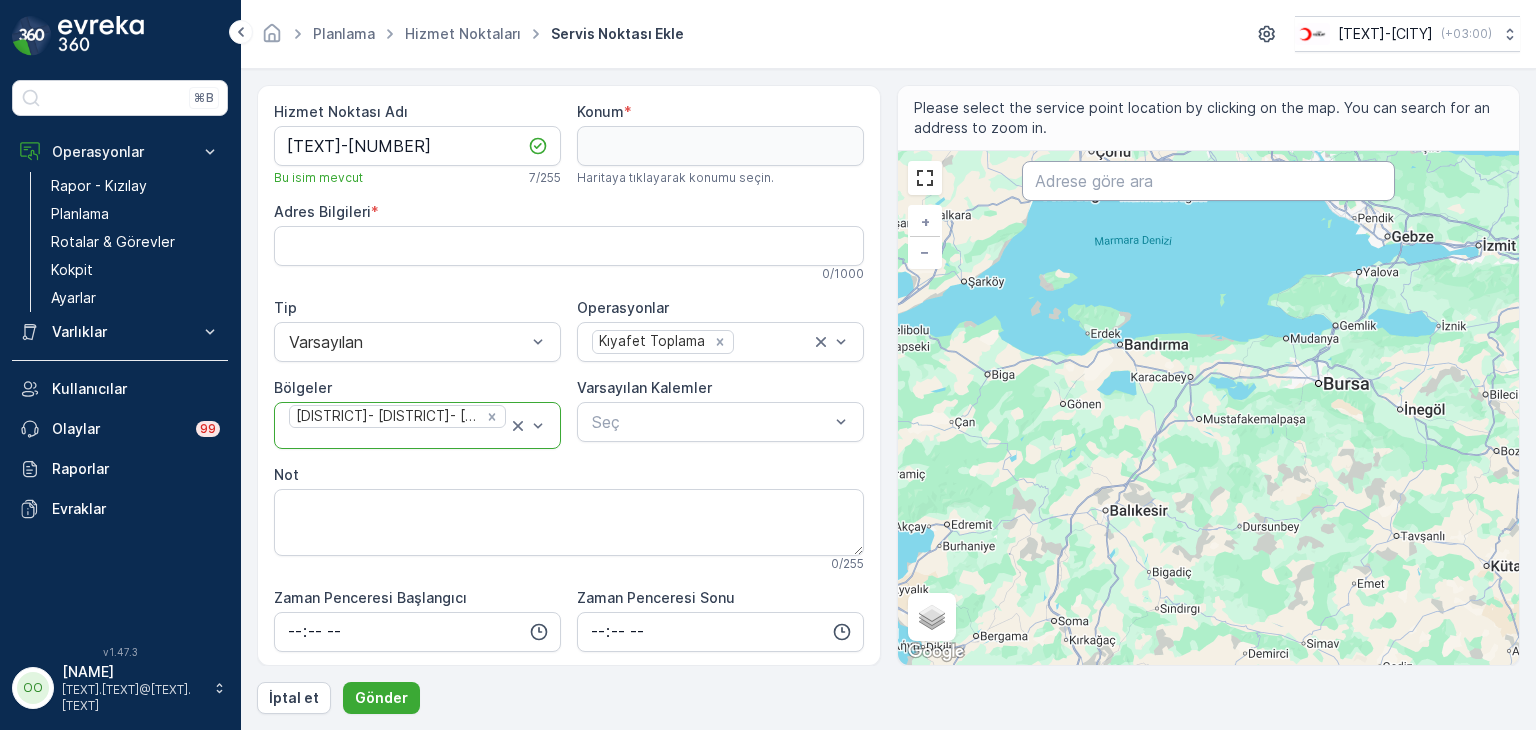 click at bounding box center [1208, 181] 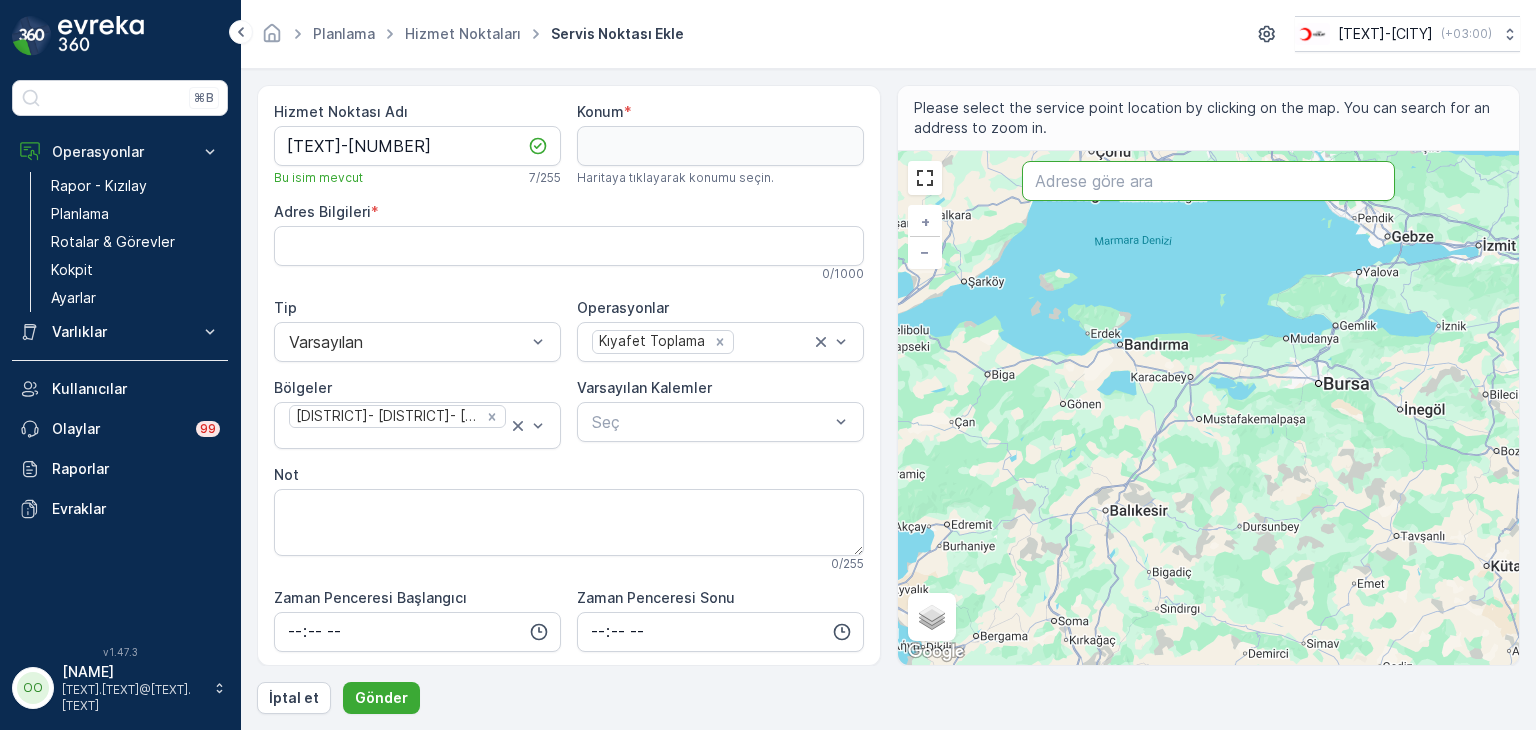 paste on "[STREET_NAME] Merkez, [STREET_NAME] Cd. No:[NUMBER]," 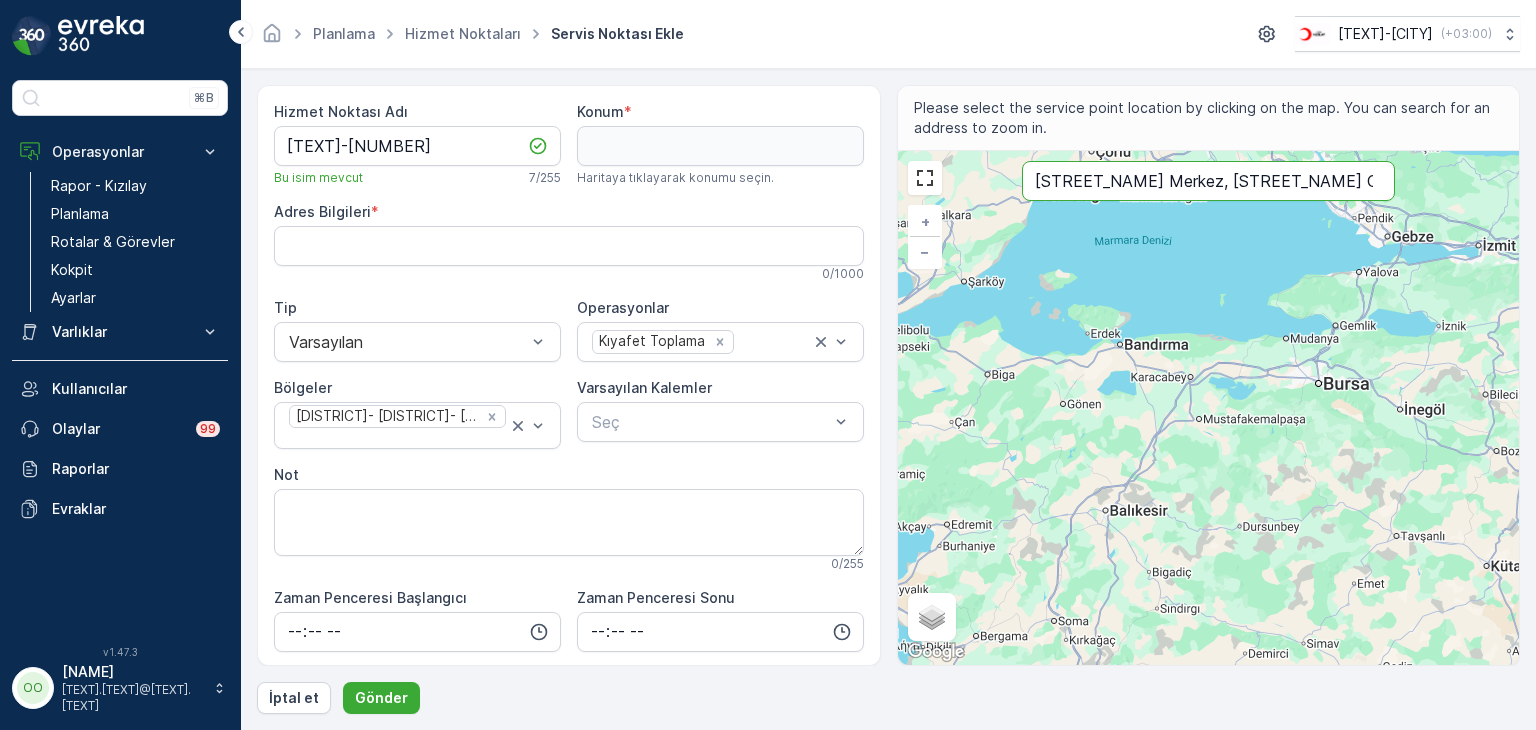 scroll, scrollTop: 0, scrollLeft: 4, axis: horizontal 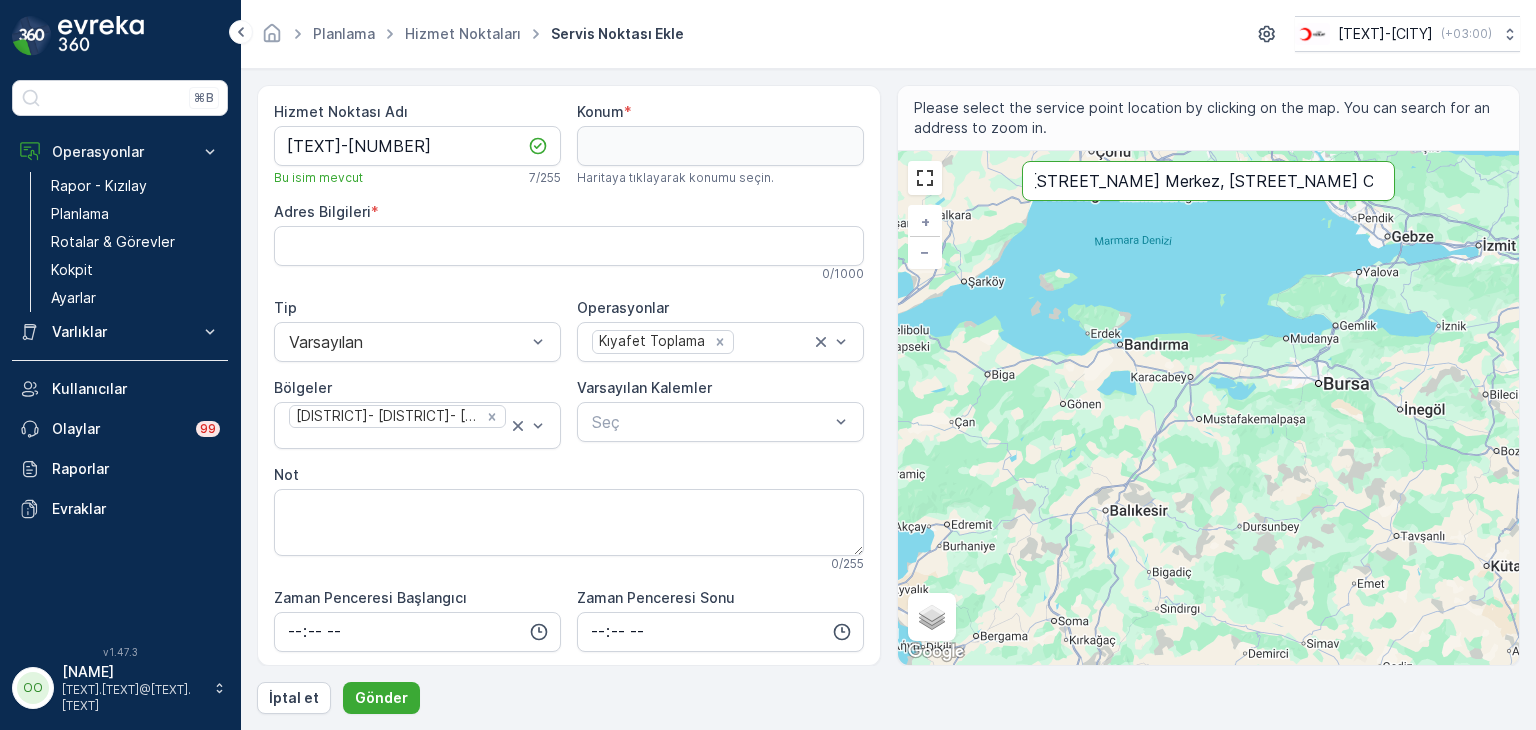 type on "[STREET_NAME] Merkez, [STREET_NAME] Cd. No:[NUMBER]," 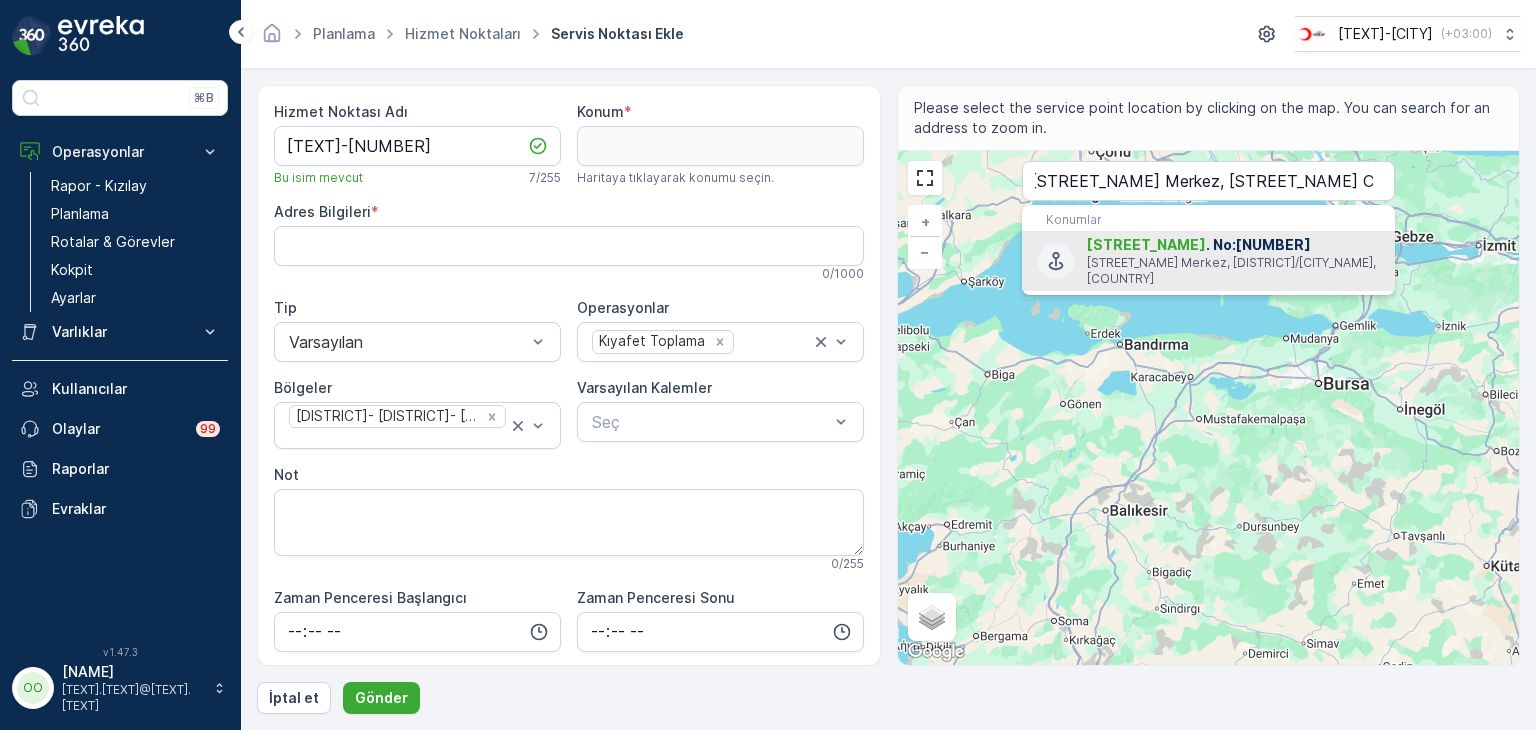 scroll, scrollTop: 0, scrollLeft: 0, axis: both 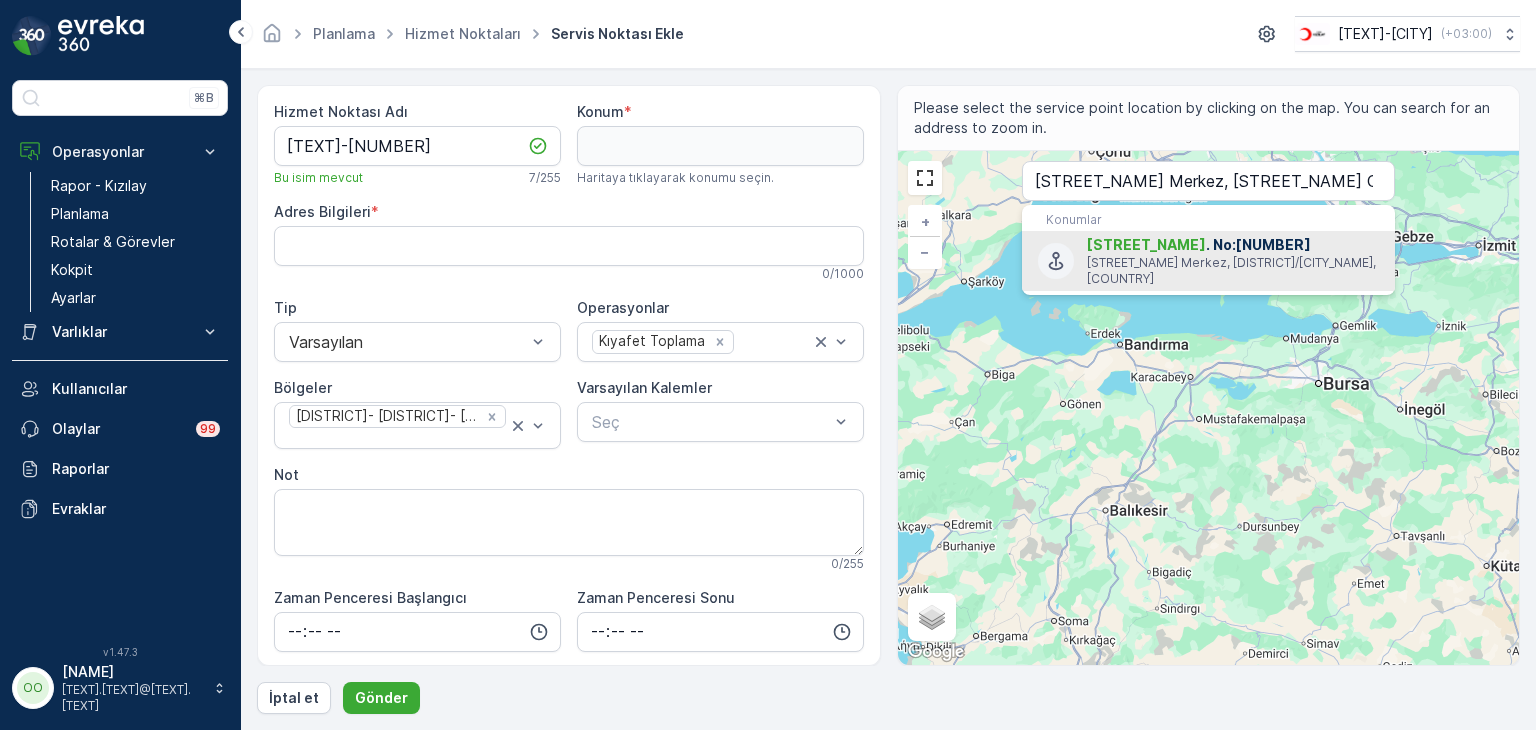click on "[STREET_NAME]" at bounding box center [1146, 244] 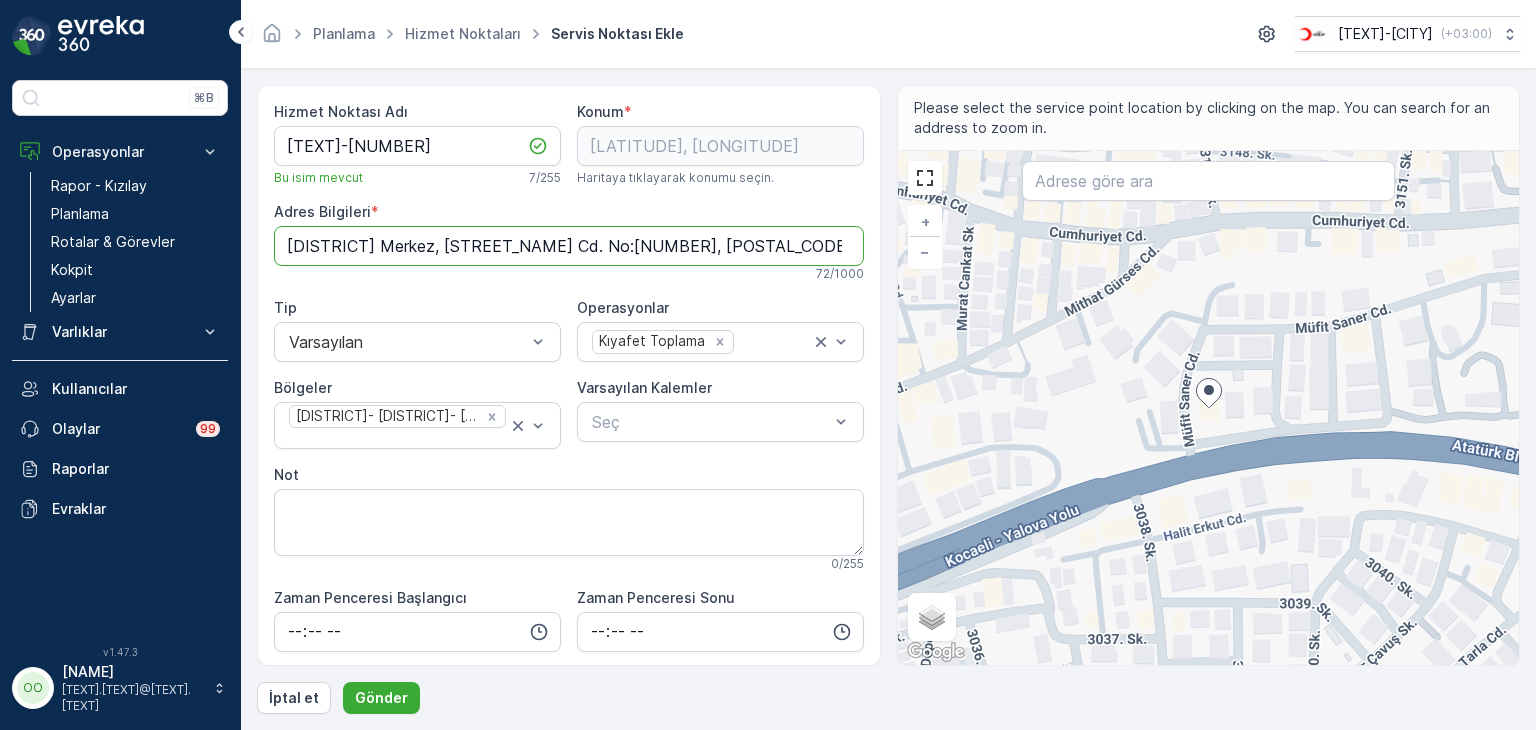 drag, startPoint x: 275, startPoint y: 245, endPoint x: 618, endPoint y: 269, distance: 343.83862 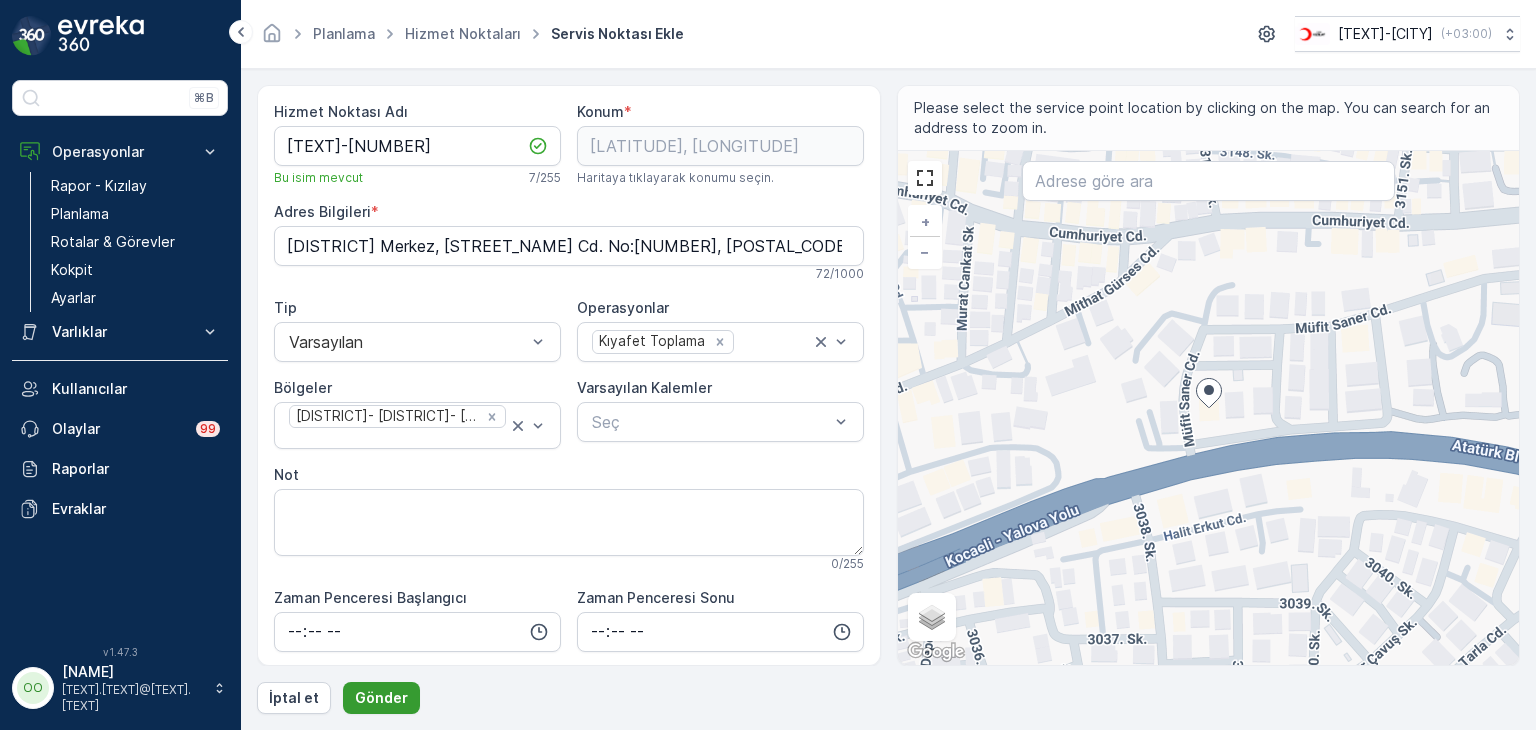 click on "Gönder" at bounding box center (381, 698) 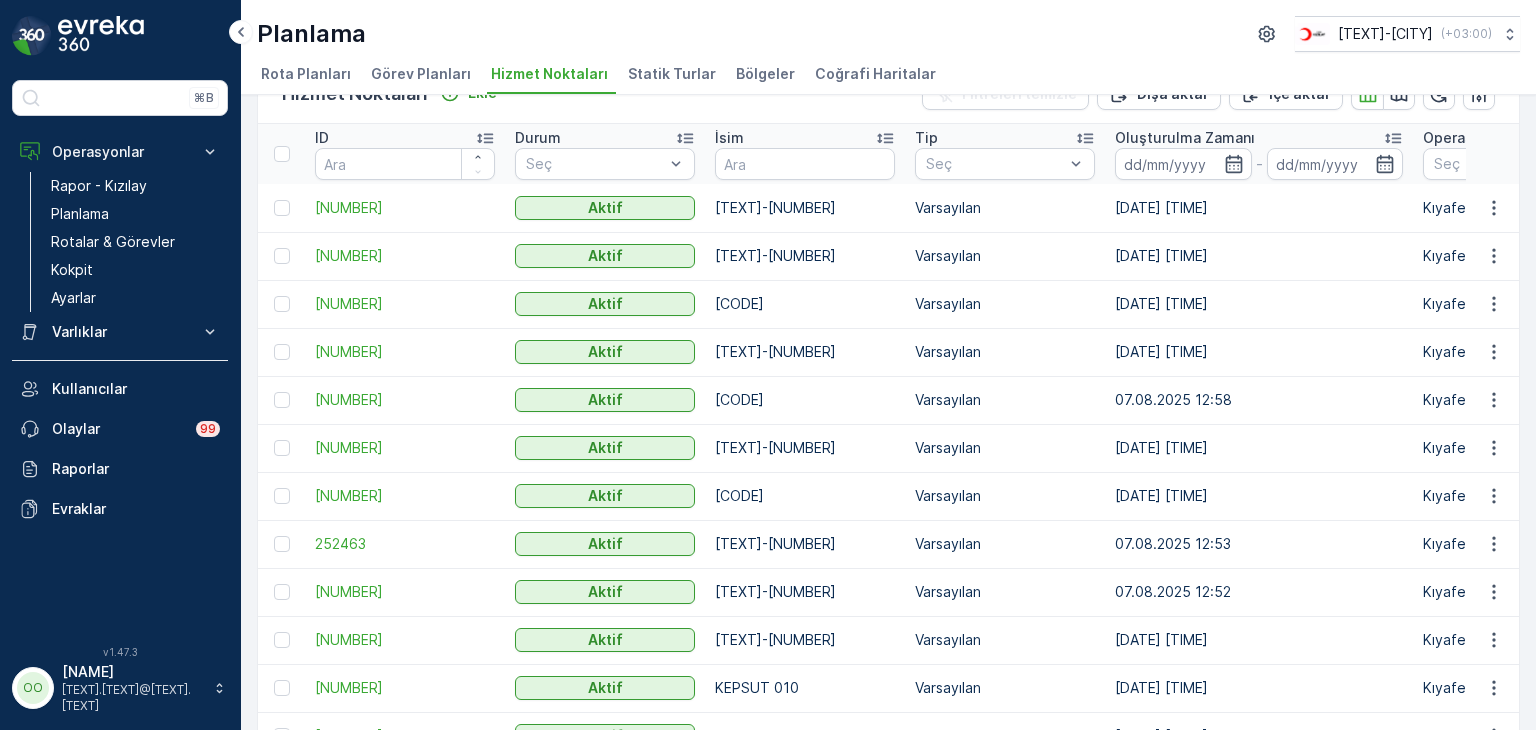 scroll, scrollTop: 0, scrollLeft: 0, axis: both 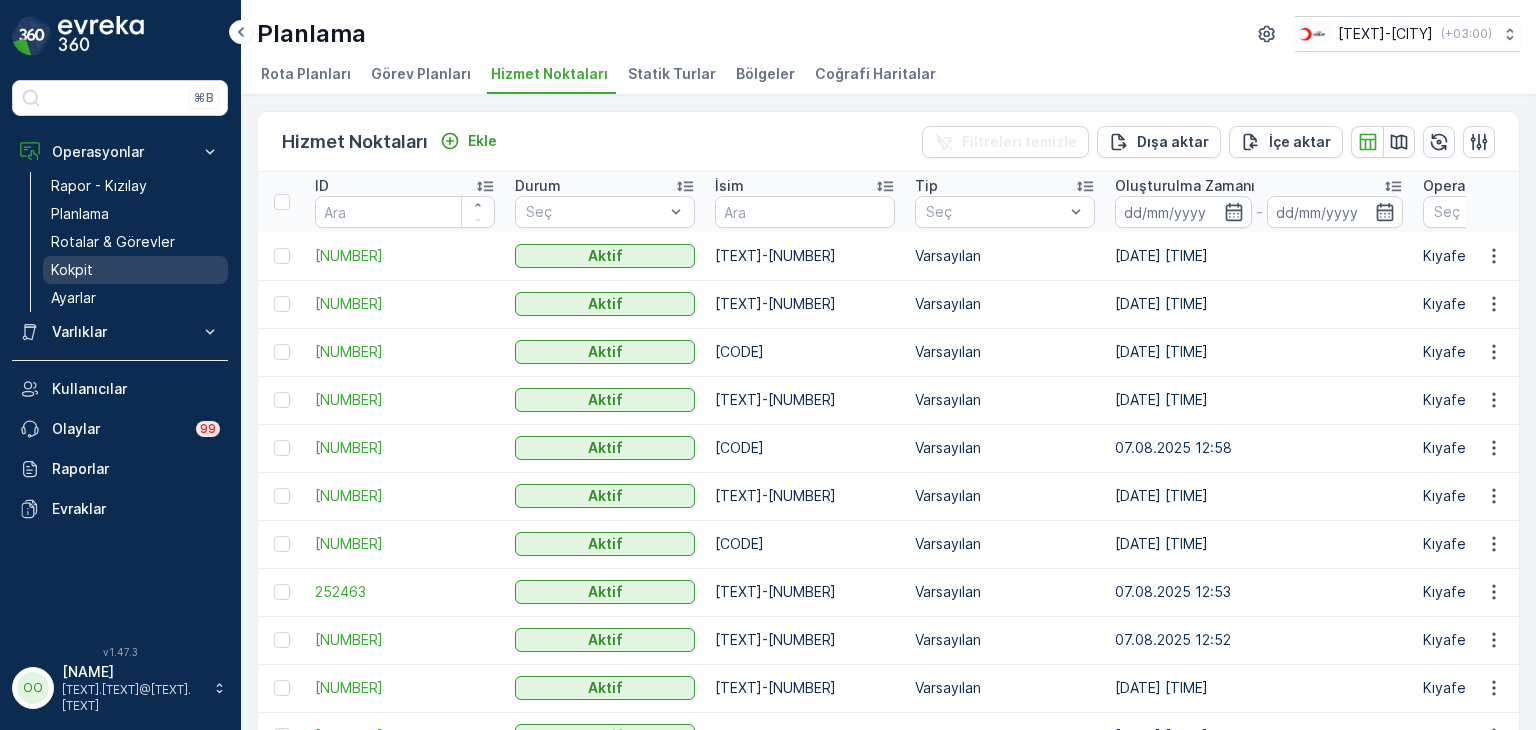 click on "Kokpit" at bounding box center [72, 270] 